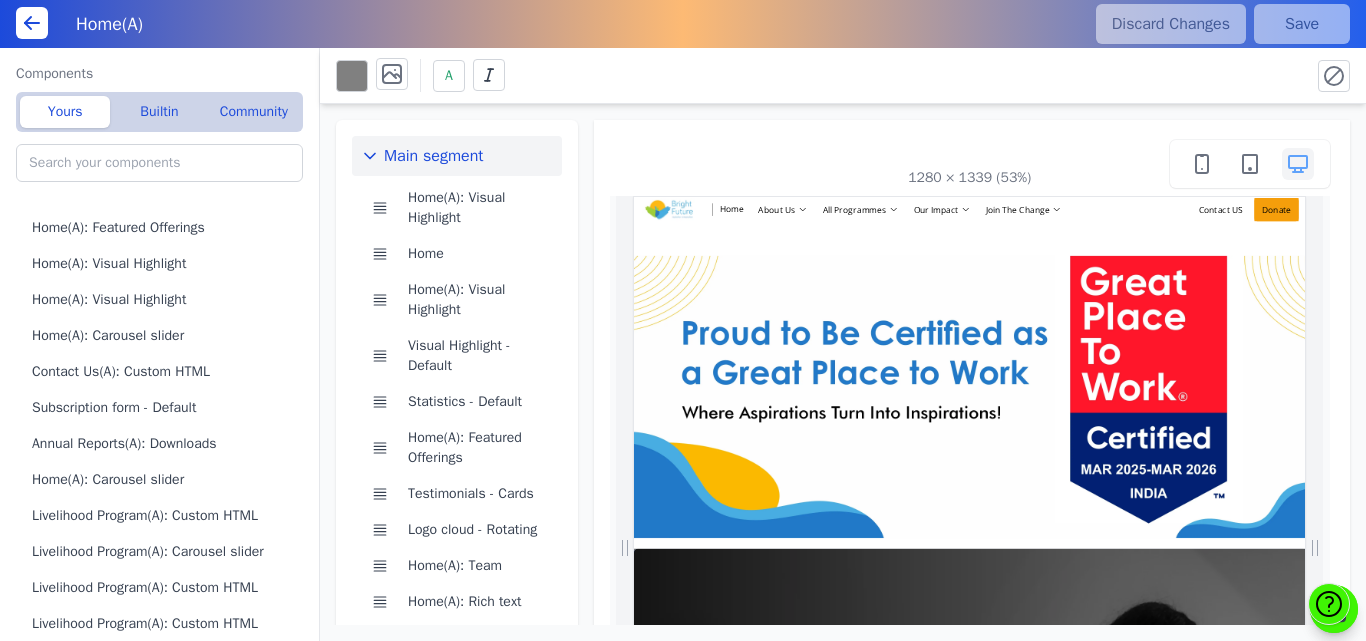 scroll, scrollTop: 0, scrollLeft: 0, axis: both 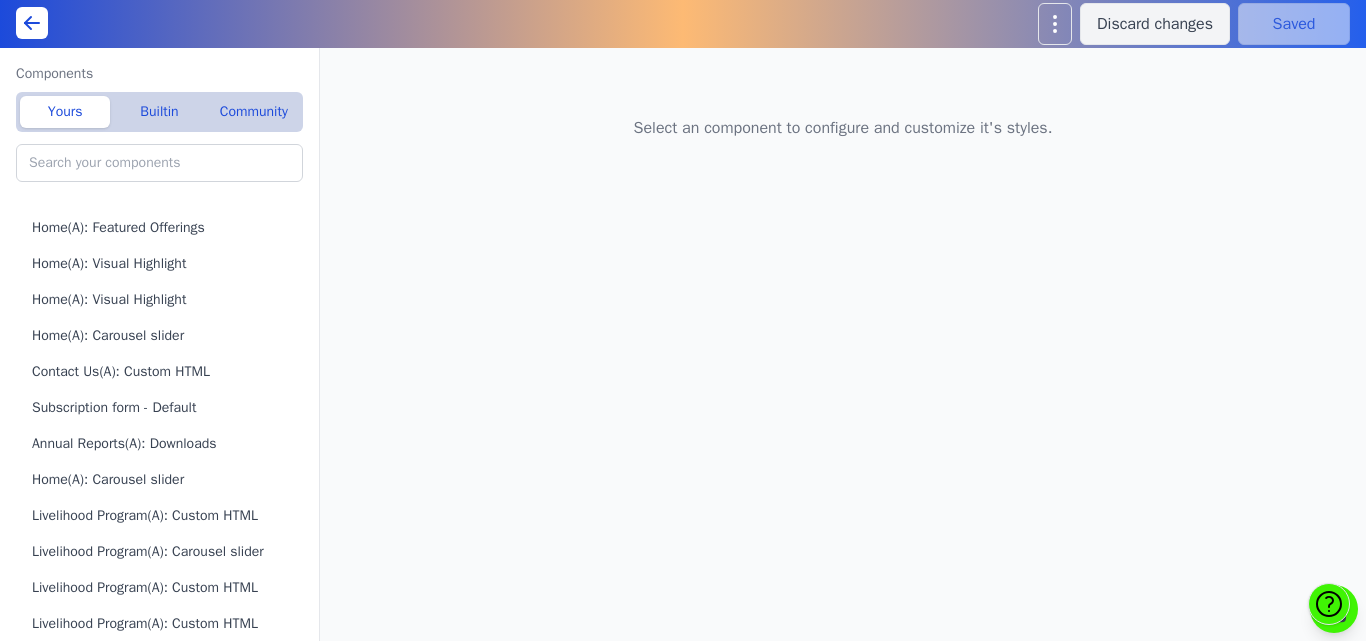 type on "Statistics - Default" 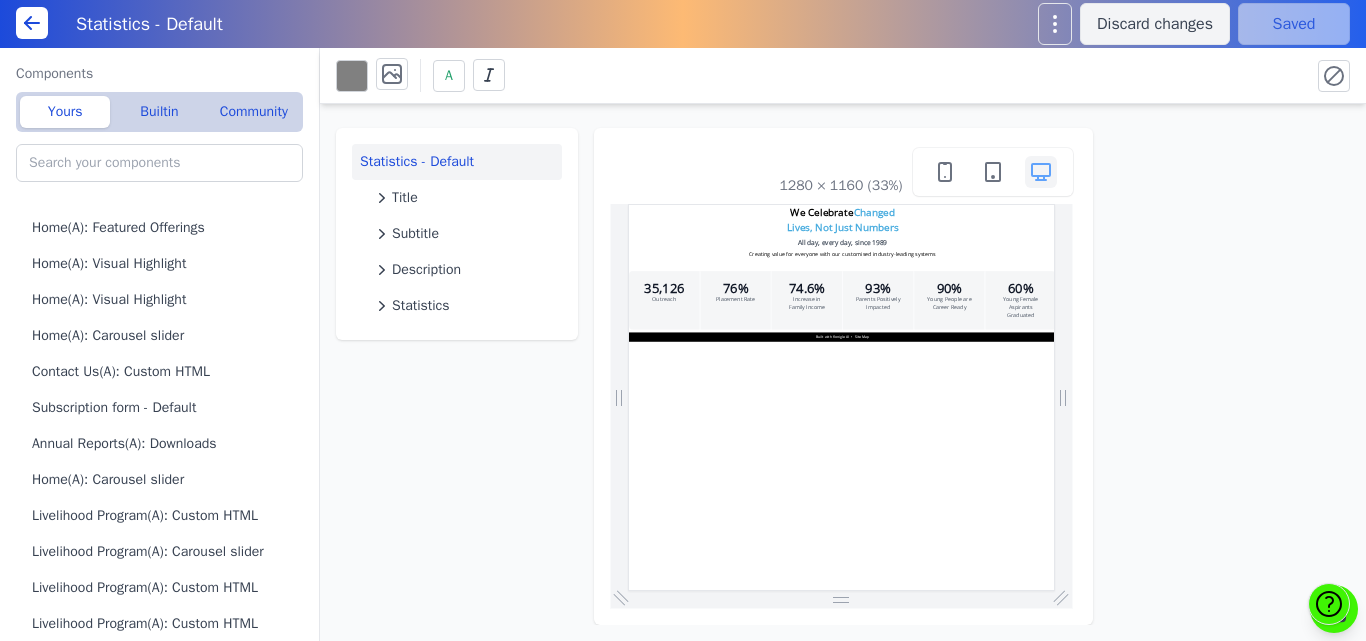 scroll, scrollTop: 0, scrollLeft: 0, axis: both 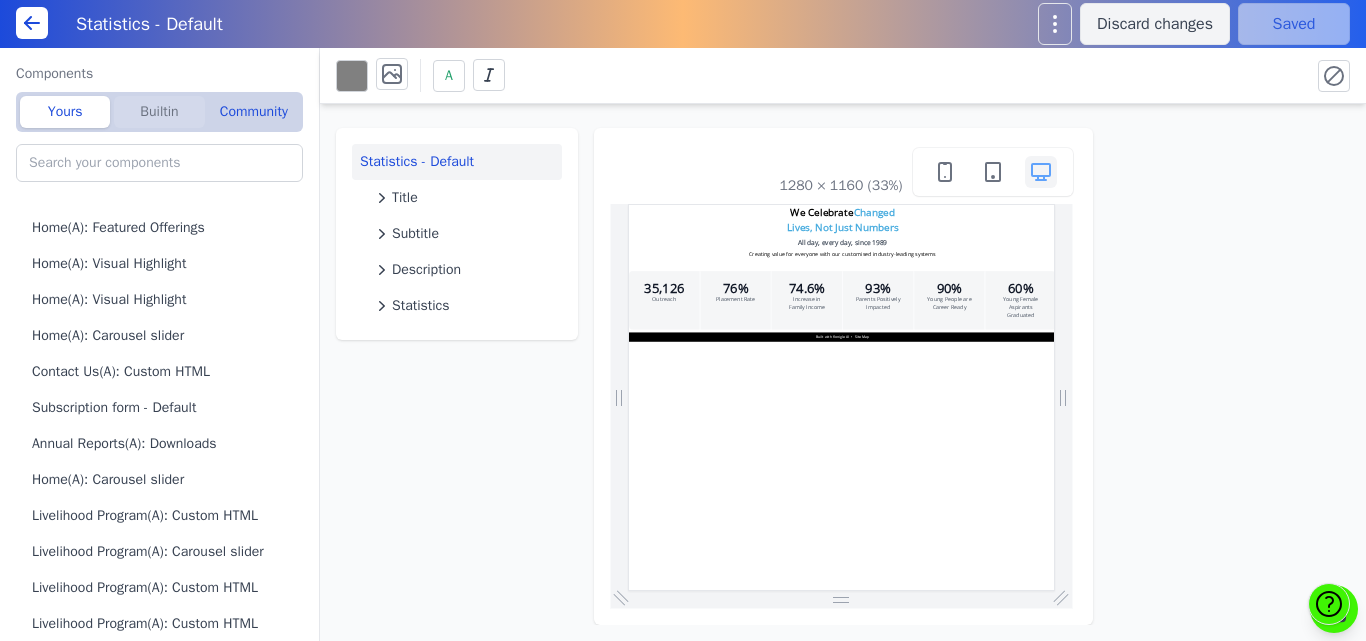 click on "Builtin" 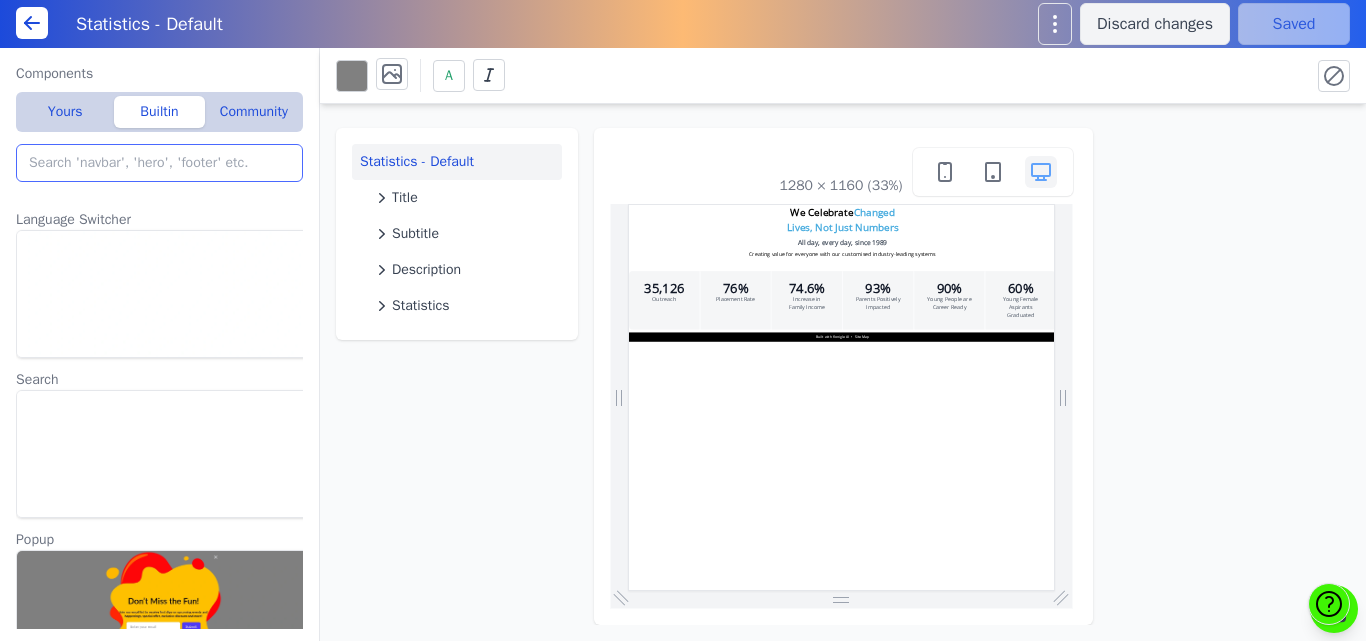 click at bounding box center (159, 163) 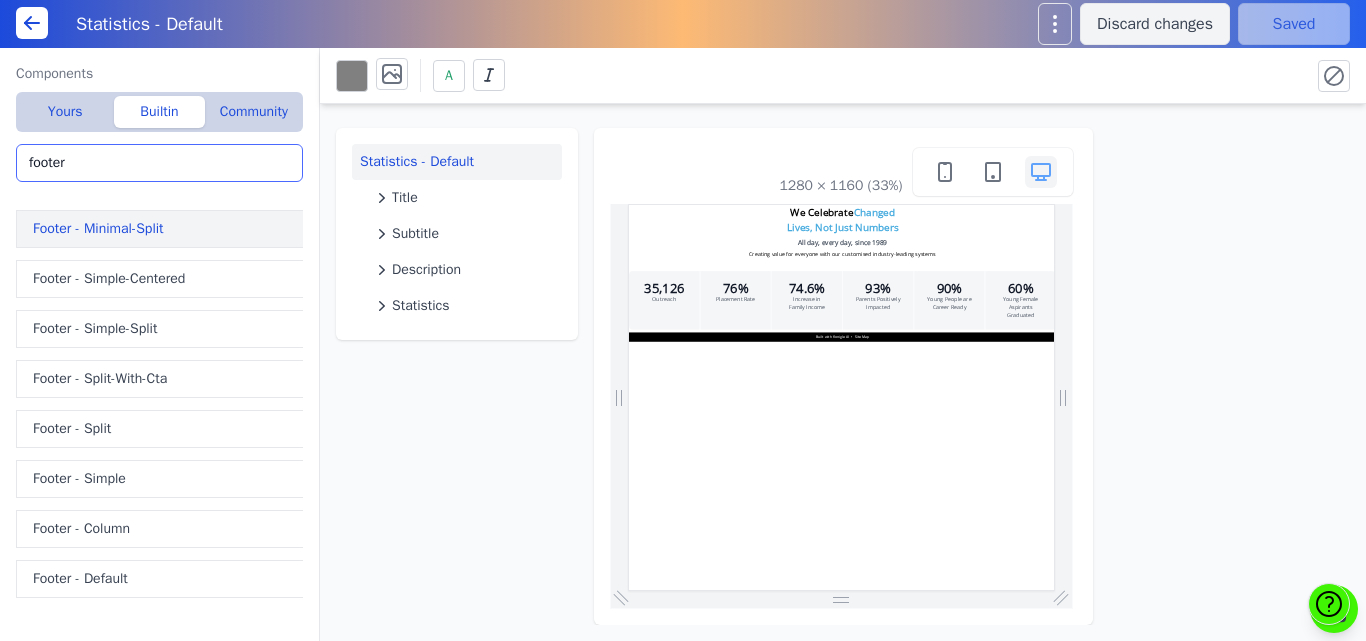 type on "footer" 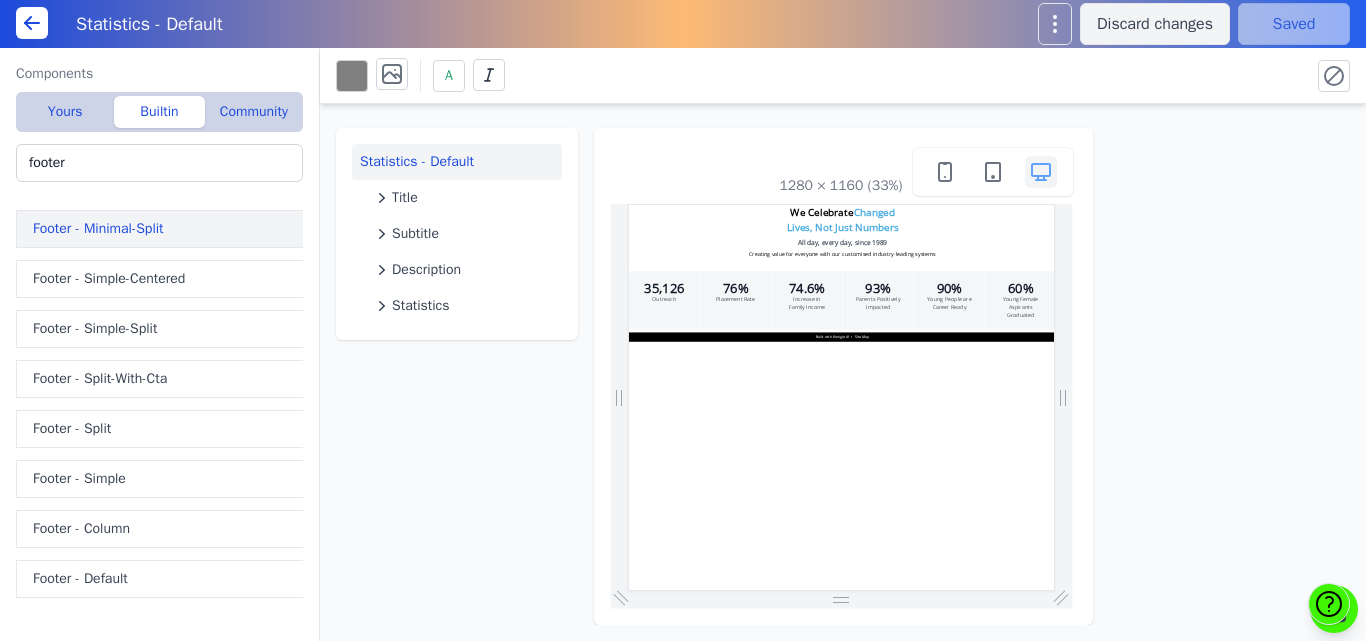 click on "Footer - Minimal-Split" at bounding box center (163, 229) 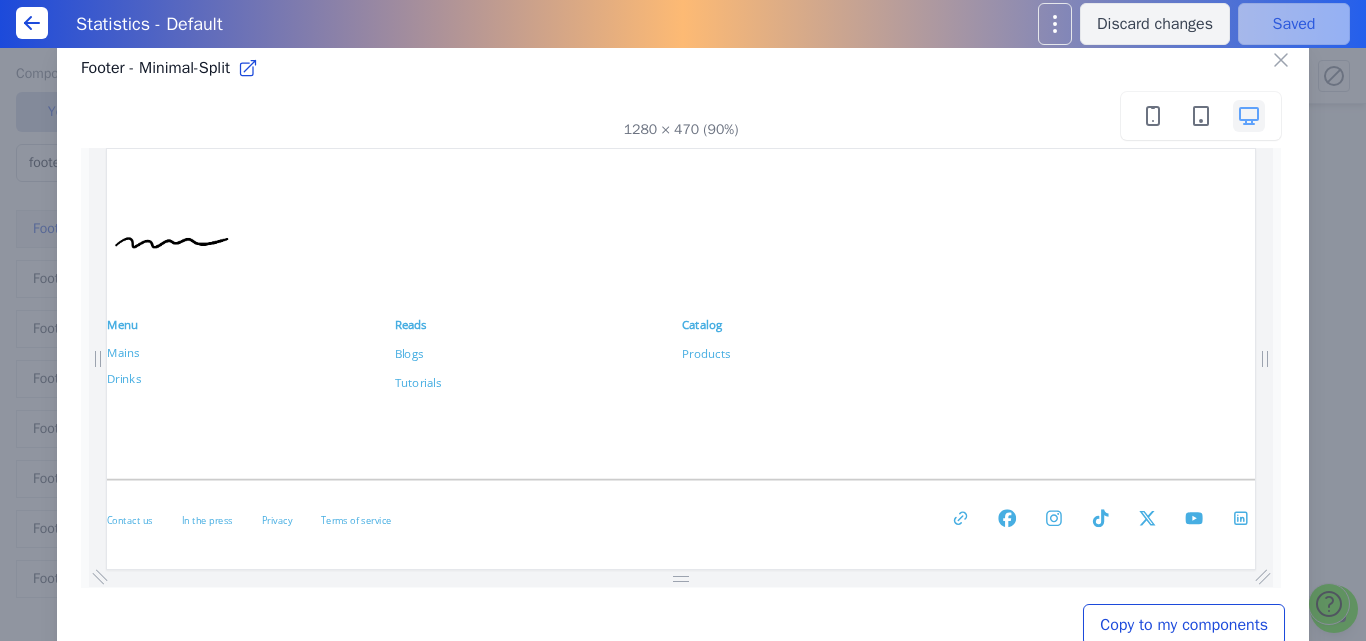 scroll, scrollTop: 0, scrollLeft: 0, axis: both 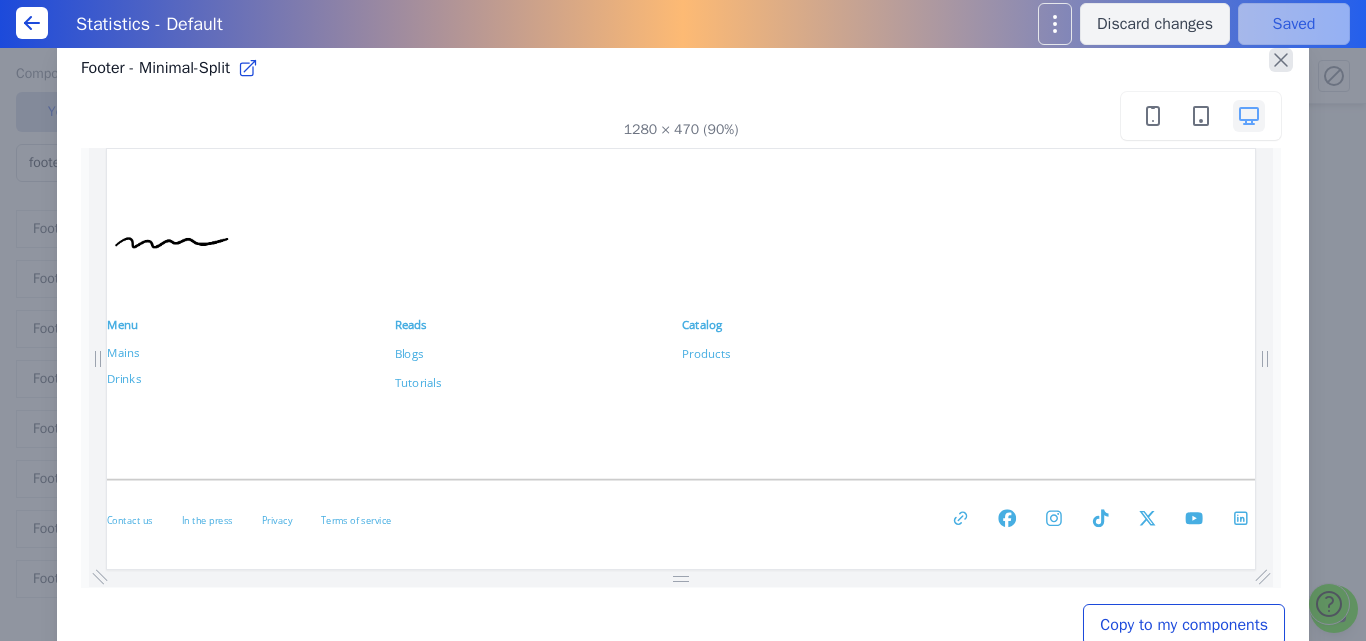 click 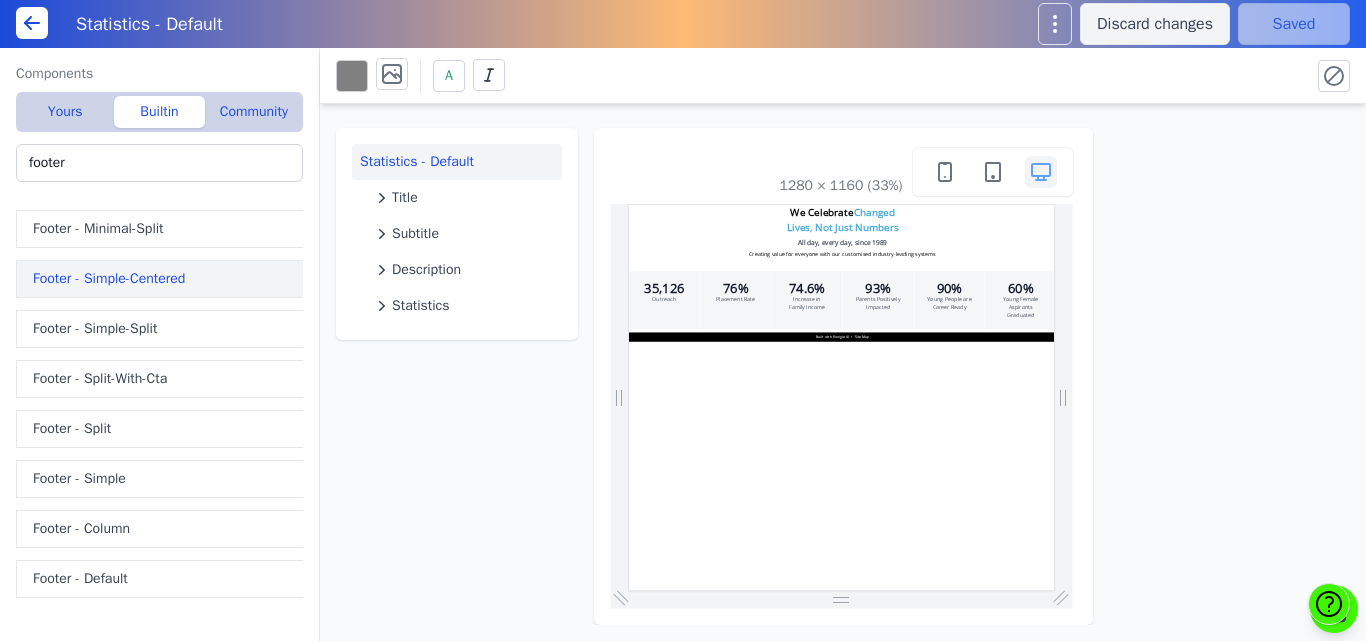 click on "Footer - Simple-Centered" at bounding box center (163, 279) 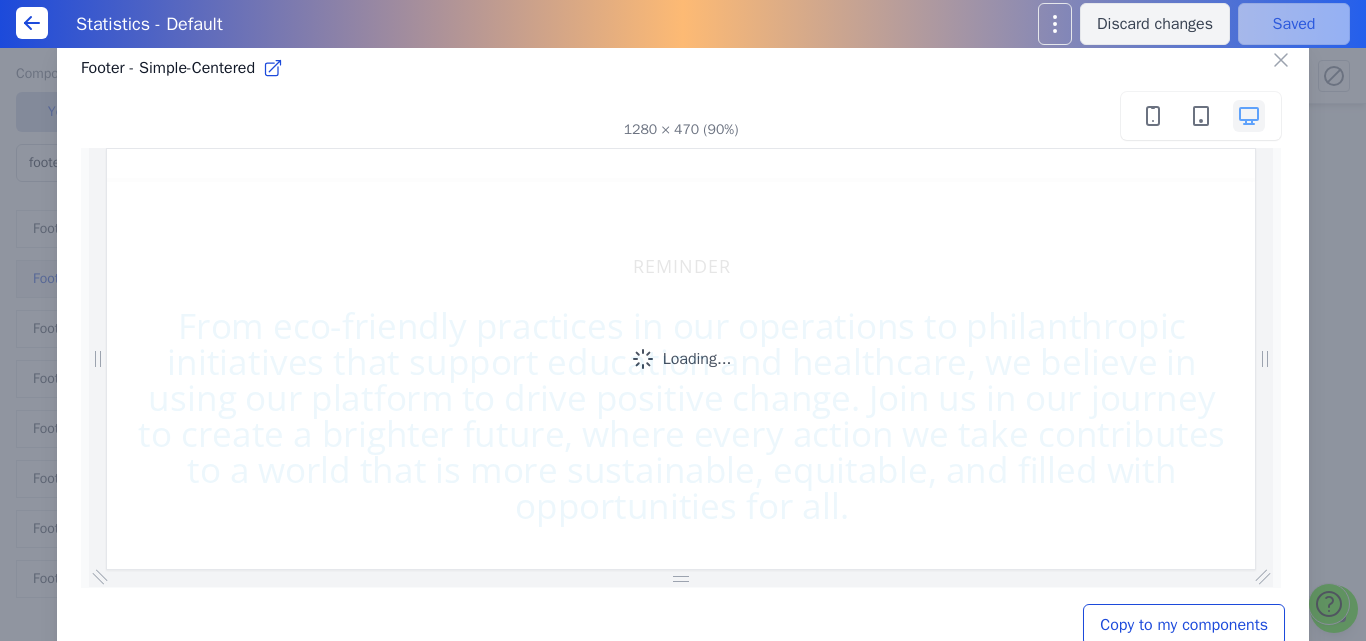 scroll, scrollTop: 0, scrollLeft: 0, axis: both 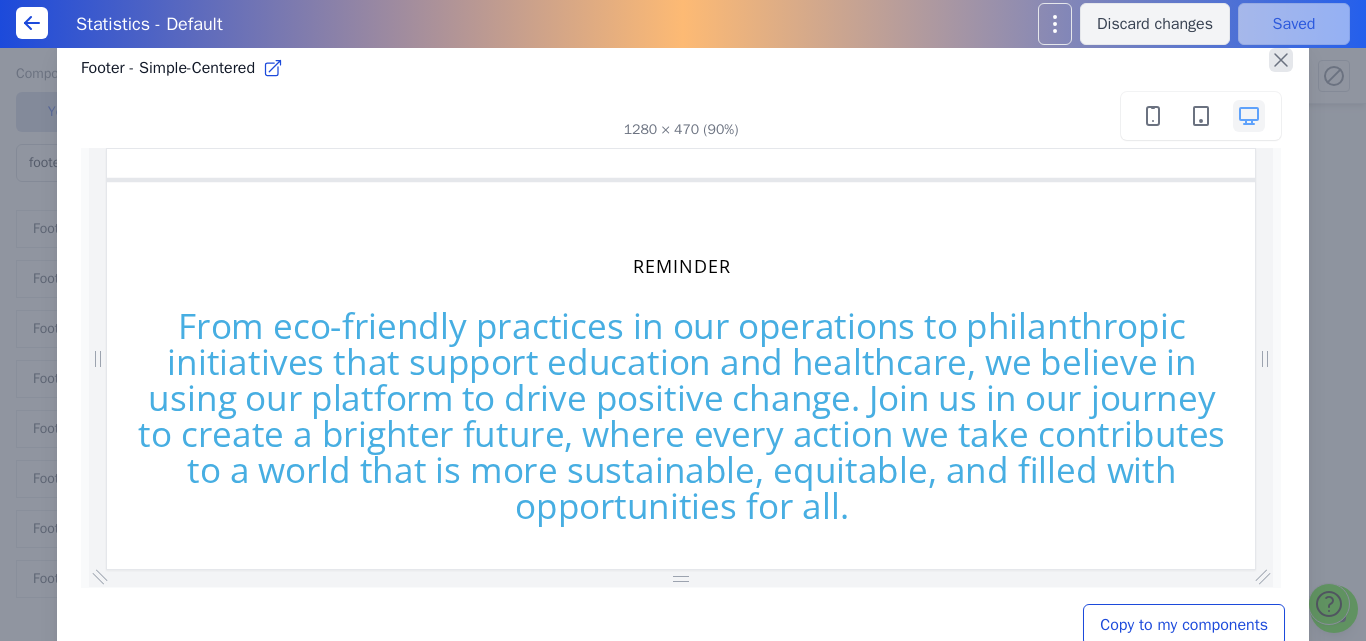 click 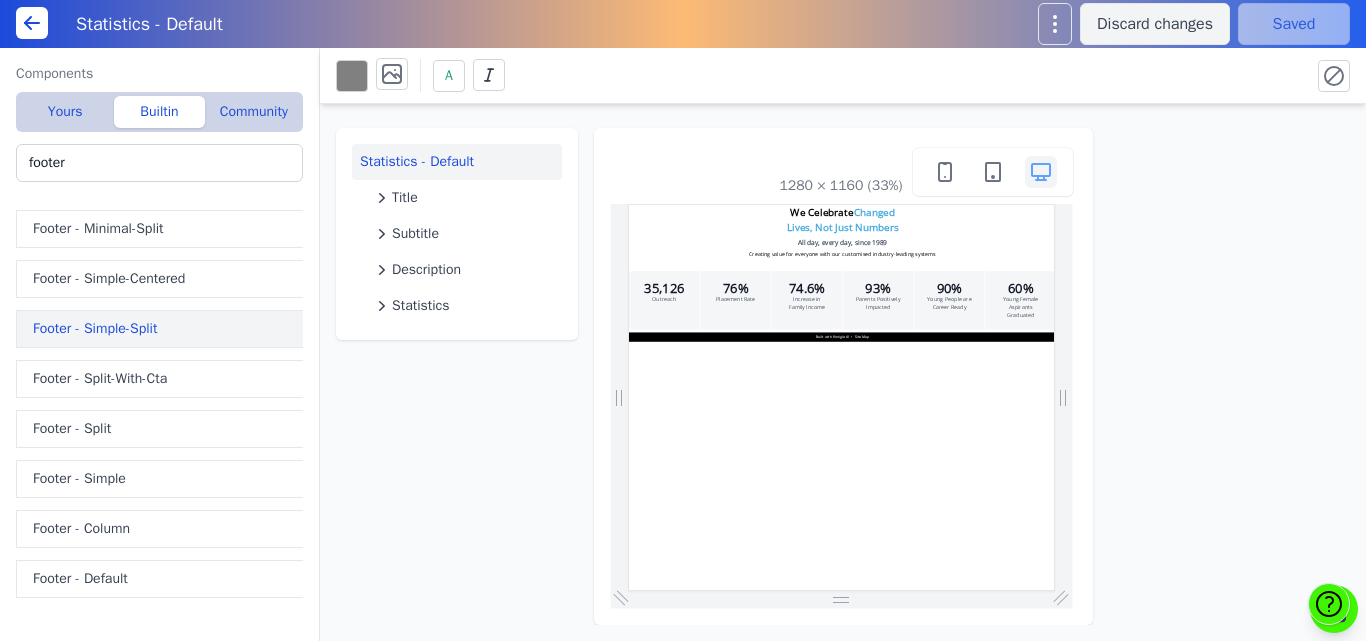 click on "Footer - Simple-Split" at bounding box center (163, 329) 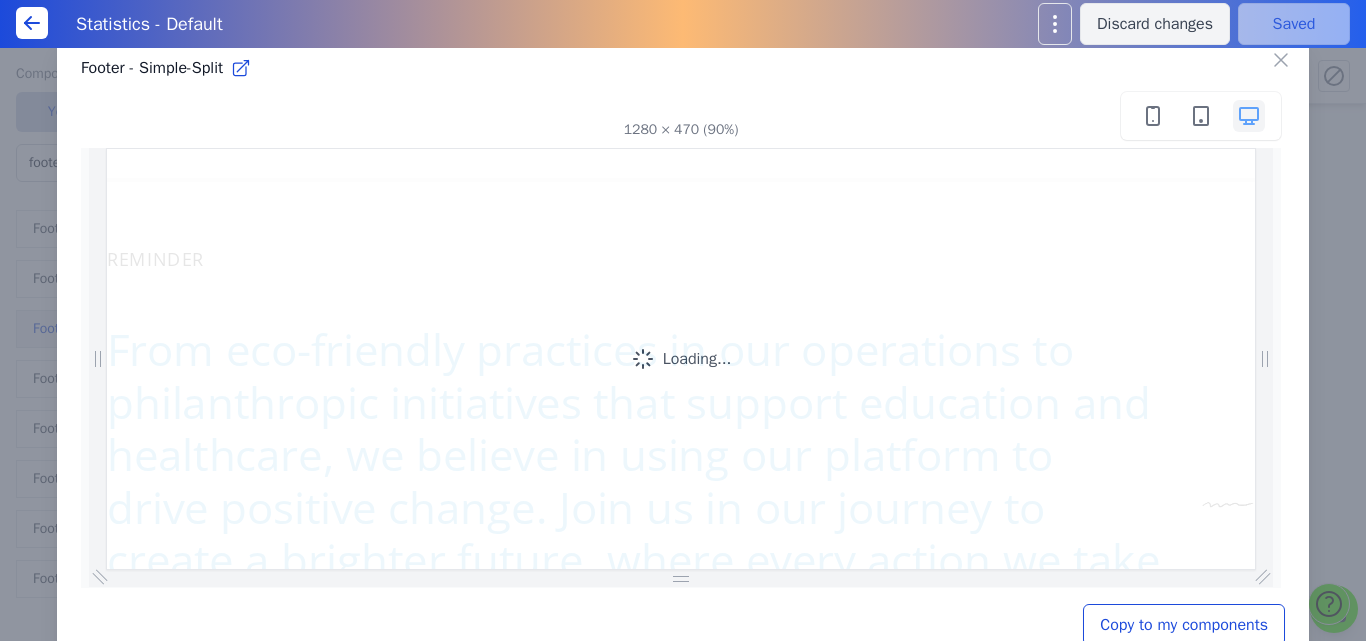 scroll, scrollTop: 0, scrollLeft: 0, axis: both 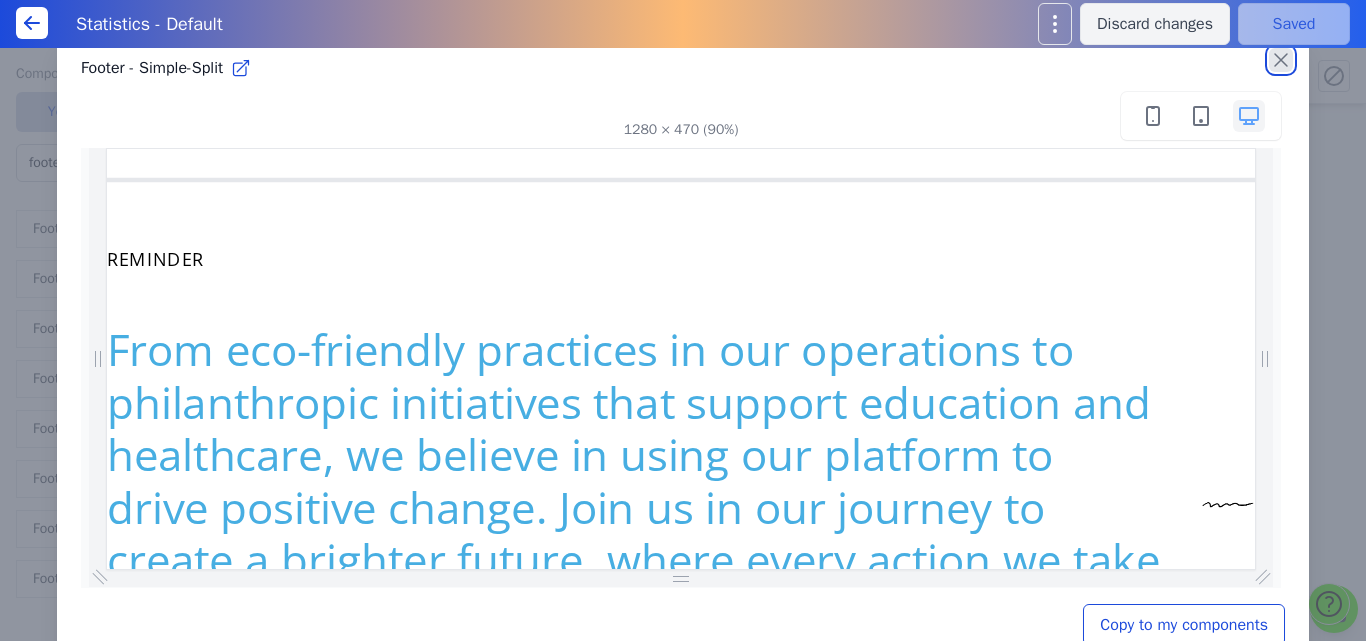 click 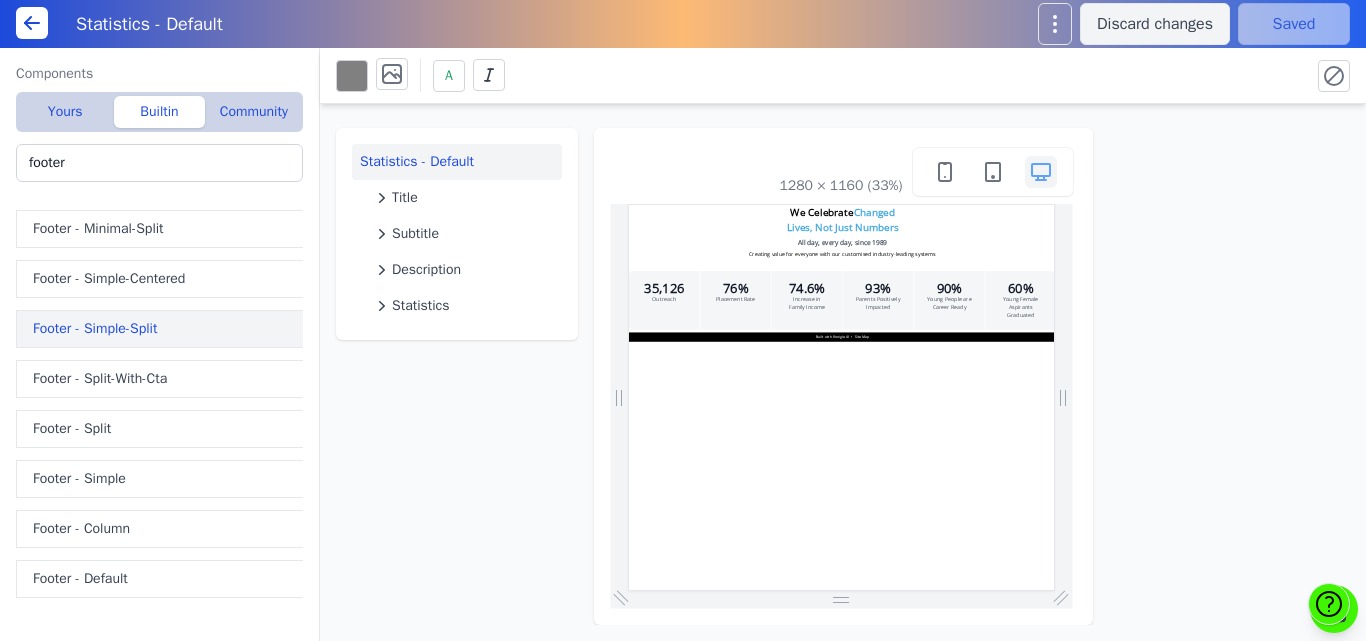 click on "Footer - Simple-Split" at bounding box center (163, 329) 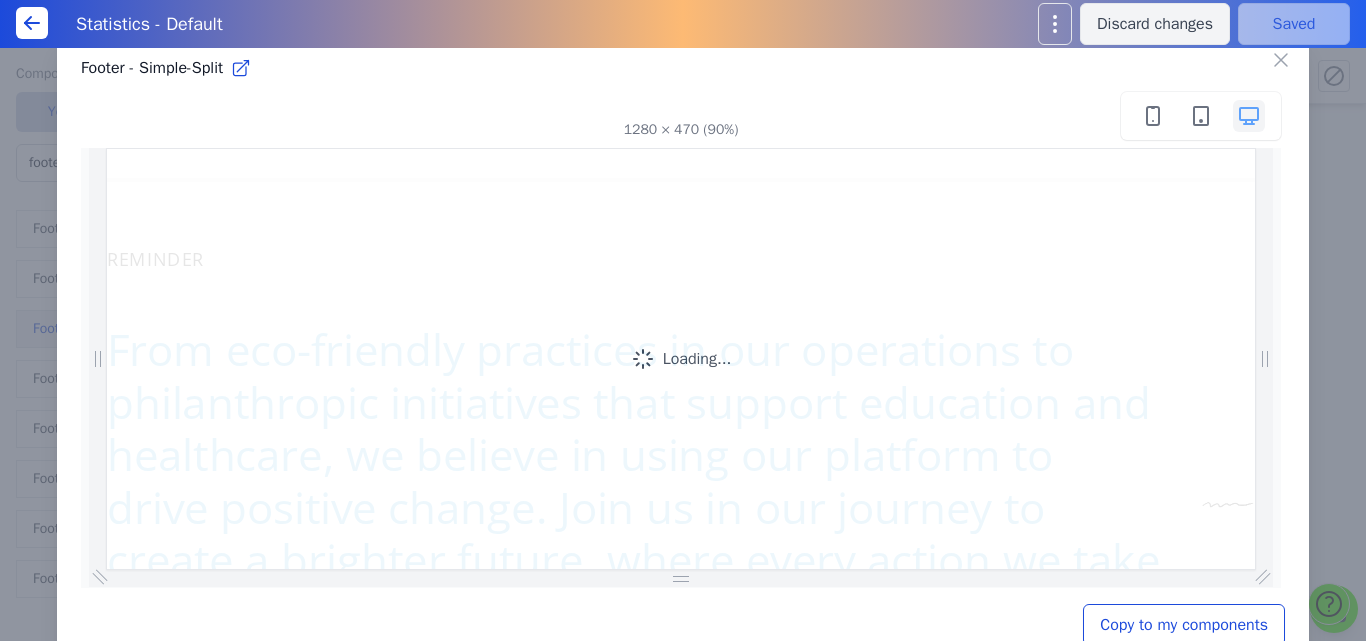 scroll, scrollTop: 0, scrollLeft: 0, axis: both 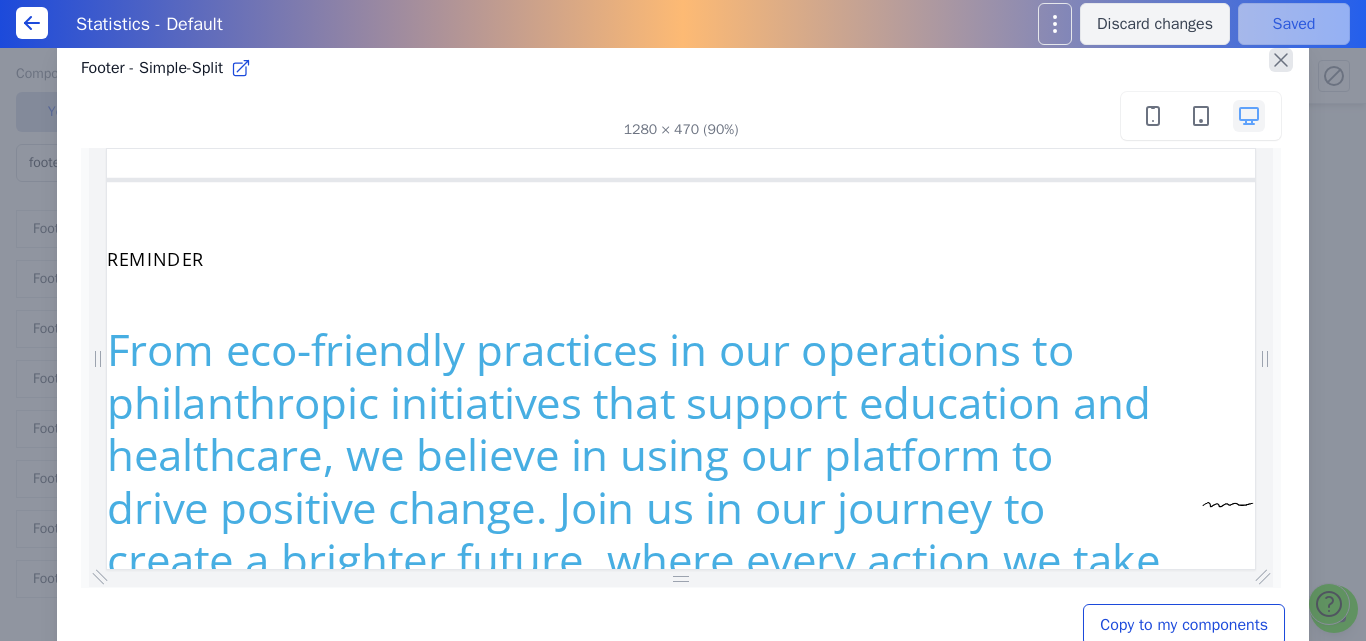 click 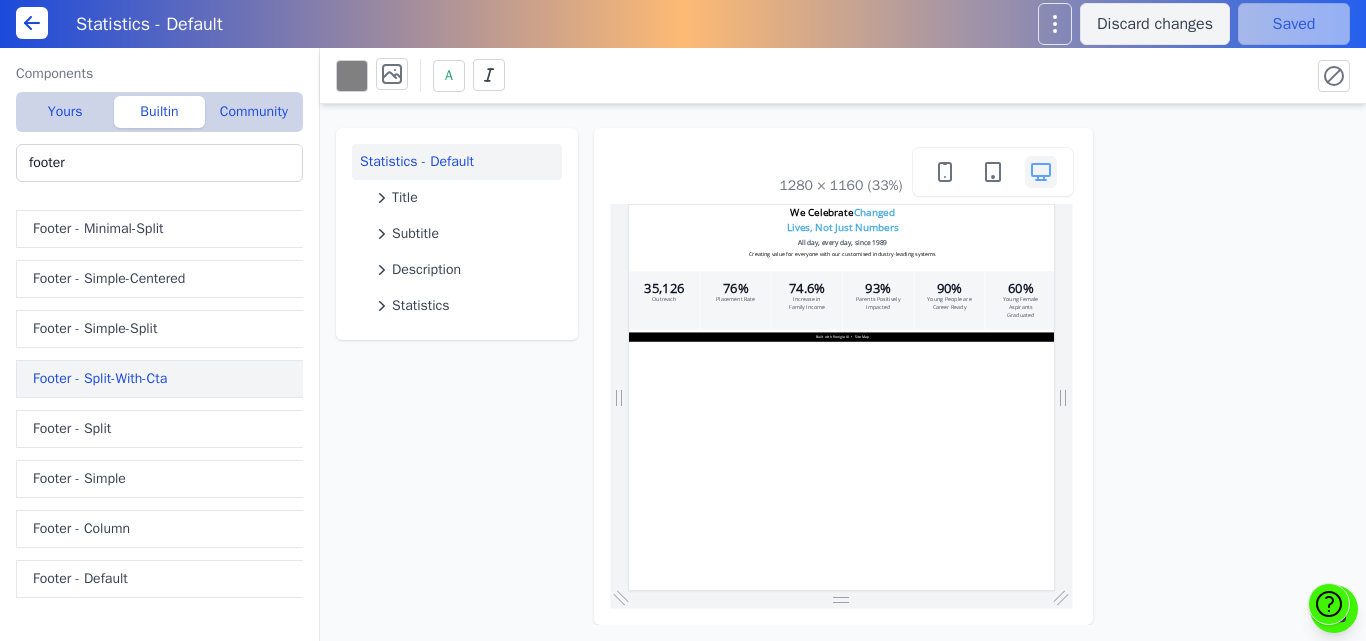 click on "Footer - Split-With-Cta" at bounding box center [163, 379] 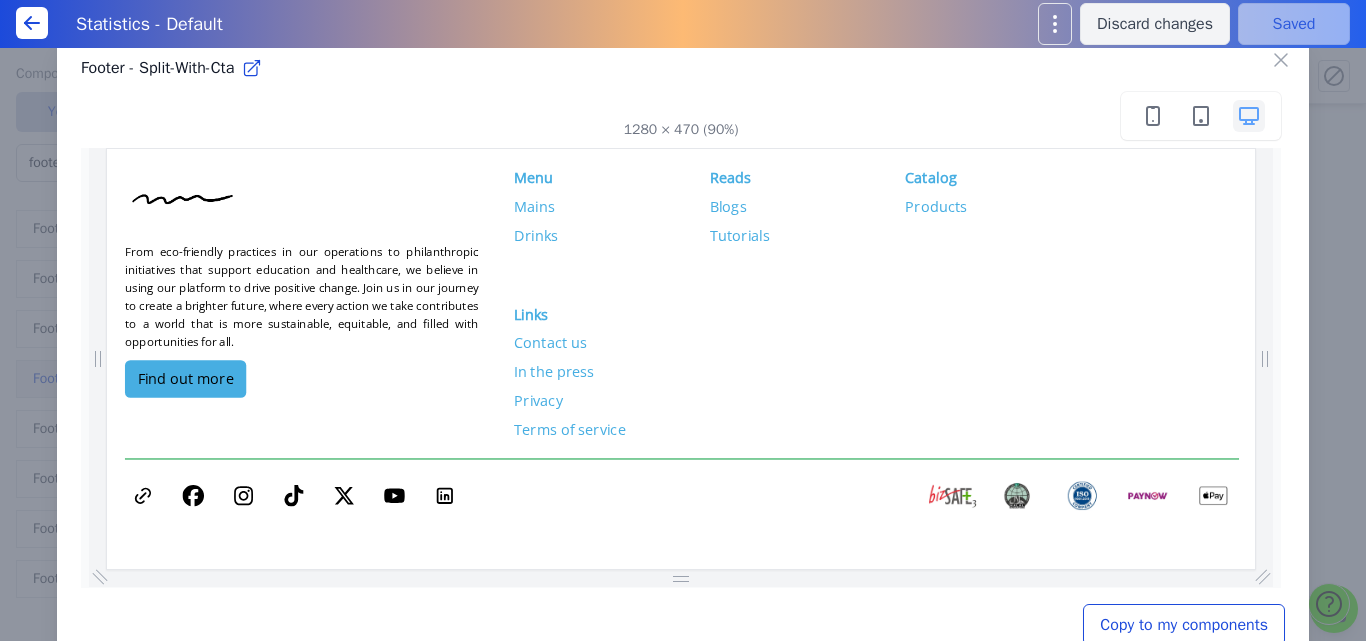 scroll, scrollTop: 0, scrollLeft: 0, axis: both 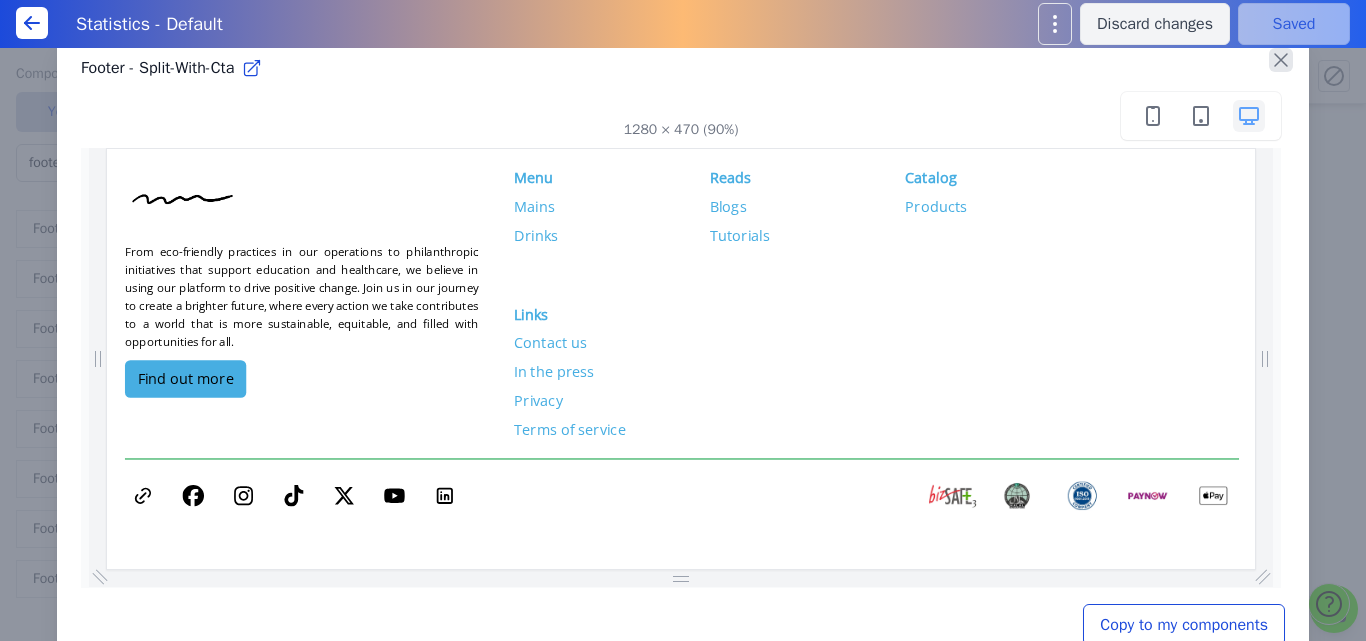 click 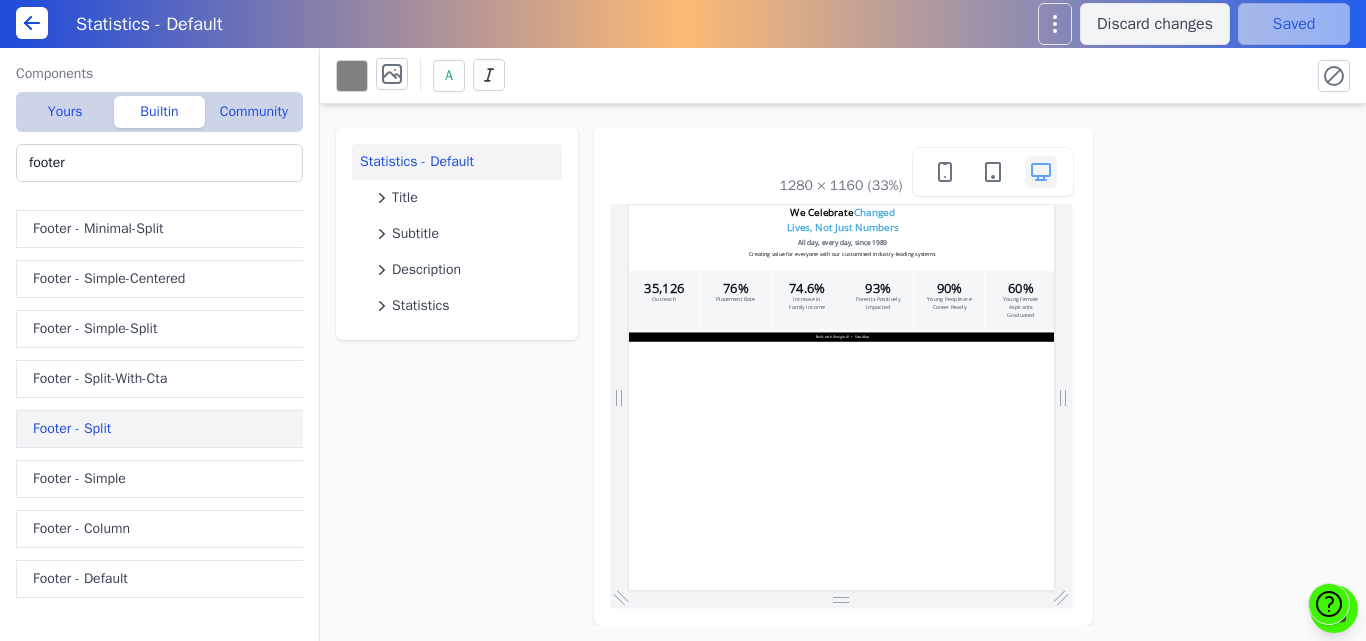 click on "Footer - Split" at bounding box center (163, 429) 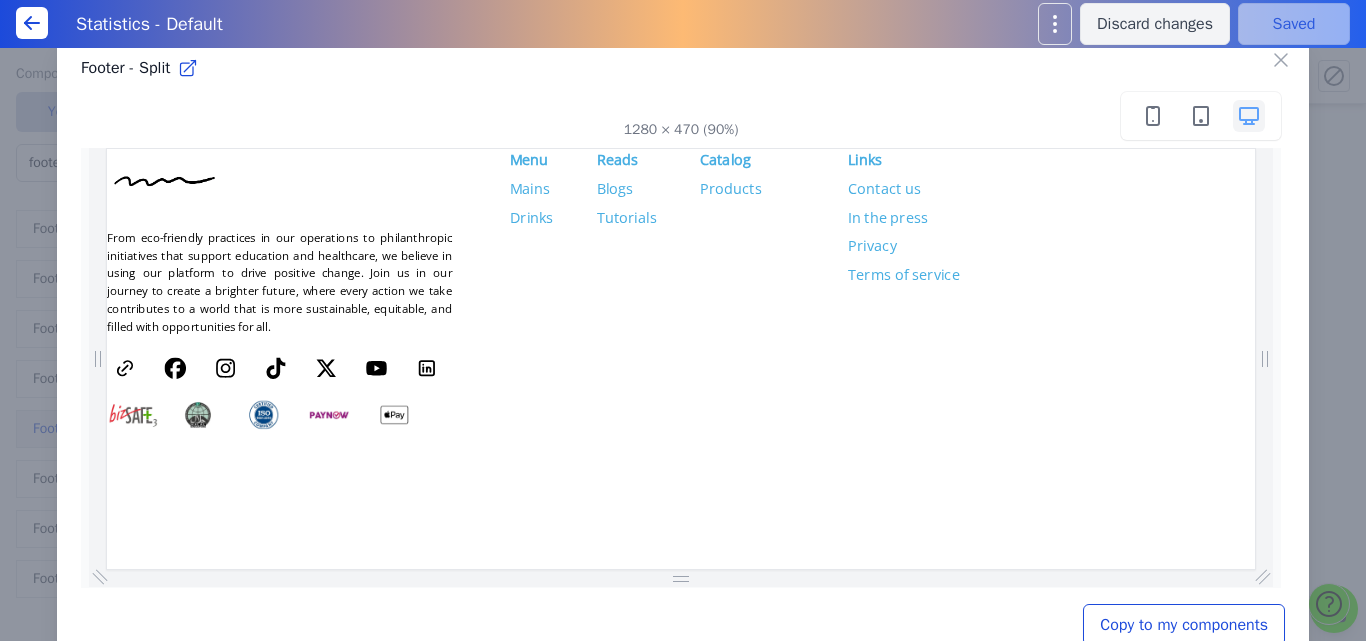 scroll, scrollTop: 0, scrollLeft: 0, axis: both 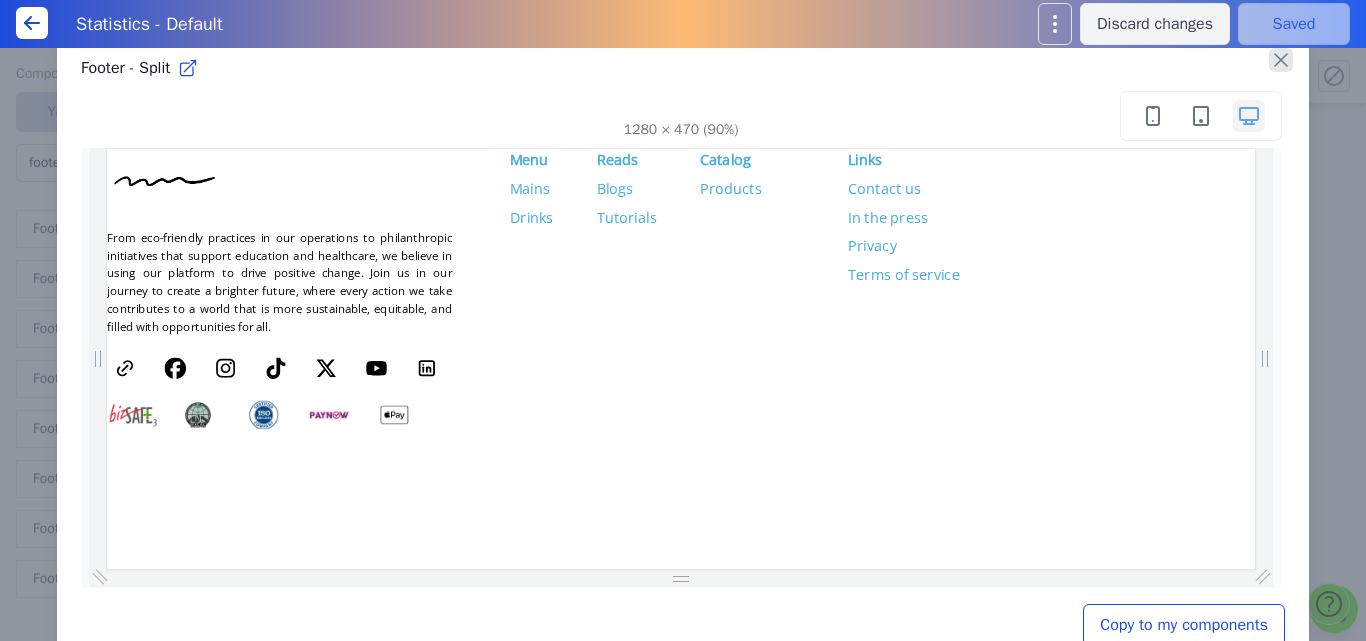 click 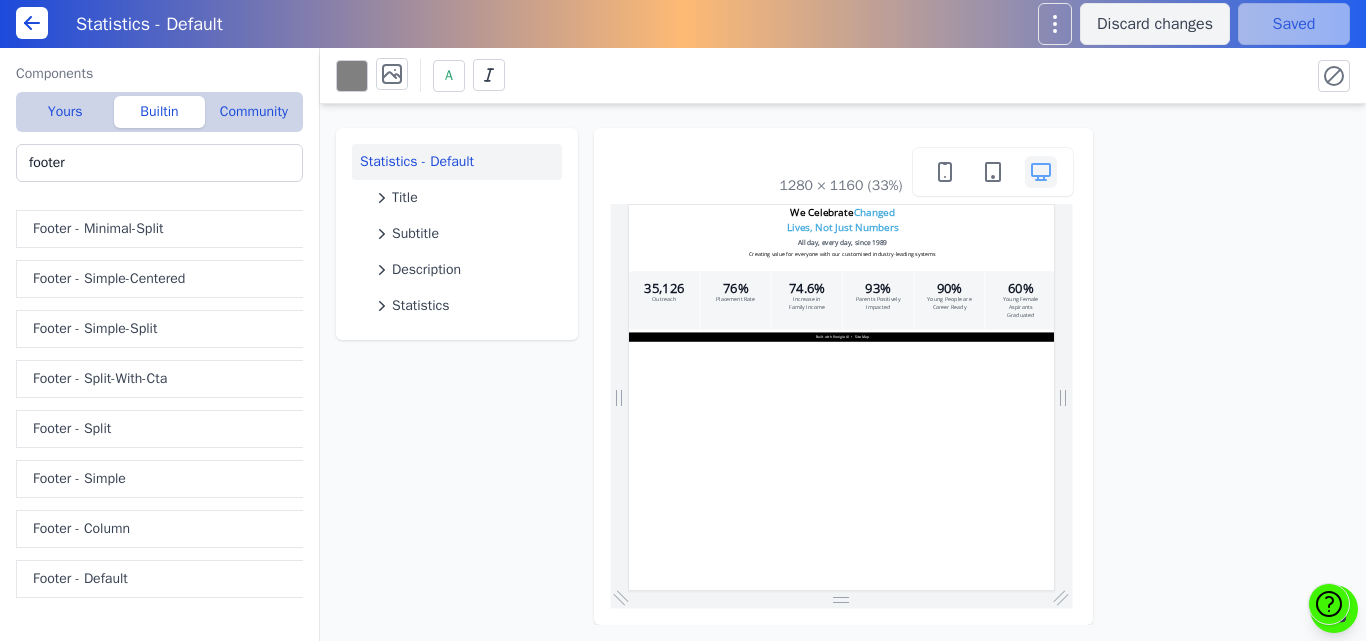 click on "Footer - Minimal-Split Footer - Simple-Centered Footer - Simple-Split Footer - Split-With-Cta Footer - Split Footer - Simple Footer - Column Footer - Default" at bounding box center [163, 404] 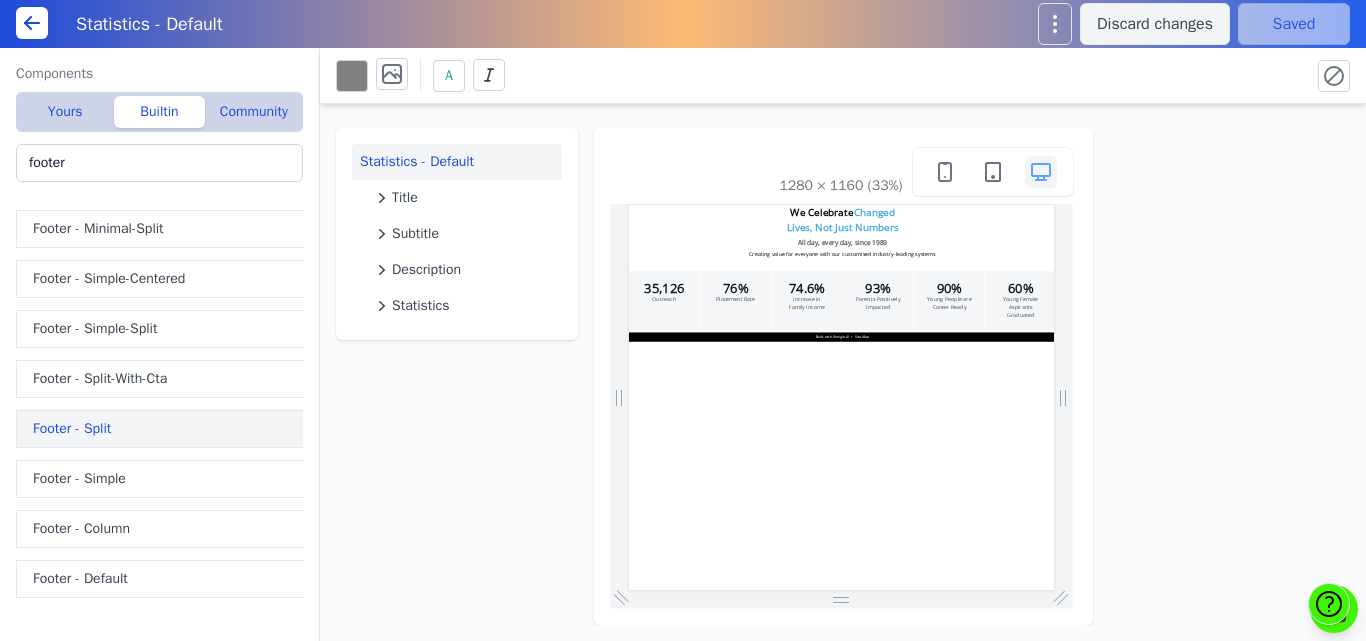 click on "Footer - Split" at bounding box center [163, 429] 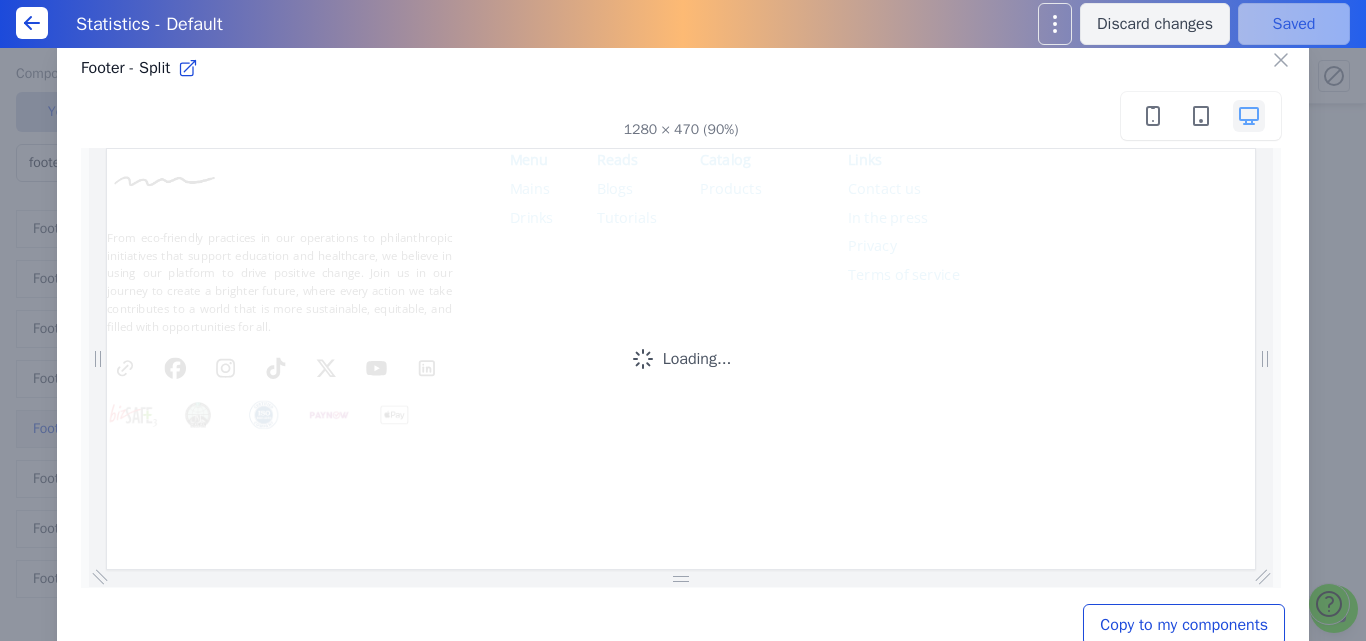 scroll, scrollTop: 0, scrollLeft: 0, axis: both 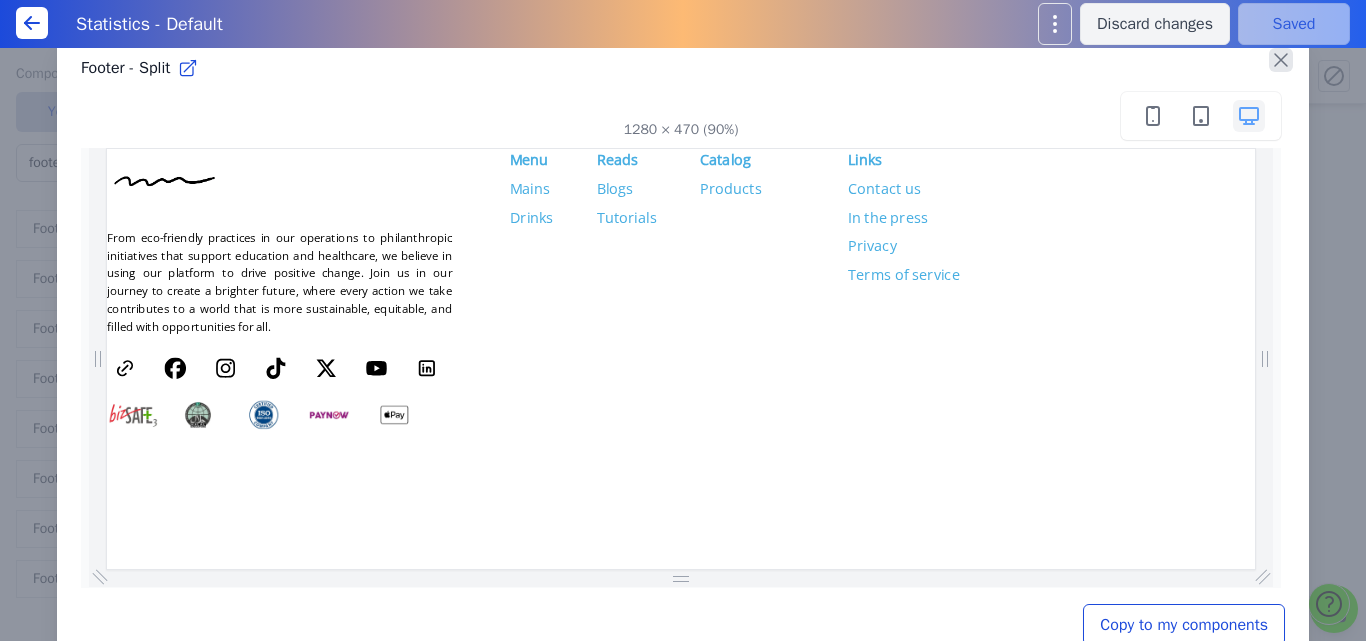 click 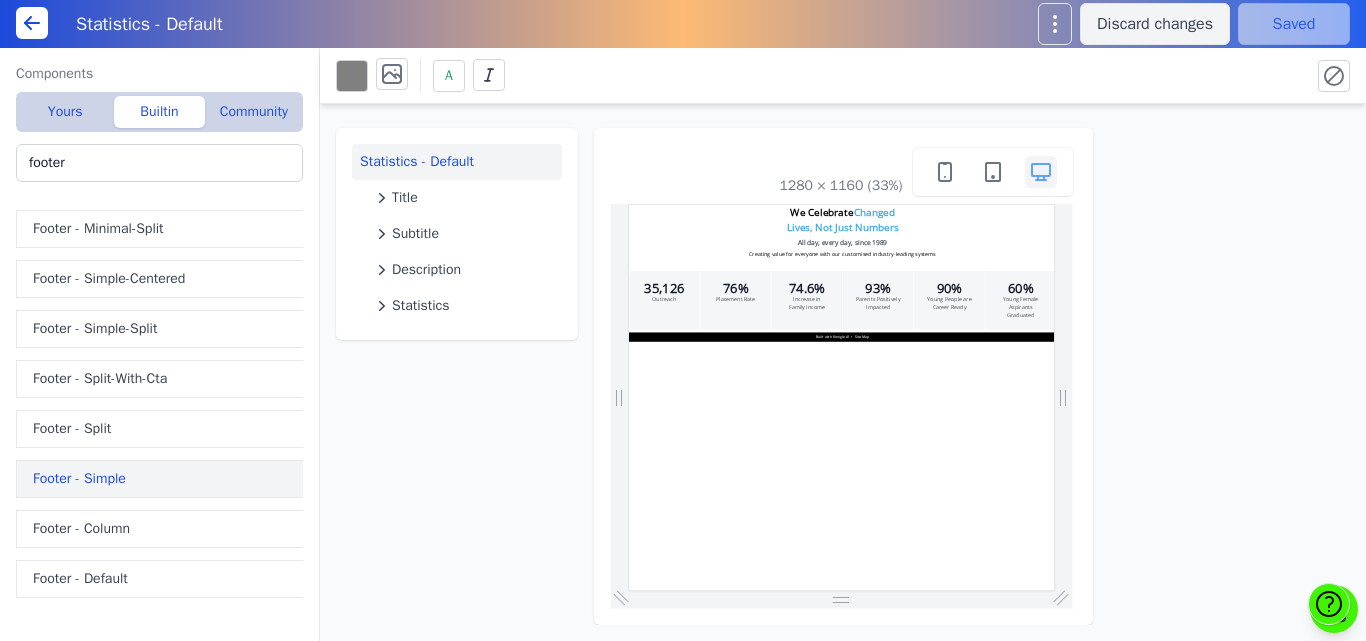 click on "Footer - Simple" at bounding box center [163, 479] 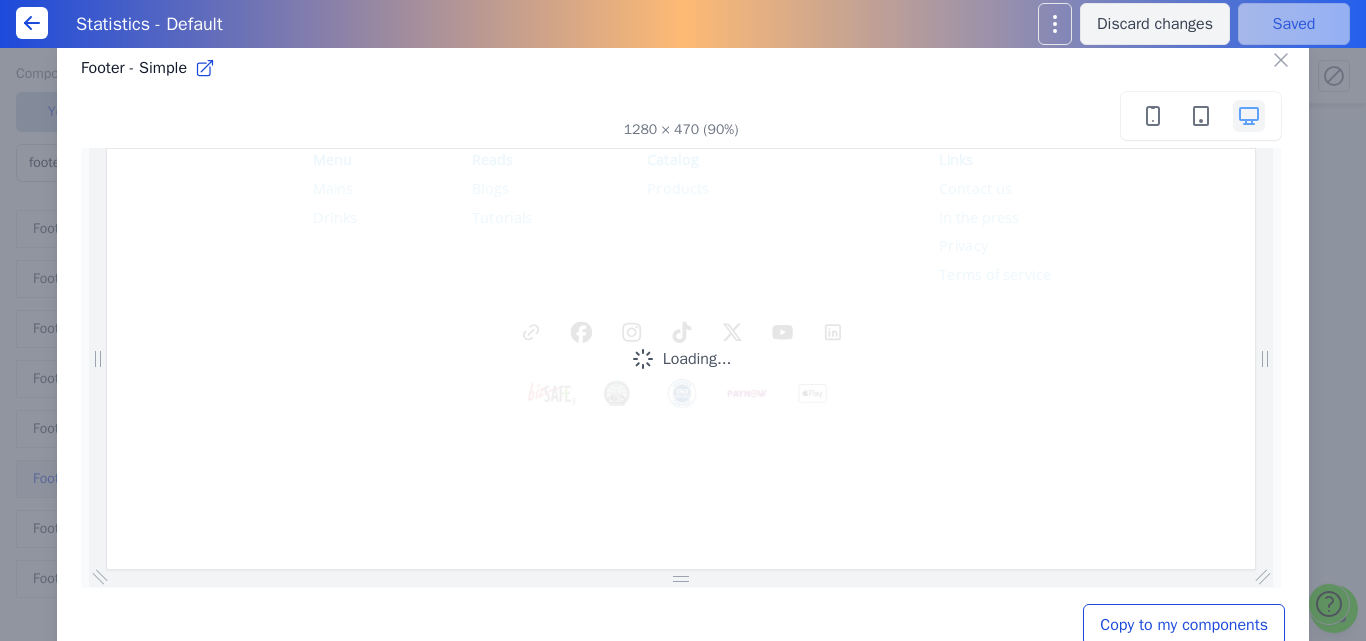 scroll, scrollTop: 0, scrollLeft: 0, axis: both 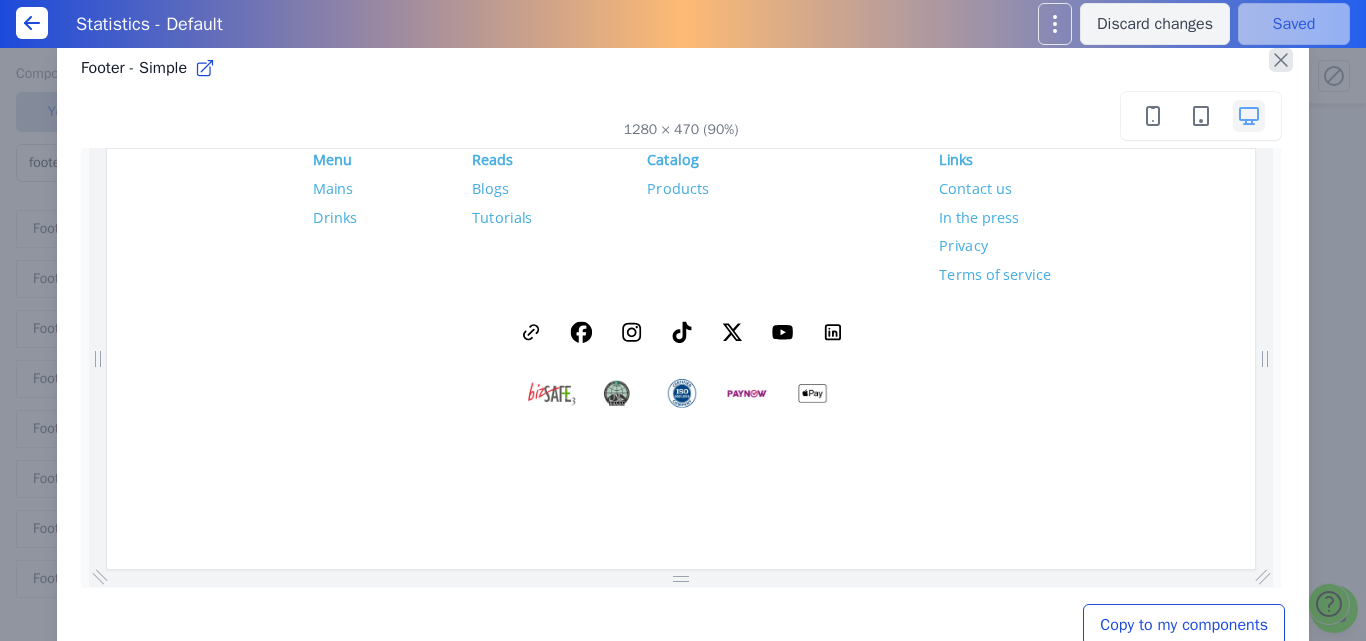 click 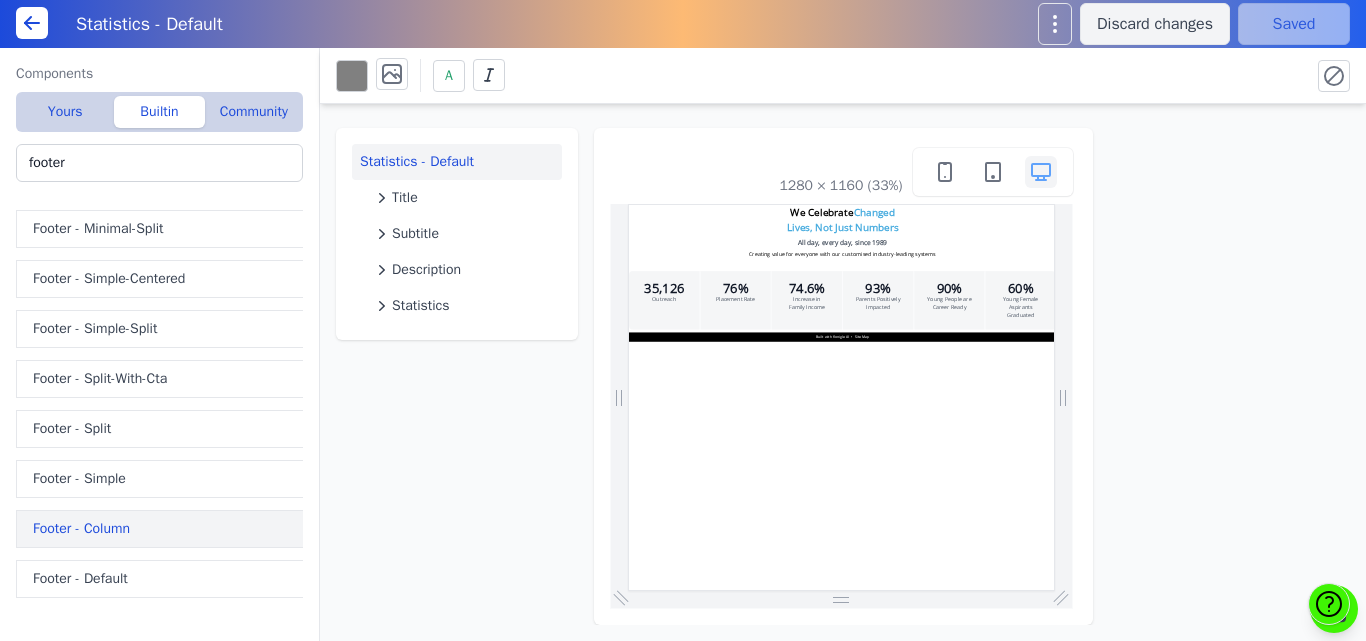 click on "Footer - Column" at bounding box center (163, 529) 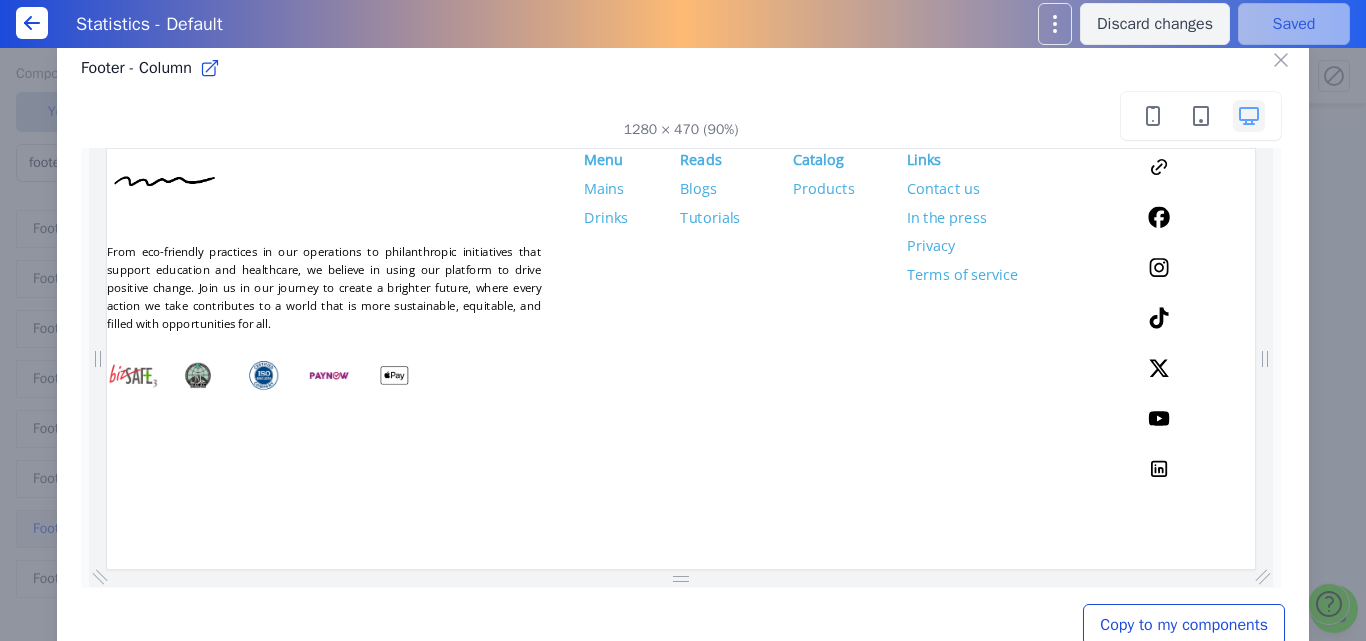 scroll, scrollTop: 0, scrollLeft: 0, axis: both 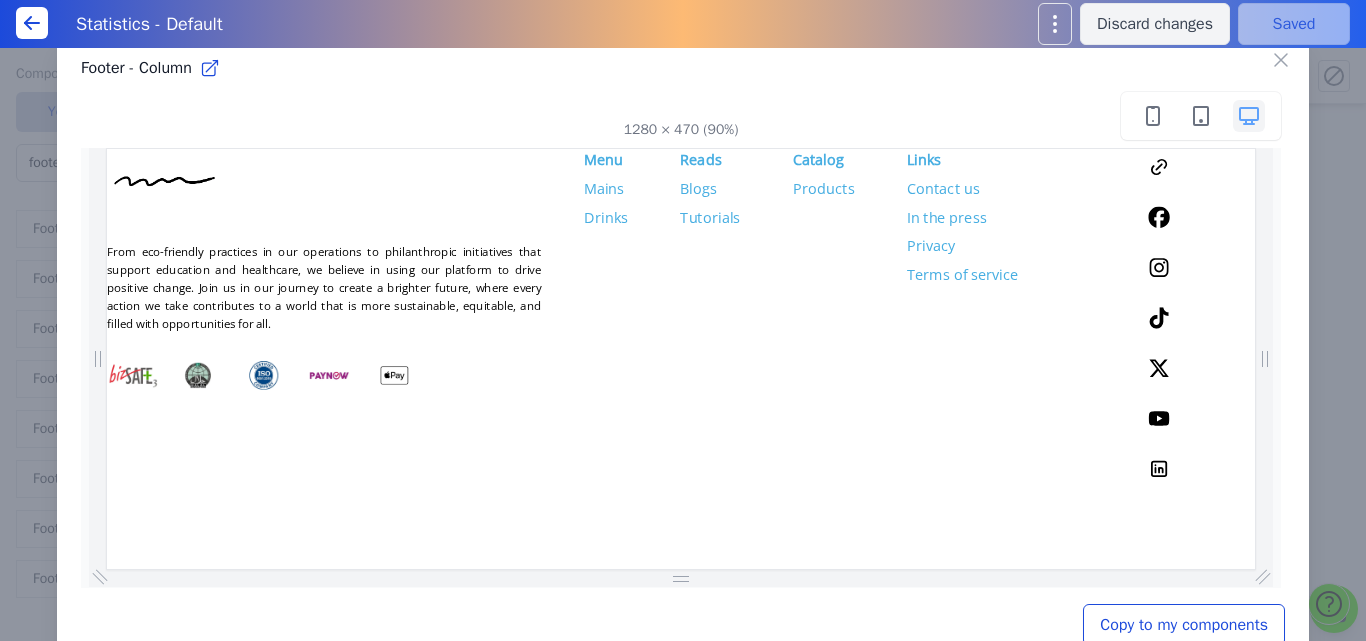 click on "Copy to my components" at bounding box center (1184, 625) 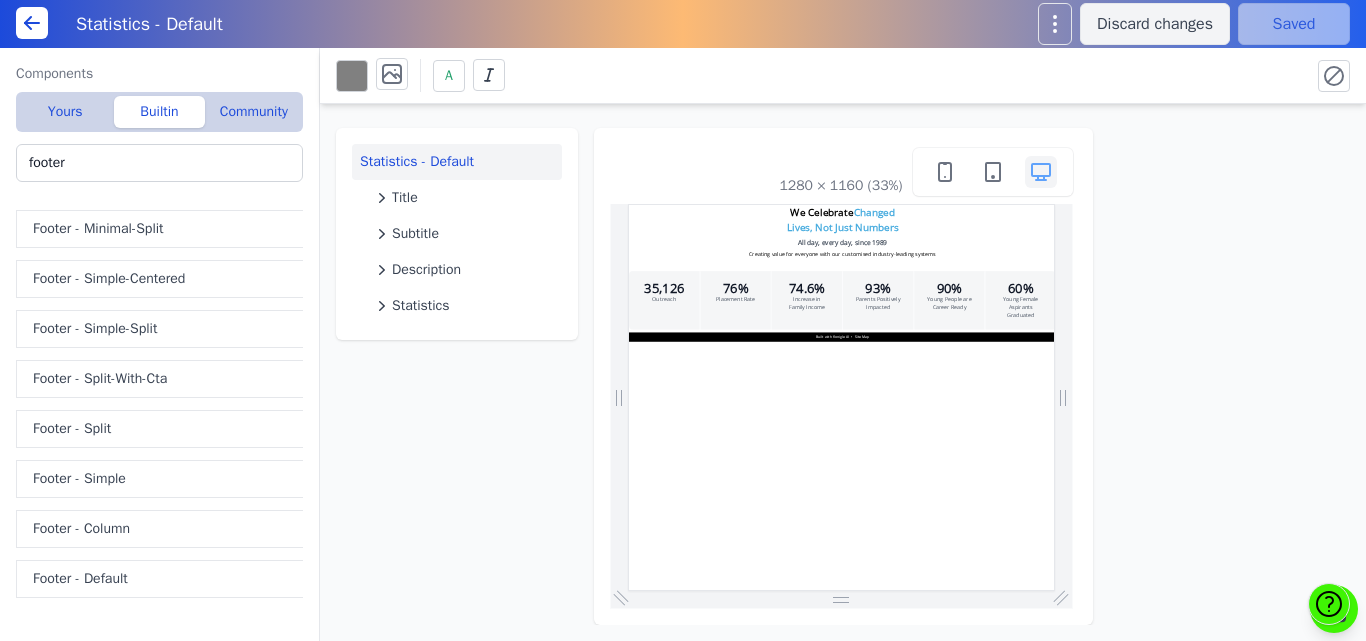 type on "Footer - Column" 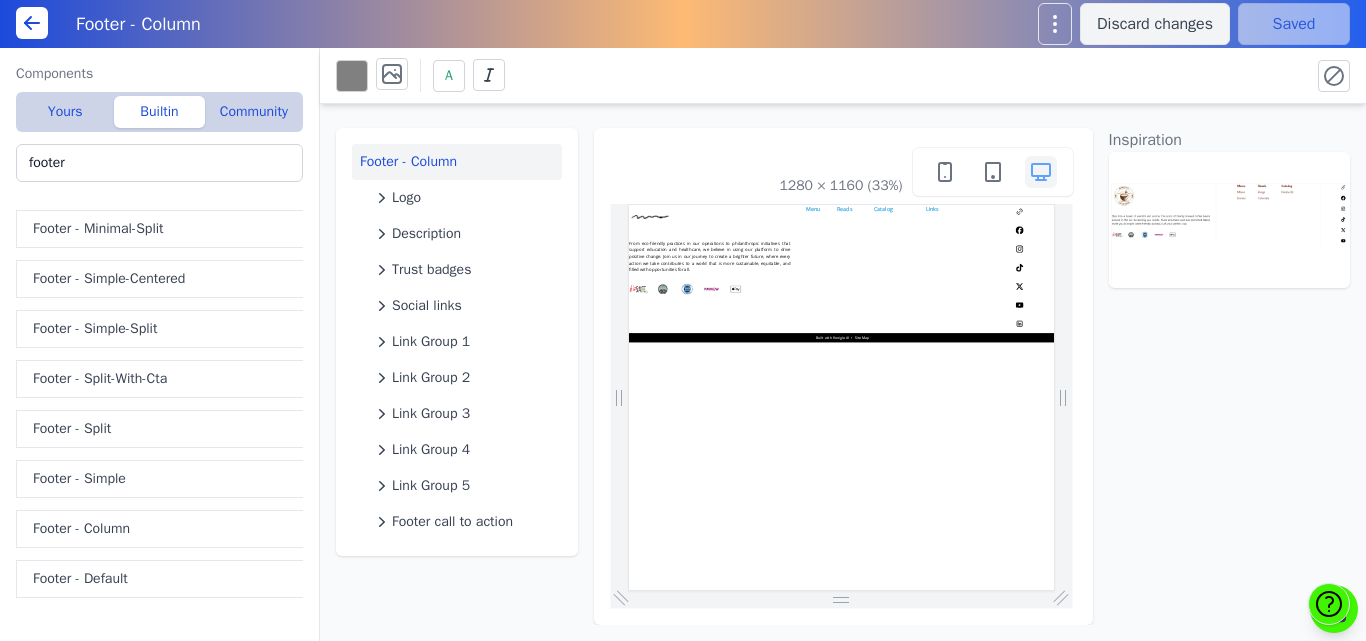 scroll, scrollTop: 0, scrollLeft: 0, axis: both 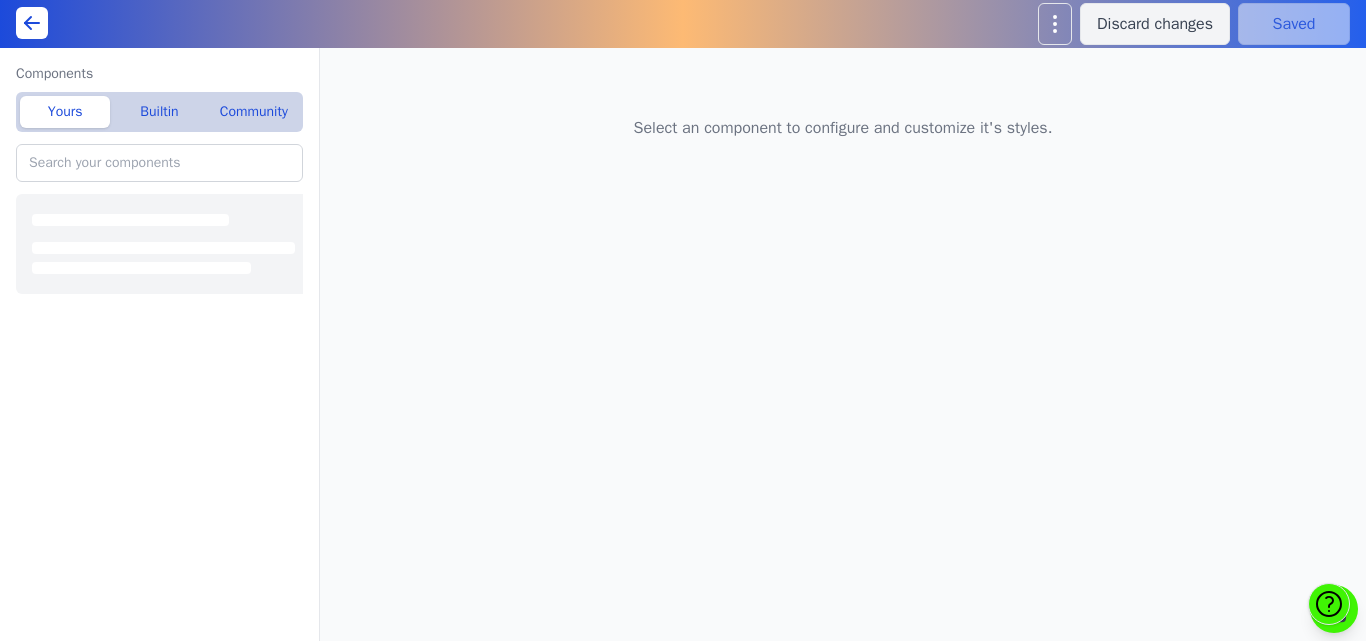 type on "Home(A): Visual Highlight" 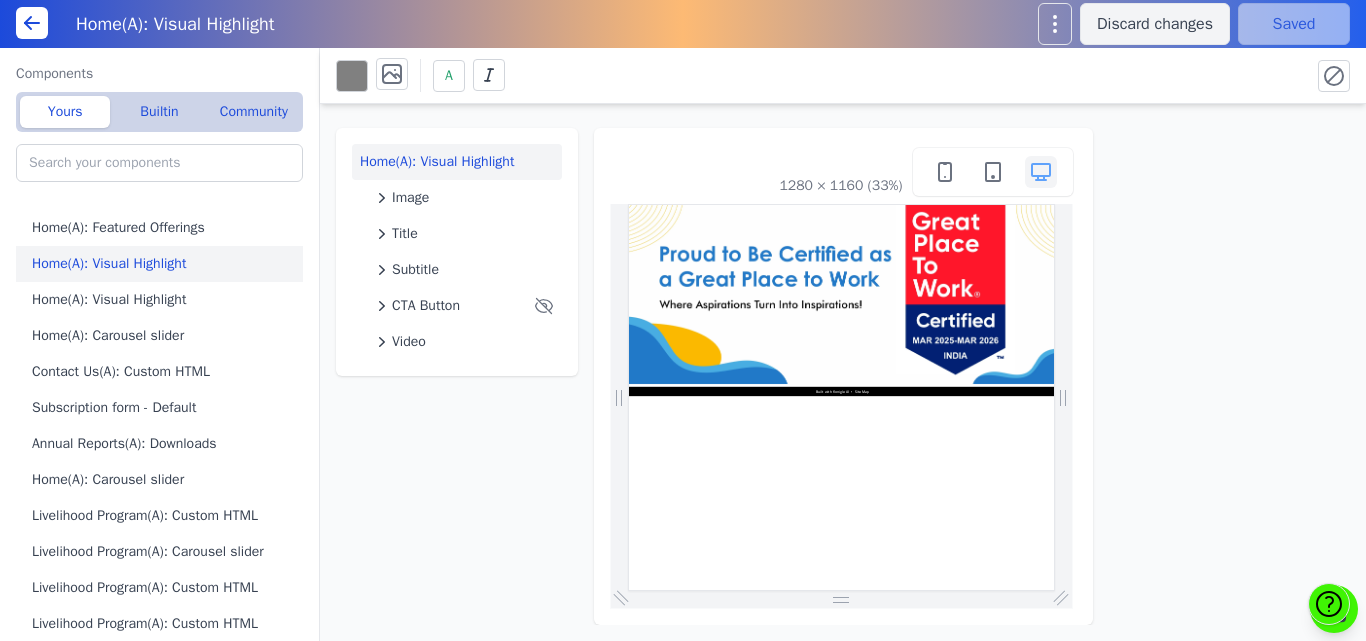 scroll, scrollTop: 0, scrollLeft: 0, axis: both 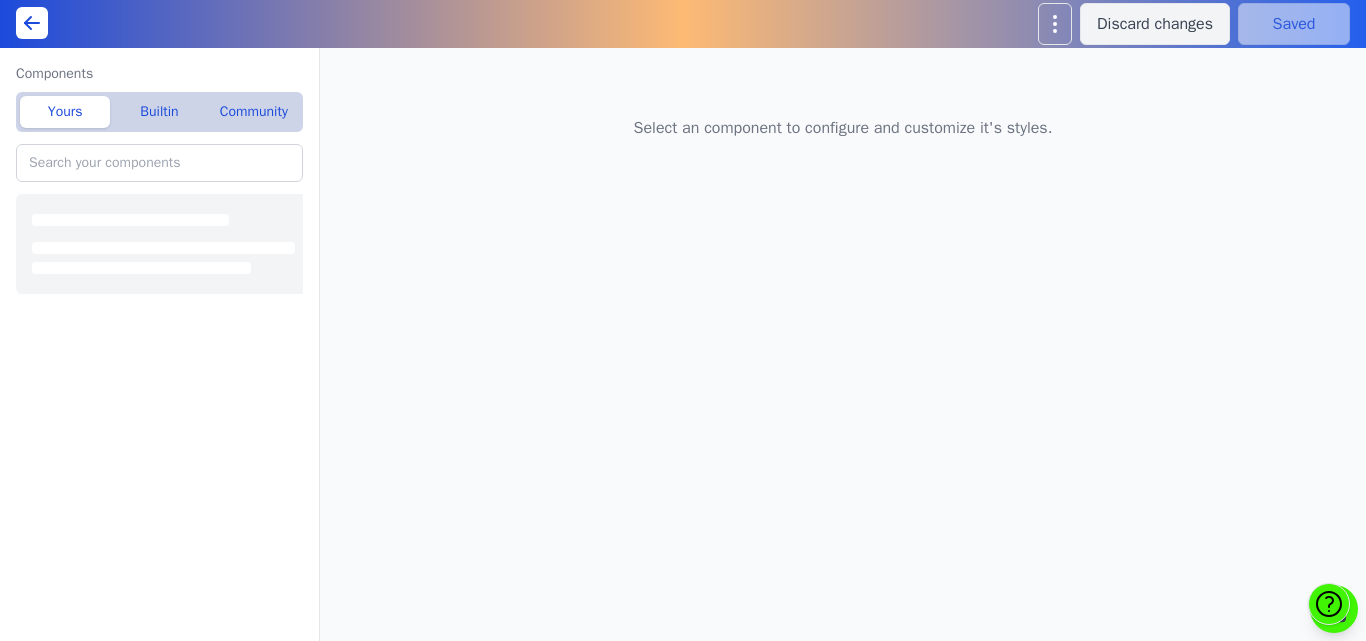 type on "Home(A): Featured Offerings" 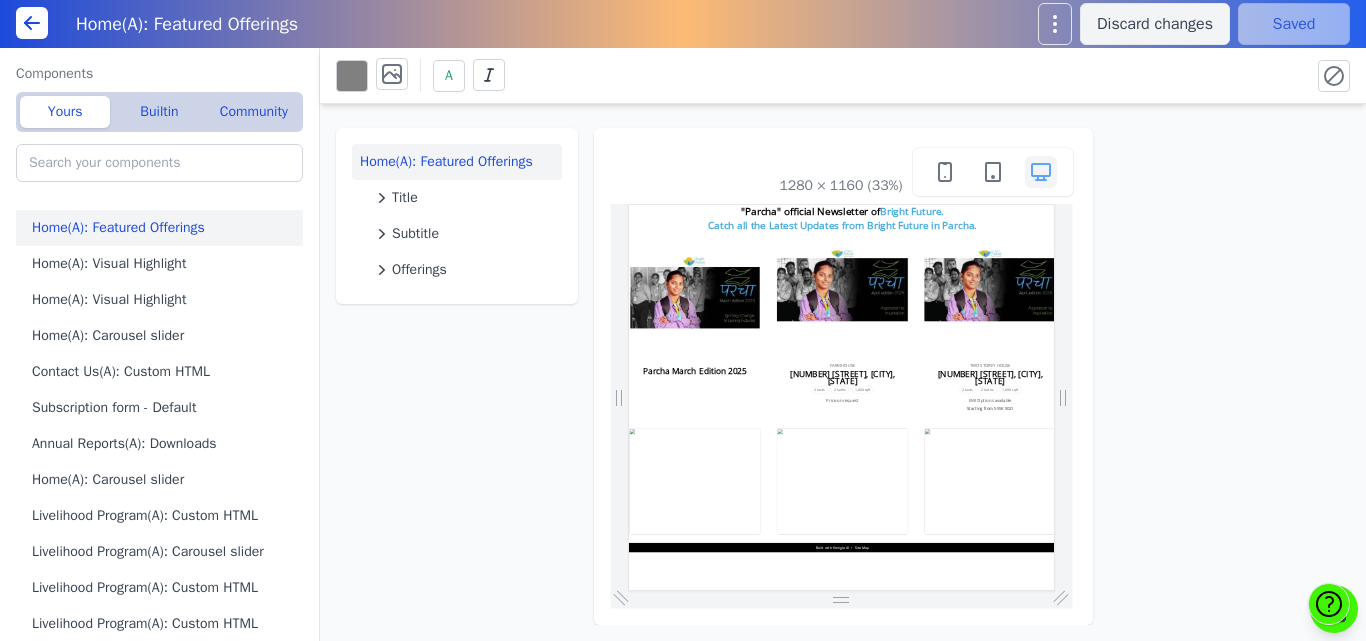 scroll, scrollTop: 0, scrollLeft: 0, axis: both 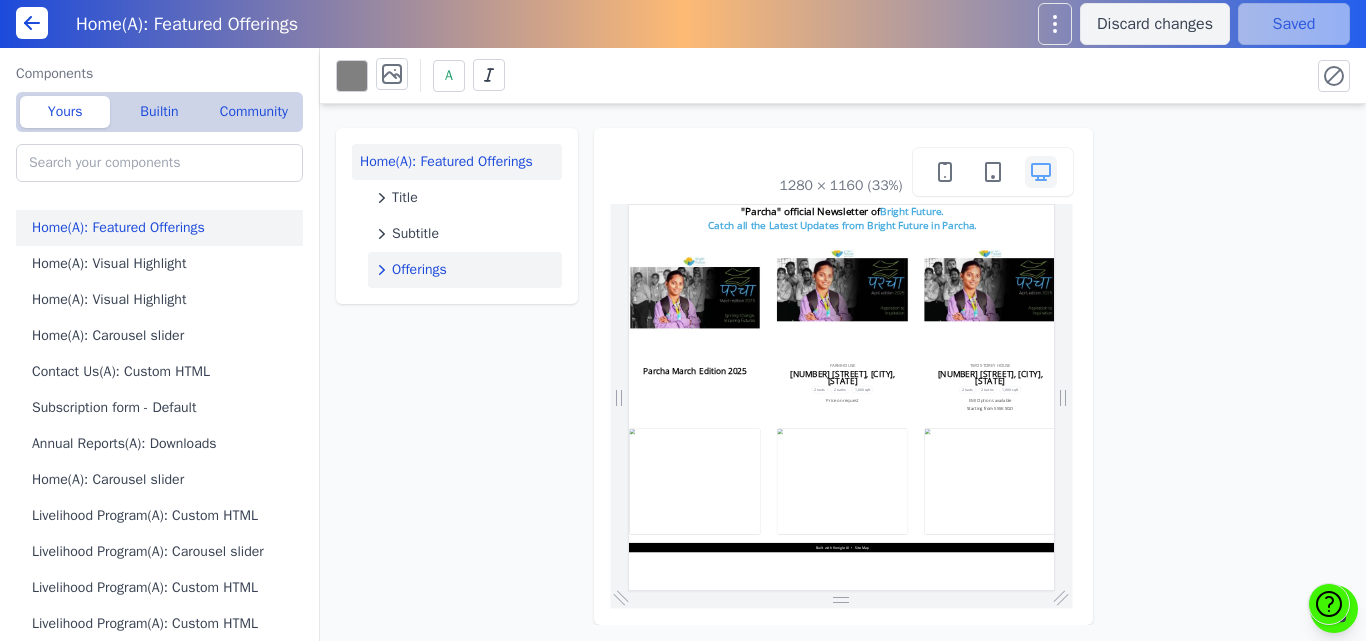 click on "Offerings" at bounding box center [419, 270] 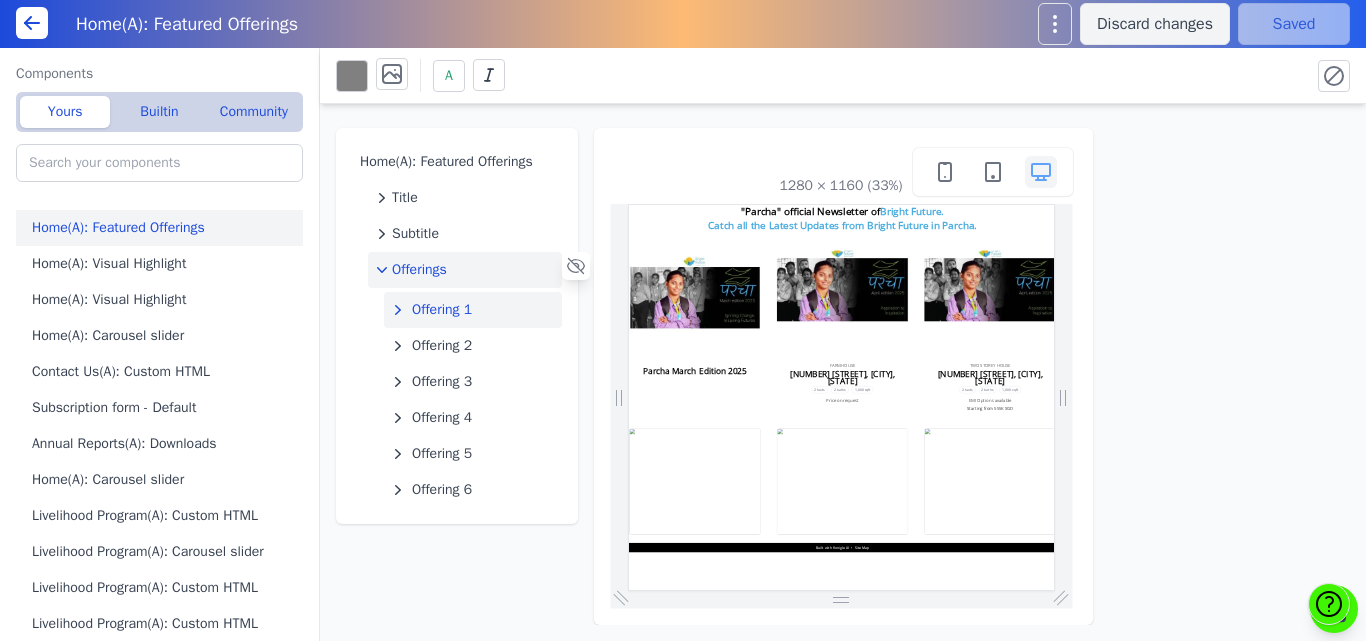 click on "Offering 1" at bounding box center [442, 310] 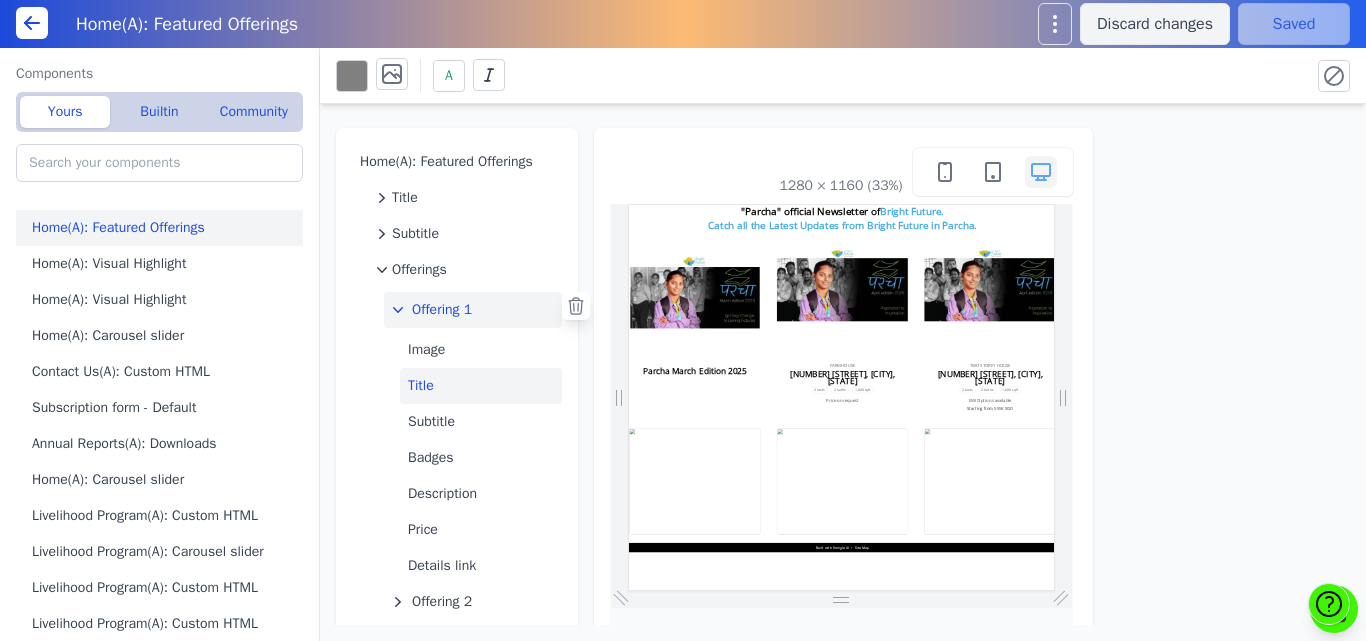 click on "Title" at bounding box center [481, 386] 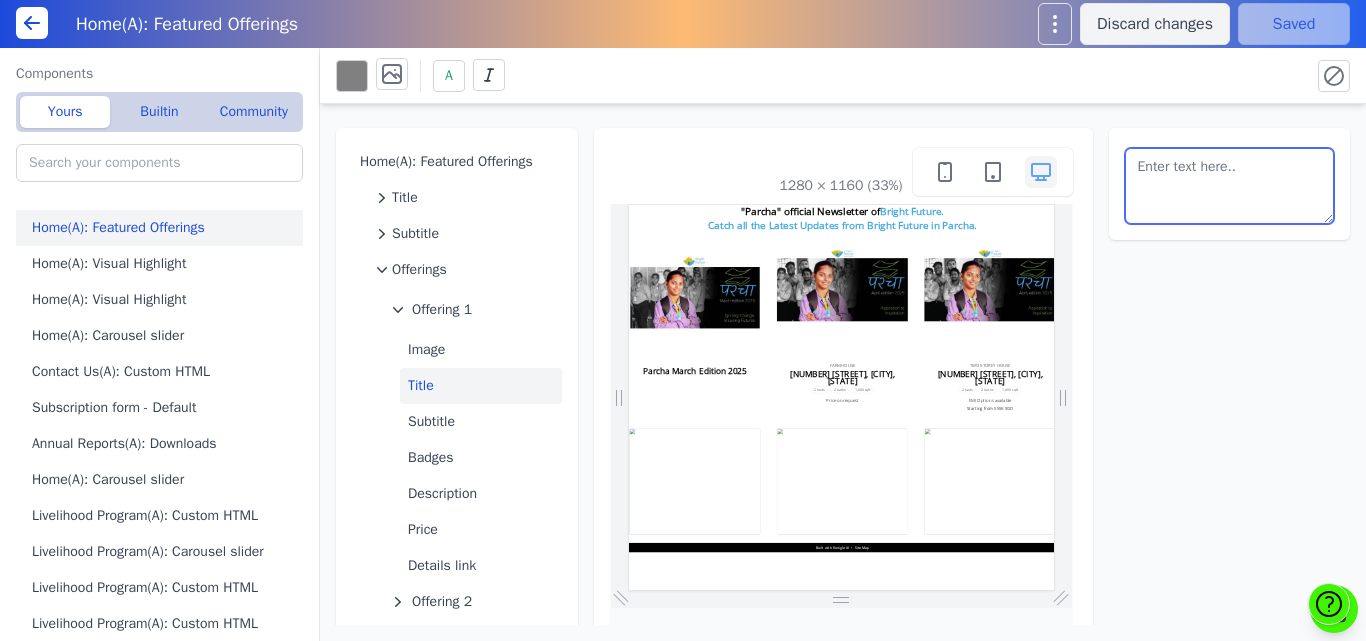click at bounding box center (1230, 186) 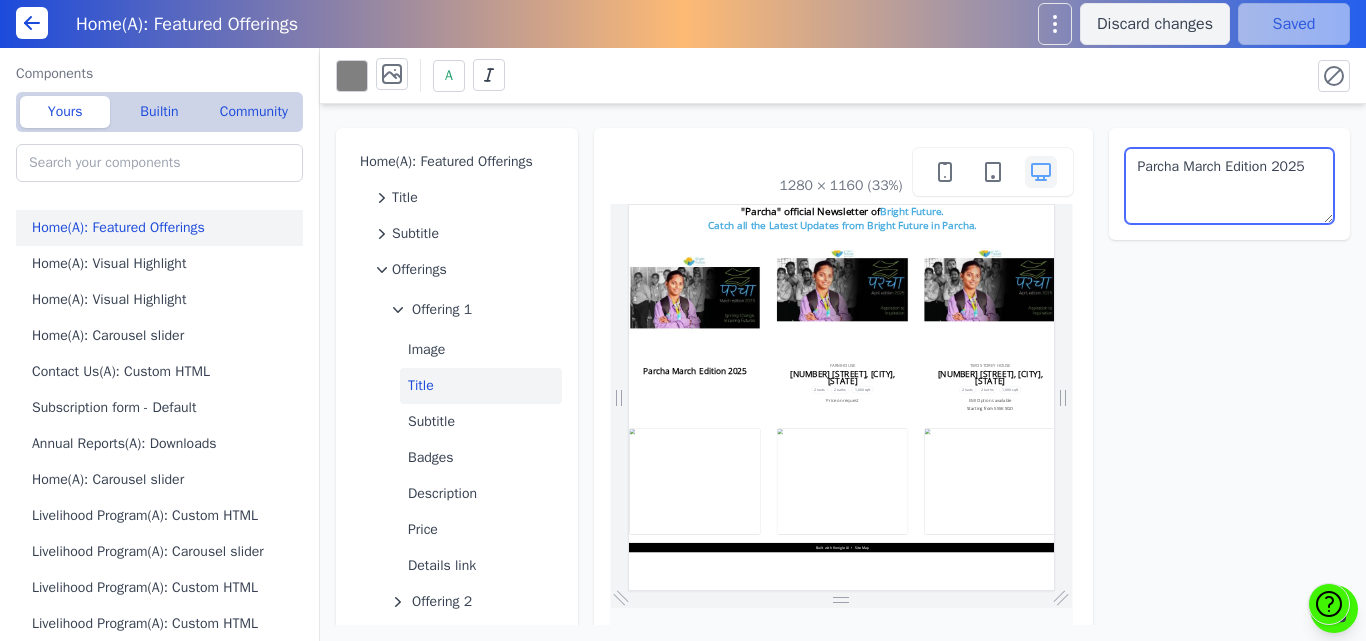paste on "<h2 style="text-align:center; font-weight:bold; font-size:20px; margin-top:30px;">
This is a Heading
</h2>" 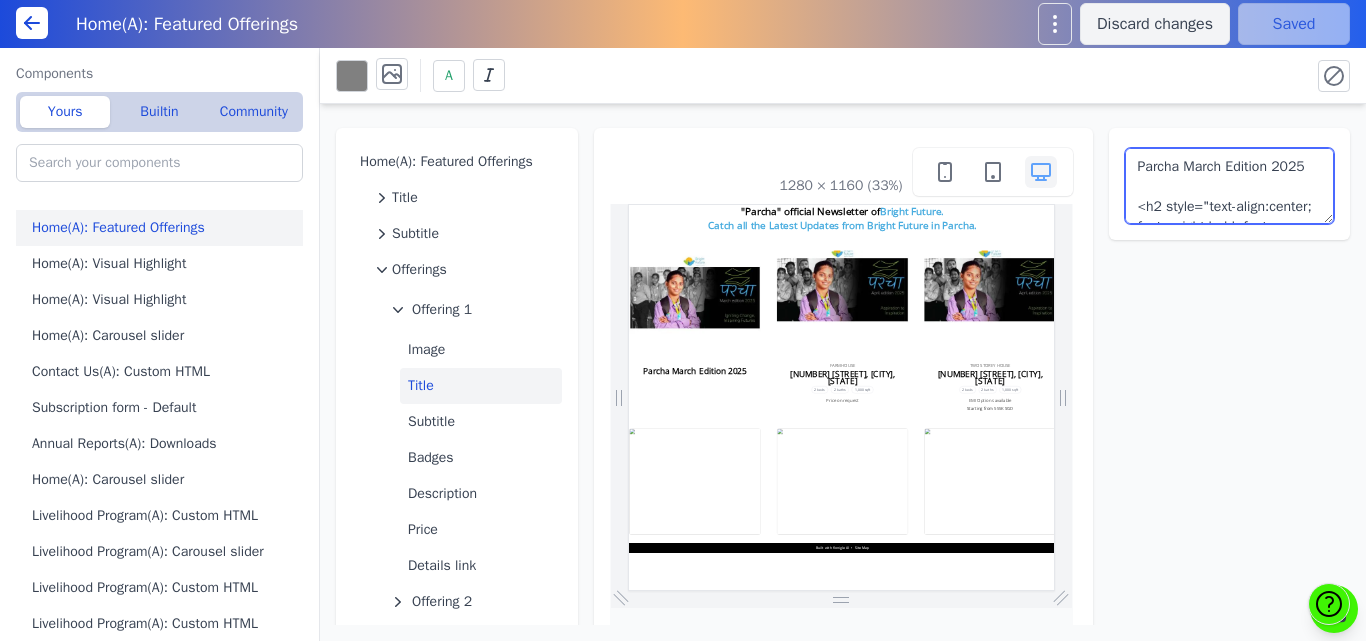 scroll, scrollTop: 113, scrollLeft: 0, axis: vertical 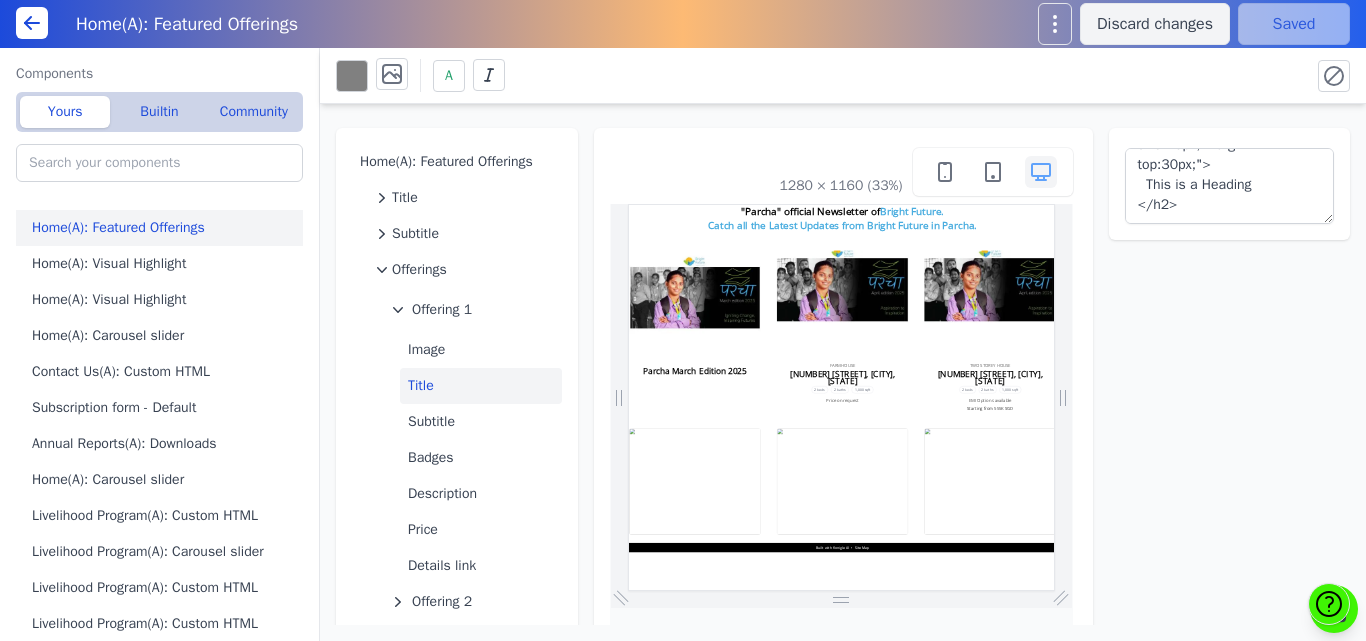 click on "A" at bounding box center [815, 75] 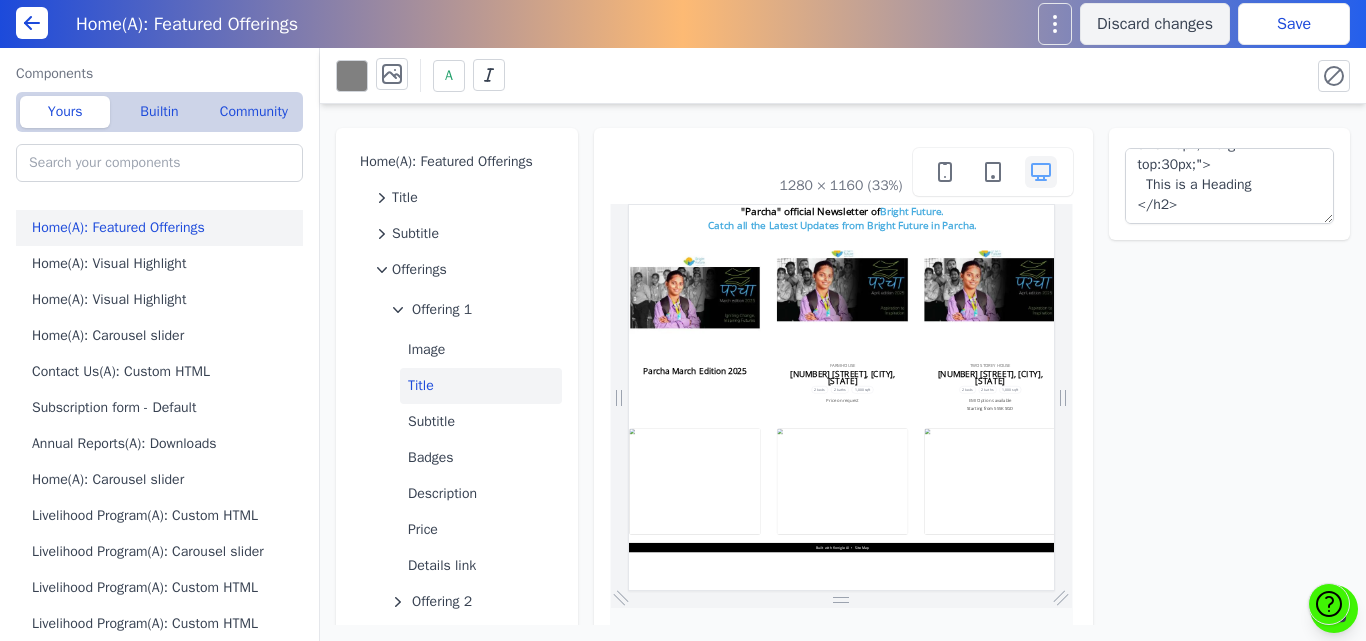 click on "Save" at bounding box center (1294, 24) 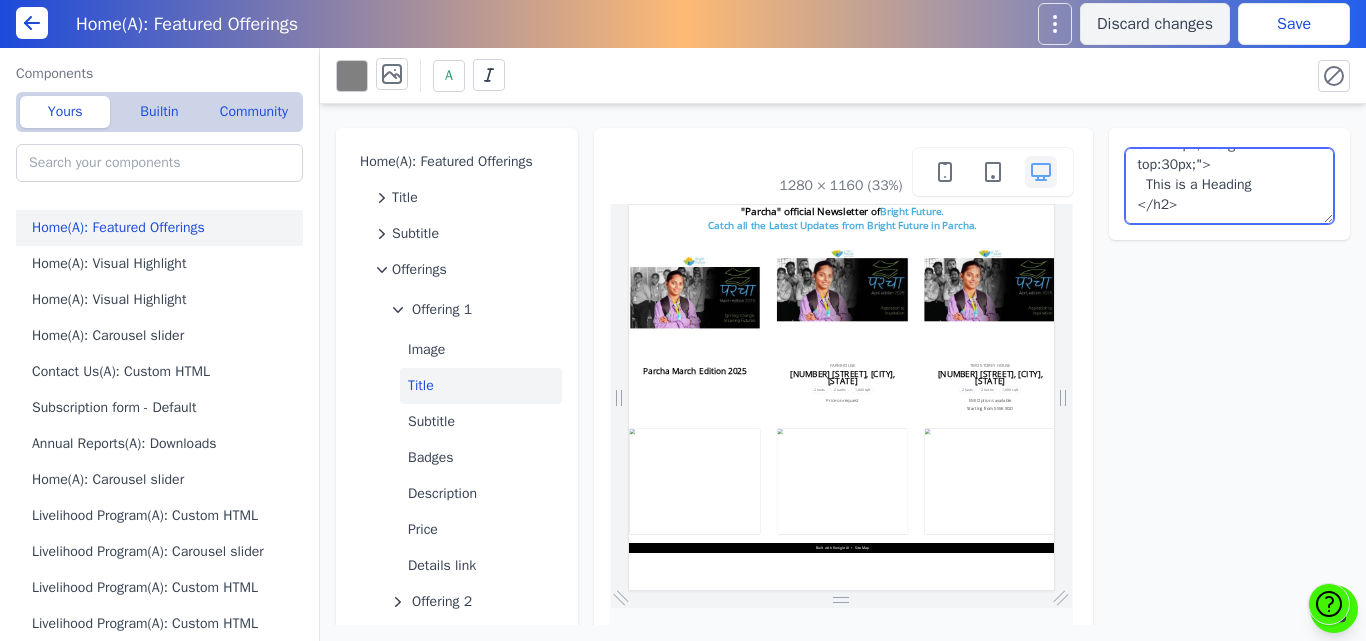 scroll, scrollTop: 0, scrollLeft: 0, axis: both 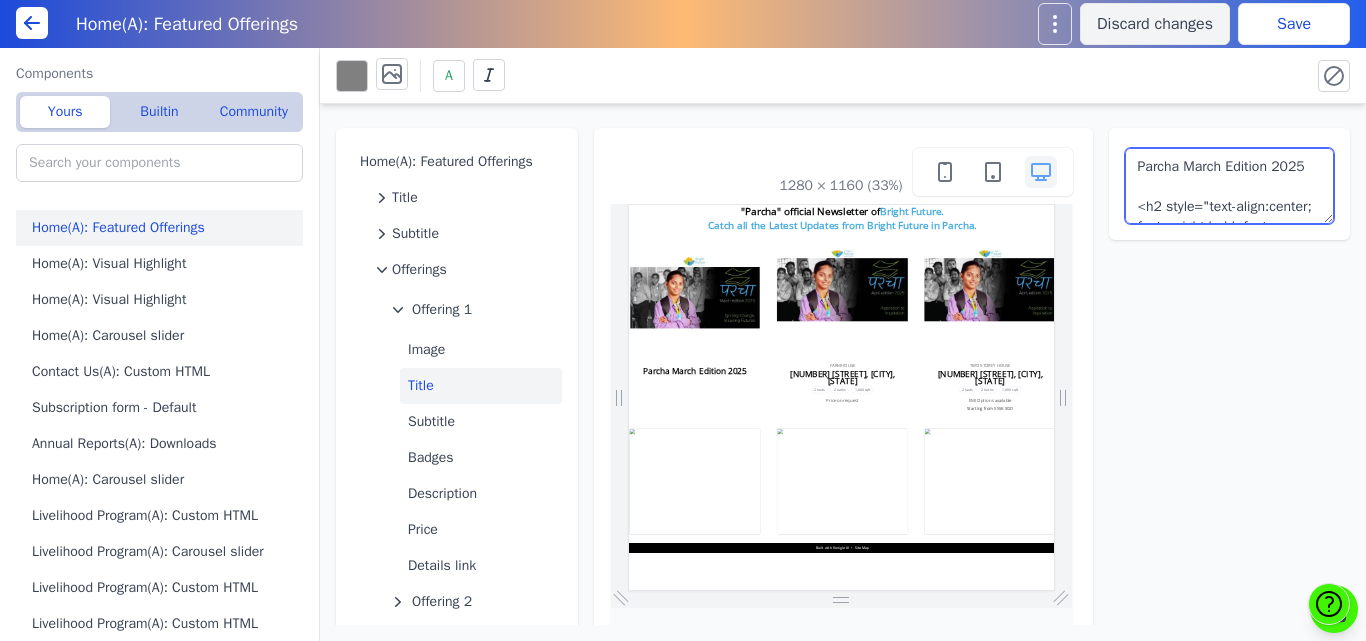 drag, startPoint x: 1298, startPoint y: 166, endPoint x: 1104, endPoint y: 169, distance: 194.0232 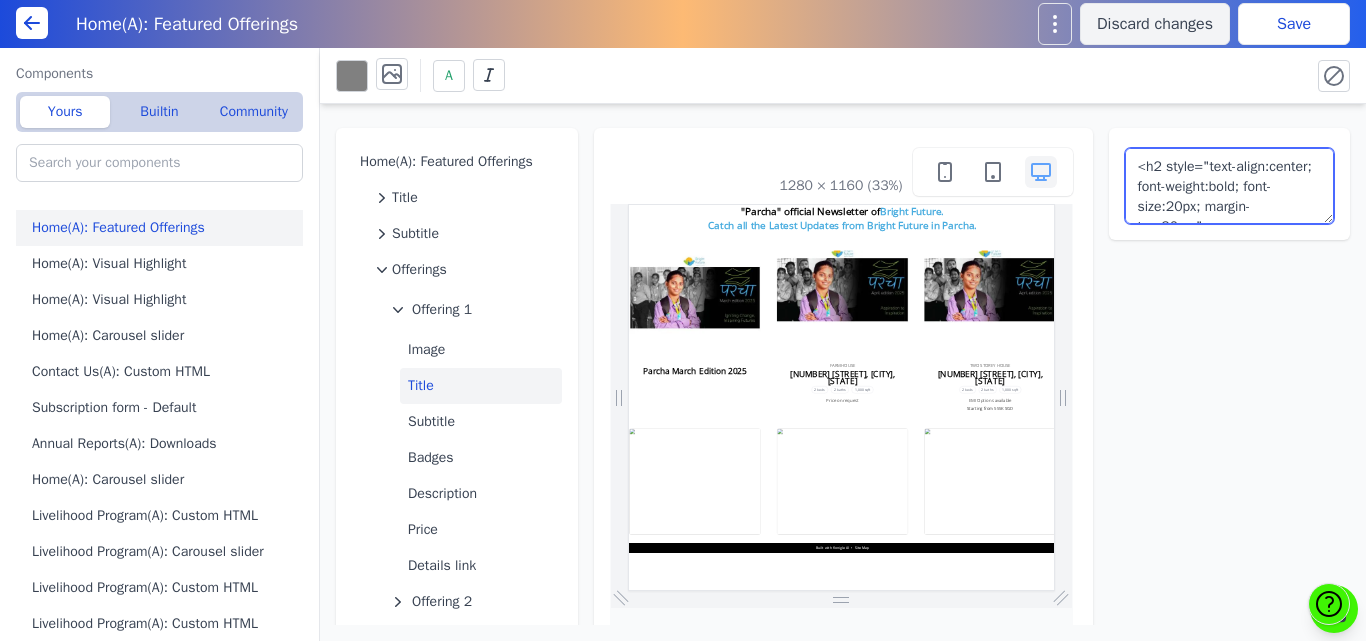 scroll, scrollTop: 122, scrollLeft: 0, axis: vertical 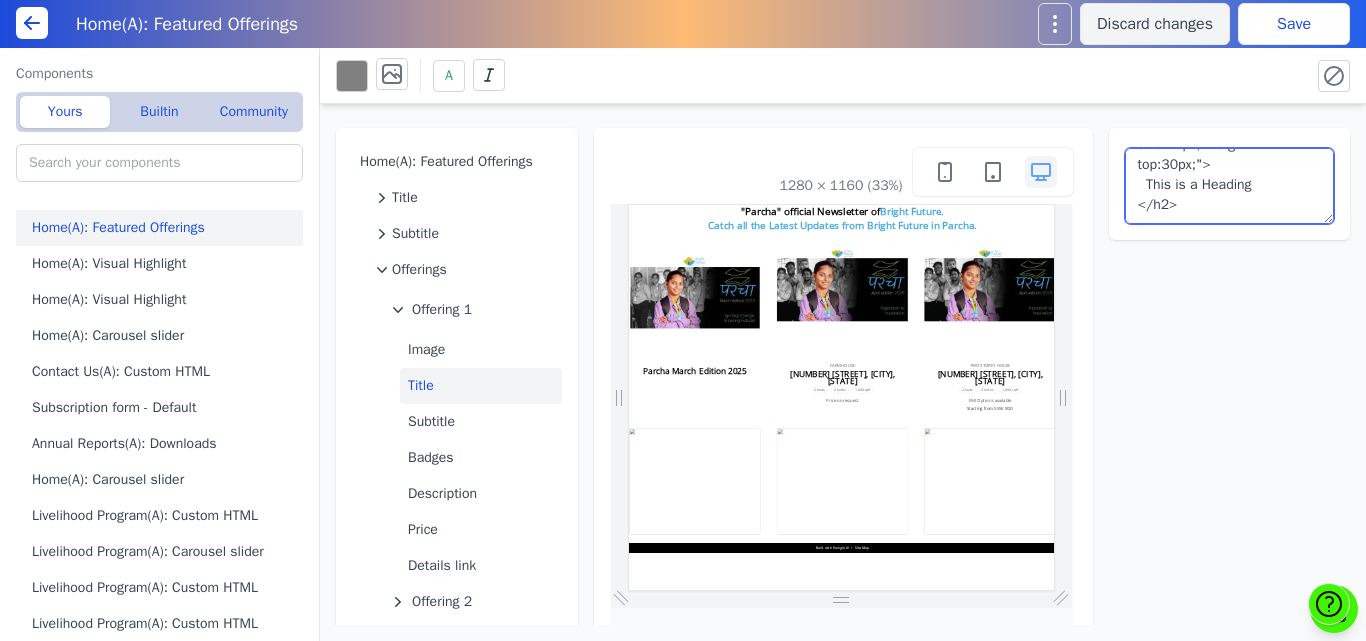 drag, startPoint x: 1253, startPoint y: 186, endPoint x: 1123, endPoint y: 187, distance: 130.00385 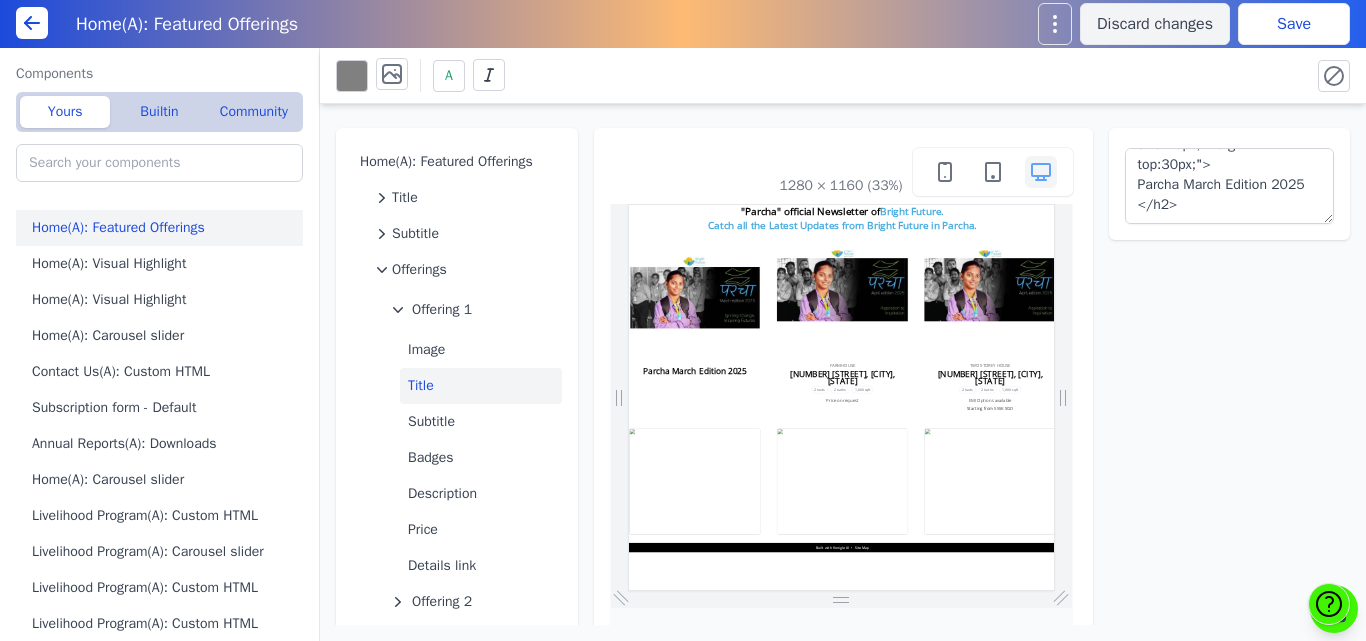 click on "A" at bounding box center (815, 75) 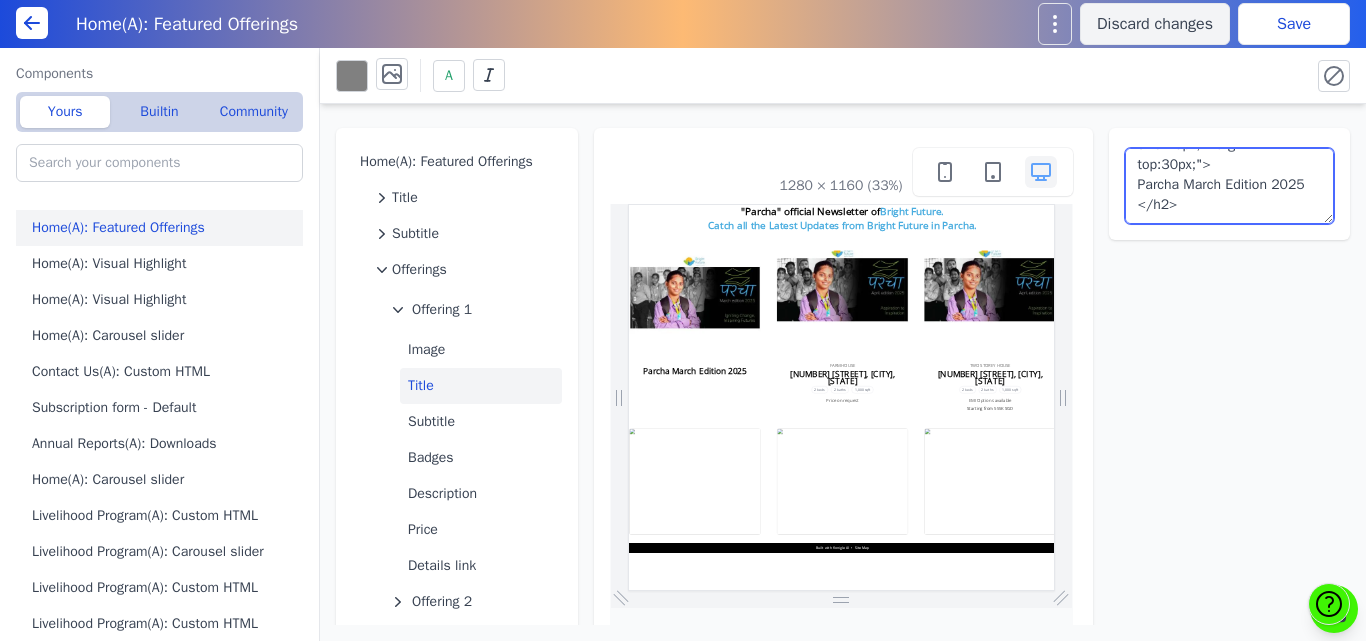 click on "<h2 style="text-align:center; font-weight:bold; font-size:20px; margin-top:30px;">
Parcha March Edition 2025
</h2>" at bounding box center (1230, 186) 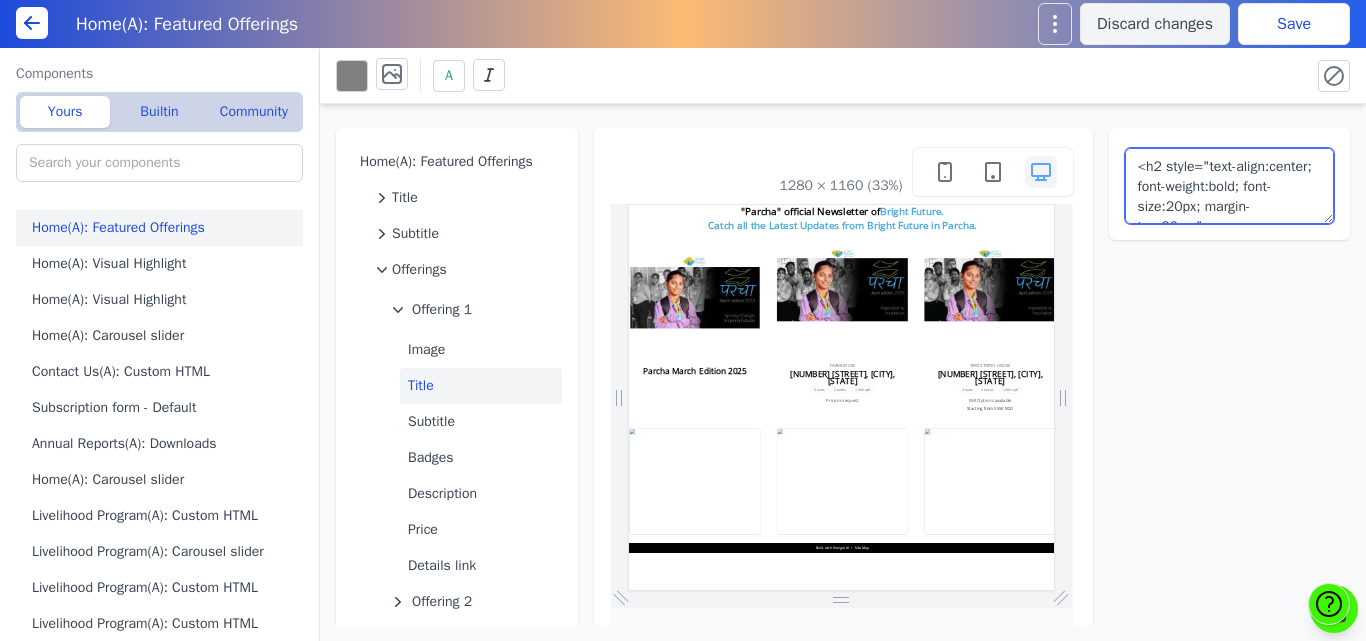 click on "<h2 style="text-align:center; font-weight:bold; font-size:20px; margin-top:30px;">
Parcha March Edition 2025
</h2>" at bounding box center [1230, 186] 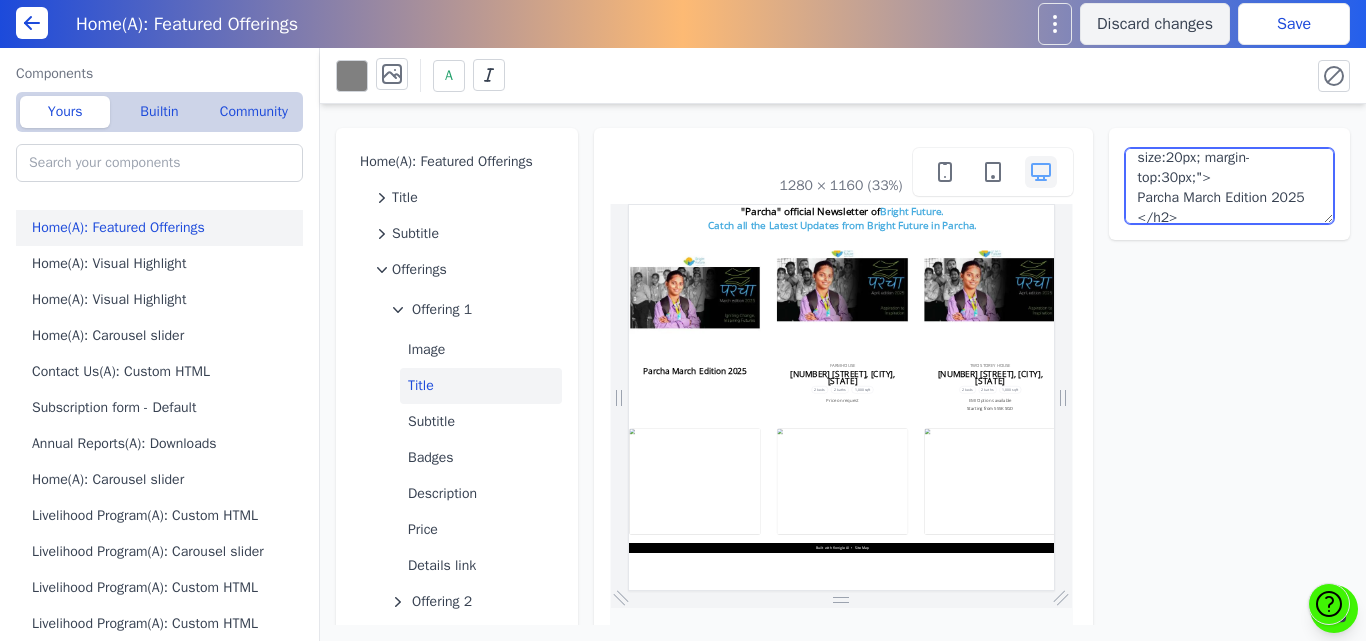 scroll, scrollTop: 0, scrollLeft: 0, axis: both 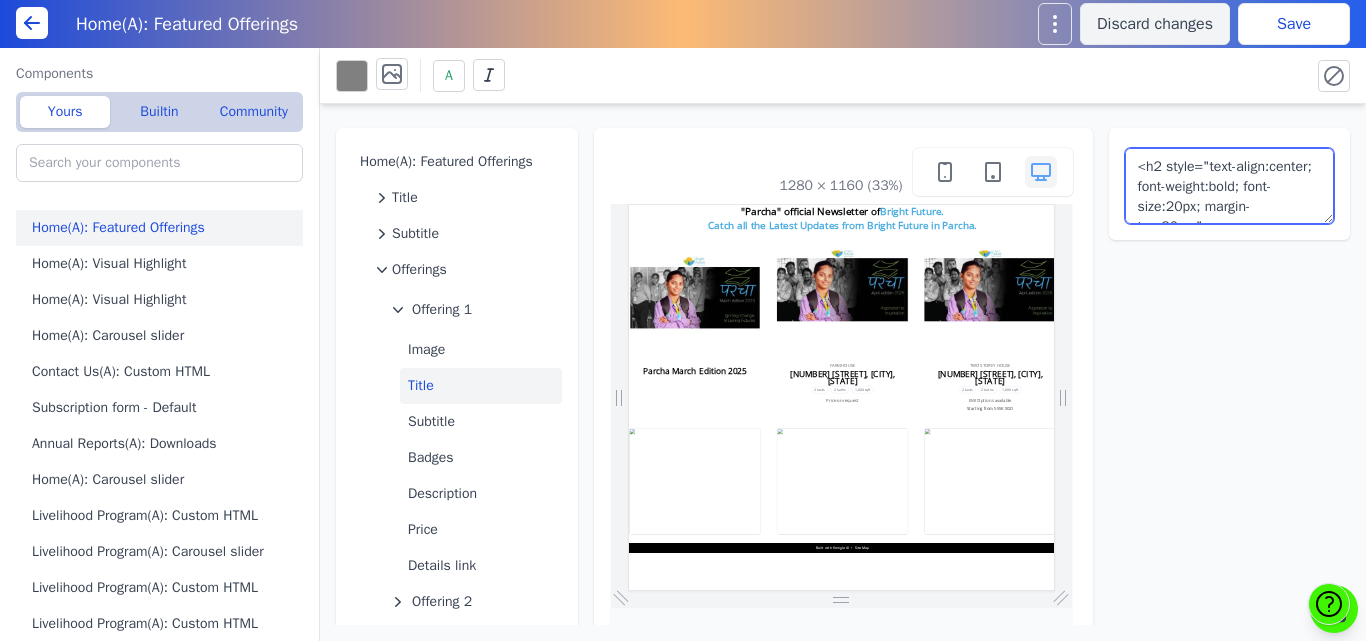 drag, startPoint x: 1199, startPoint y: 165, endPoint x: 1205, endPoint y: 201, distance: 36.496574 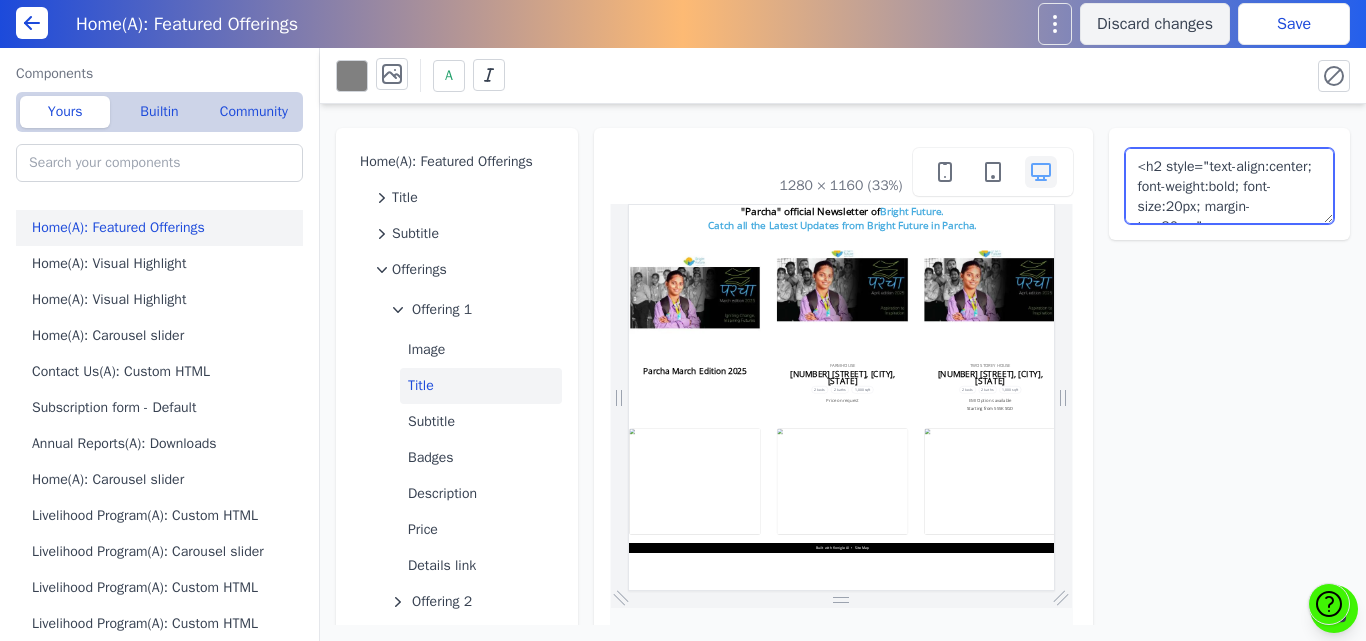 click on "<h2 style="text-align:center; font-weight:bold; font-size:20px; margin-top:30px;">
Parcha March Edition 2025
</h2>" at bounding box center (1230, 186) 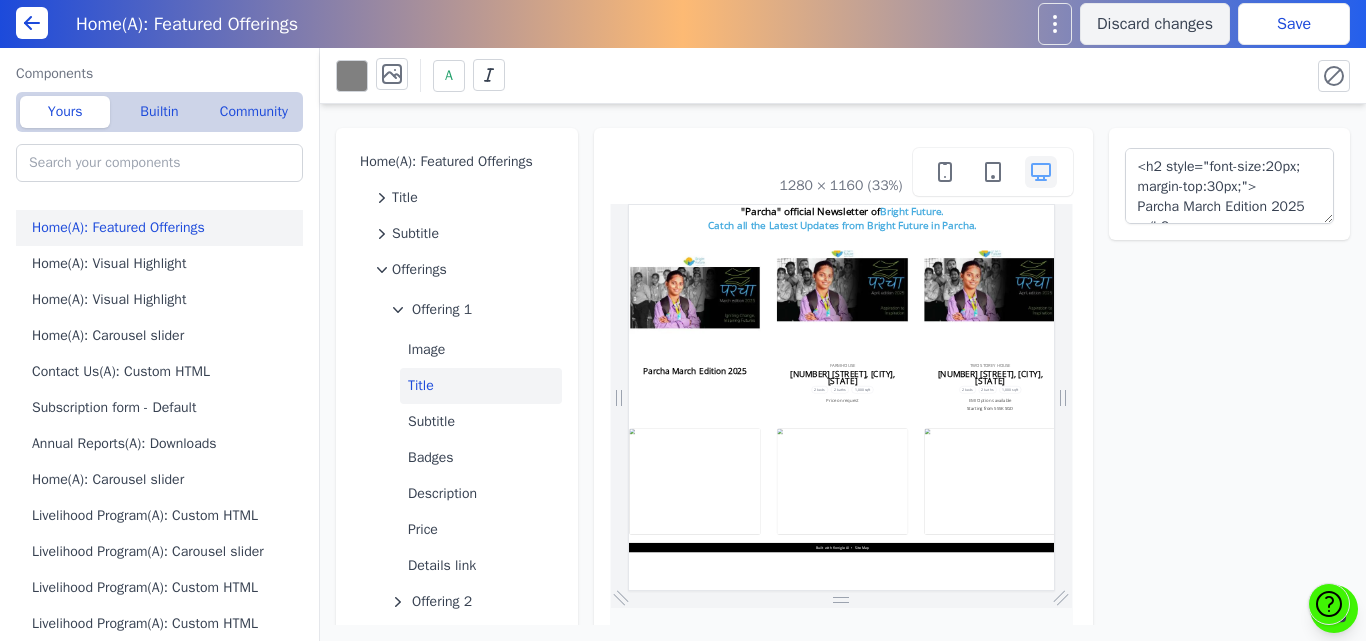 click on "Save" at bounding box center (1294, 24) 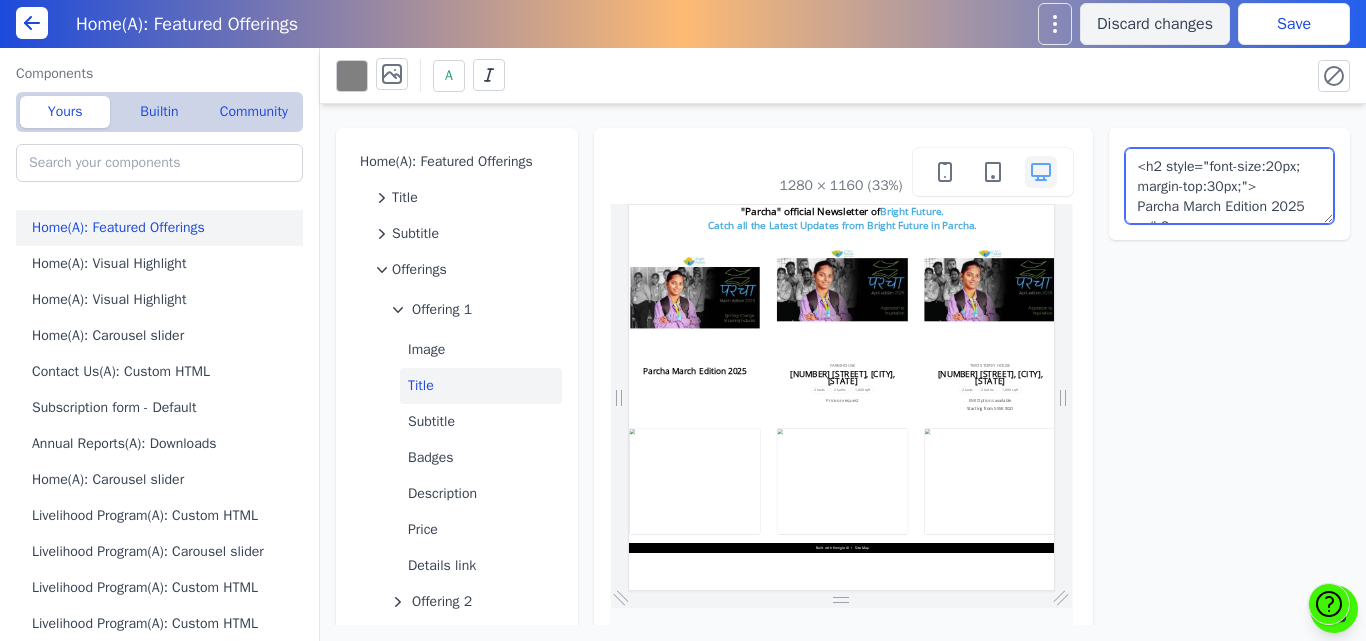 click on "<h2 style="font-size:20px; margin-top:30px;">
Parcha March Edition 2025
</h2>" at bounding box center (1230, 186) 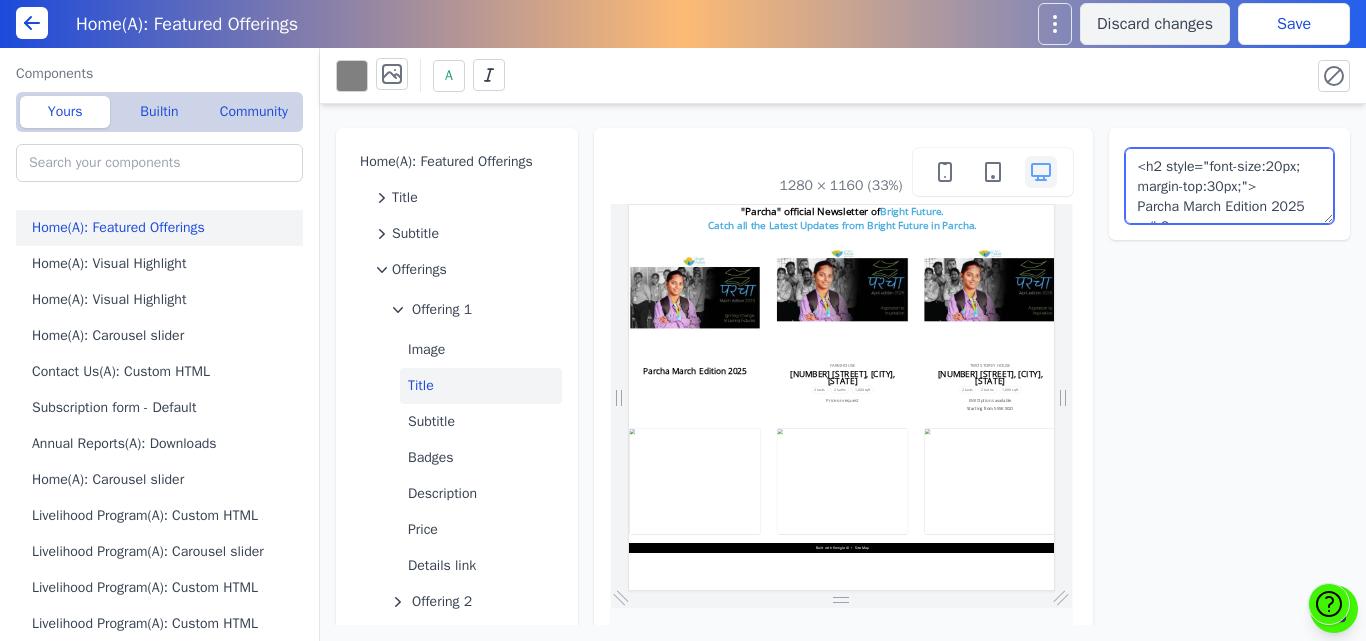 drag, startPoint x: 1255, startPoint y: 189, endPoint x: 1092, endPoint y: 175, distance: 163.60013 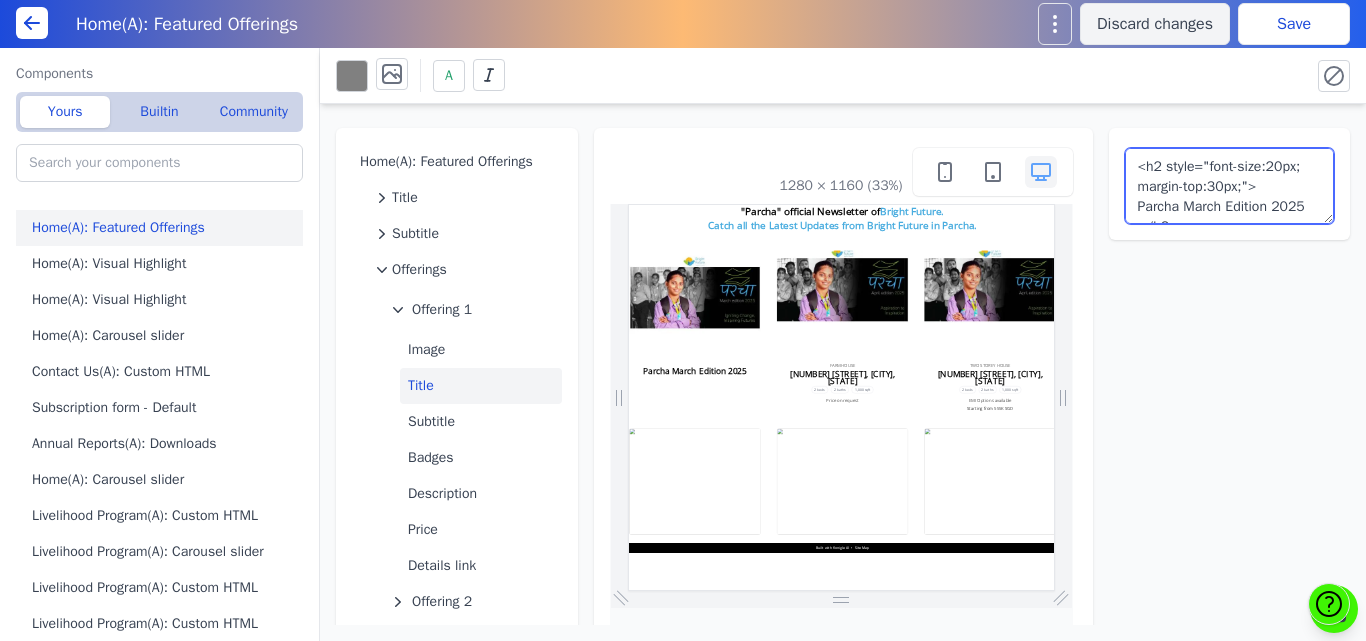 click on "Home(A): Featured Offerings Title Subtitle Offerings Offering 1 Image Title Subtitle Badges Description Price Details link Offering 2 Offering 3 Offering 4 Offering 5 Offering 6 1280 × 1160 (33%)  <h2 style="font-size:20px; margin-top:30px;">
Parcha March Edition 2025
</h2>" at bounding box center (843, 364) 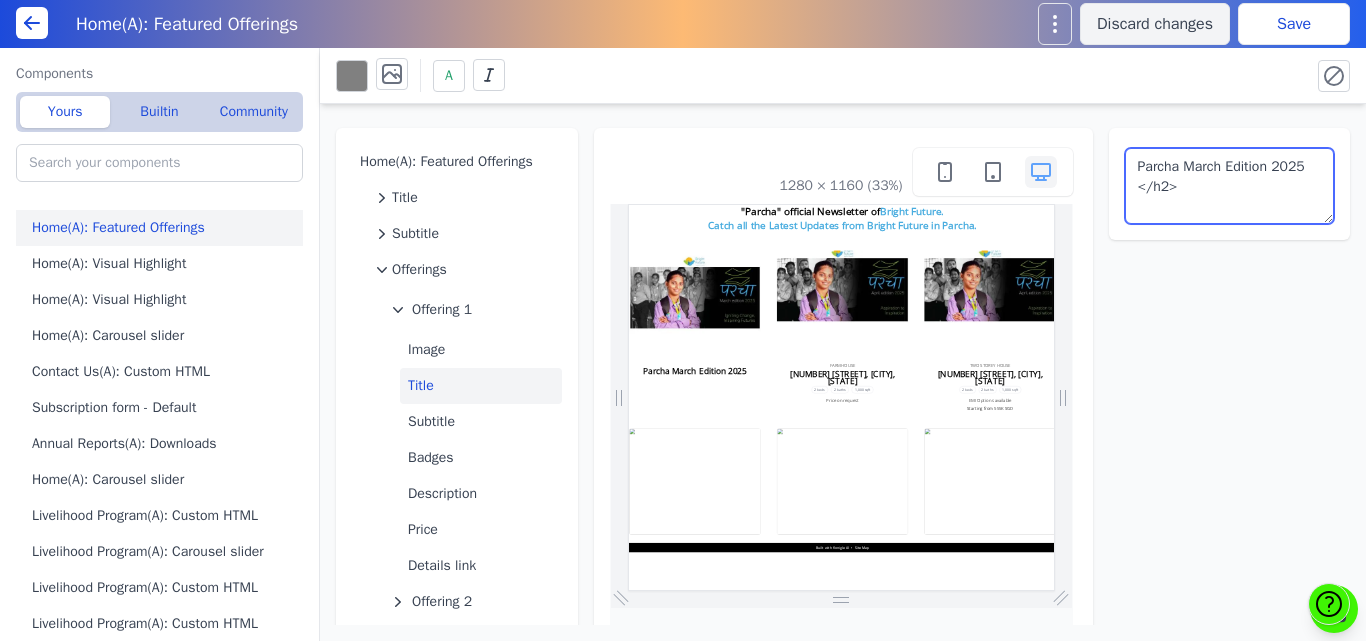 scroll, scrollTop: 2, scrollLeft: 0, axis: vertical 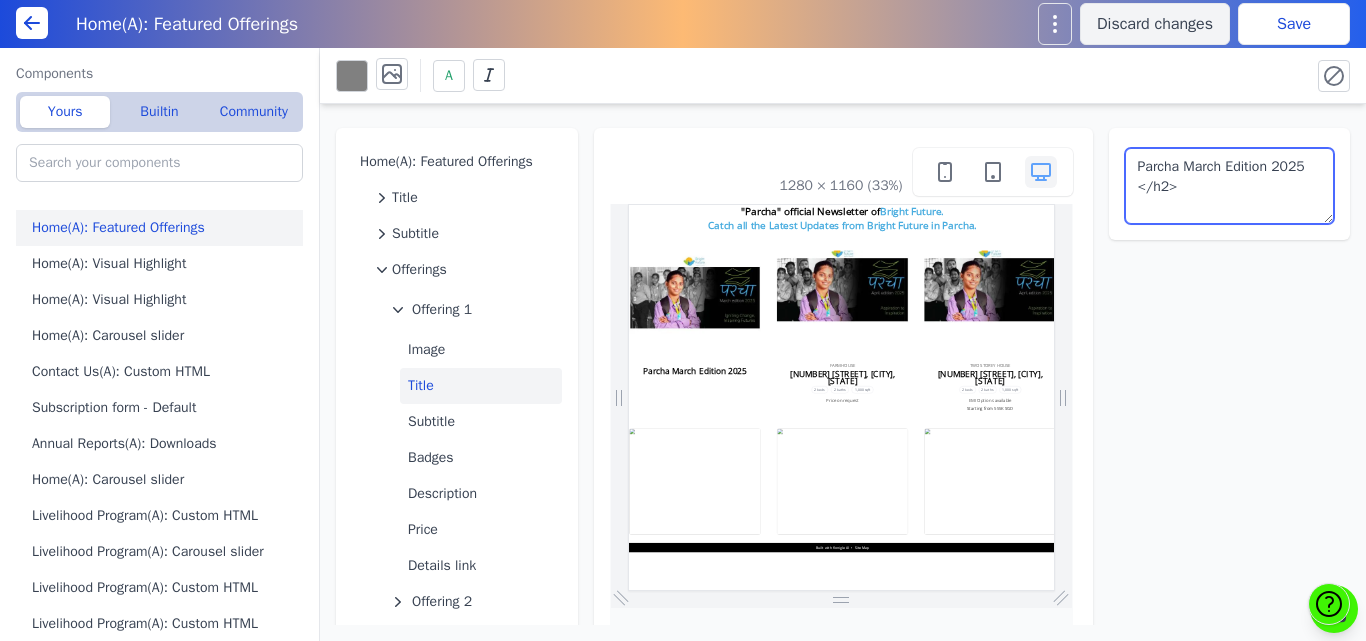 drag, startPoint x: 1198, startPoint y: 211, endPoint x: 1078, endPoint y: 214, distance: 120.03749 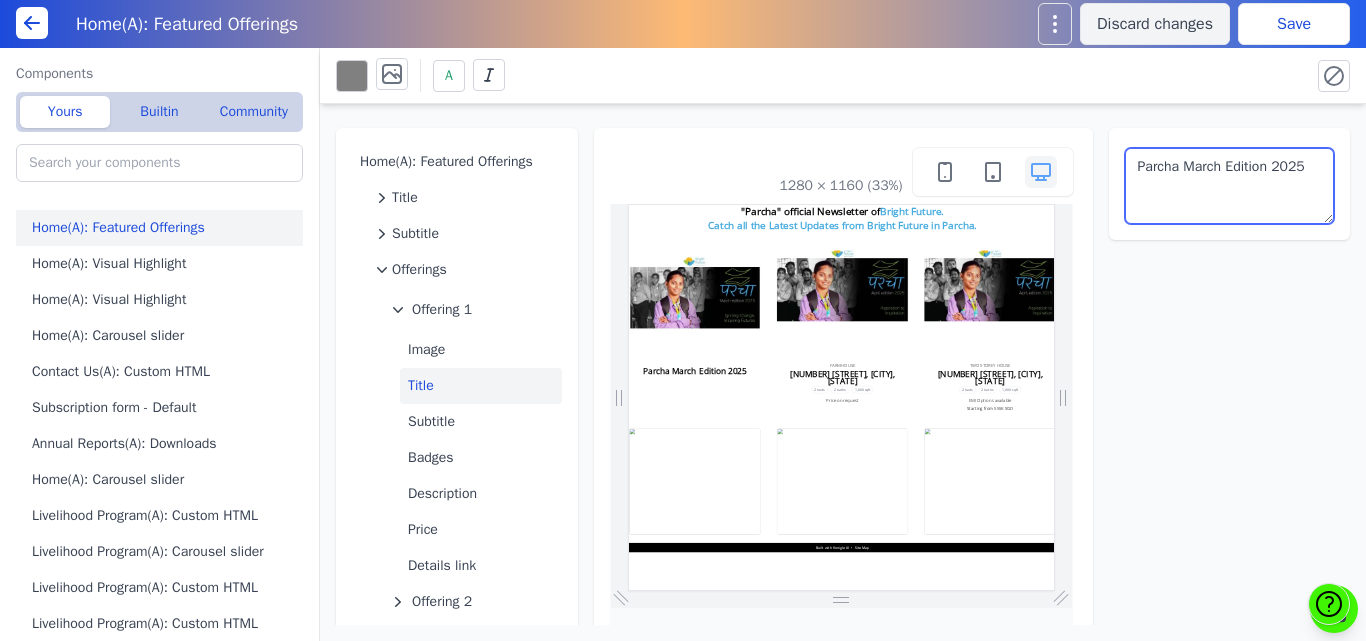 scroll, scrollTop: 0, scrollLeft: 0, axis: both 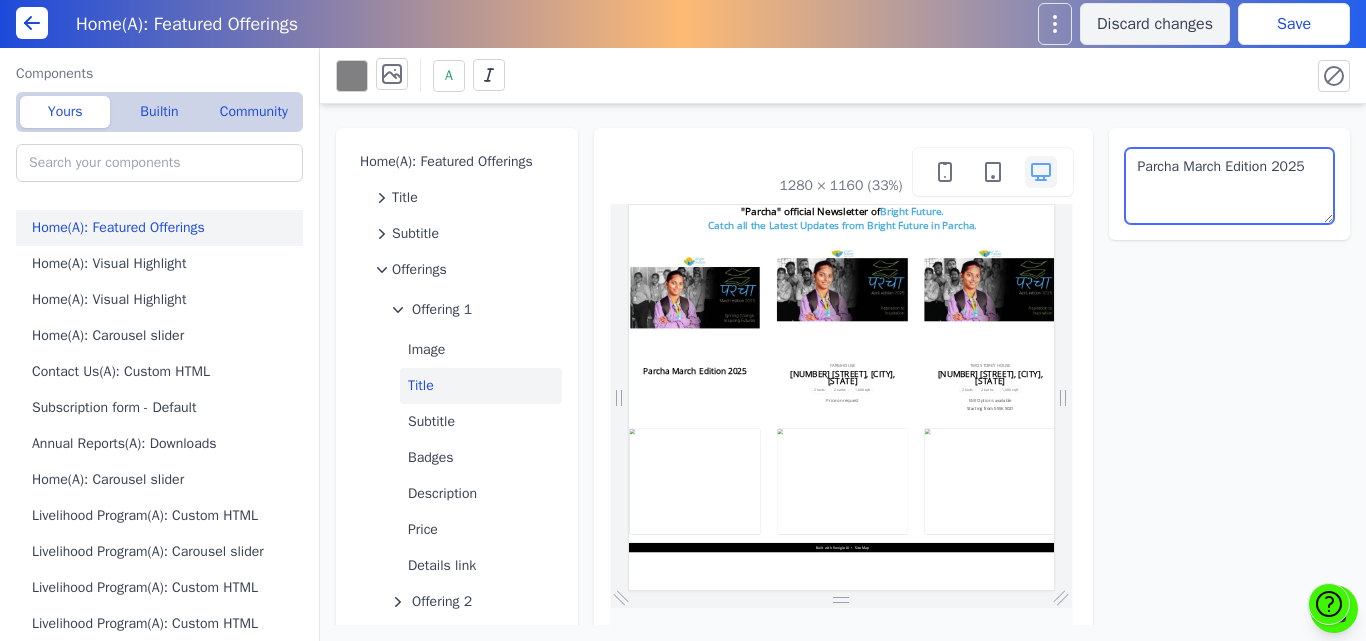type on "Parcha March Edition 2025" 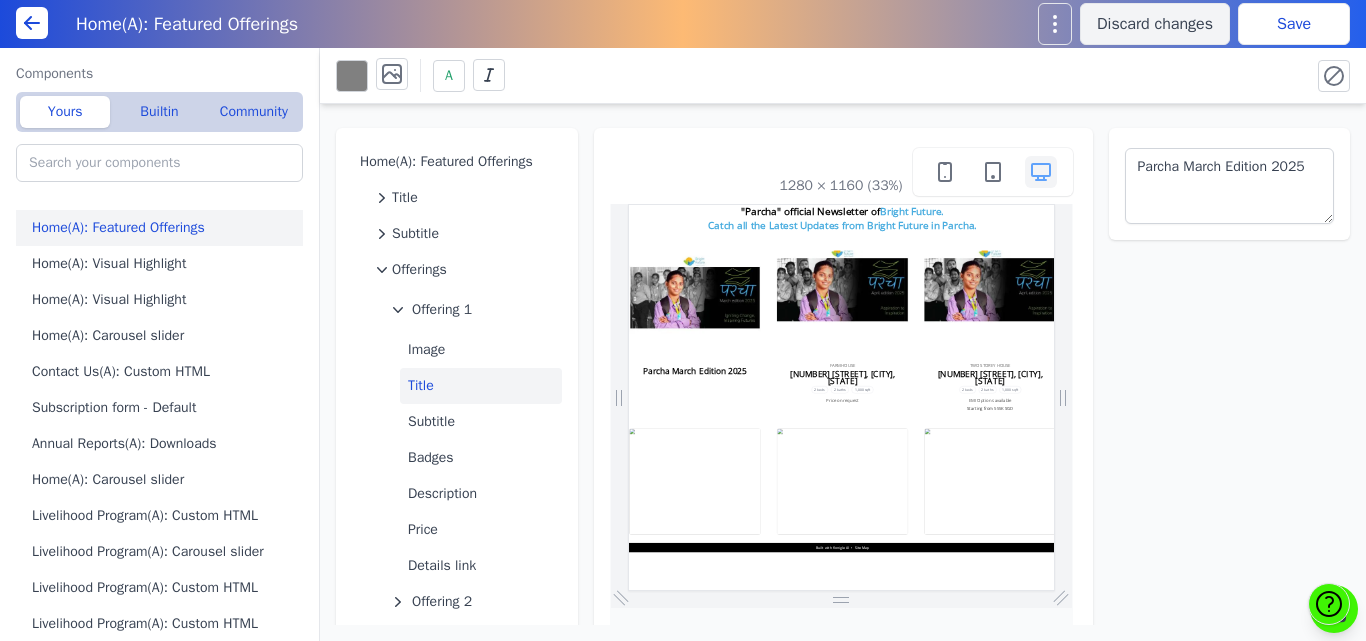 click on "Save" at bounding box center (1294, 24) 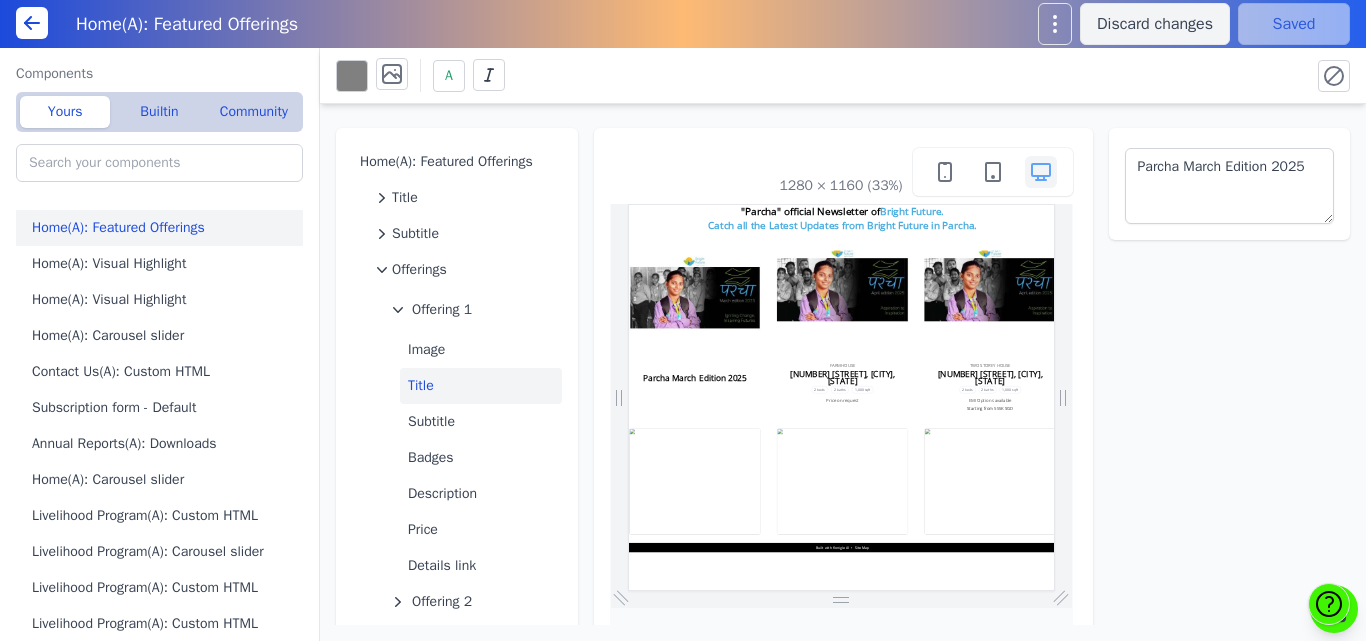 scroll, scrollTop: 0, scrollLeft: 0, axis: both 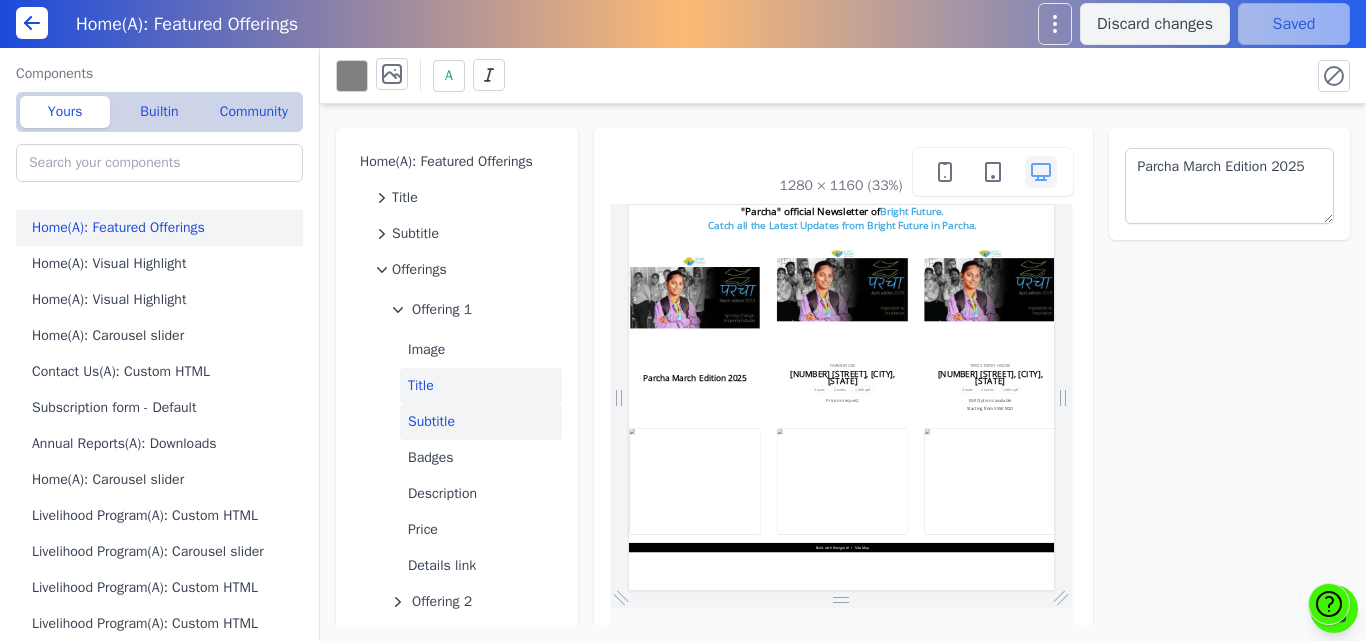 click on "Subtitle" at bounding box center (481, 422) 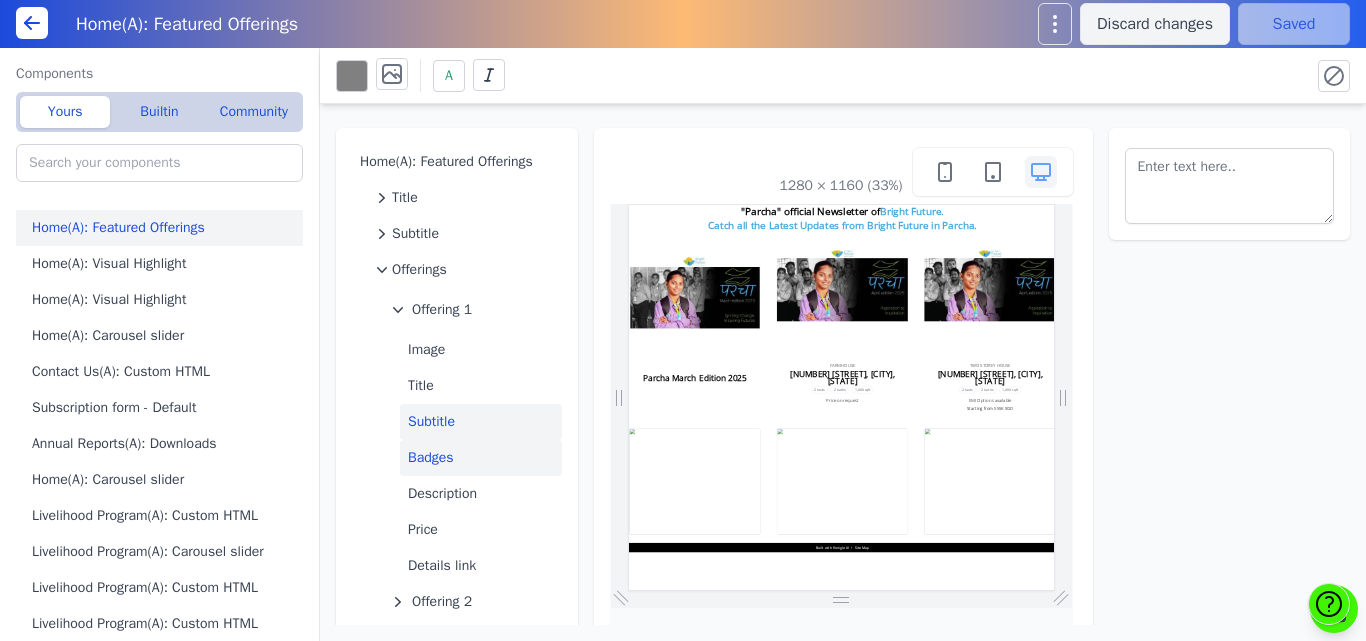 click on "Badges" at bounding box center [481, 458] 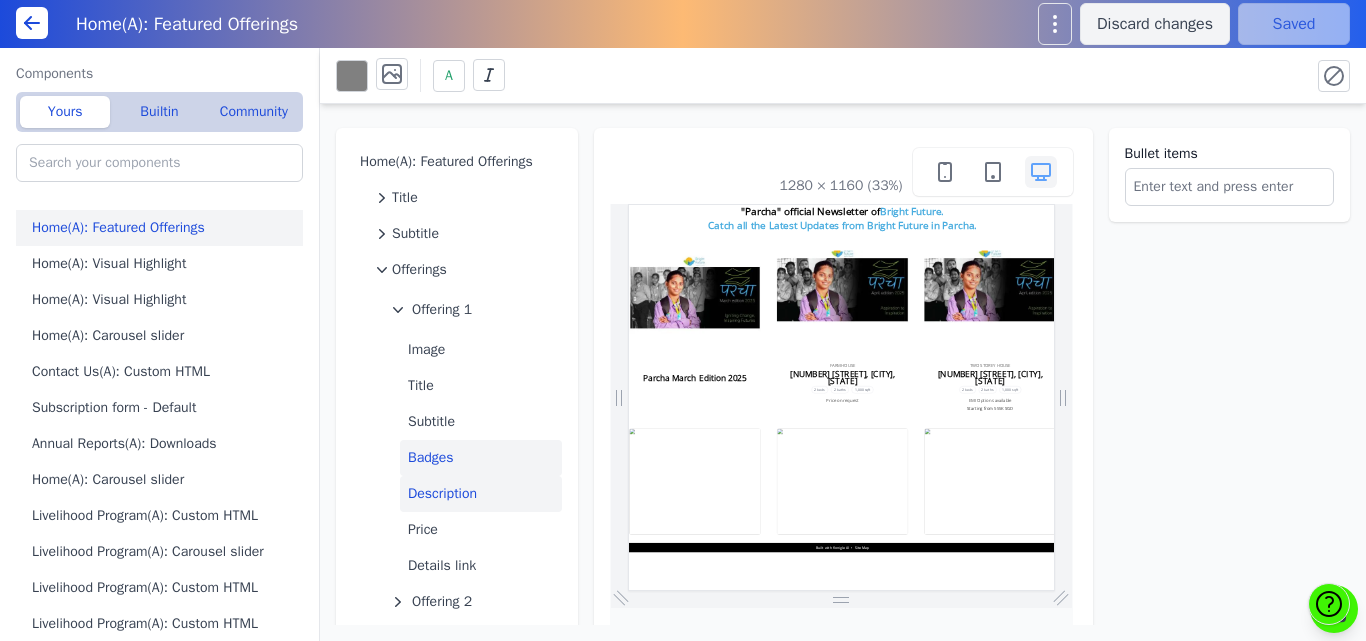 click on "Description" at bounding box center [481, 494] 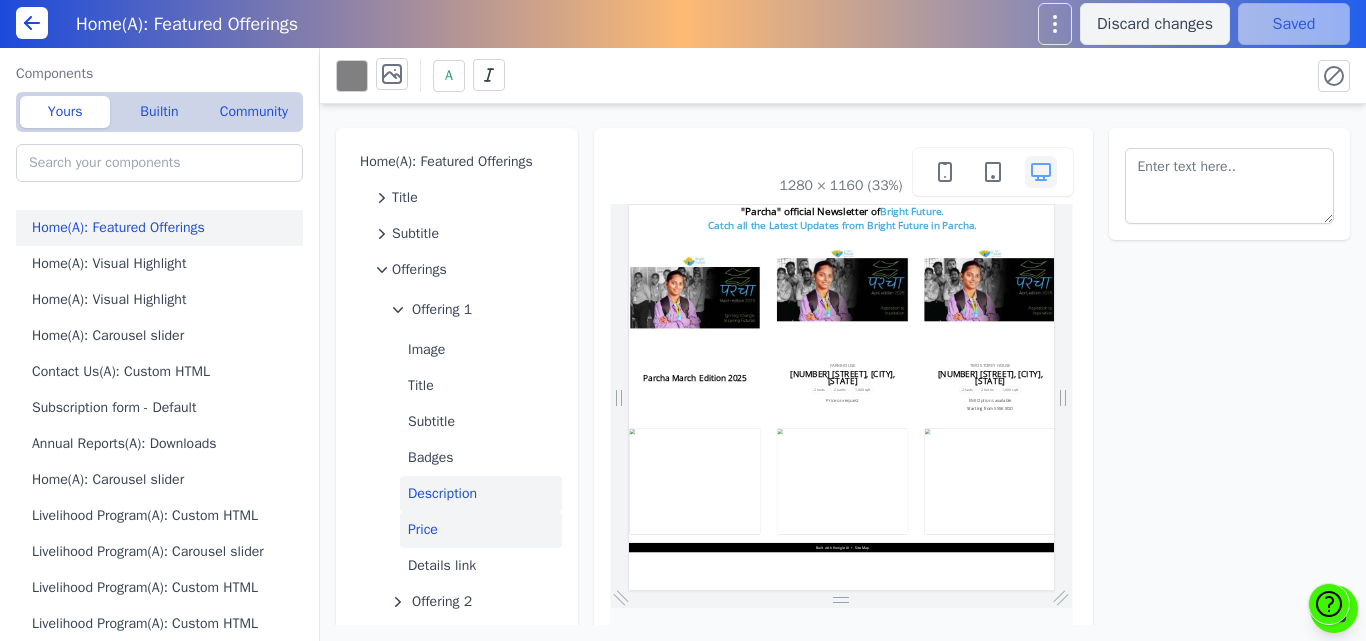 click on "Price" at bounding box center (481, 530) 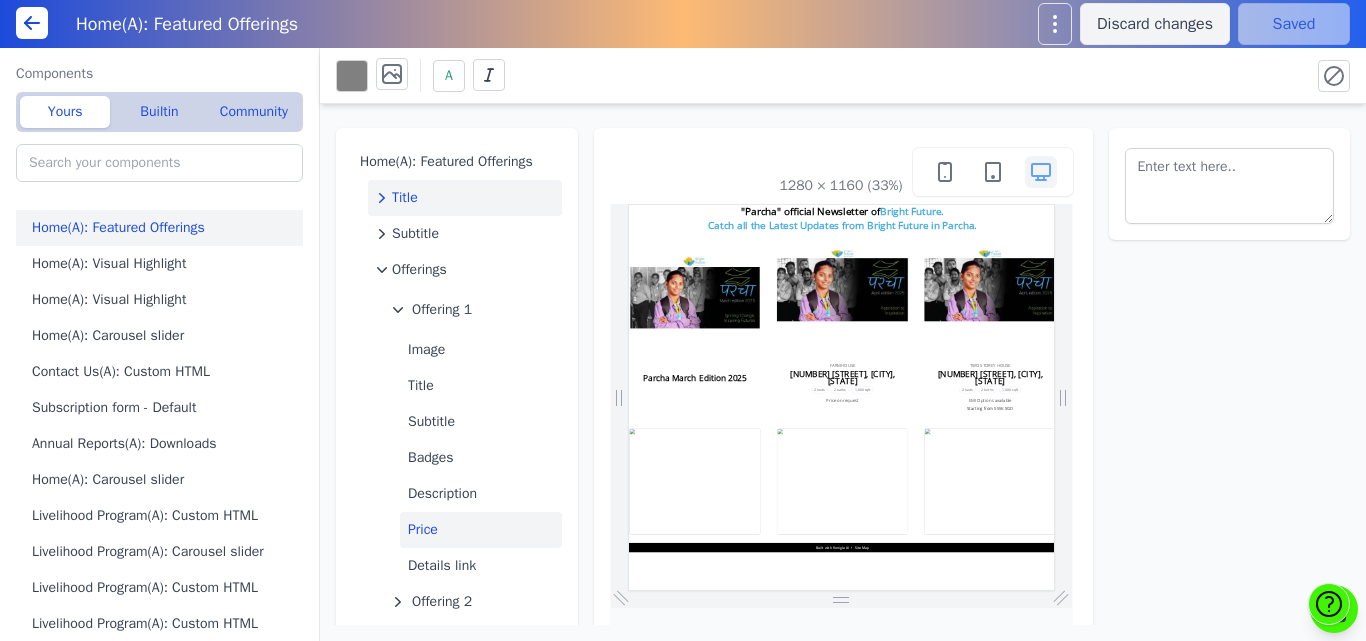 click on "Title" at bounding box center [405, 198] 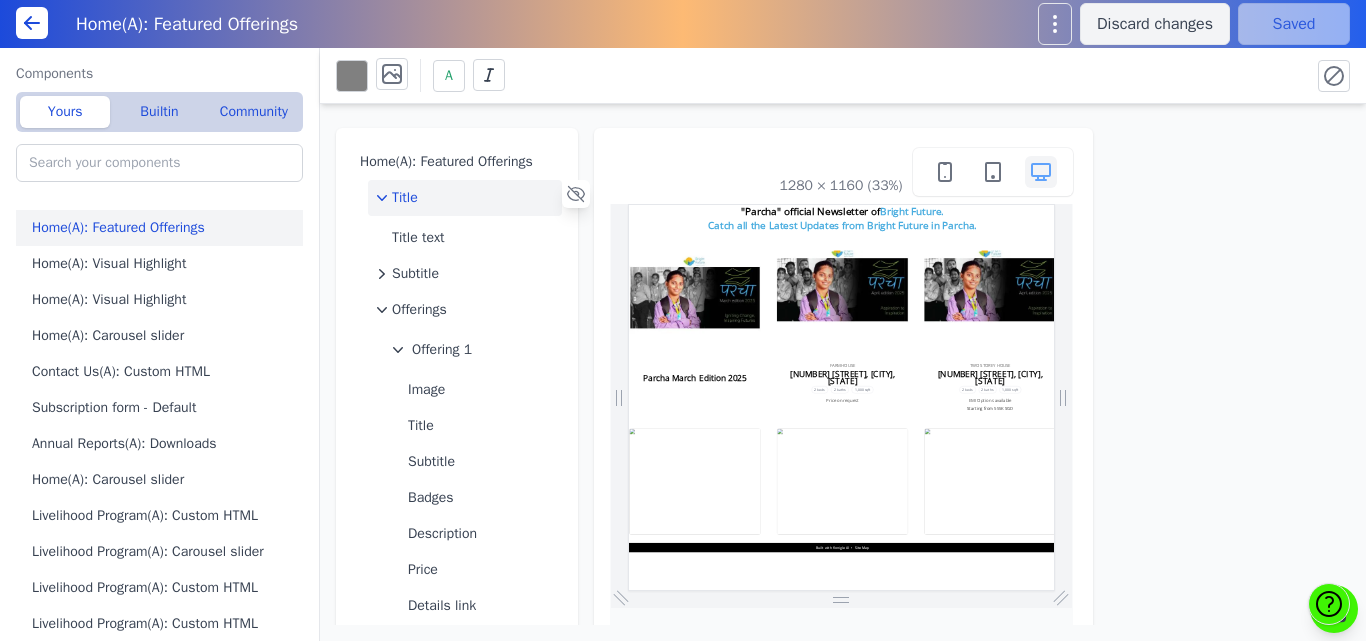 click on "Title" at bounding box center [405, 198] 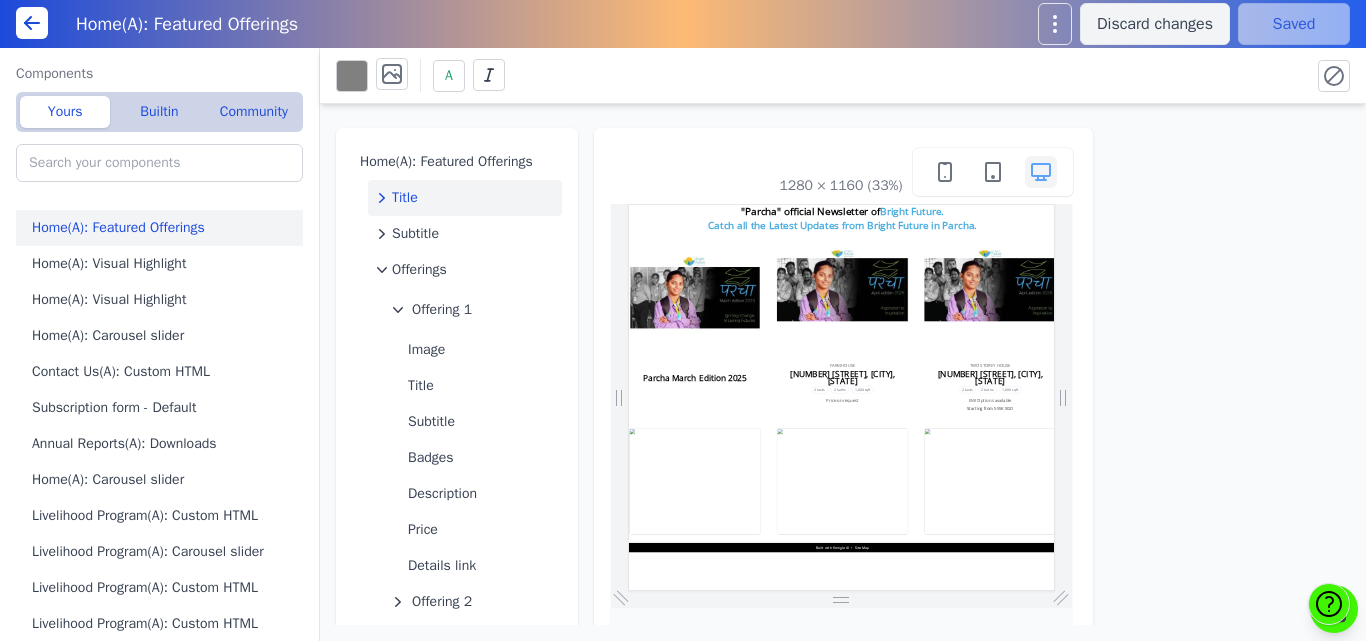 click on "Home(A): Featured Offerings Title Subtitle Offerings Offering 1 Image Title Subtitle Badges Description Price Details link Offering 2 Offering 3 Offering 4 Offering 5 Offering 6 1280 × 1160 (33%)" at bounding box center (843, 364) 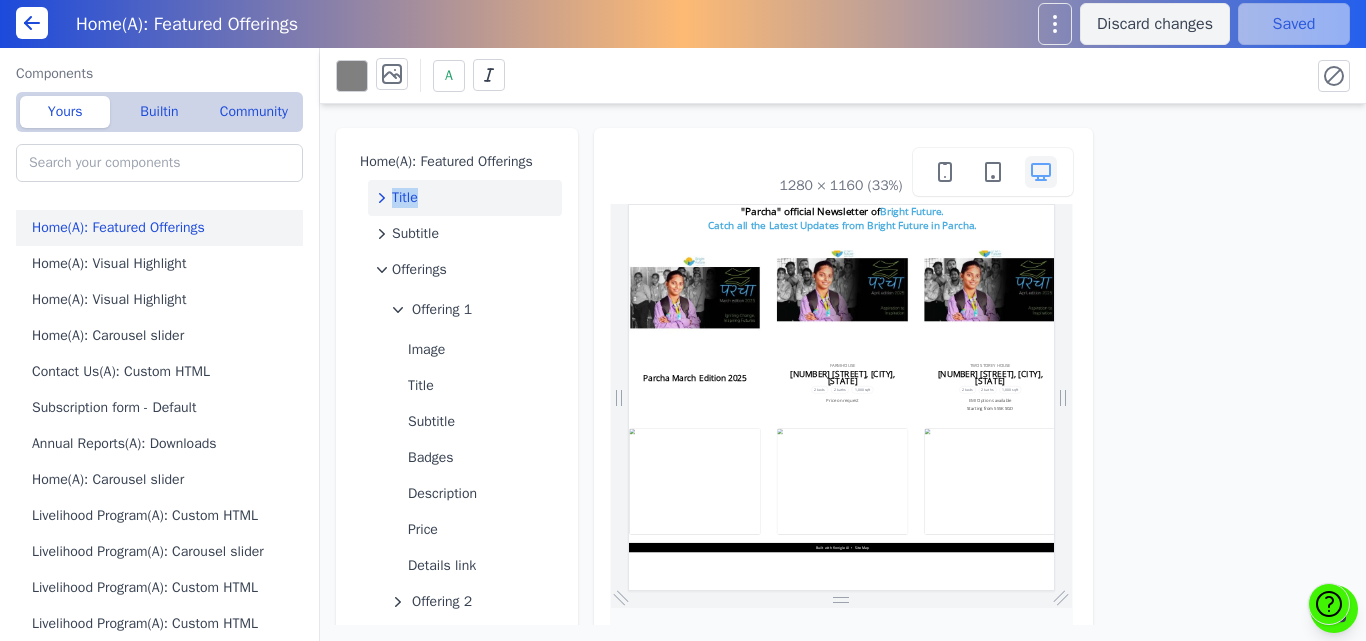 drag, startPoint x: 577, startPoint y: 152, endPoint x: 570, endPoint y: 194, distance: 42.579338 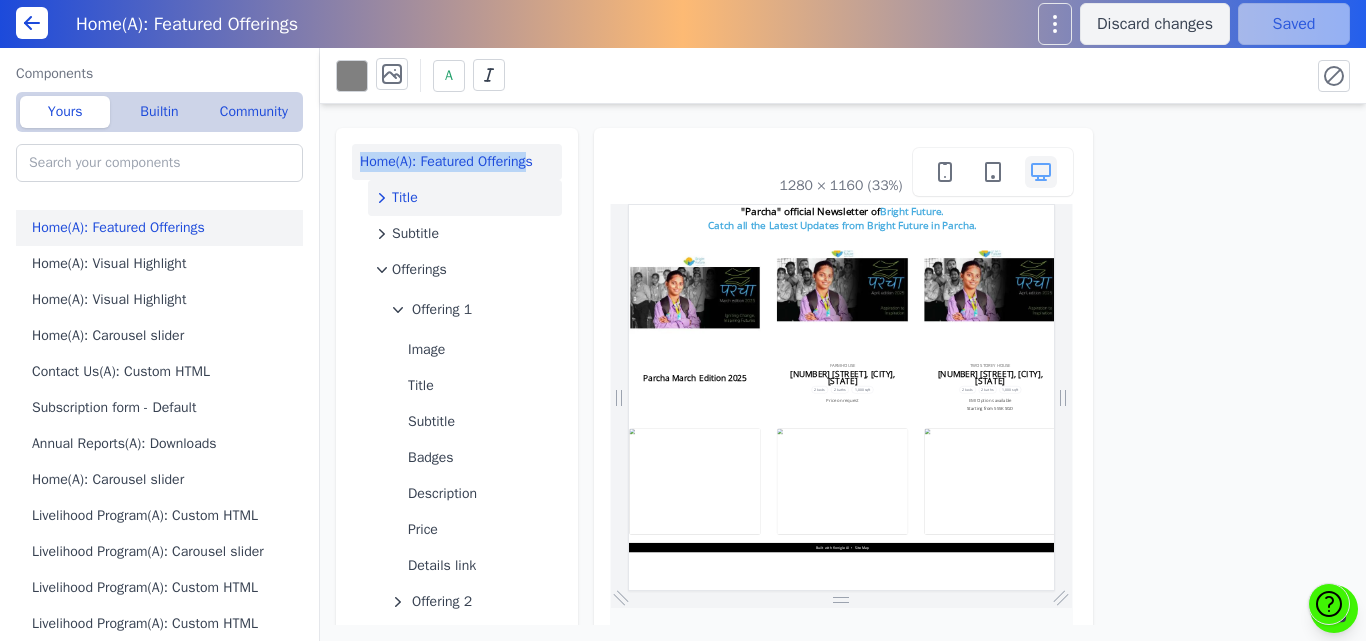 drag, startPoint x: 512, startPoint y: 137, endPoint x: 533, endPoint y: 168, distance: 37.44329 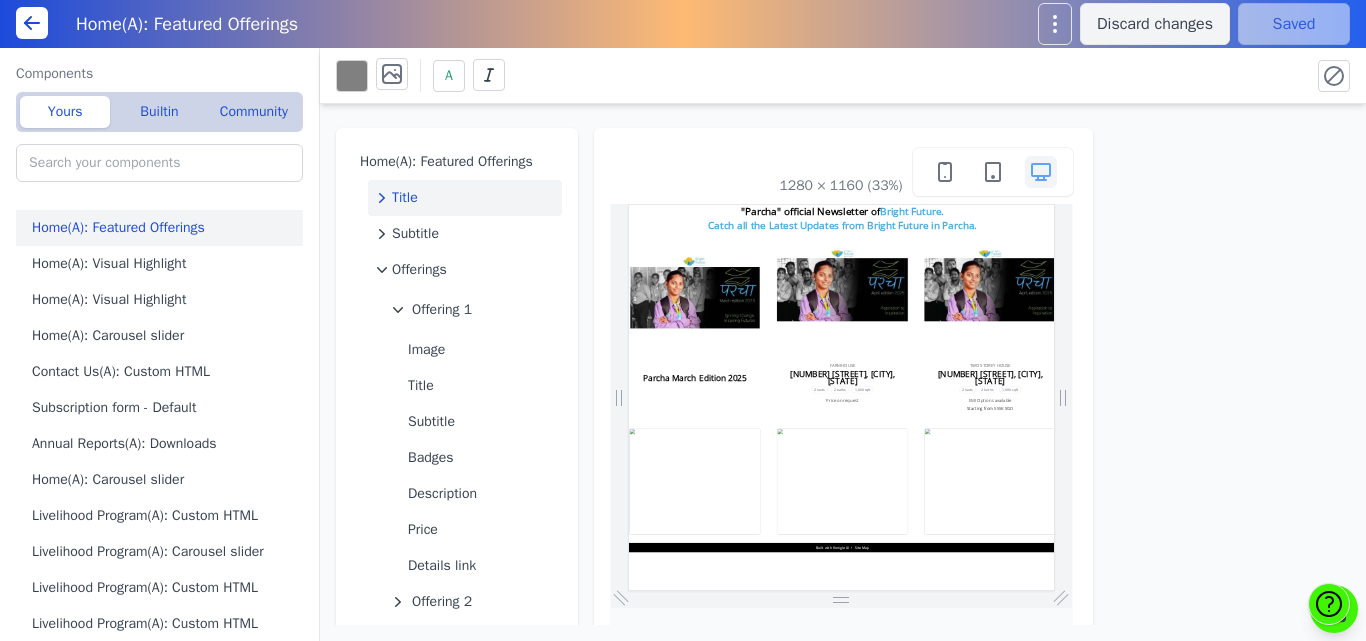 click on "Home(A): Featured Offerings Title Subtitle Offerings Offering 1 Image Title Subtitle Badges Description Price Details link Offering 2 Offering 3 Offering 4 Offering 5 Offering 6" at bounding box center [457, 454] 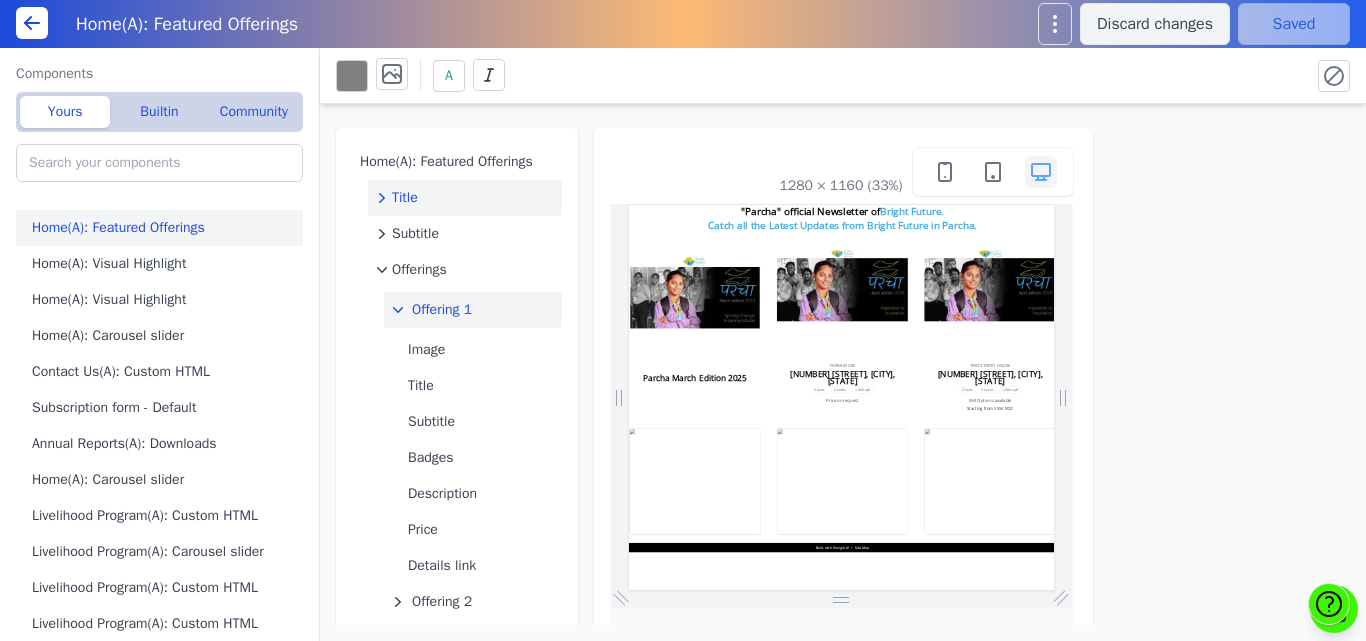 click on "Offering 1" at bounding box center [442, 310] 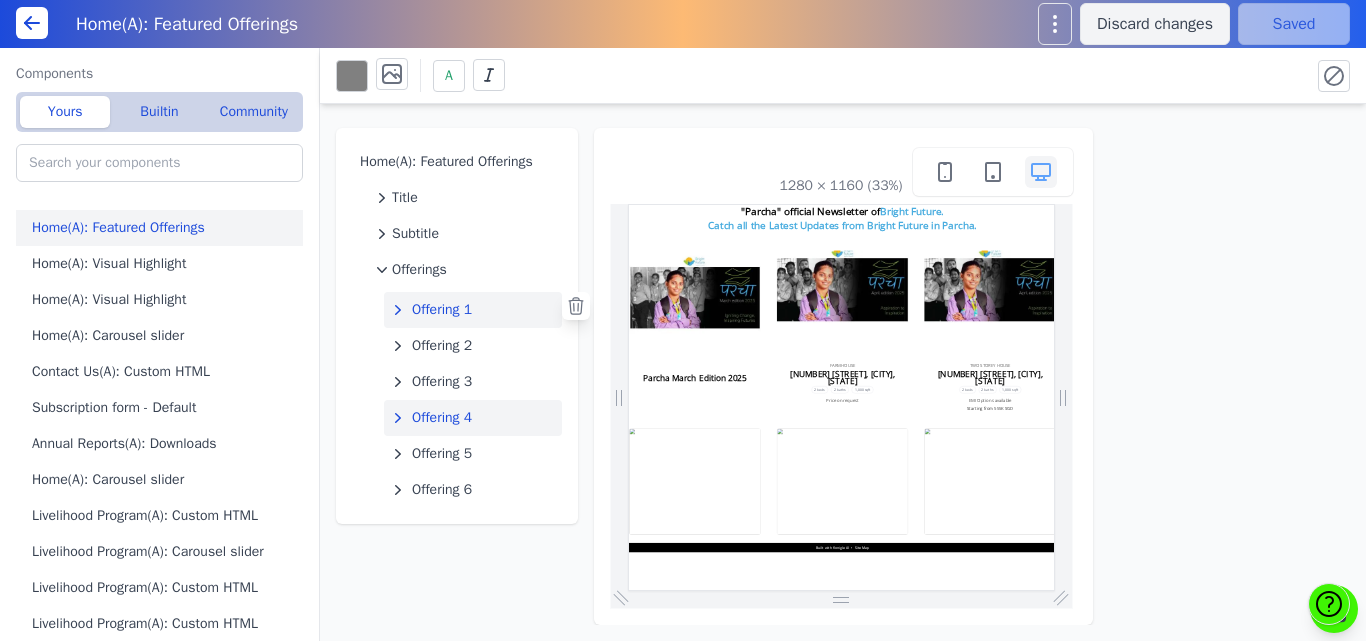 click on "Offering 4" 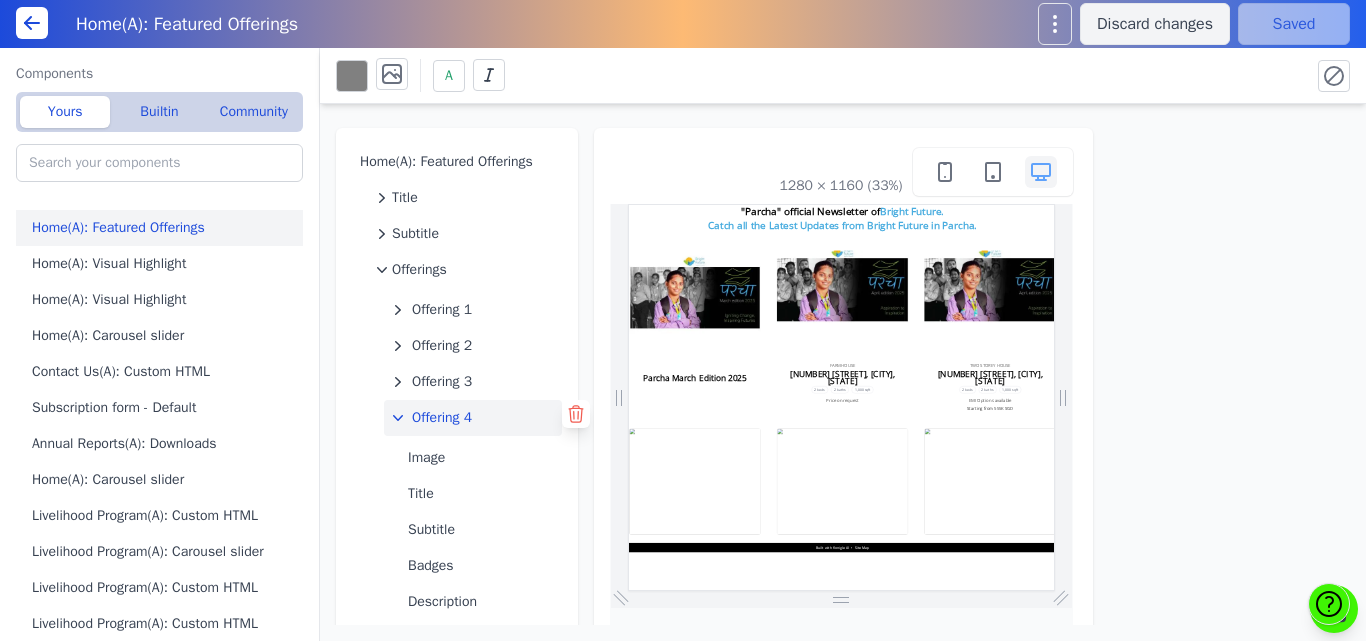 click 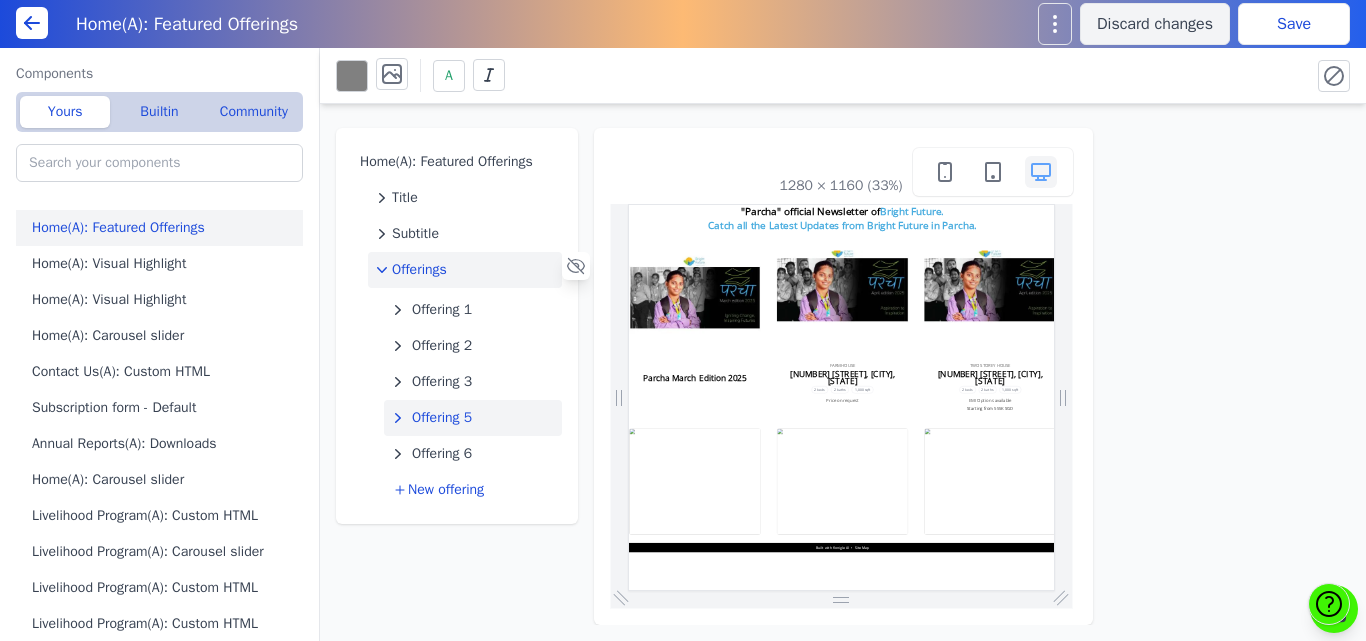 click on "Offering 5" 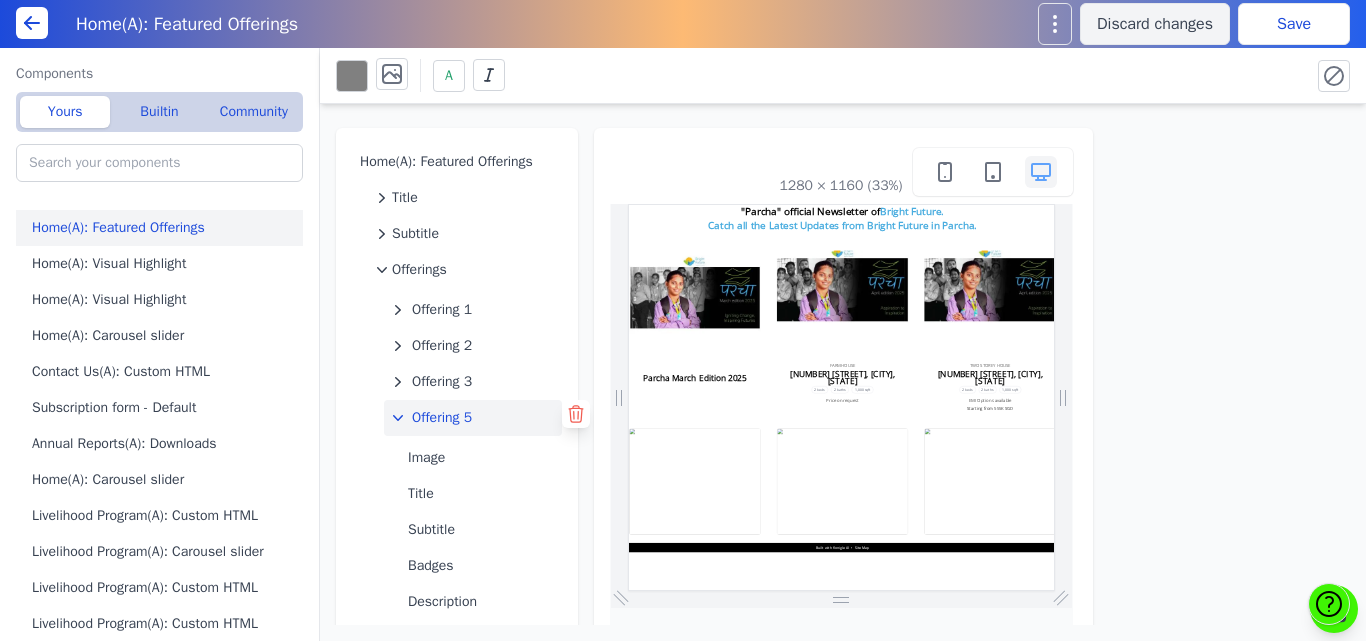 click 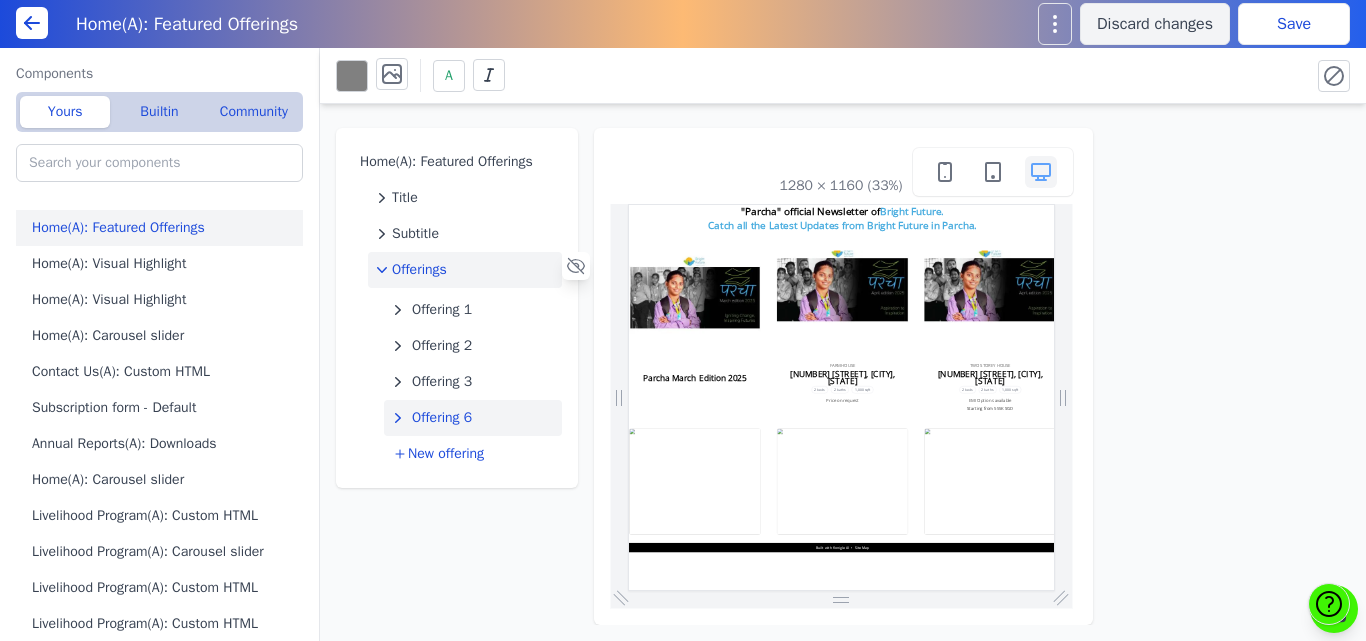 click on "Offering 6" 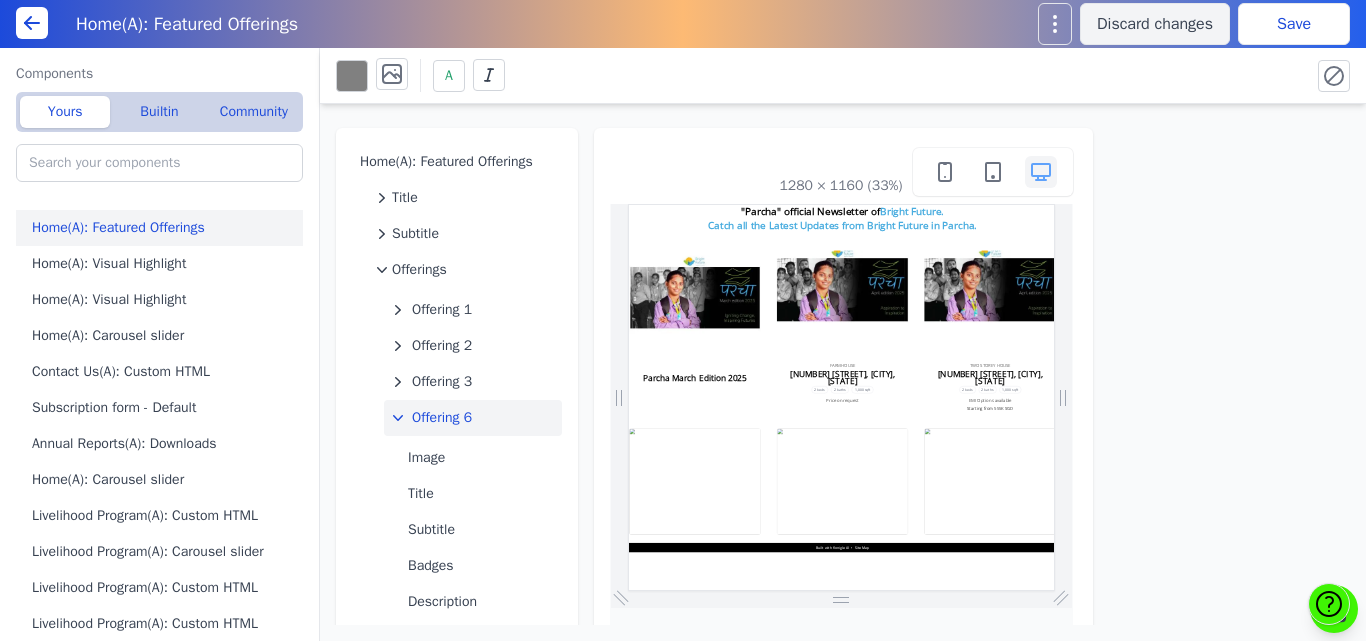 click on "Home(A): Featured Offerings Title Subtitle Offerings Offering 1 Offering 2 Offering 3 Offering 6 Image Title Subtitle Badges Description Price Details link  New offering" at bounding box center [457, 436] 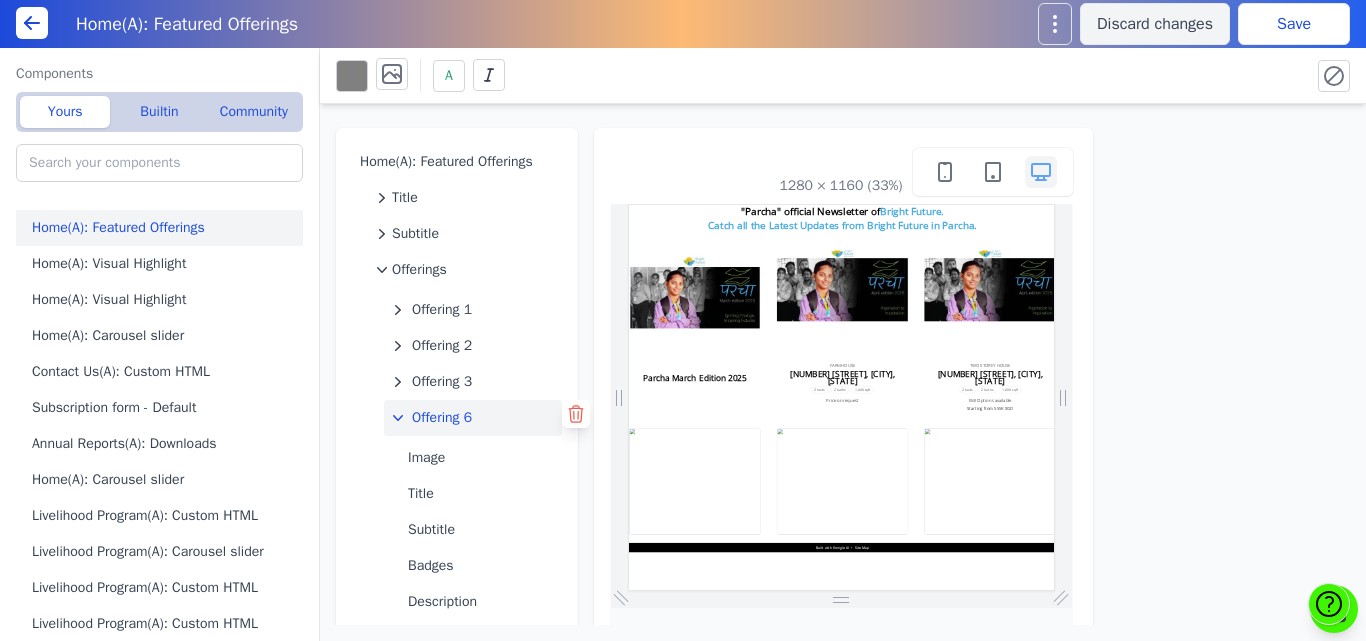click 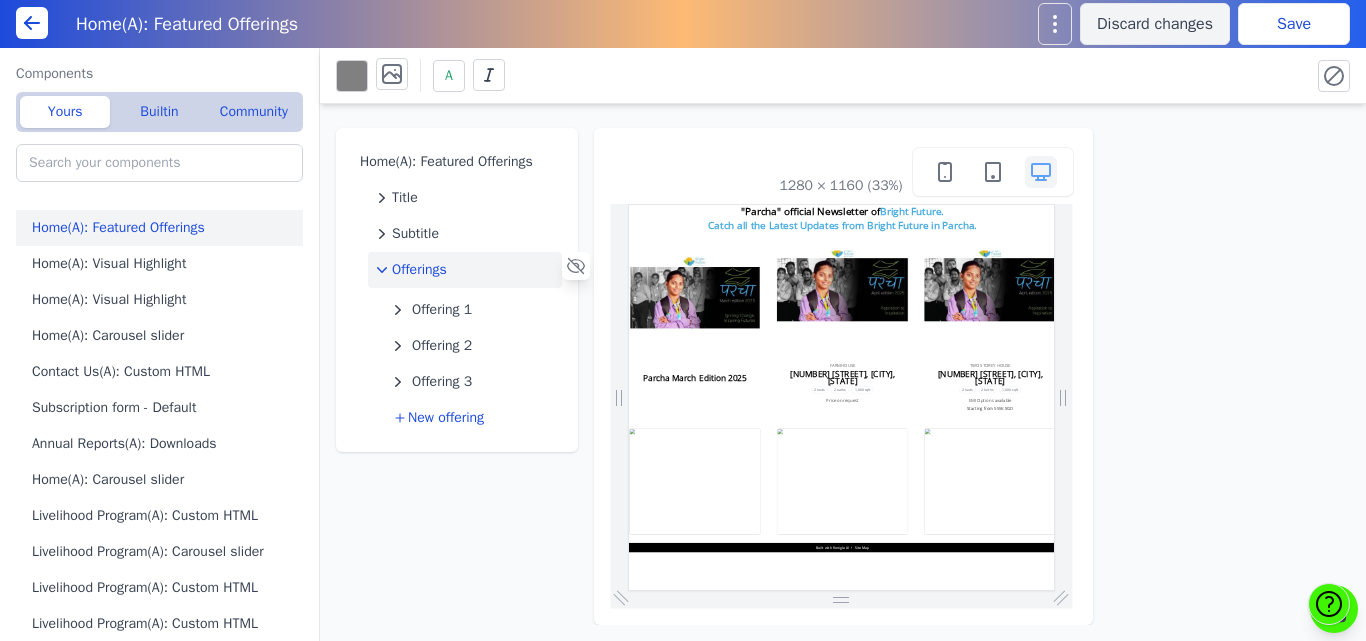 click on "Save" at bounding box center [1294, 24] 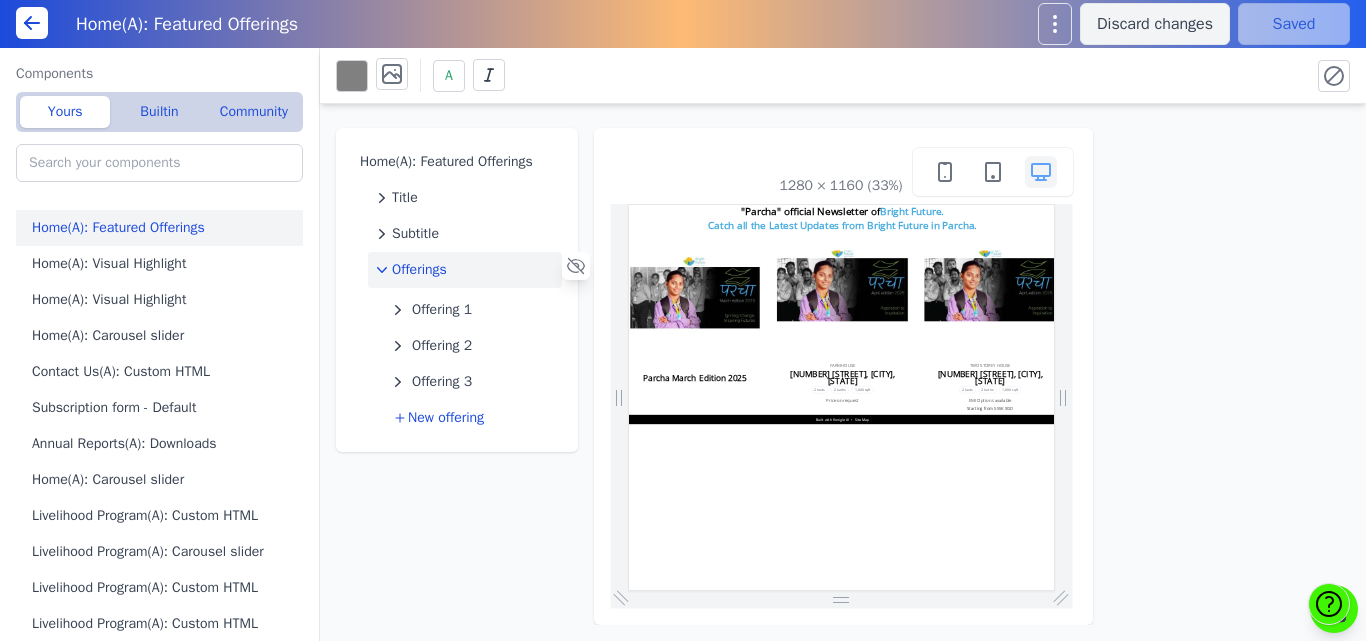 scroll, scrollTop: 0, scrollLeft: 0, axis: both 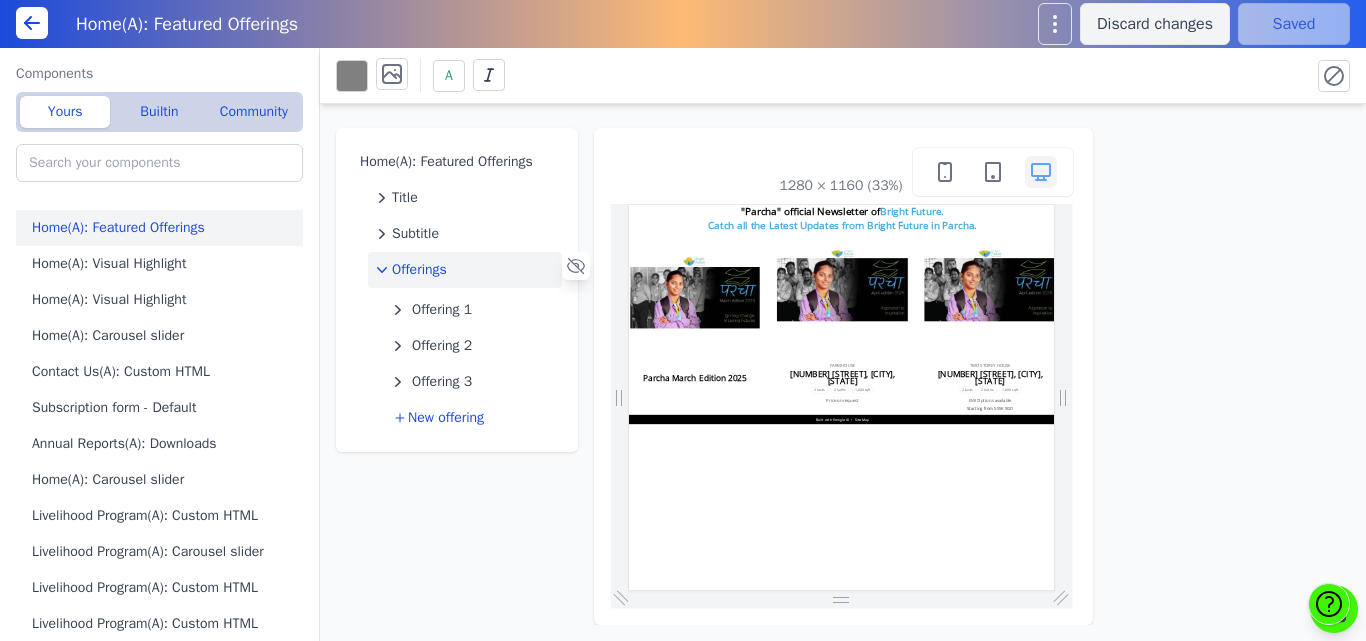 click on "Home(A): Featured Offerings Title Subtitle Offerings Offering 1 Offering 2 Offering 3  New offering 1280 × 1160 (33%)" at bounding box center (843, 364) 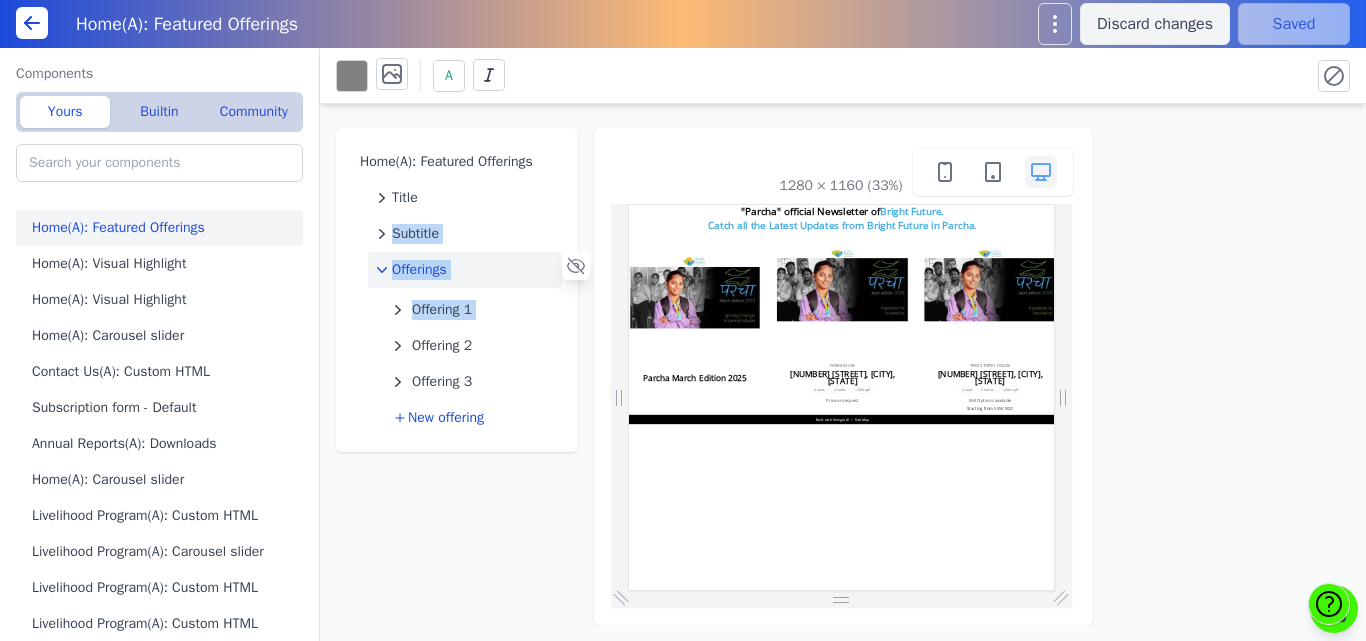 drag, startPoint x: 585, startPoint y: 238, endPoint x: 577, endPoint y: 291, distance: 53.600372 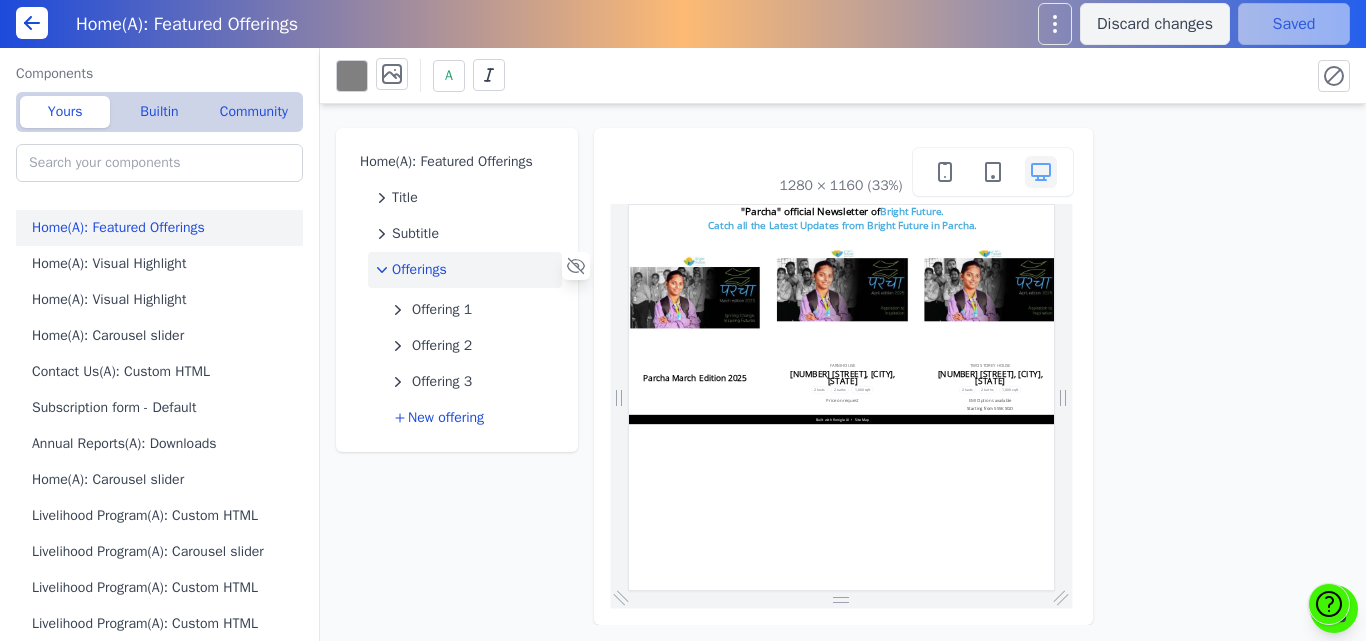 click on "Home(A): Featured Offerings Title Subtitle Offerings Offering 1 Offering 2 Offering 3  New offering 1280 × 1160 (33%)" at bounding box center [843, 364] 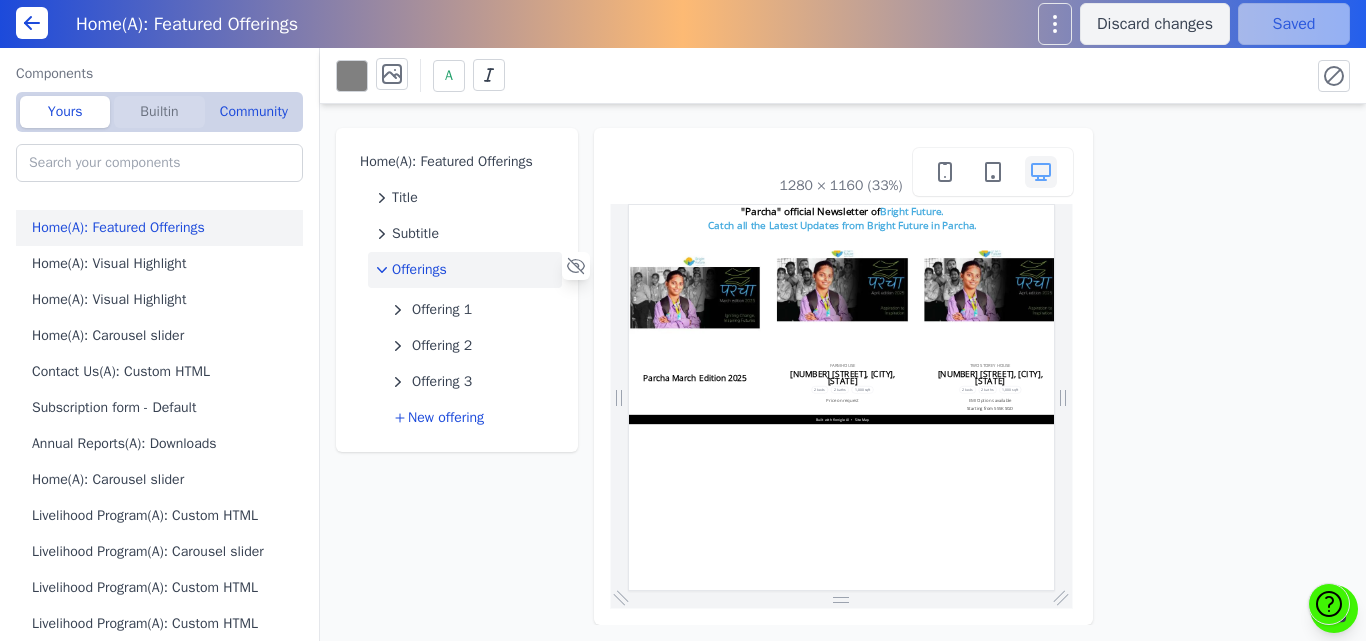 click on "Builtin" 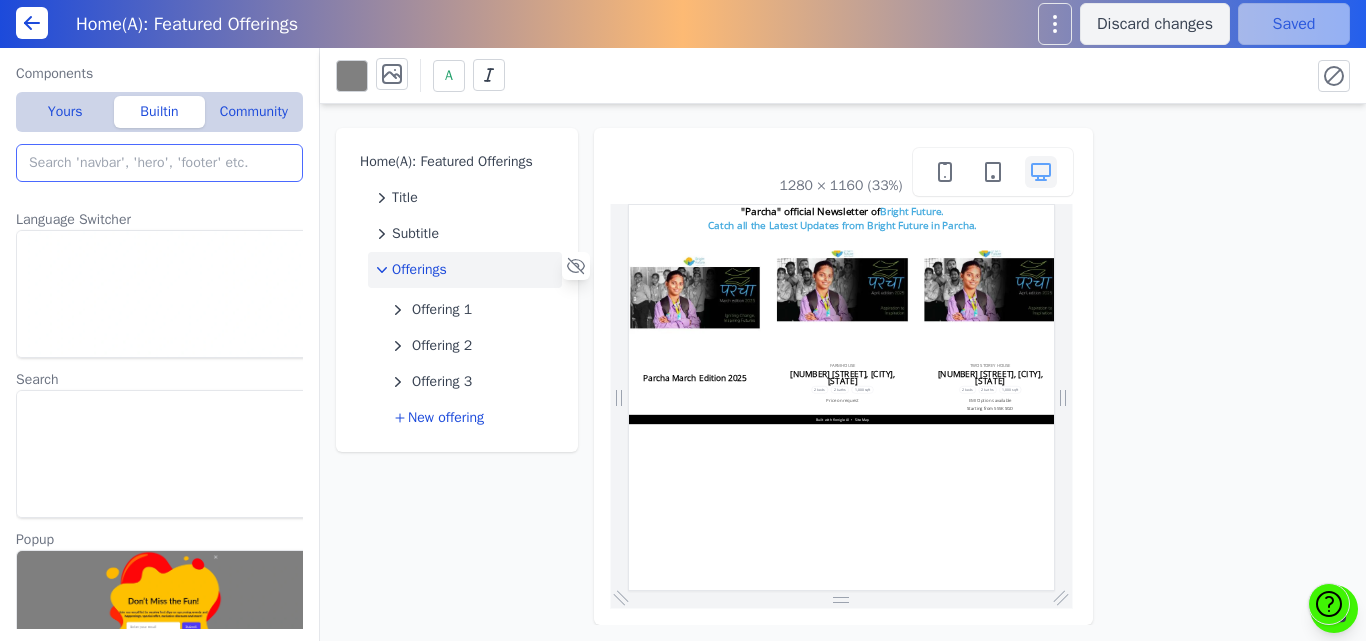 click at bounding box center (159, 163) 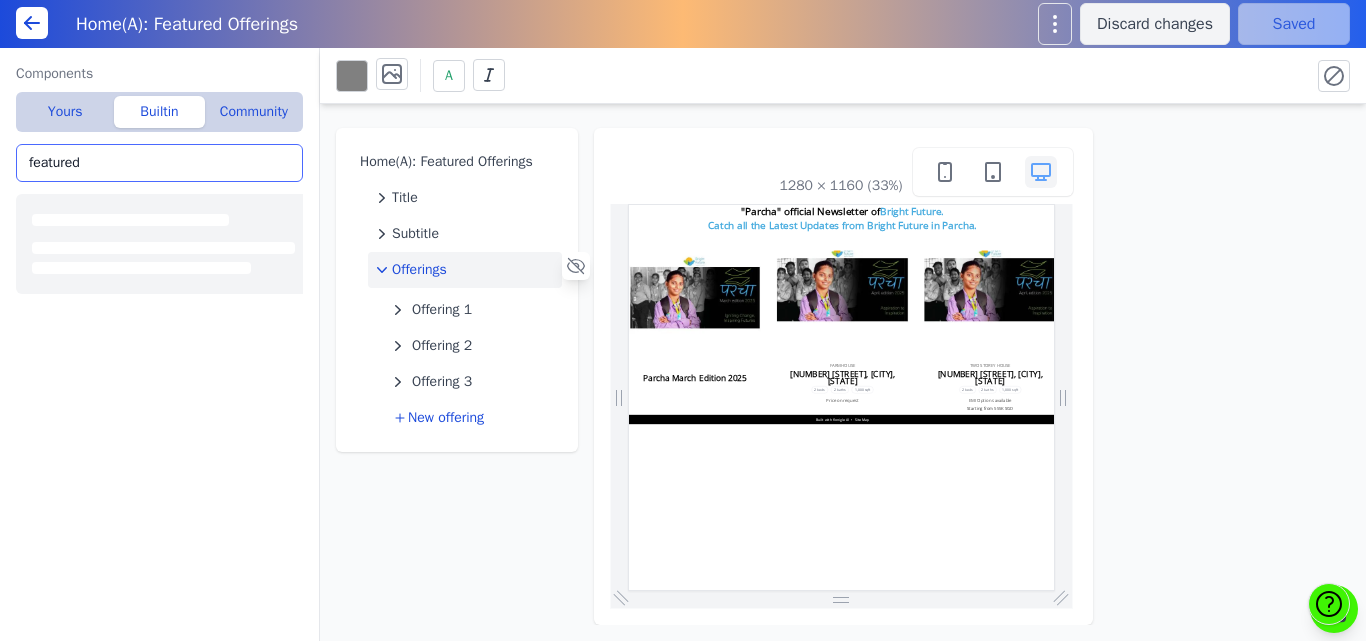 type on "featured" 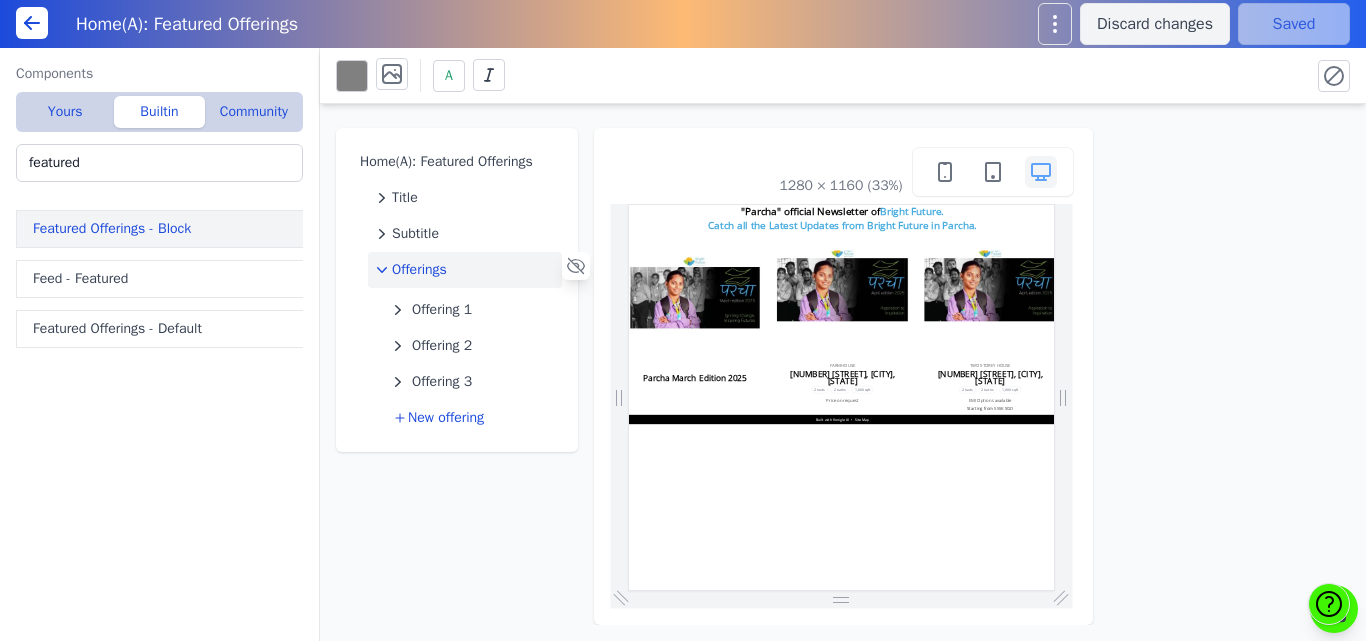 click on "Featured Offerings - Block" at bounding box center [163, 229] 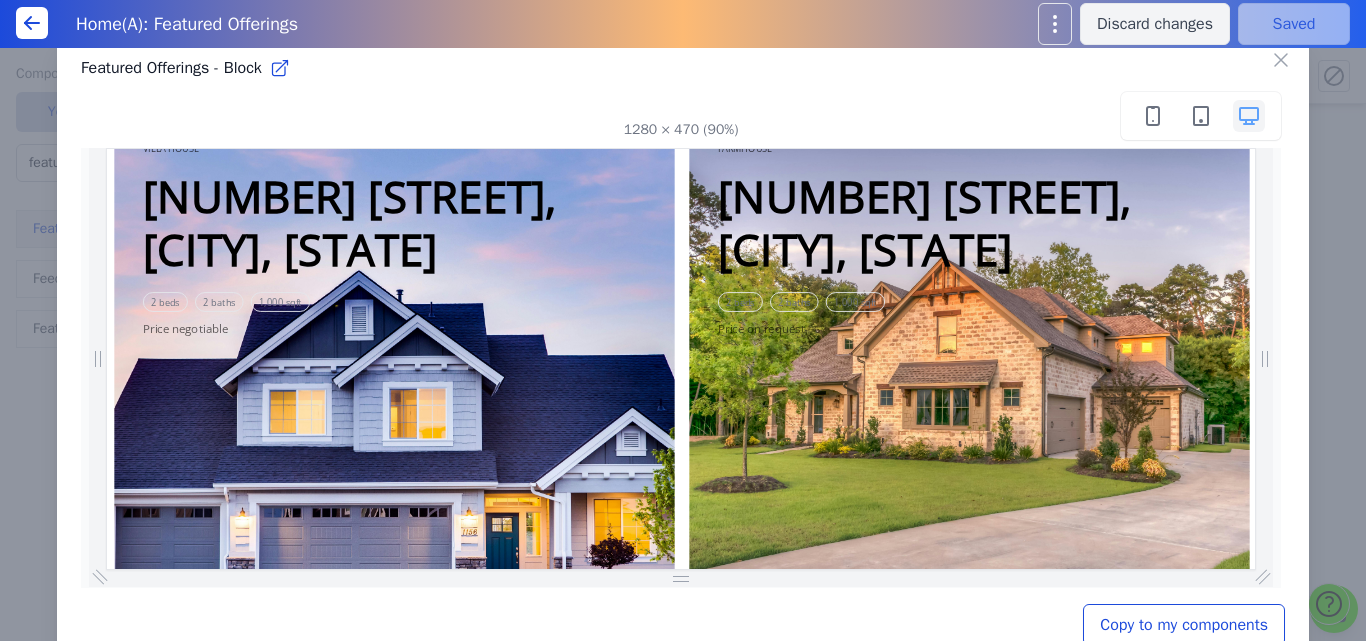 scroll, scrollTop: 132, scrollLeft: 0, axis: vertical 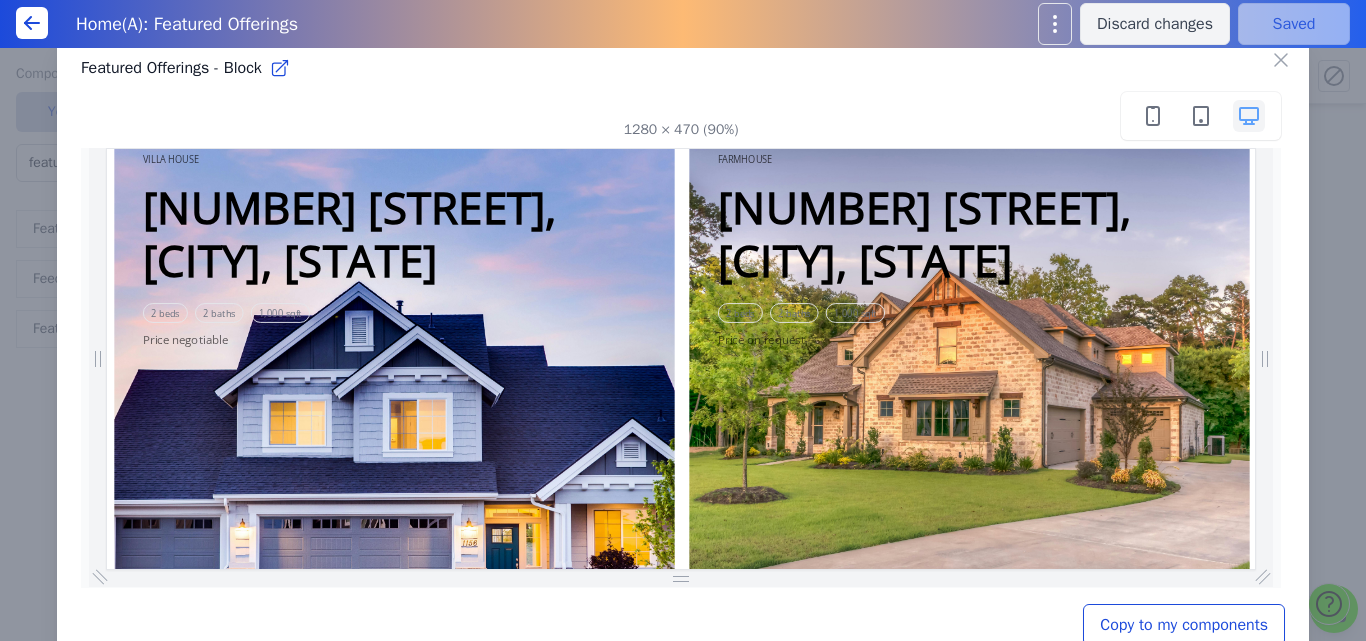 click on "Copy to my components" at bounding box center (1184, 625) 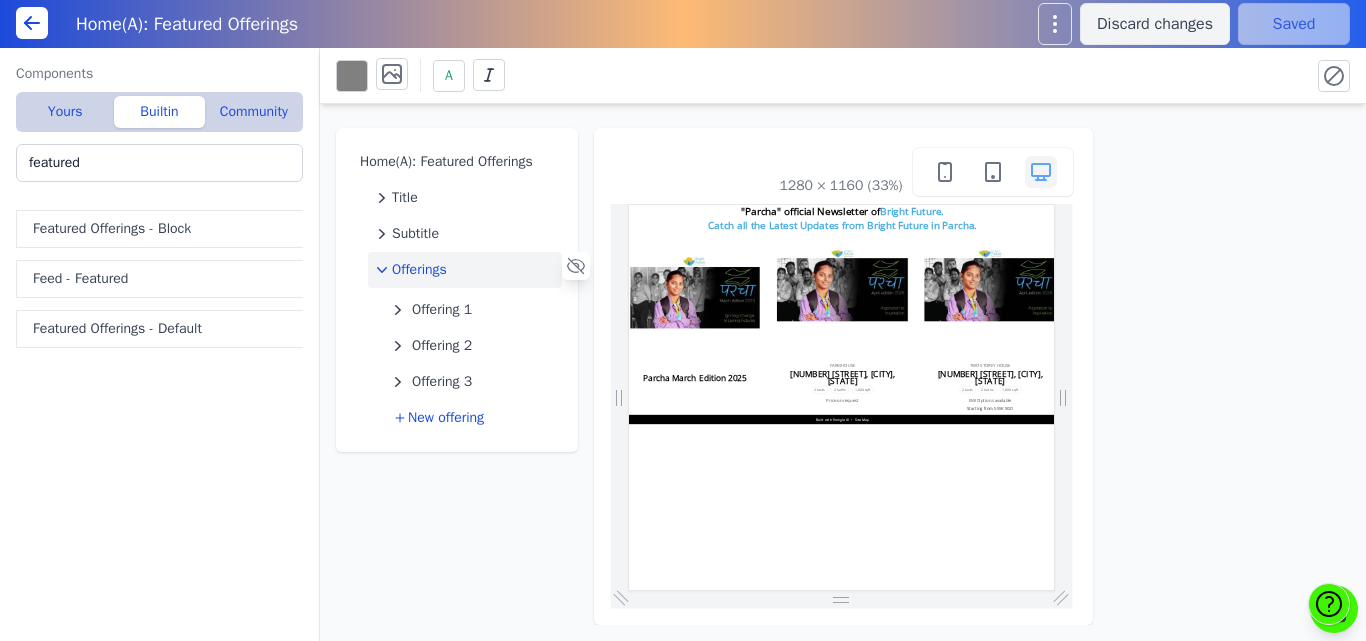 type on "Featured Offerings - Block" 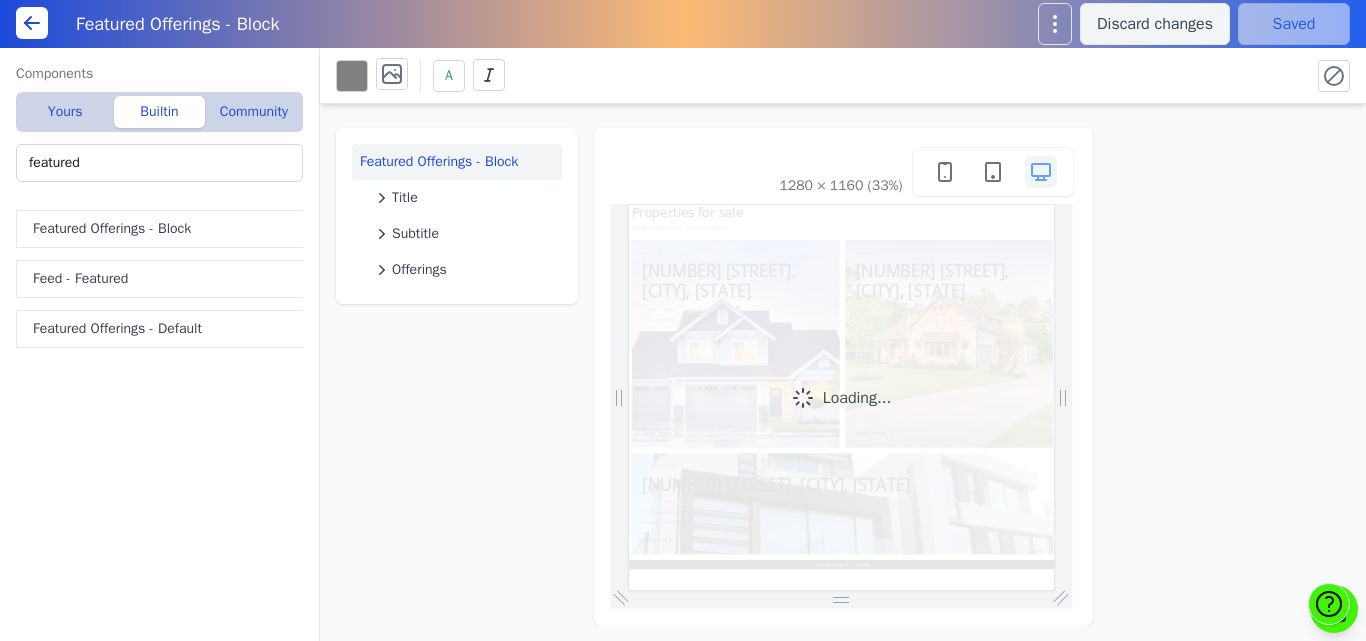 scroll, scrollTop: 0, scrollLeft: 0, axis: both 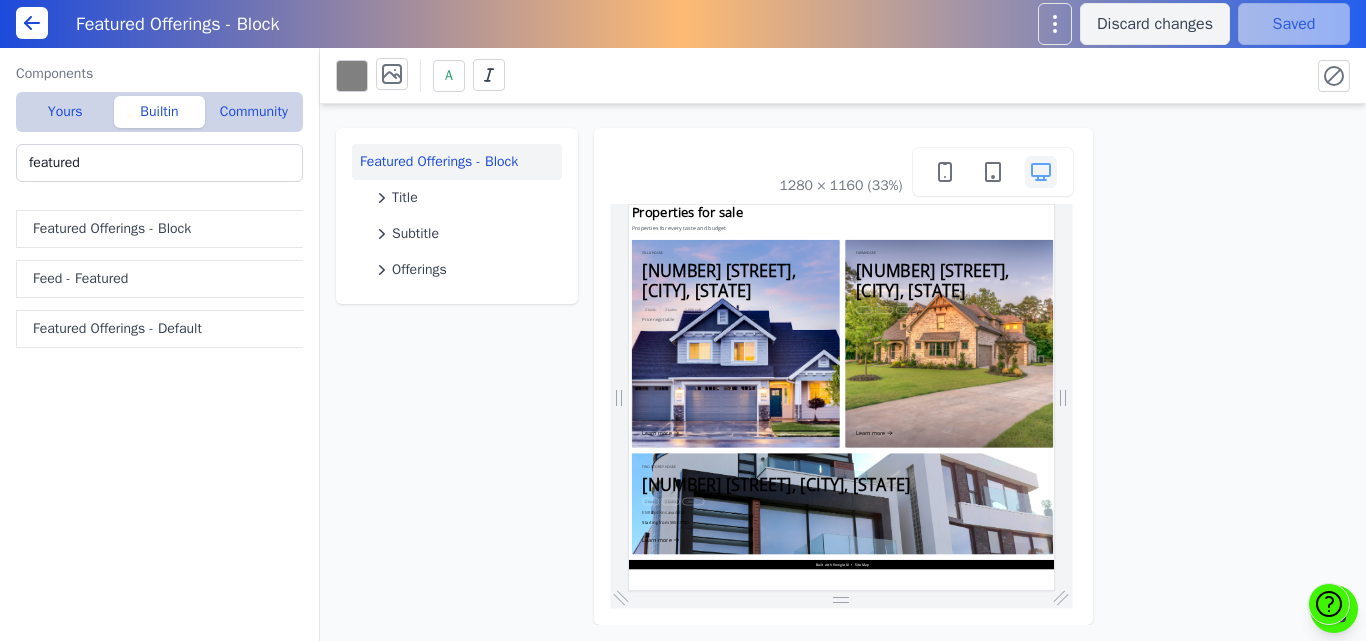 click on "Featured Offerings - Block Title Subtitle Offerings 1280 × 1160 (33%)" at bounding box center (843, 364) 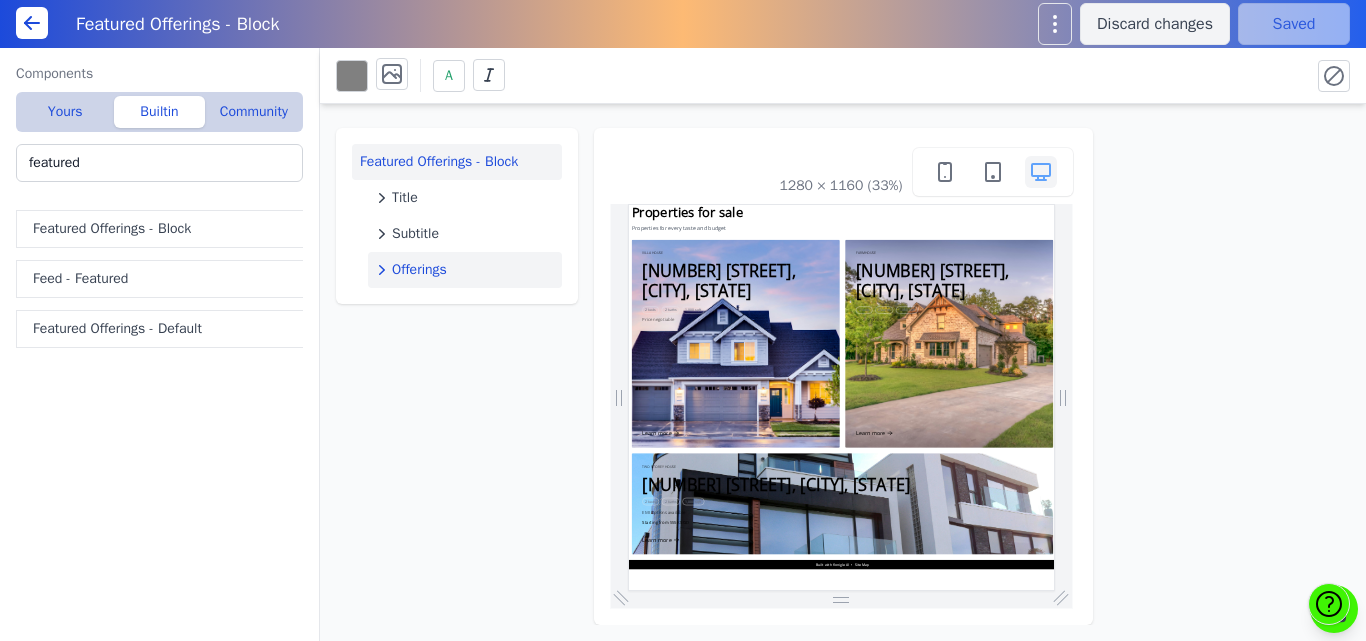 click on "Offerings" at bounding box center (419, 270) 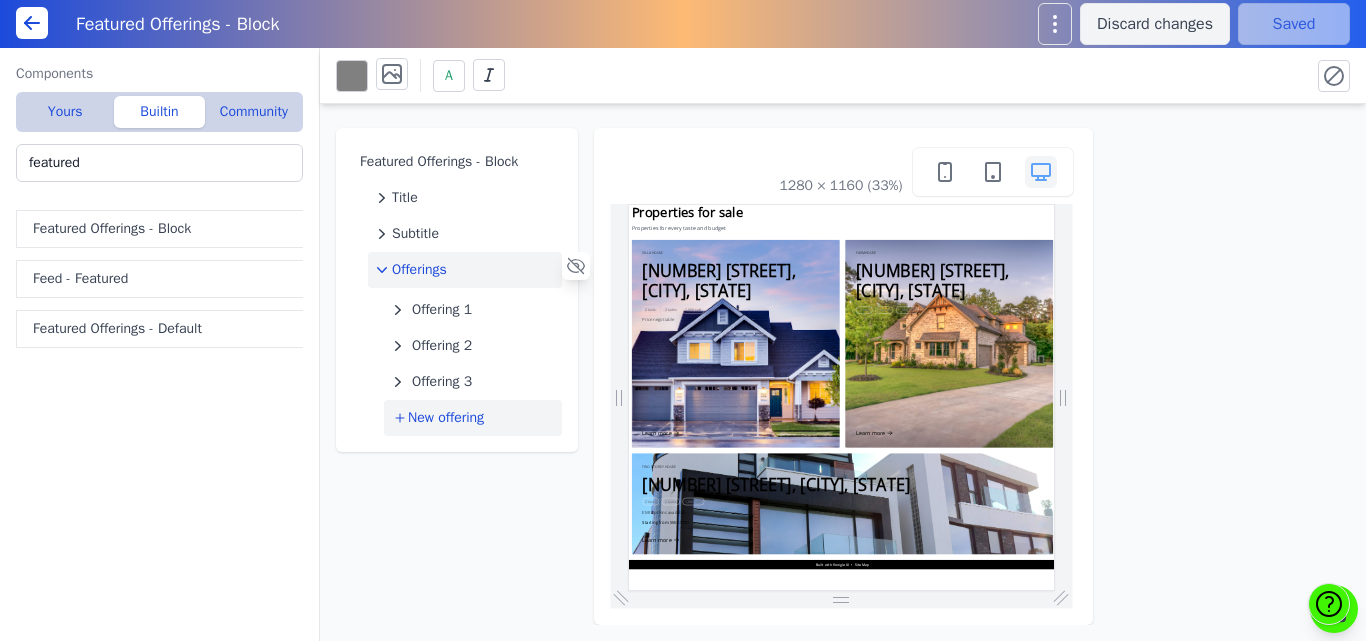 click on "New offering" at bounding box center [446, 418] 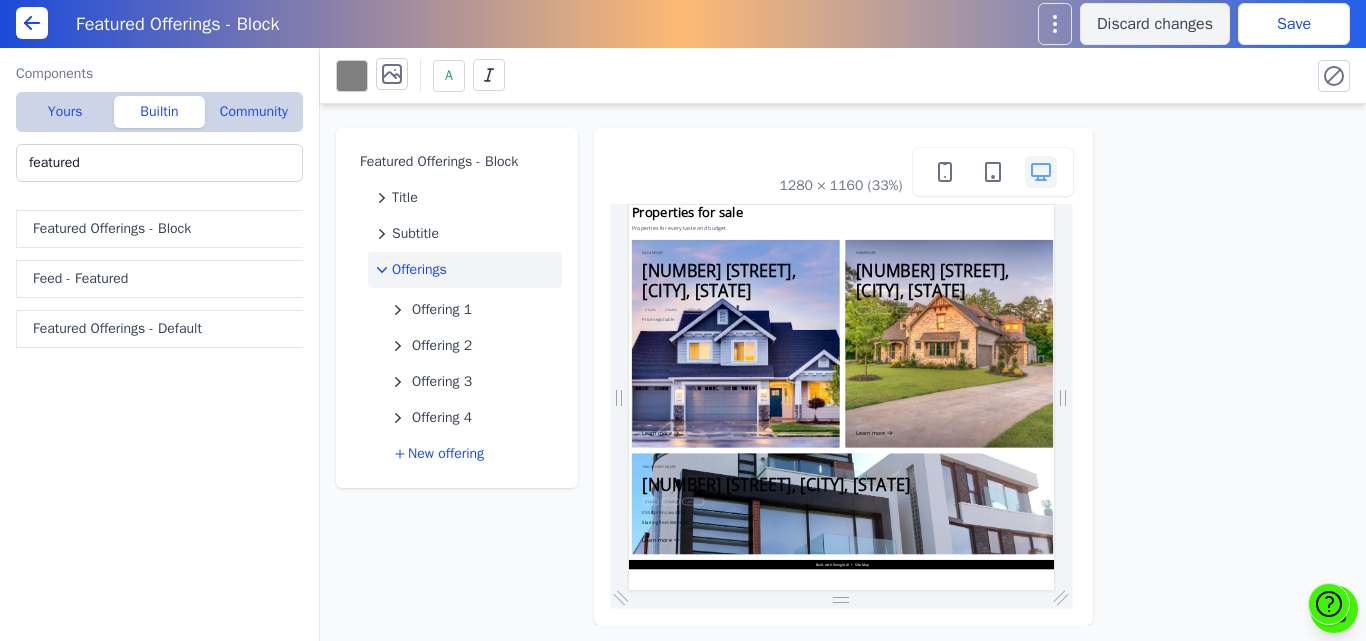 click on "1280 × 1160 (33%)" at bounding box center [843, 376] 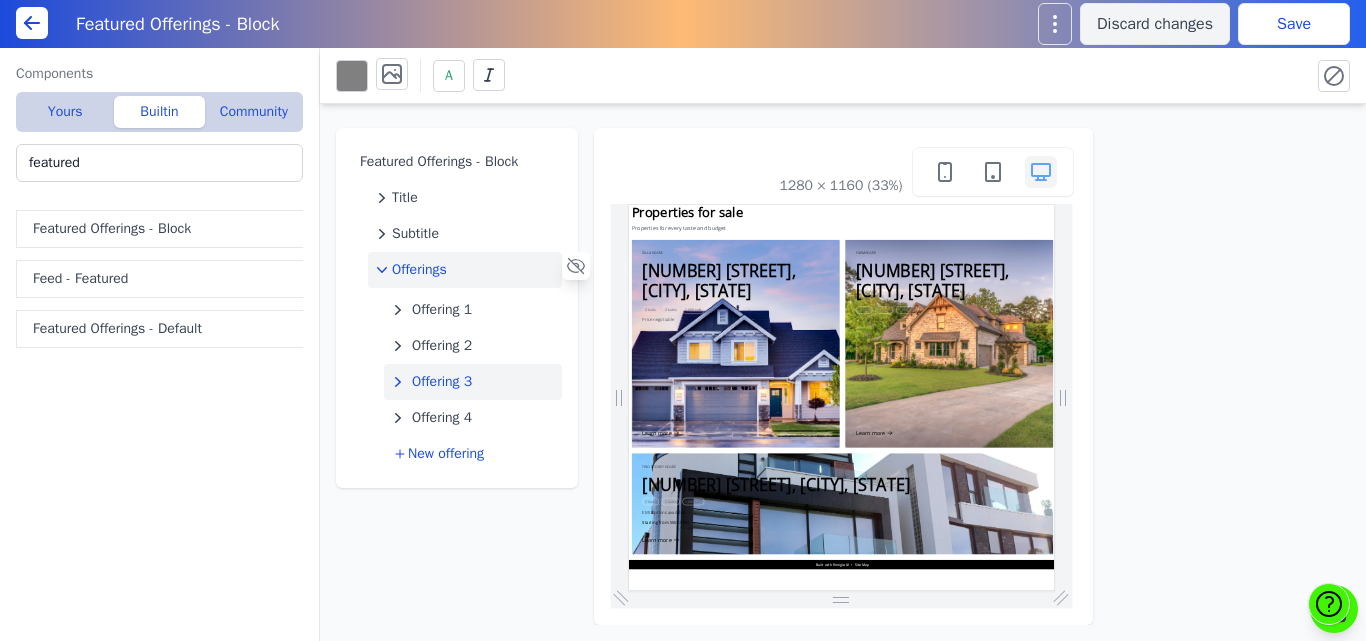 click on "Offering 3" at bounding box center [442, 382] 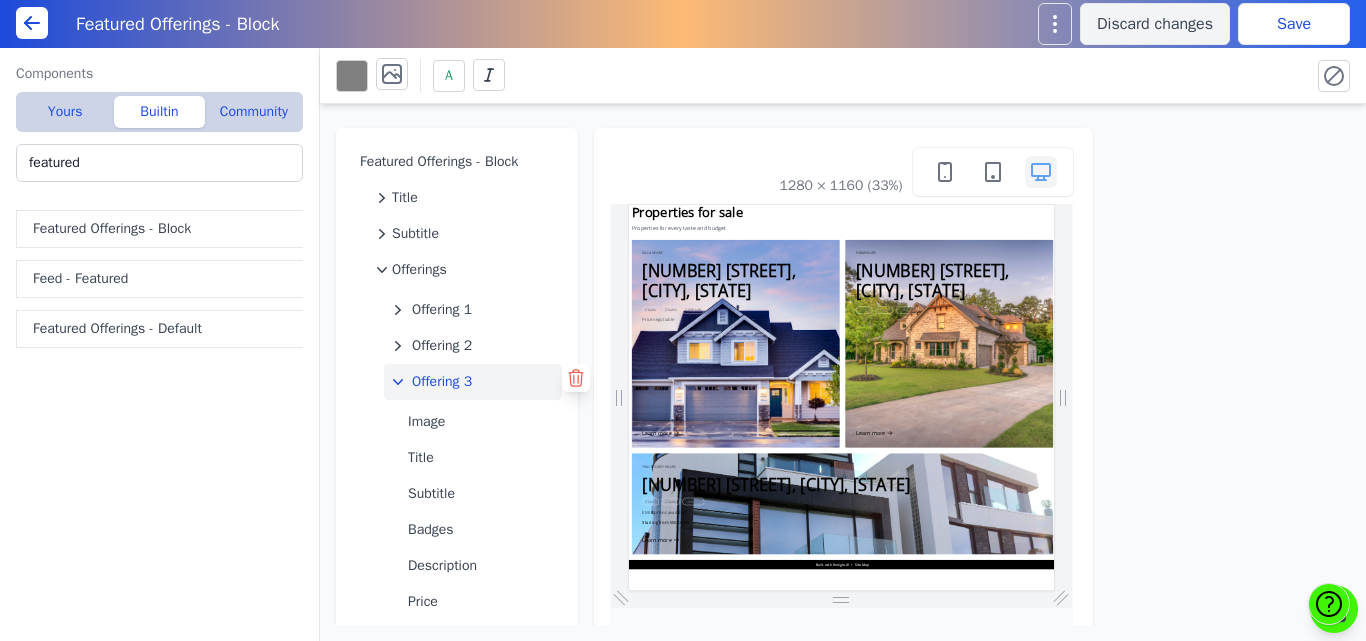 click 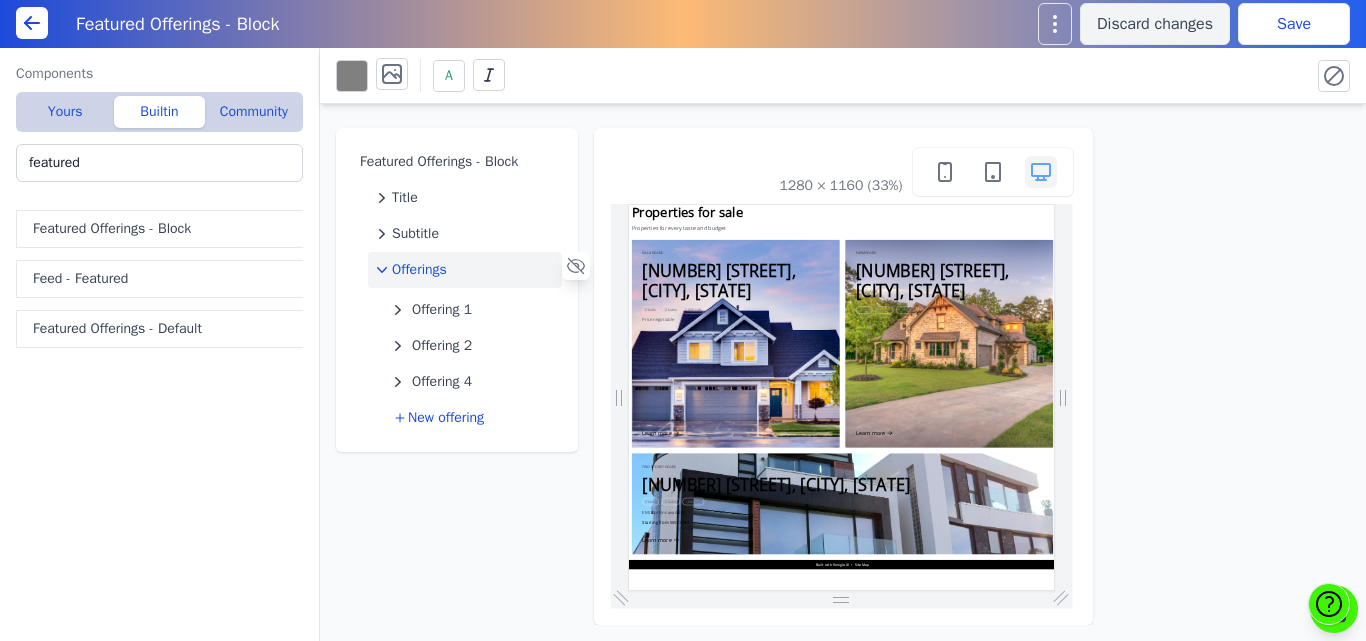 click on "Save" at bounding box center (1294, 24) 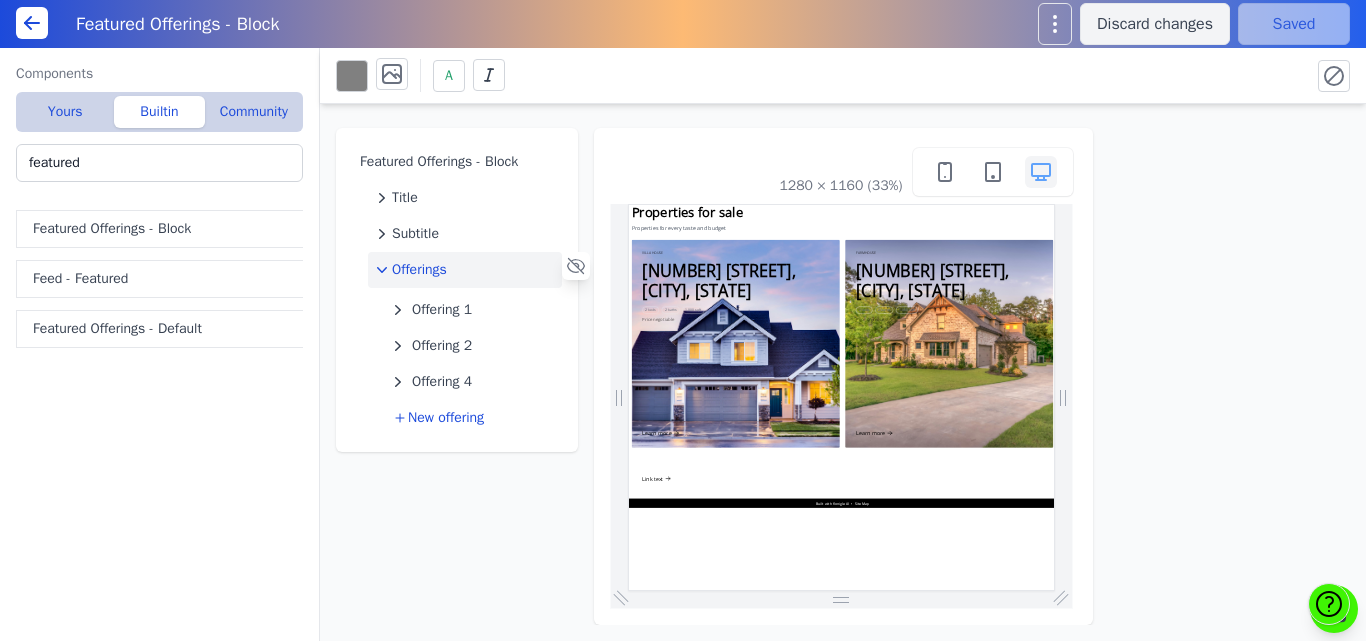 scroll, scrollTop: 0, scrollLeft: 0, axis: both 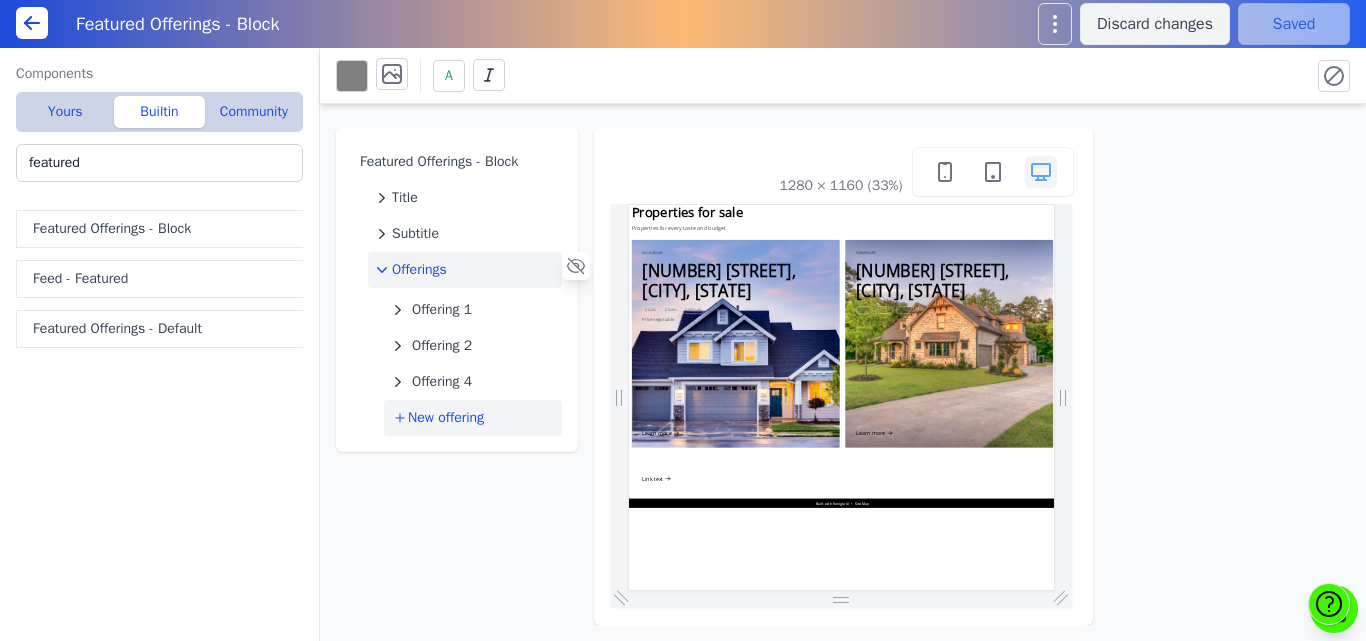 click on "New offering" at bounding box center (446, 418) 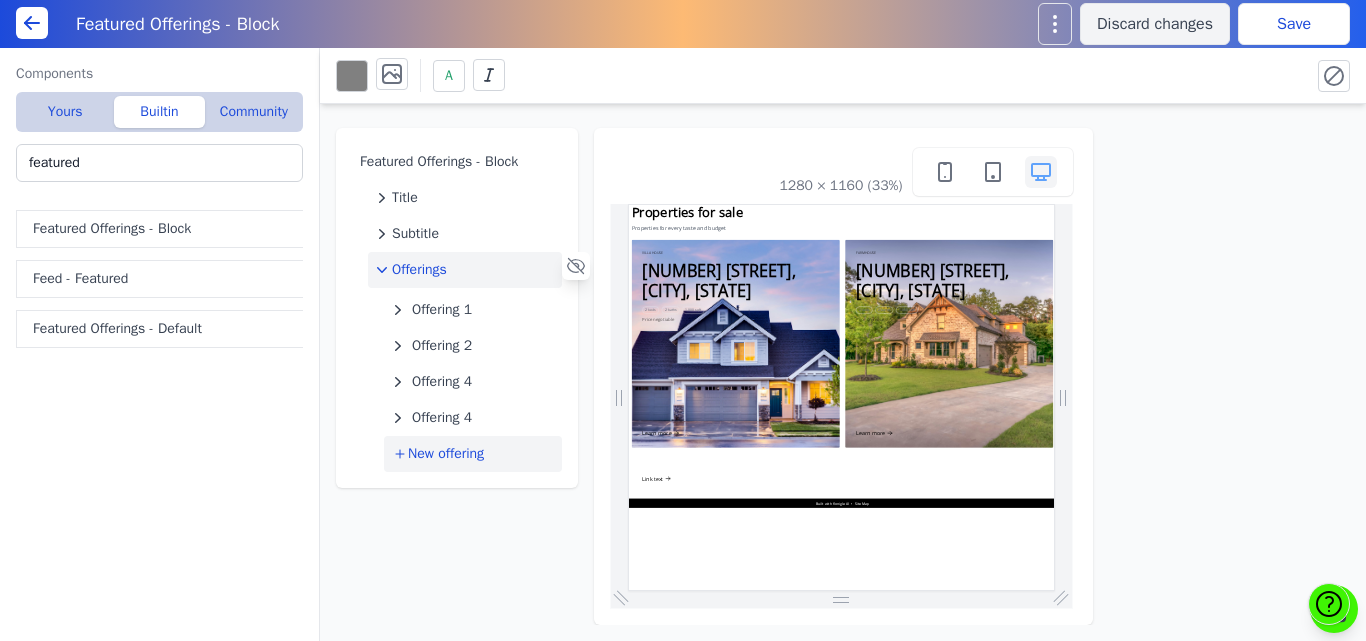 click on "New offering" at bounding box center (446, 454) 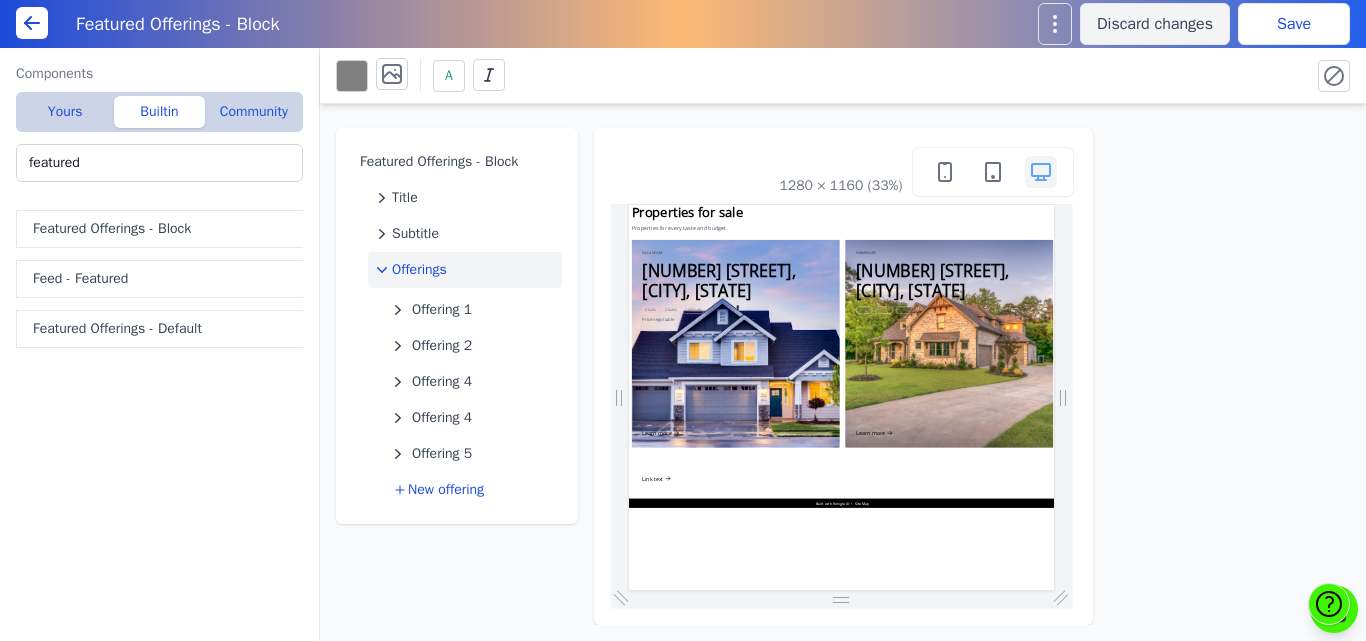 click on "Save" at bounding box center (1294, 24) 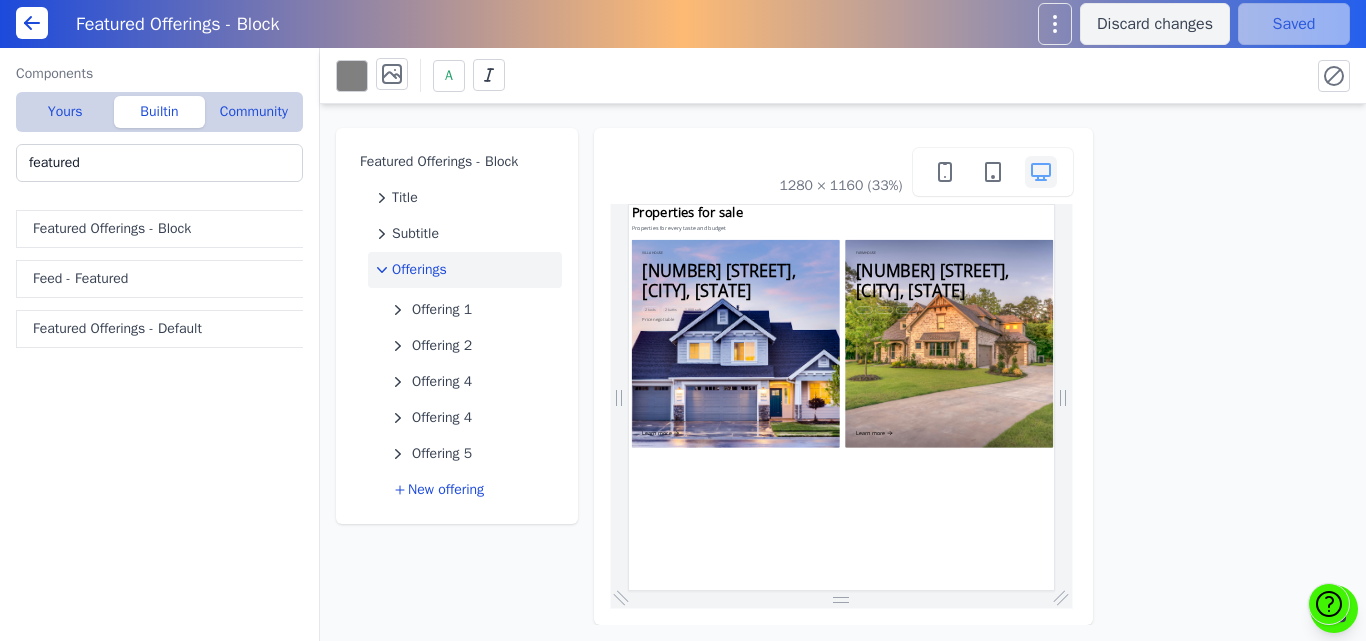 scroll, scrollTop: 0, scrollLeft: 0, axis: both 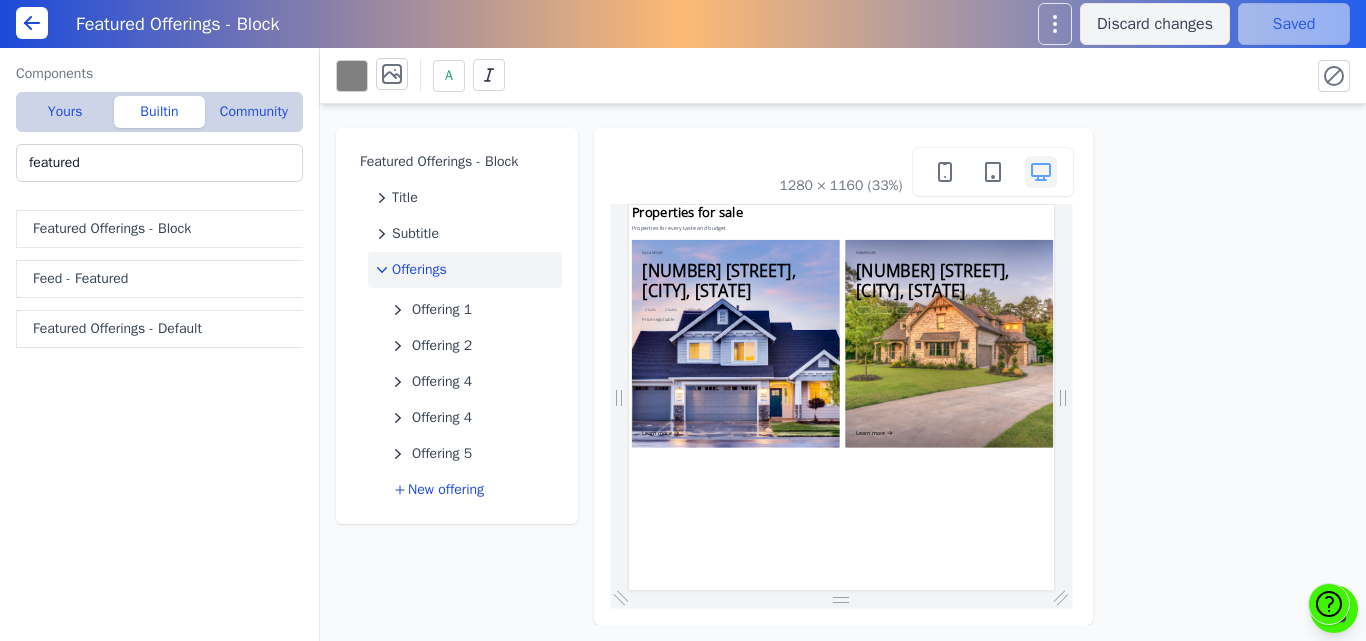 click on "Properties for sale
Properties for every taste and budget" at bounding box center (1268, 979) 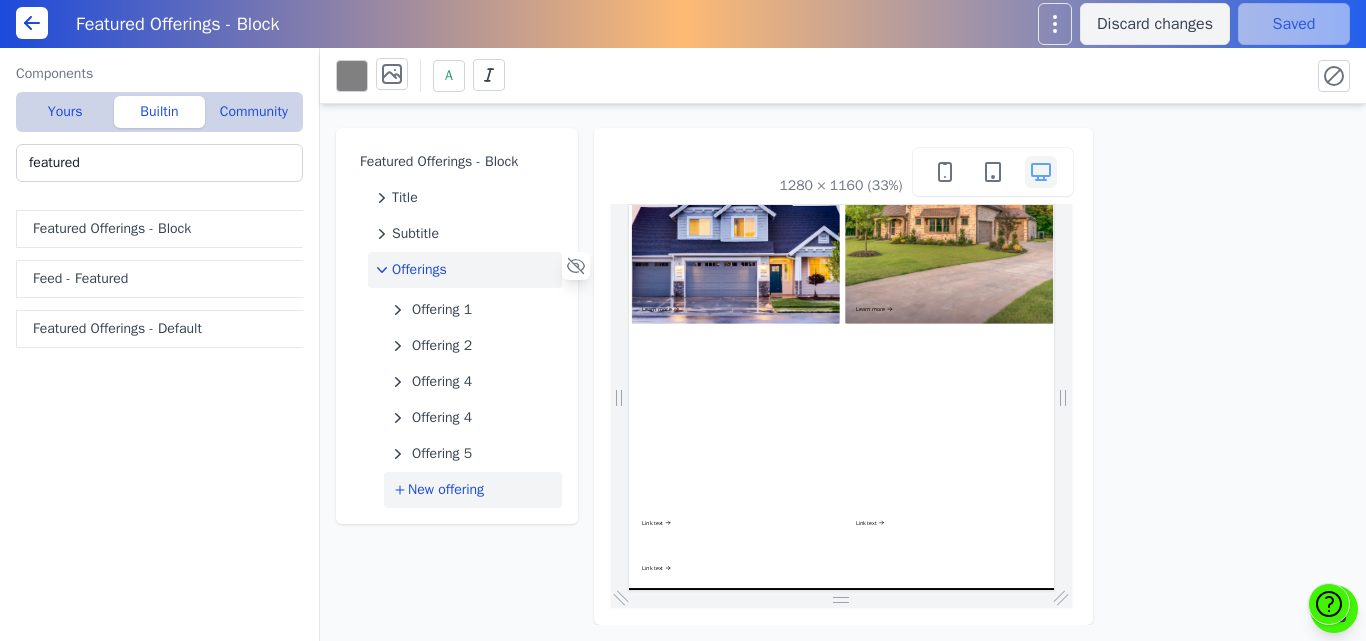 click on "New offering" at bounding box center (446, 490) 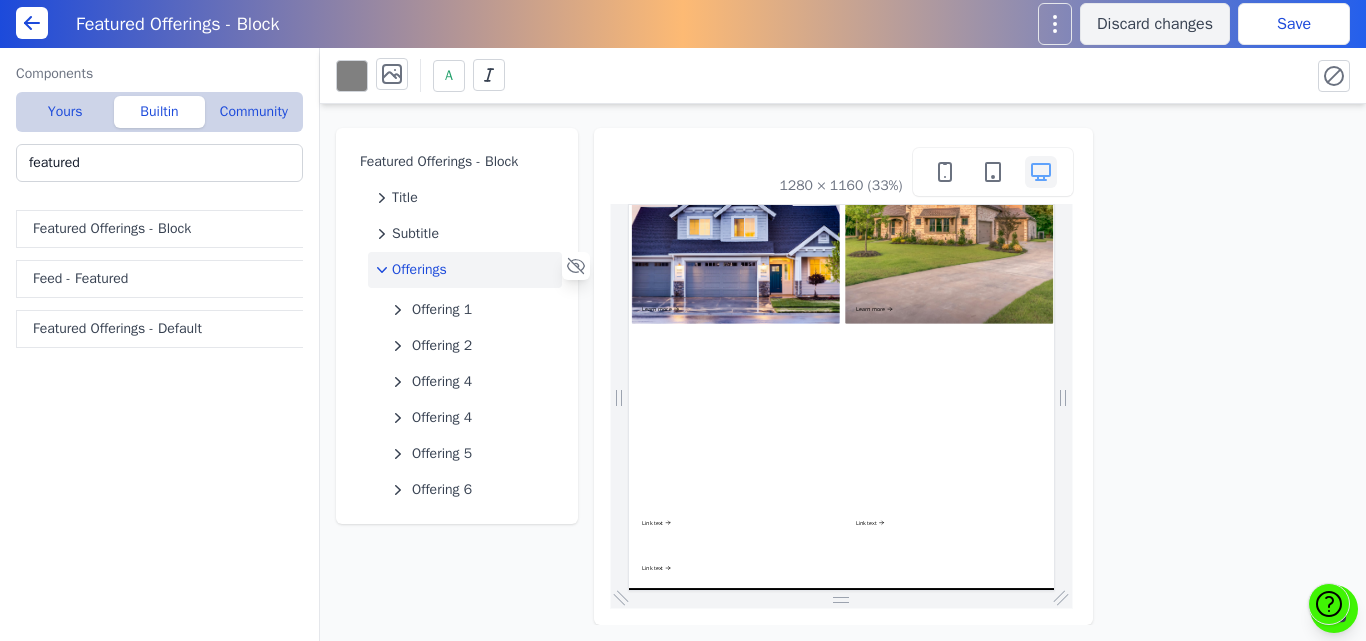 click 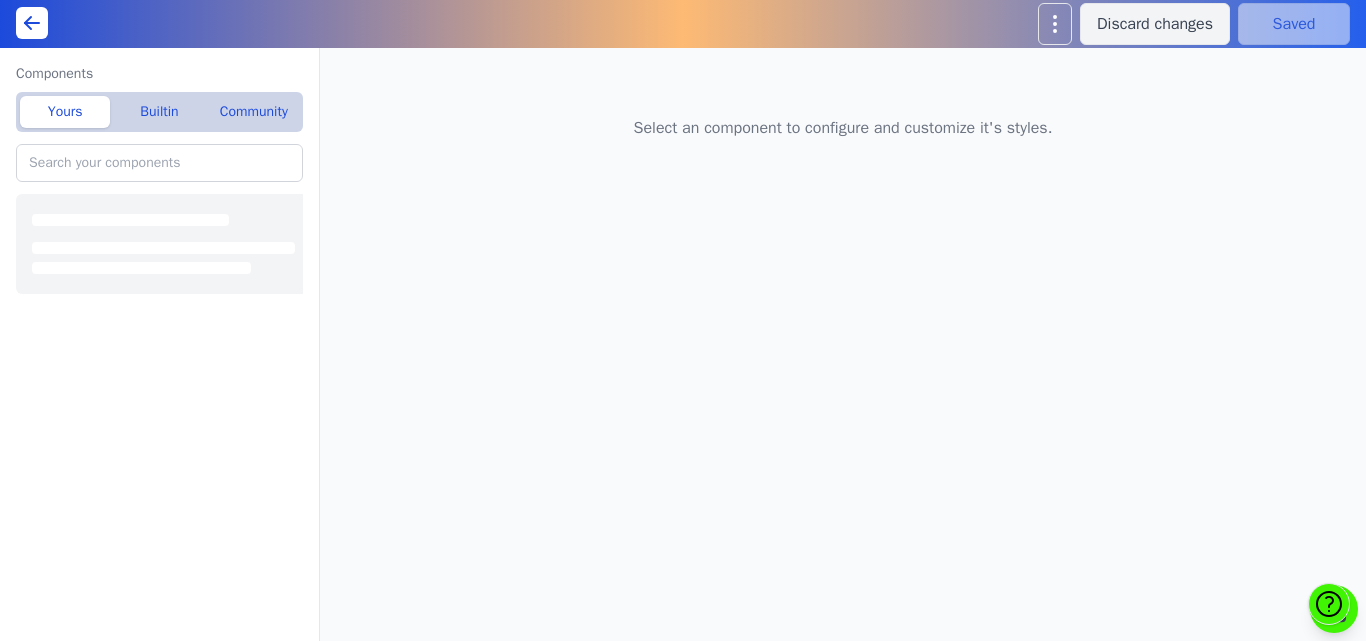 scroll, scrollTop: 0, scrollLeft: 0, axis: both 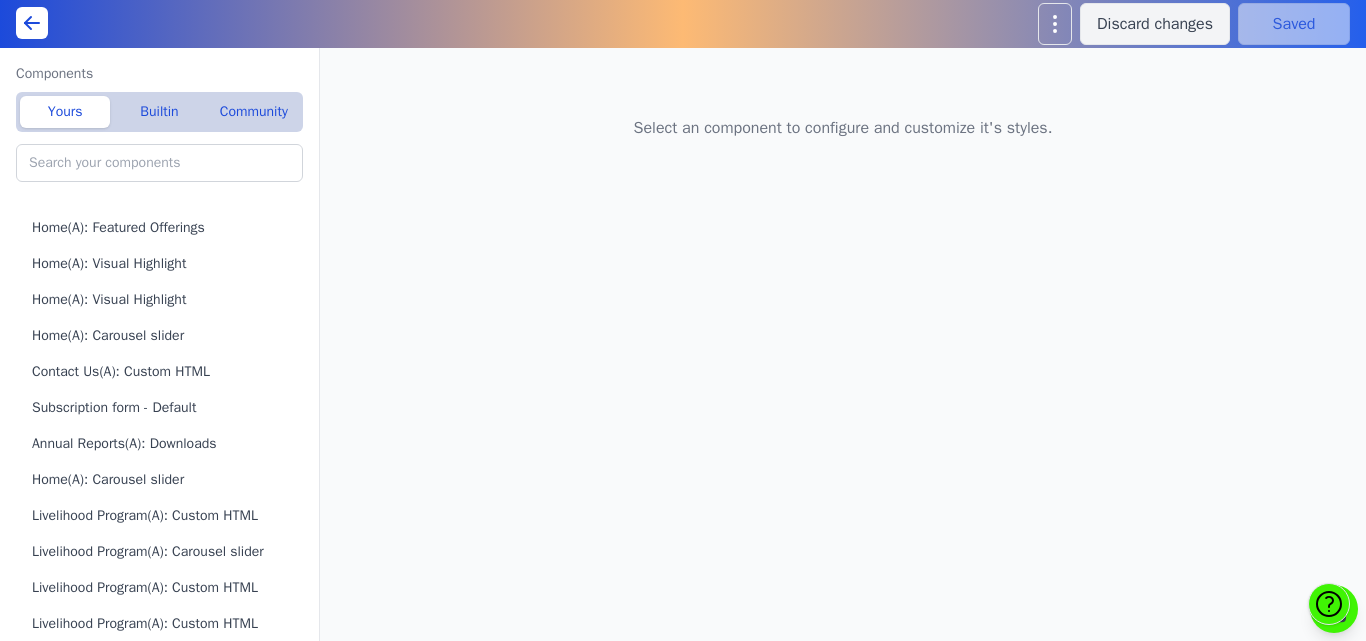 type on "Footer - Split-With-Cta" 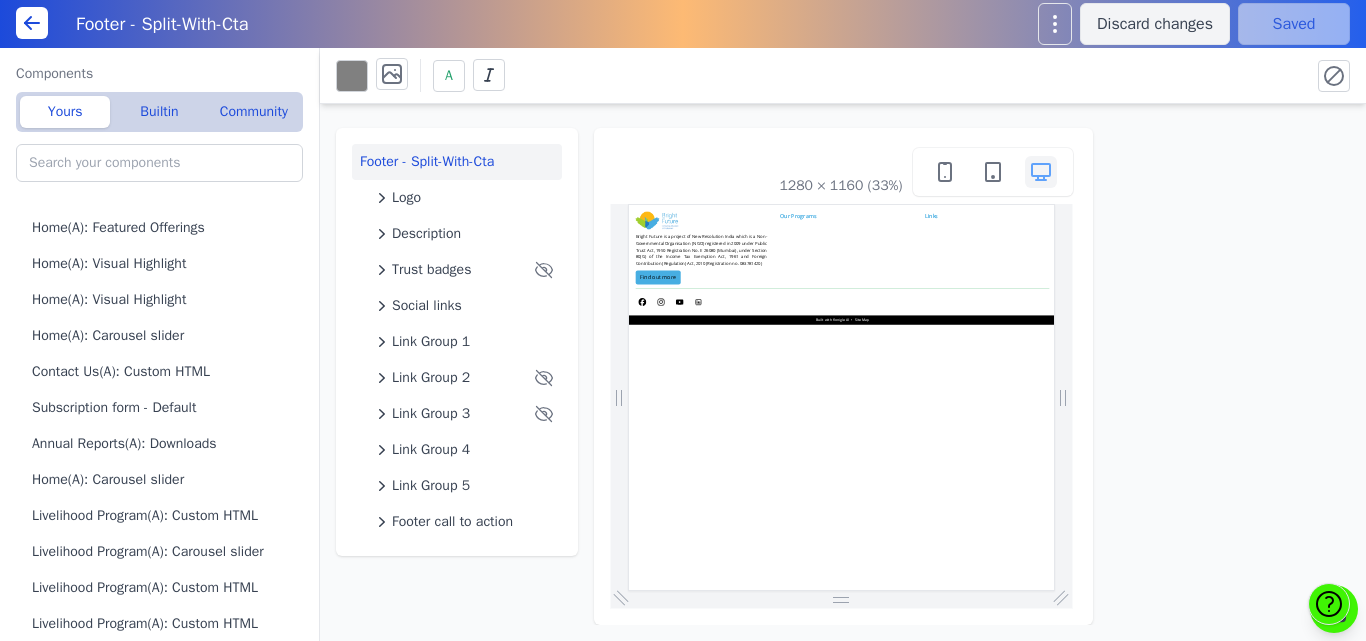 scroll, scrollTop: 0, scrollLeft: 0, axis: both 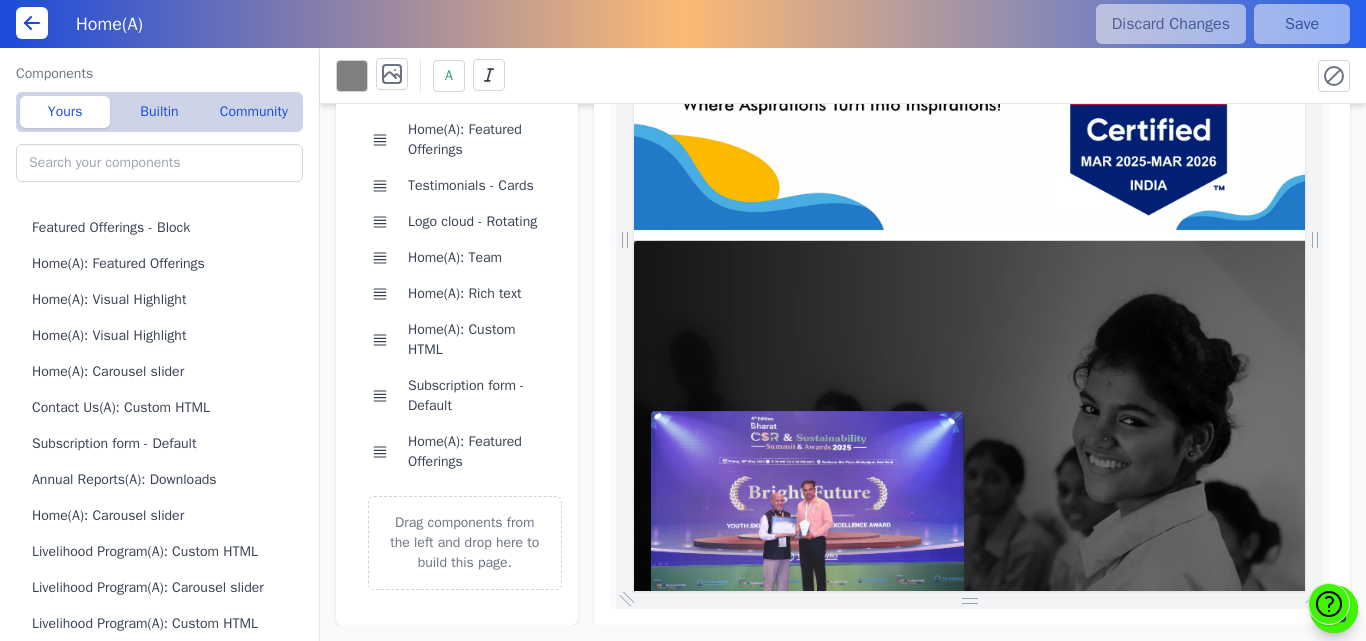 click on "Main segment Home(A): Visual Highlight Home Home(A): Visual Highlight Visual Highlight - Default Statistics - Default Home(A): Featured Offerings Testimonials - Cards Logo cloud - Rotating Home(A): Team Home(A): Rich text Home(A): Custom HTML Subscription form - Default Home(A): Featured Offerings  Drag components from the left and drop here to build this page.  1280 × 1339 (53%)" at bounding box center [843, 364] 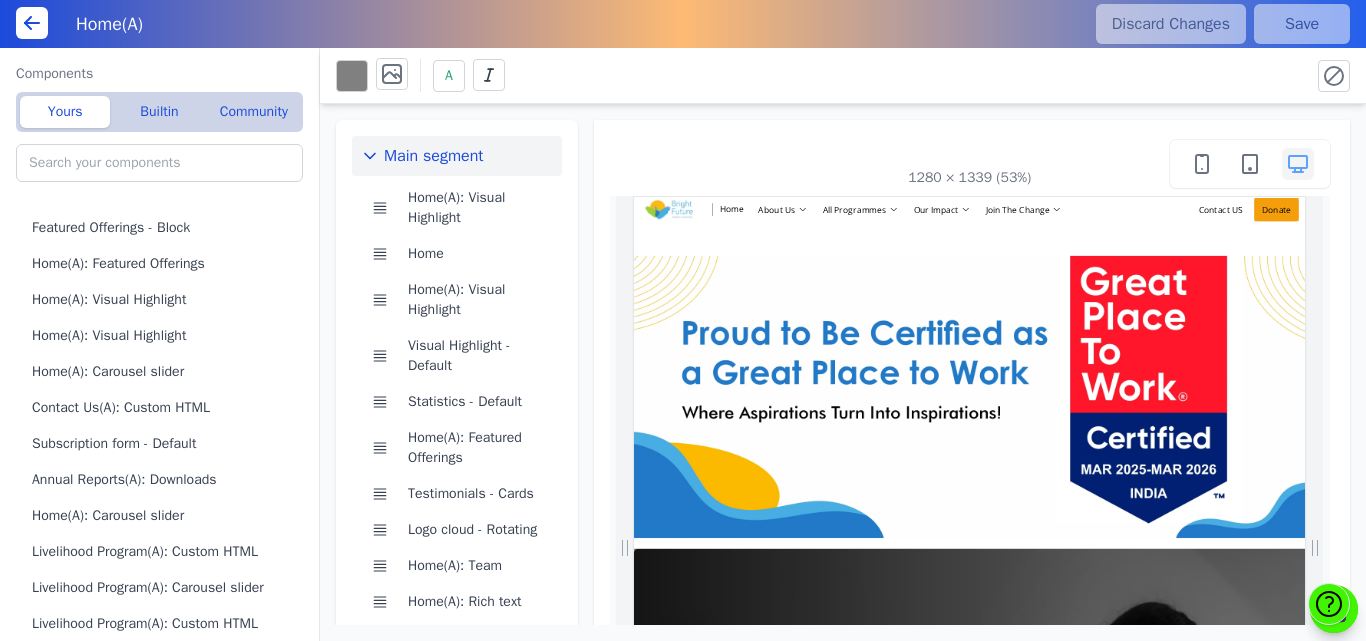 scroll, scrollTop: 0, scrollLeft: 976, axis: horizontal 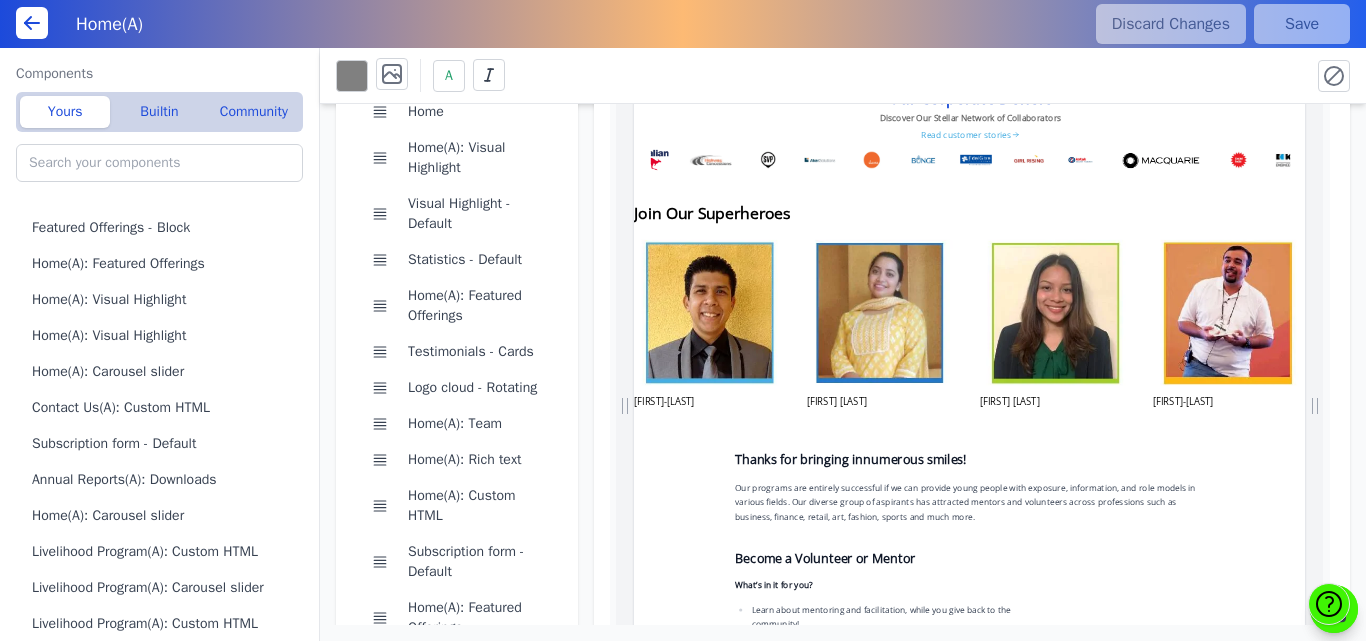 drag, startPoint x: 1906, startPoint y: 598, endPoint x: 1931, endPoint y: 630, distance: 40.60788 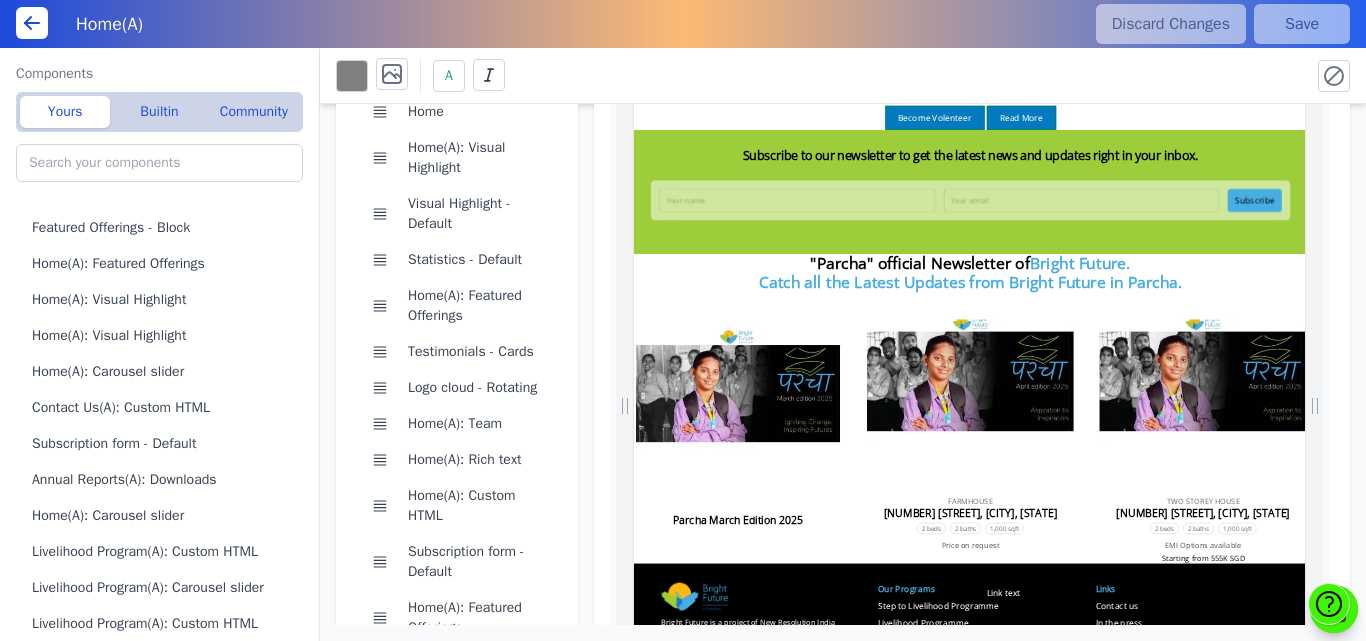 scroll, scrollTop: 0, scrollLeft: 1014, axis: horizontal 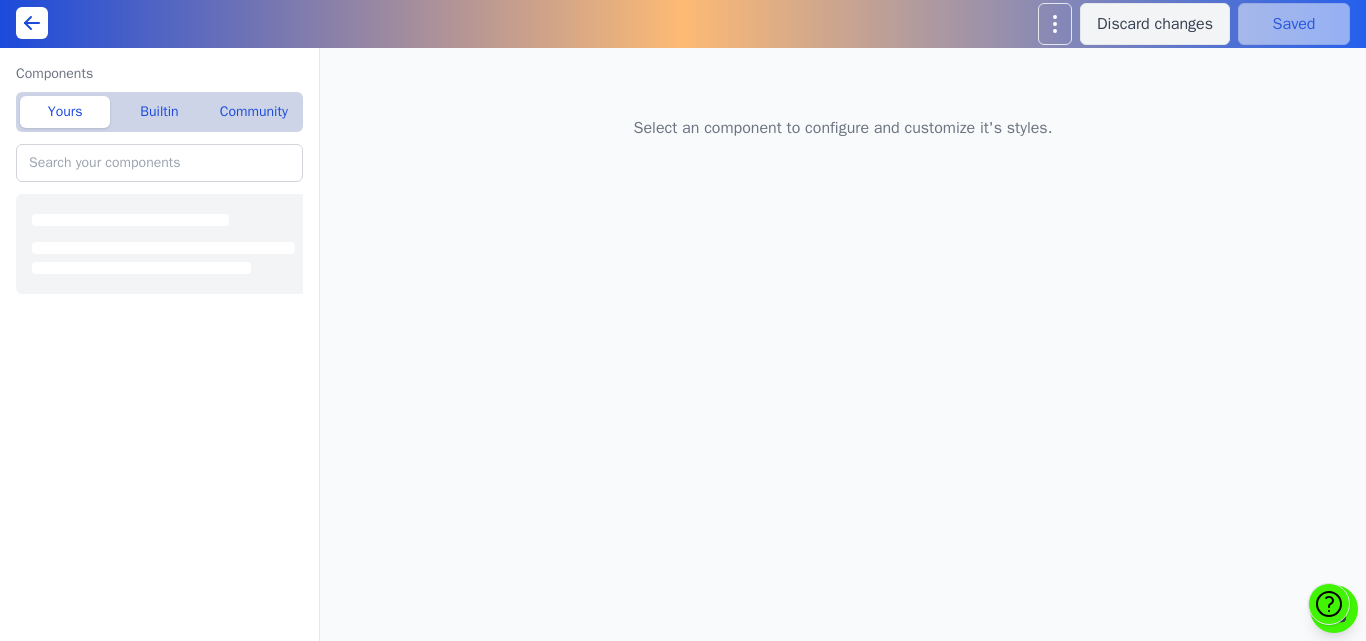 type on "Home(A): Visual Highlight" 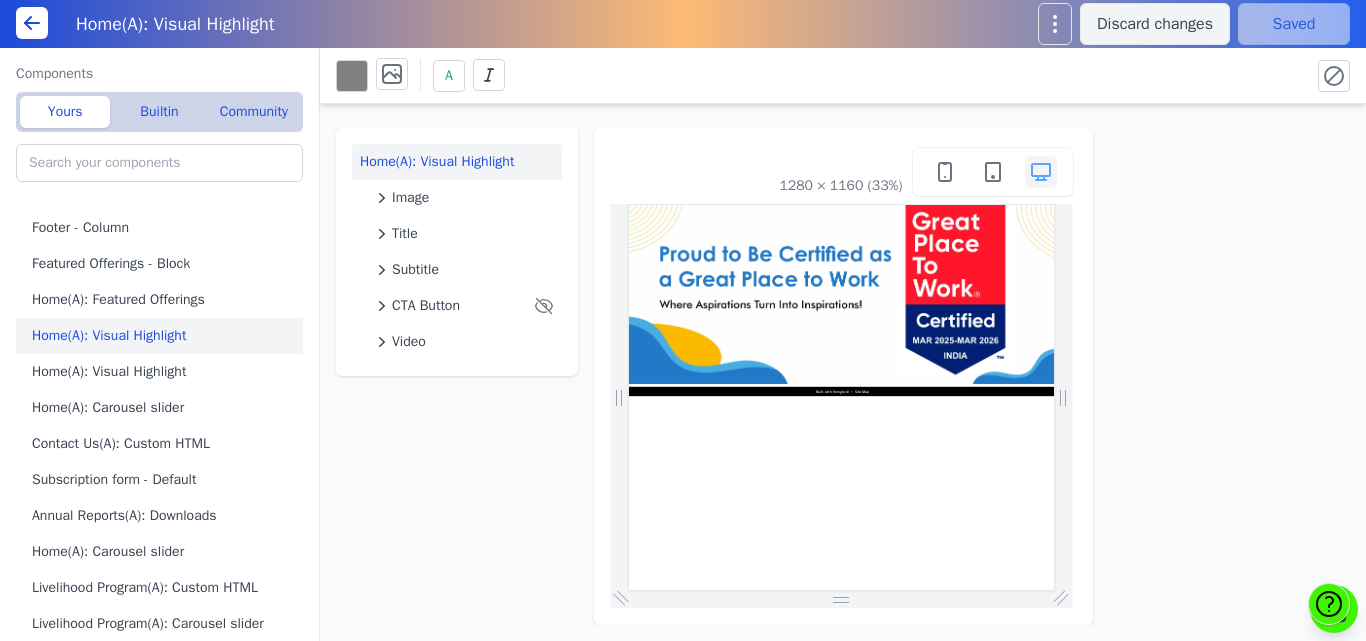 scroll, scrollTop: 0, scrollLeft: 0, axis: both 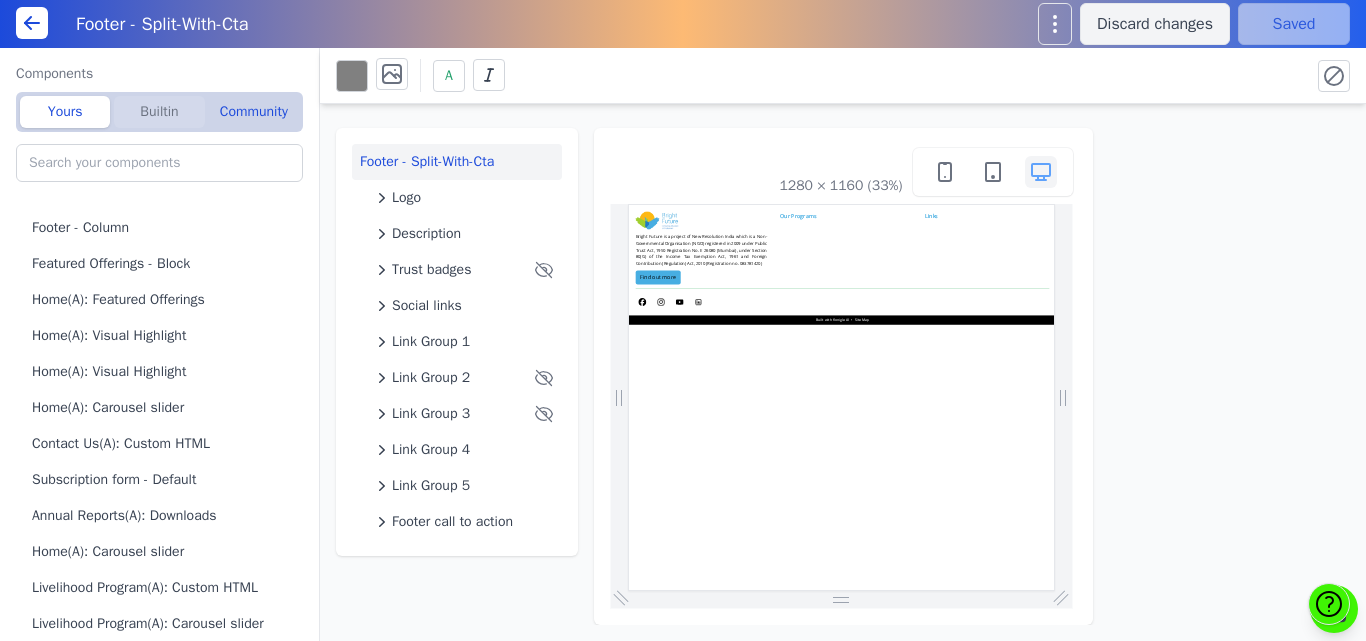 click on "Builtin" 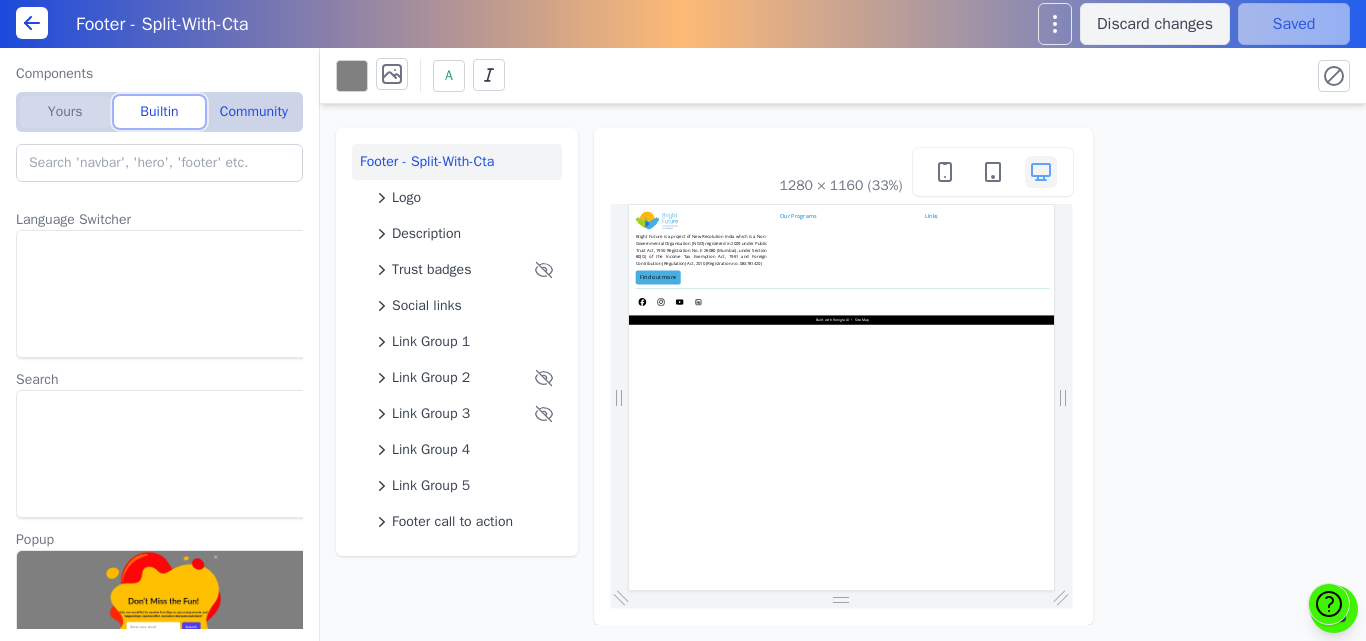 click on "Yours" 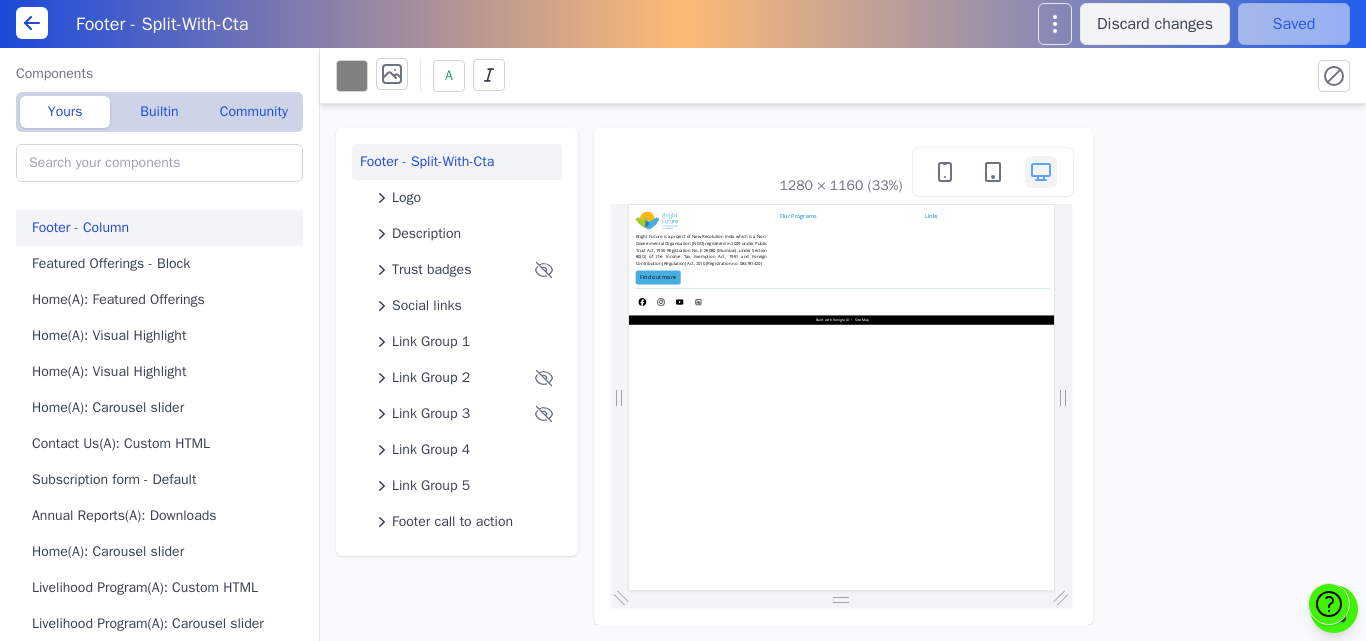 click on "Footer - Column" at bounding box center (163, 228) 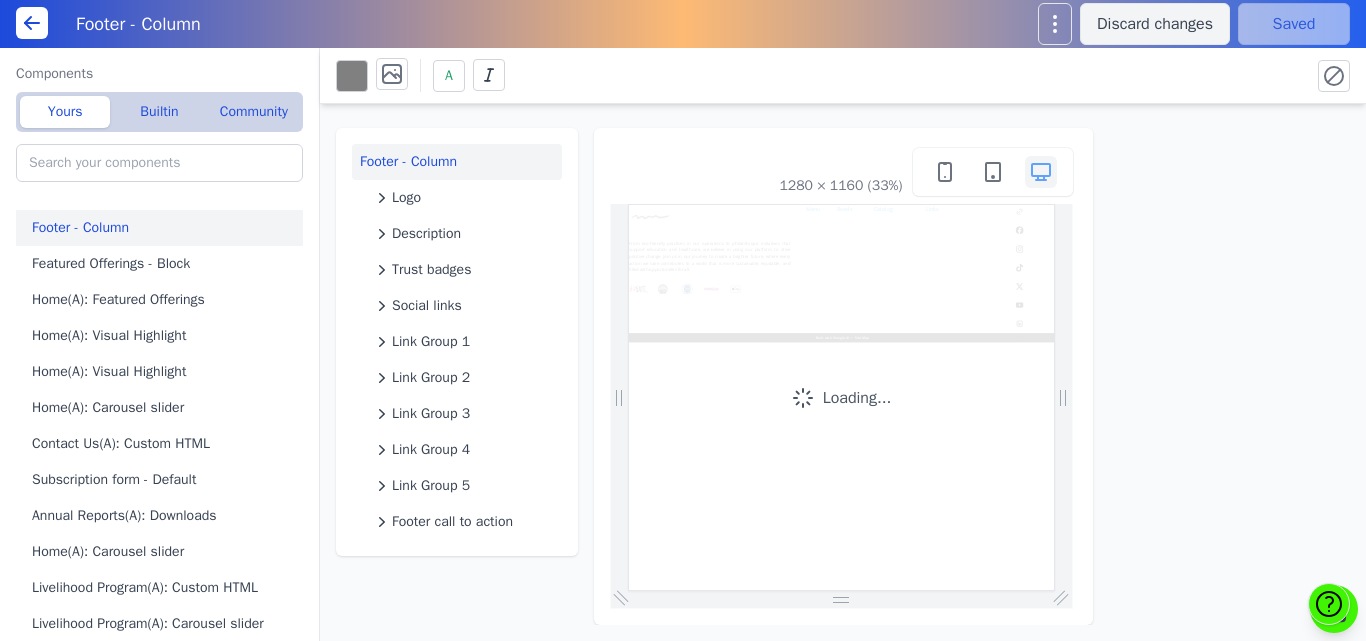 scroll, scrollTop: 0, scrollLeft: 0, axis: both 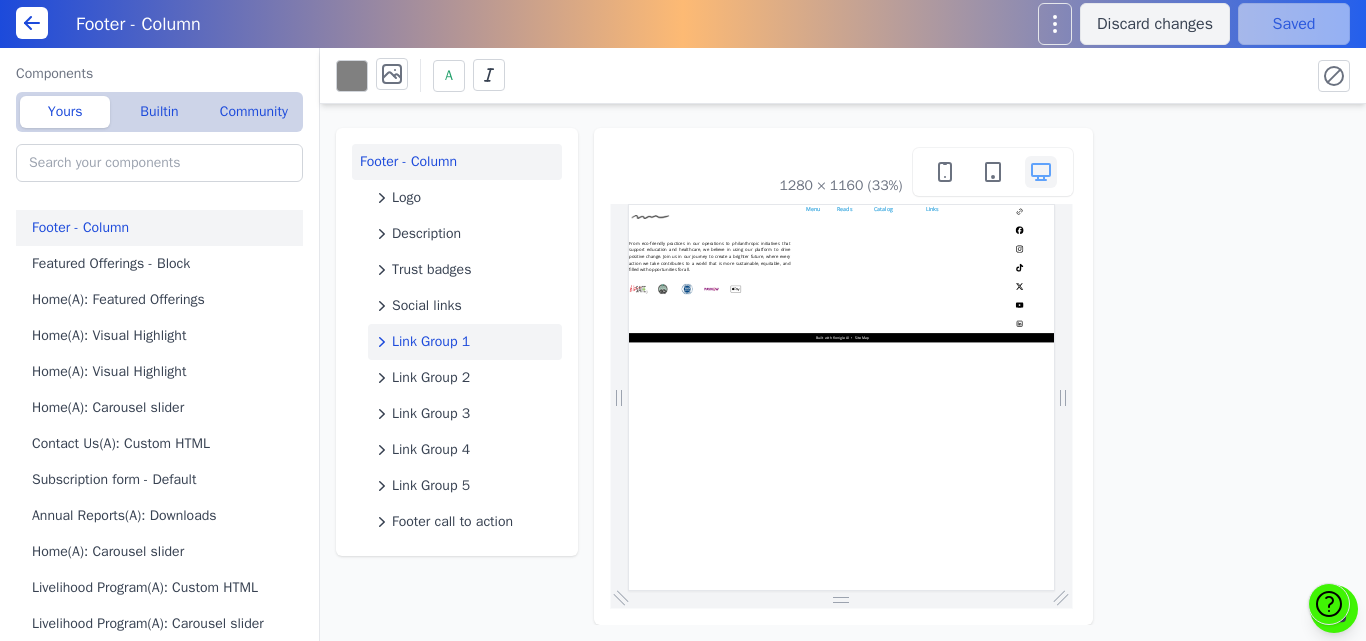 click on "Link Group 1" 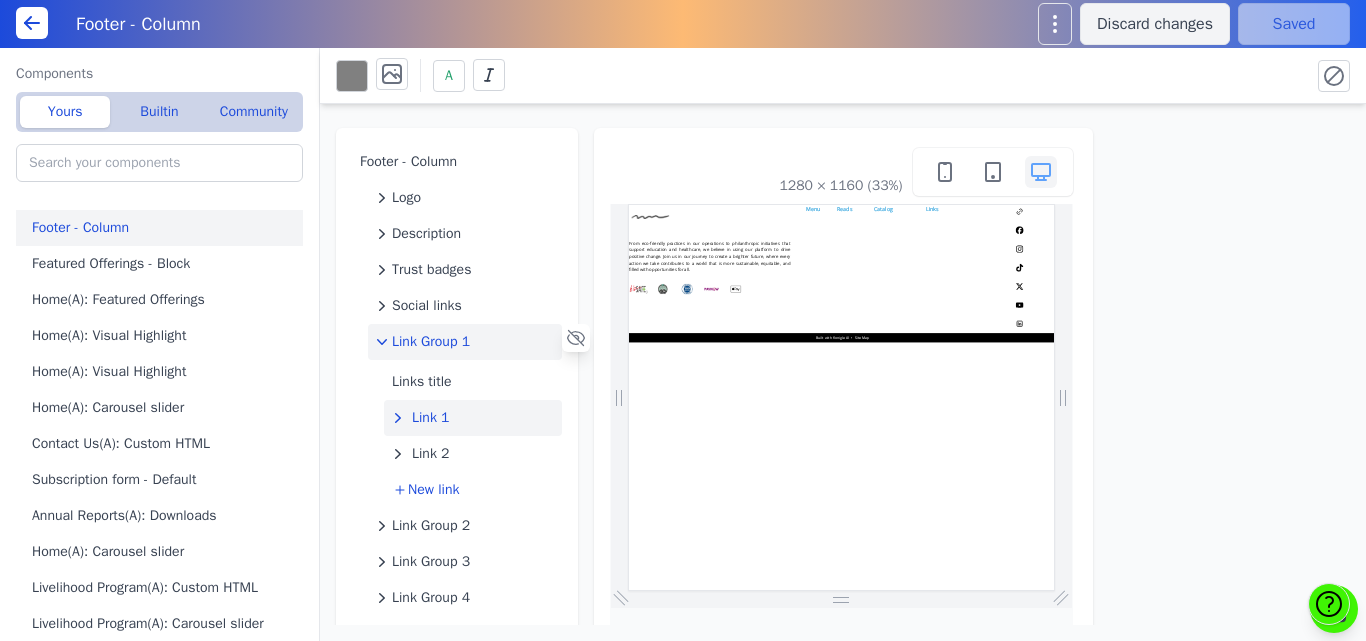 click on "Link 1" at bounding box center (431, 418) 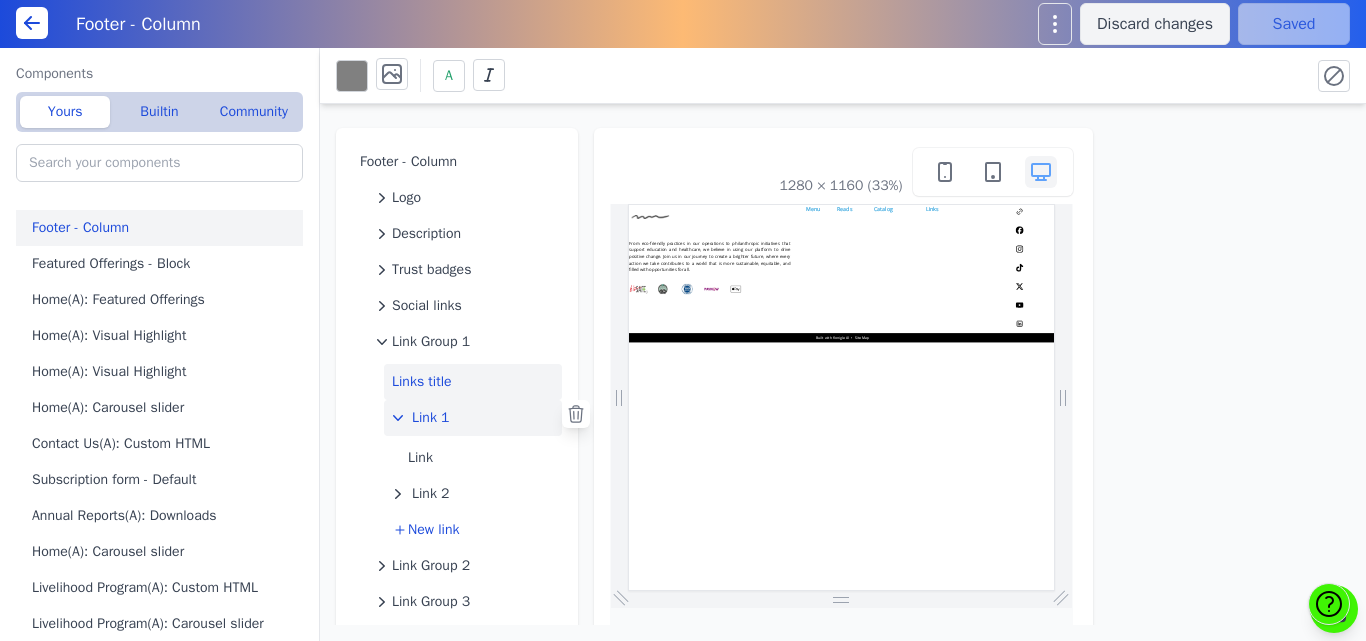 click on "Links title" at bounding box center (473, 382) 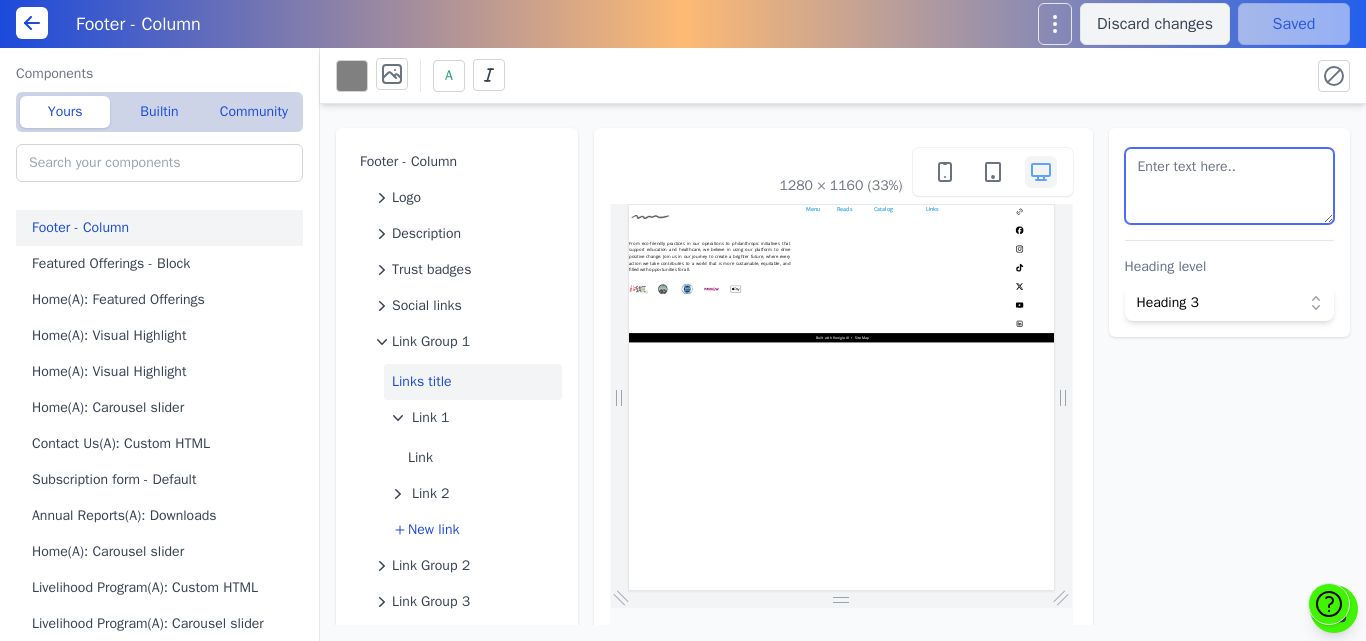 drag, startPoint x: 1224, startPoint y: 183, endPoint x: 1051, endPoint y: 145, distance: 177.12425 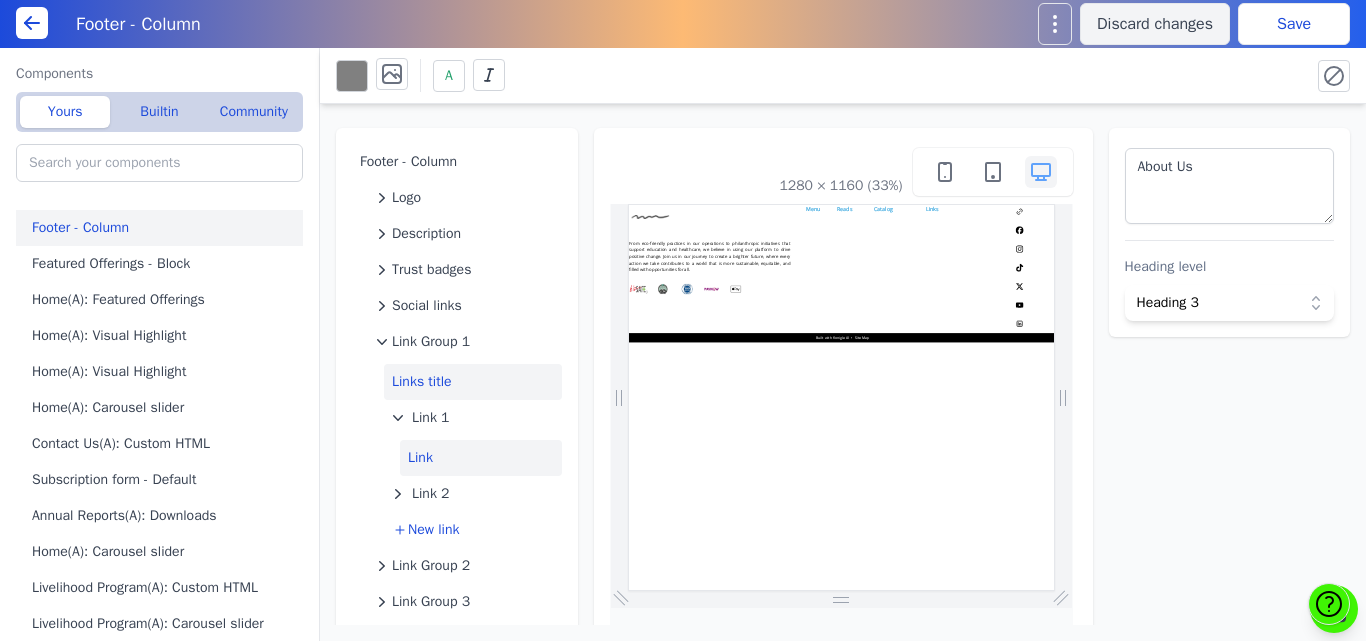 click on "Link" at bounding box center [481, 458] 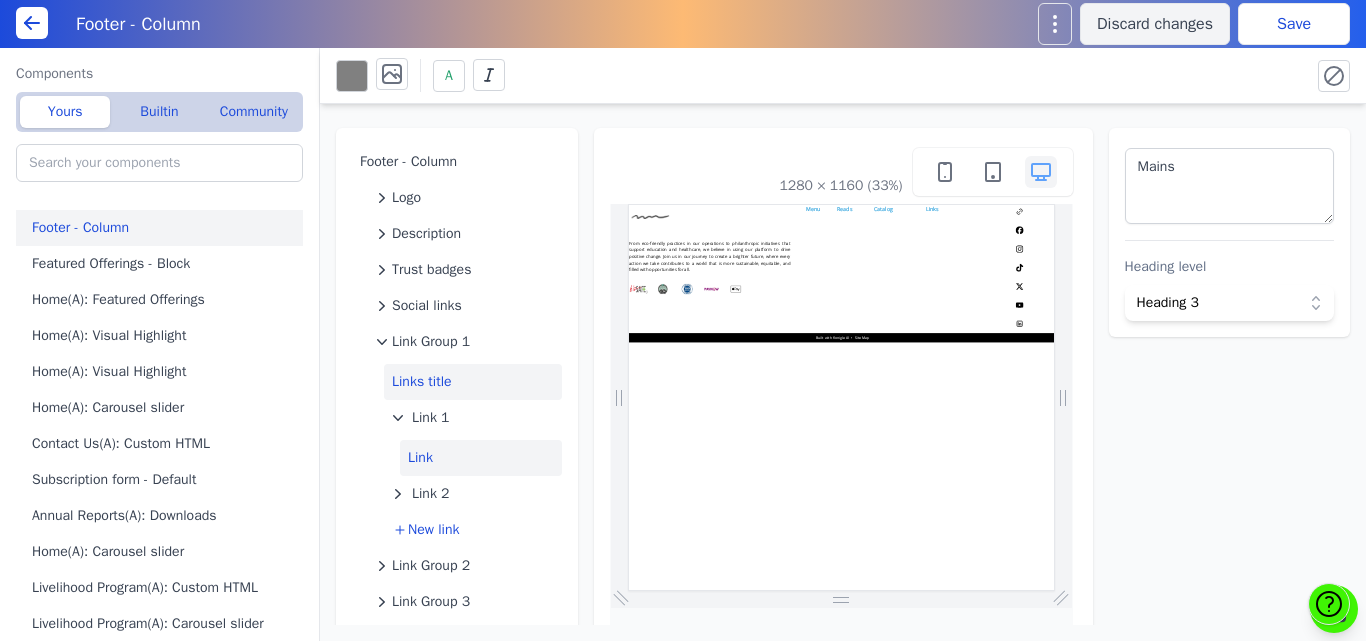 select on "_self" 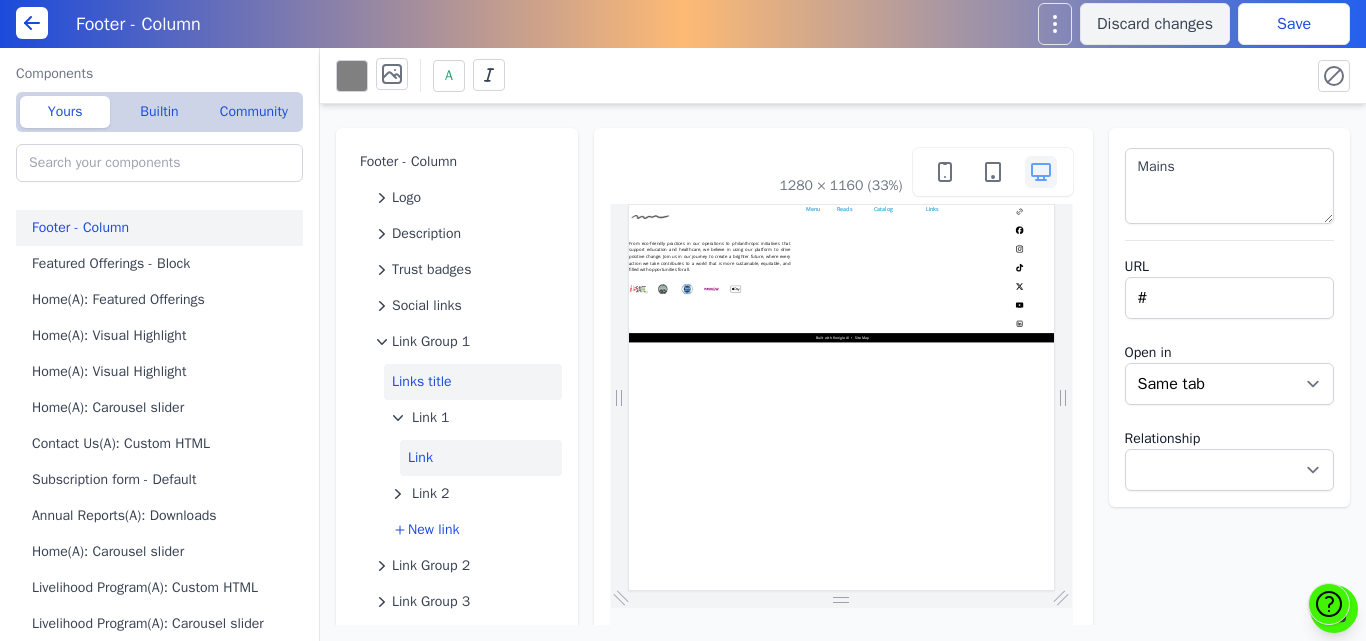 click on "Links title" at bounding box center [473, 382] 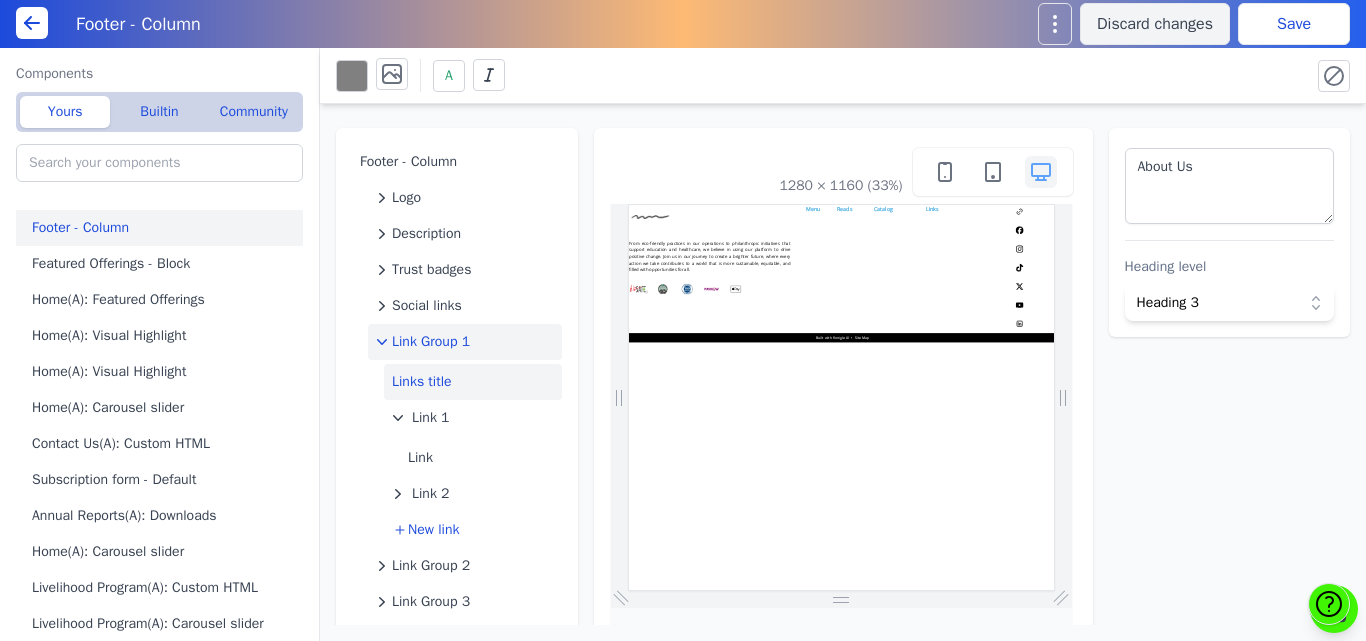 click on "Link Group 1" at bounding box center [431, 342] 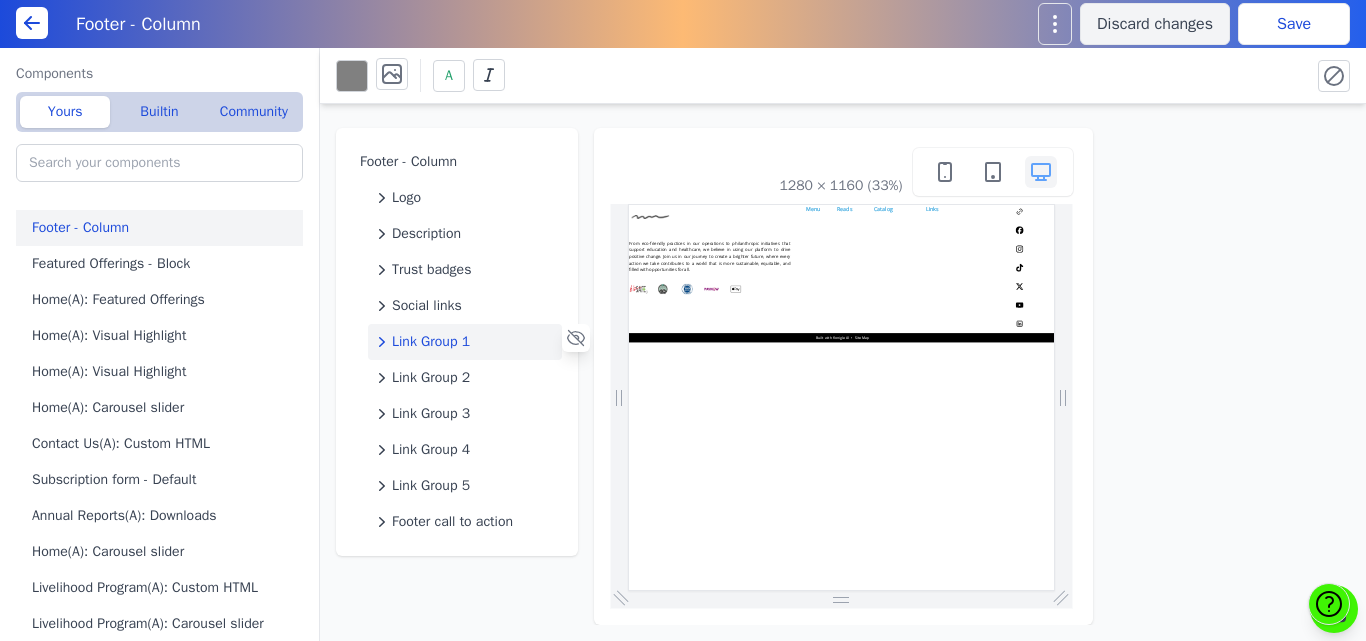 click on "Link Group 1" at bounding box center [431, 342] 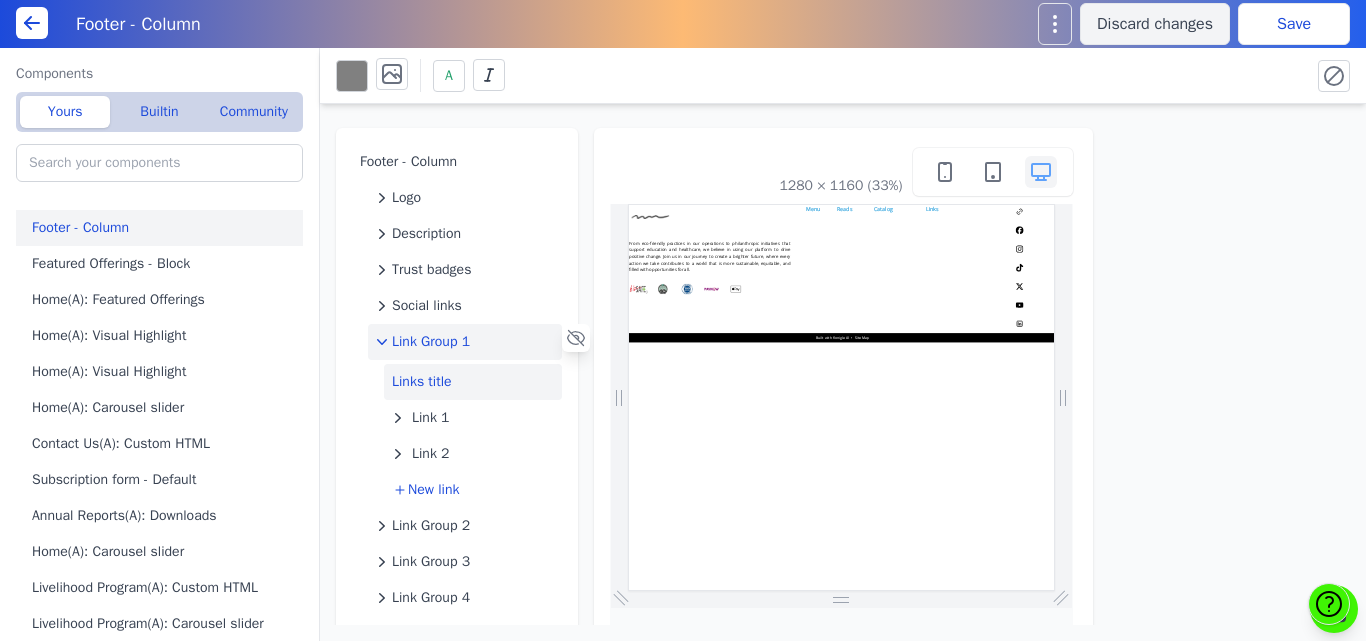 click on "Links title" at bounding box center (473, 382) 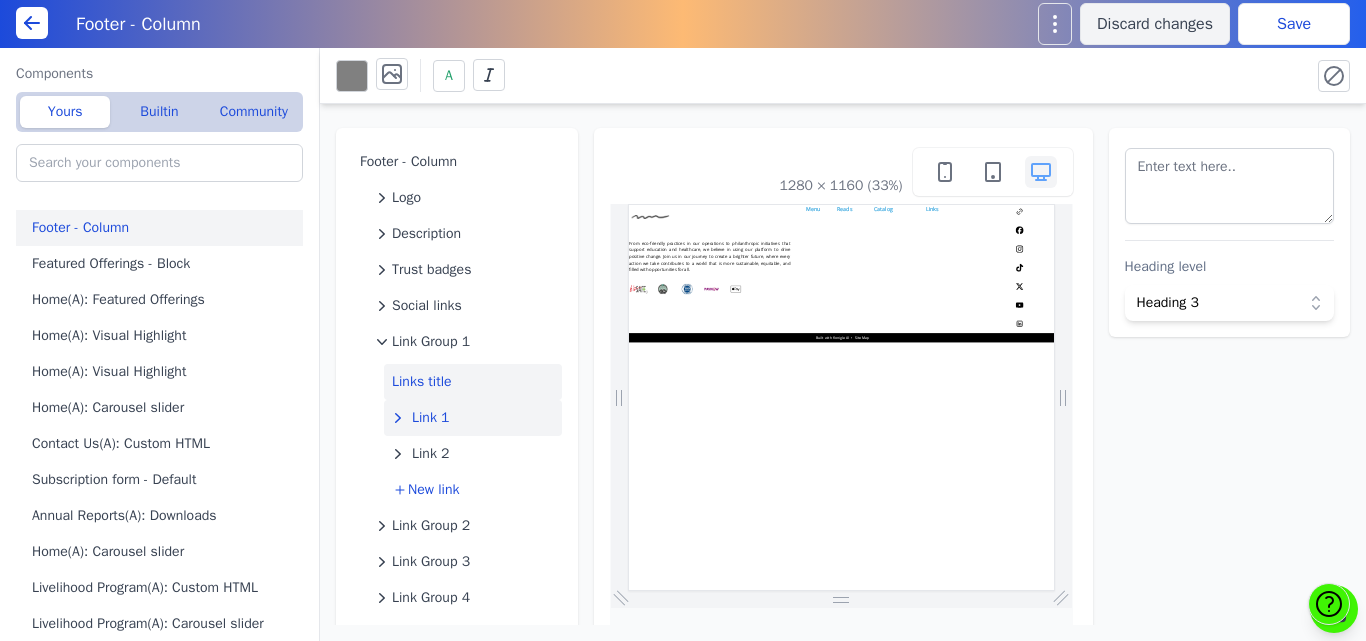 click on "Link 1" at bounding box center [431, 418] 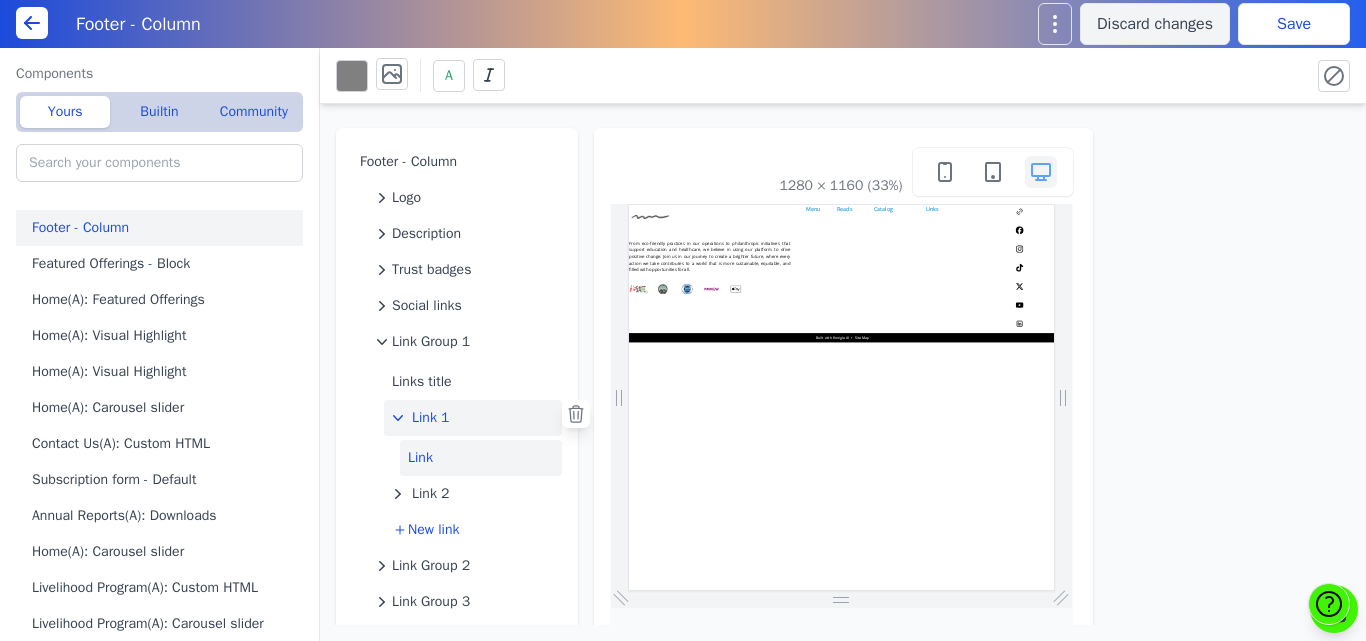 click on "Link" at bounding box center (481, 458) 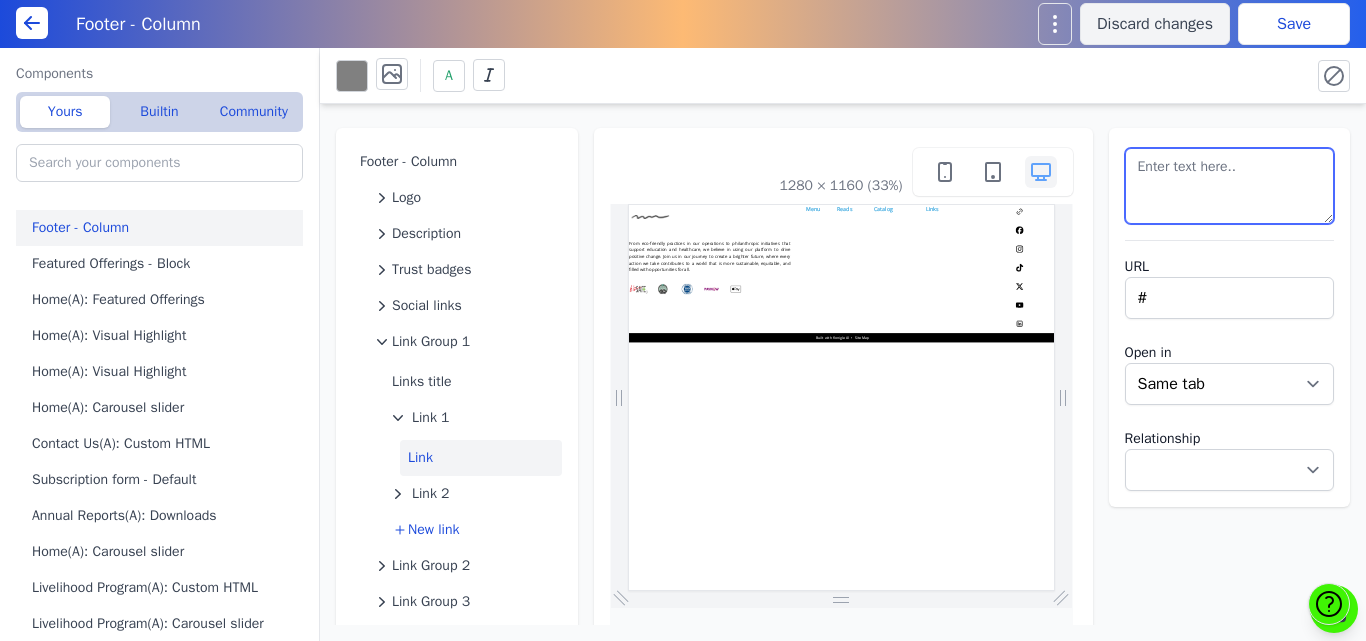 drag, startPoint x: 1202, startPoint y: 155, endPoint x: 1105, endPoint y: 171, distance: 98.31073 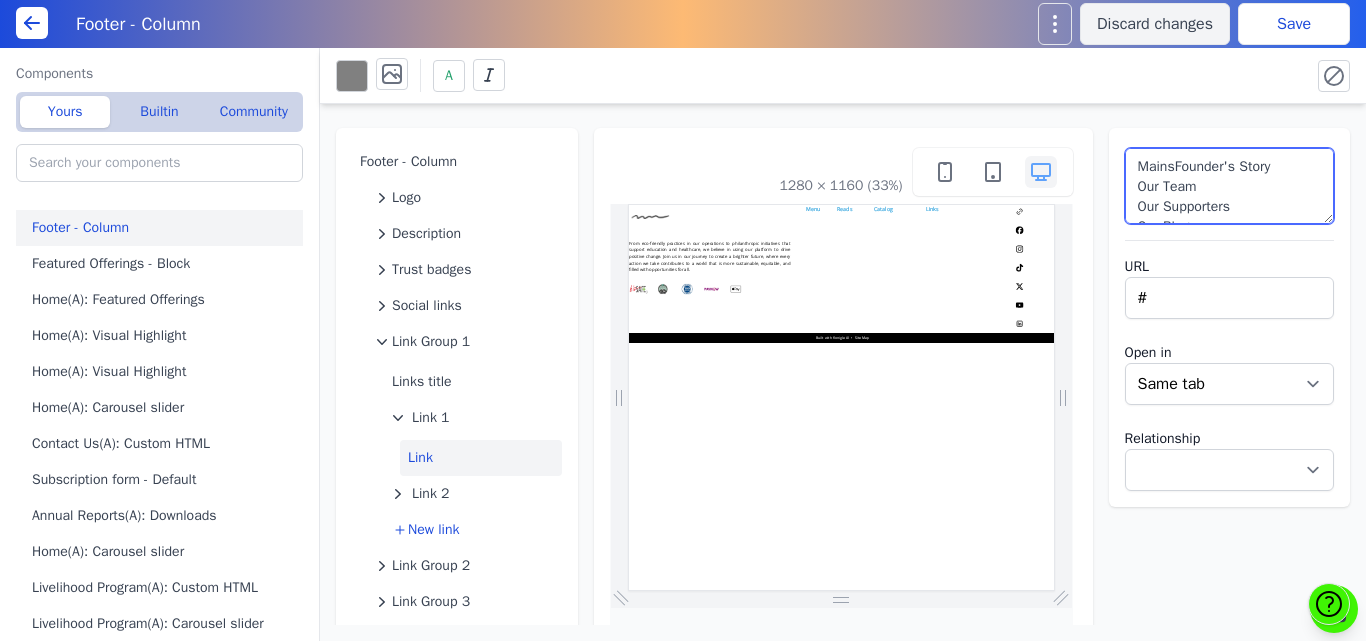 scroll, scrollTop: 13, scrollLeft: 0, axis: vertical 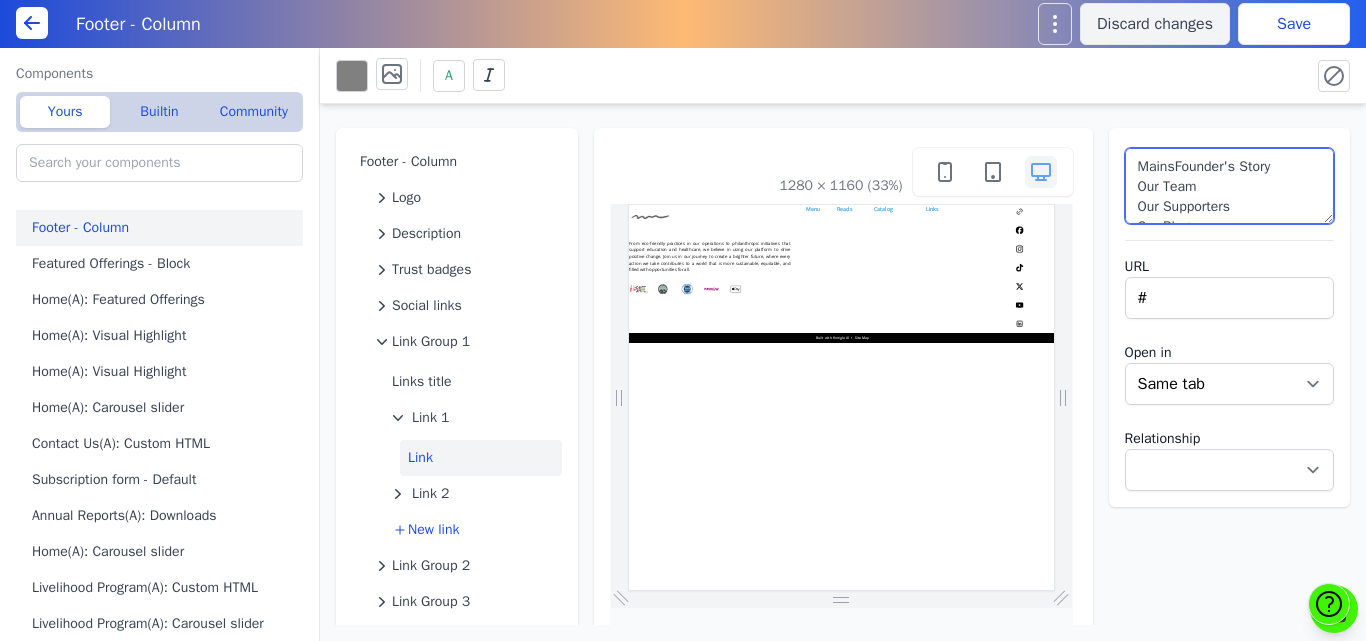 drag, startPoint x: 1163, startPoint y: 154, endPoint x: 1115, endPoint y: 152, distance: 48.04165 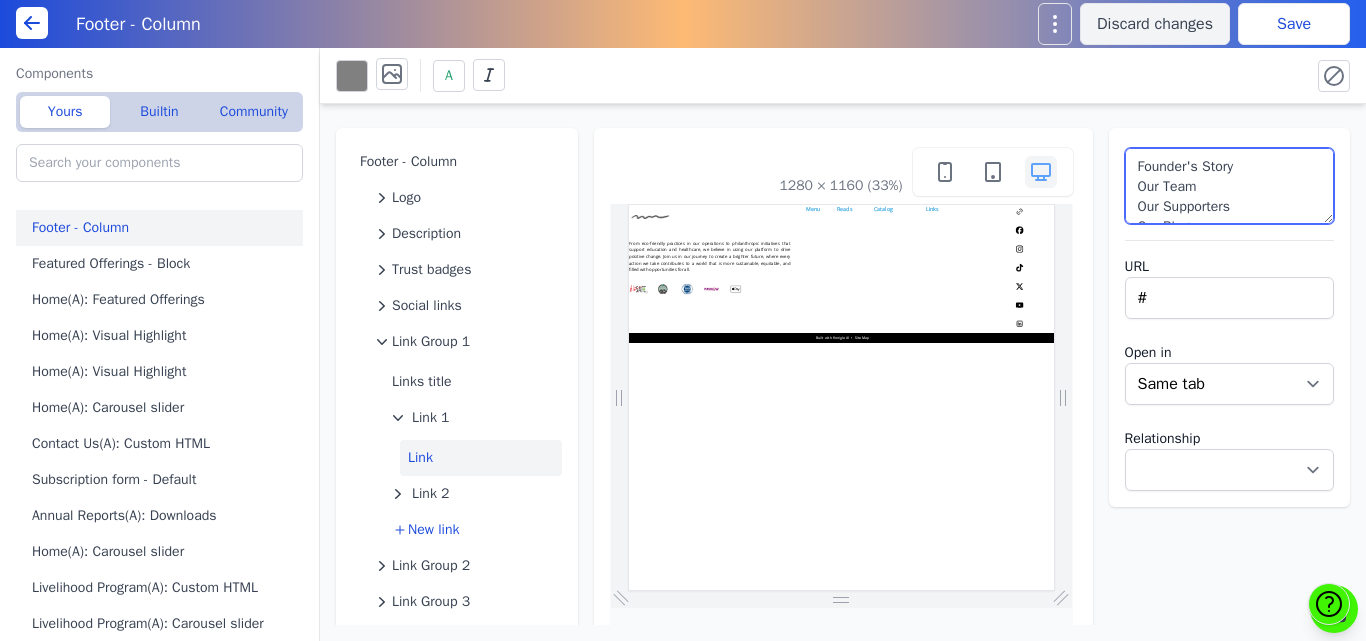 scroll, scrollTop: 22, scrollLeft: 0, axis: vertical 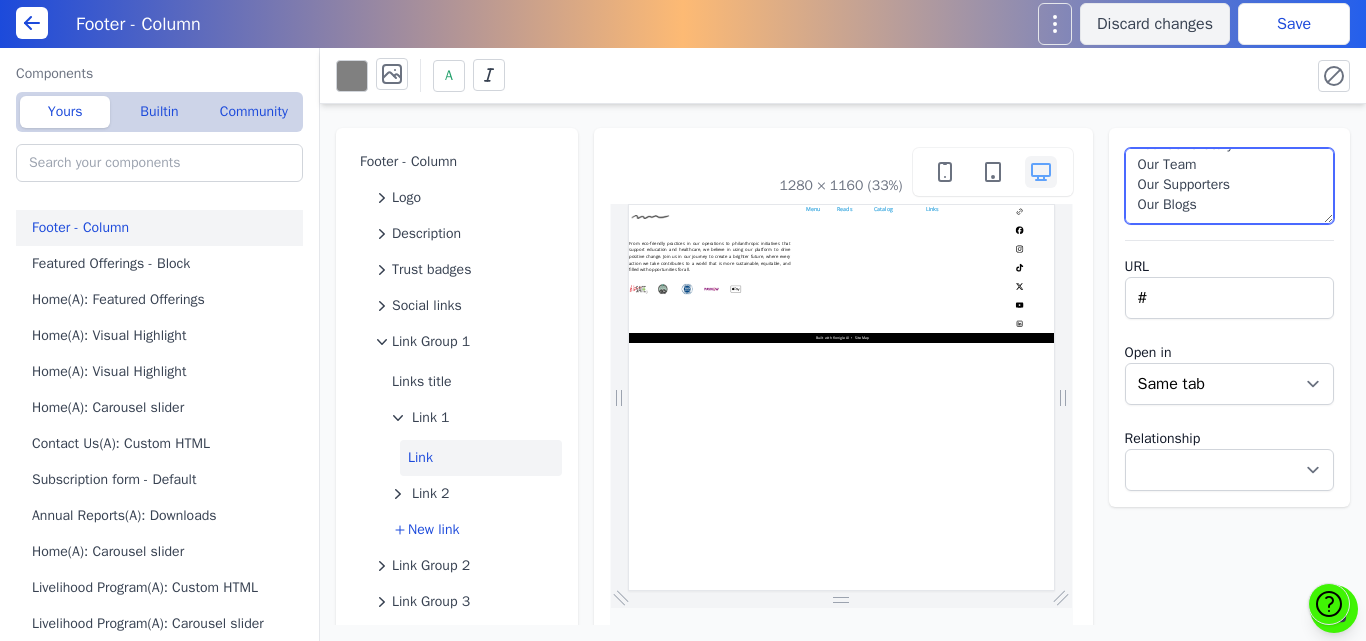 drag, startPoint x: 1125, startPoint y: 191, endPoint x: 1253, endPoint y: 242, distance: 137.78607 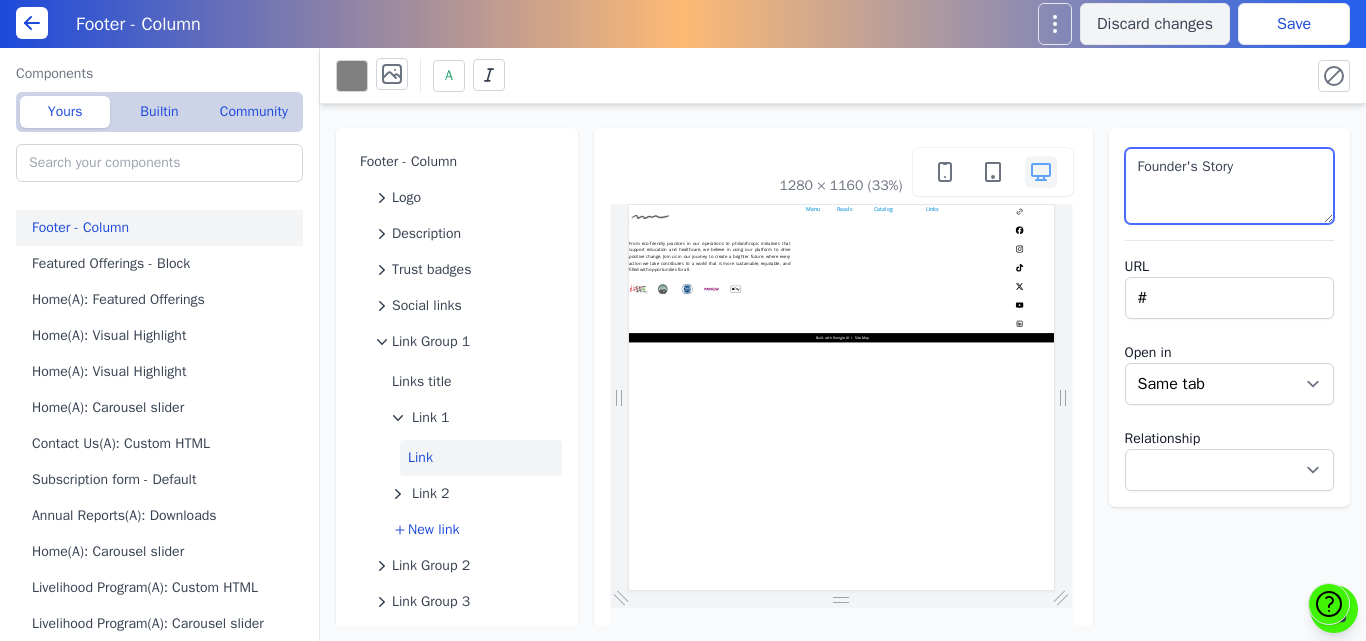 scroll, scrollTop: 0, scrollLeft: 0, axis: both 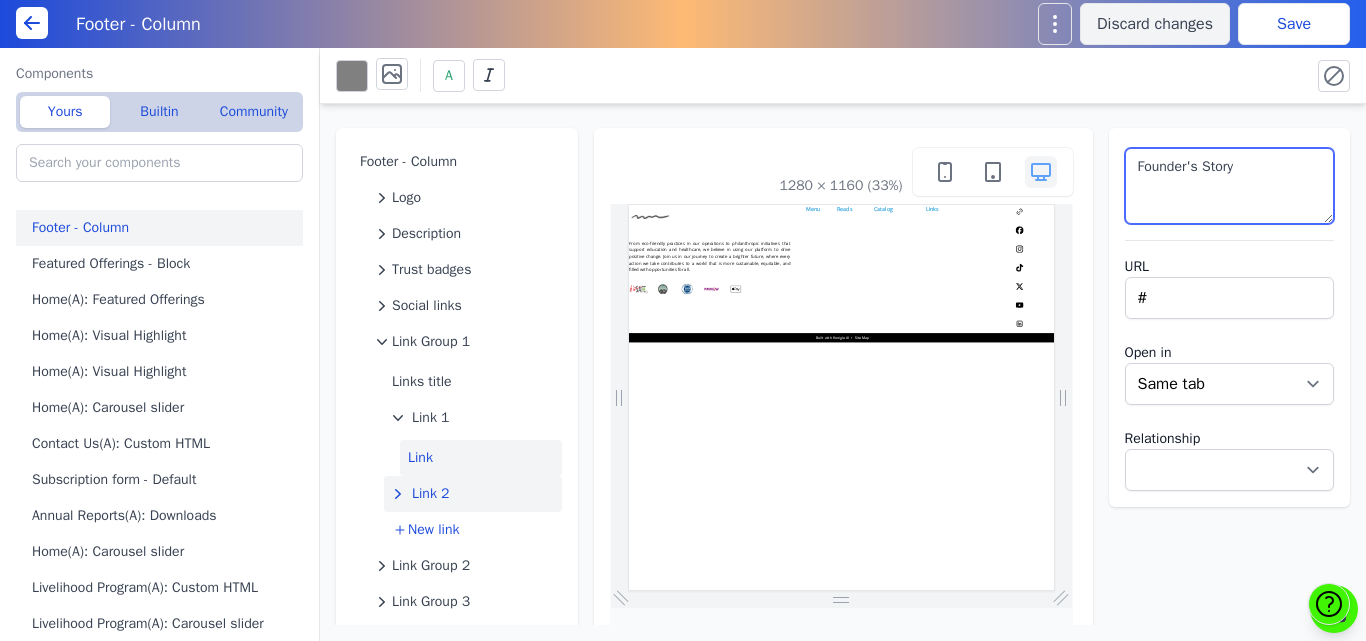 type on "Founder's Story" 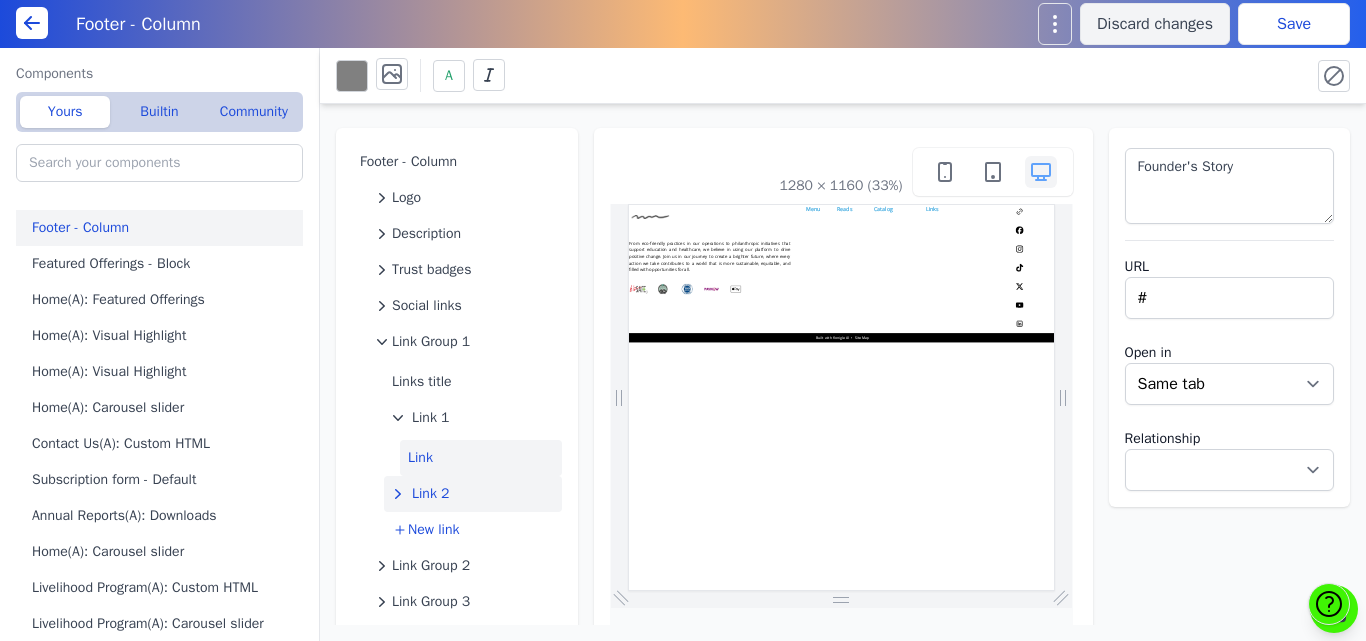 click on "Link 2" at bounding box center [431, 494] 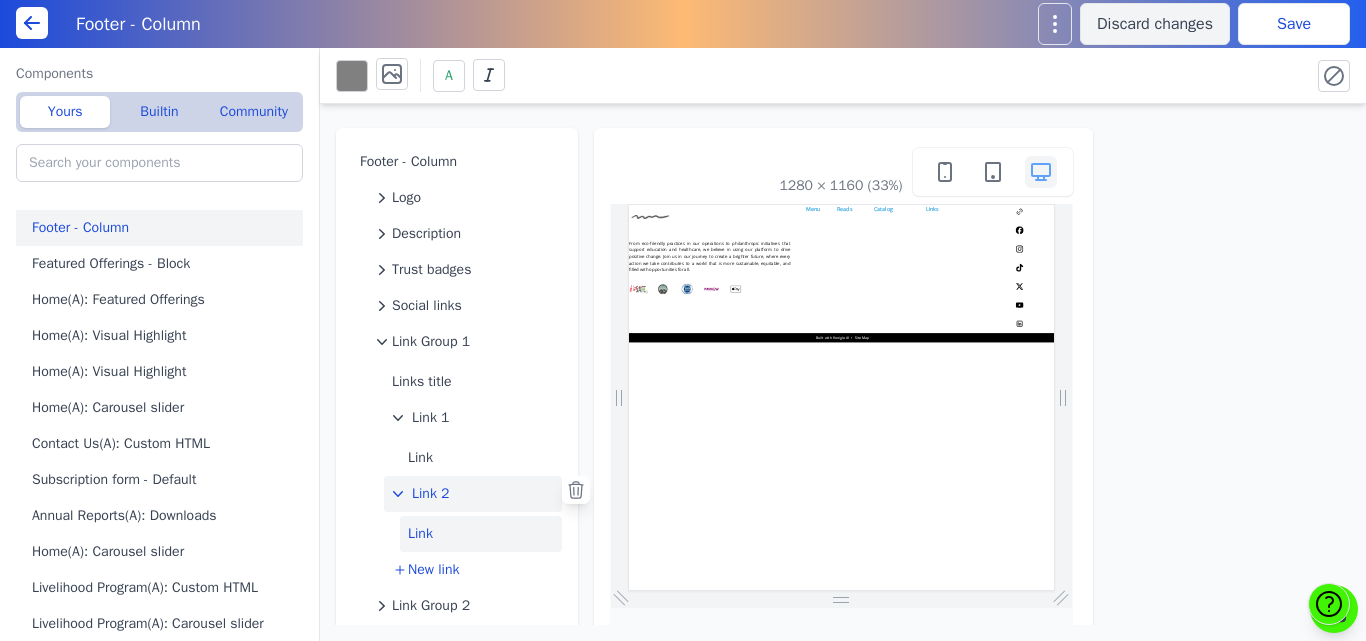 click on "Link" at bounding box center (481, 534) 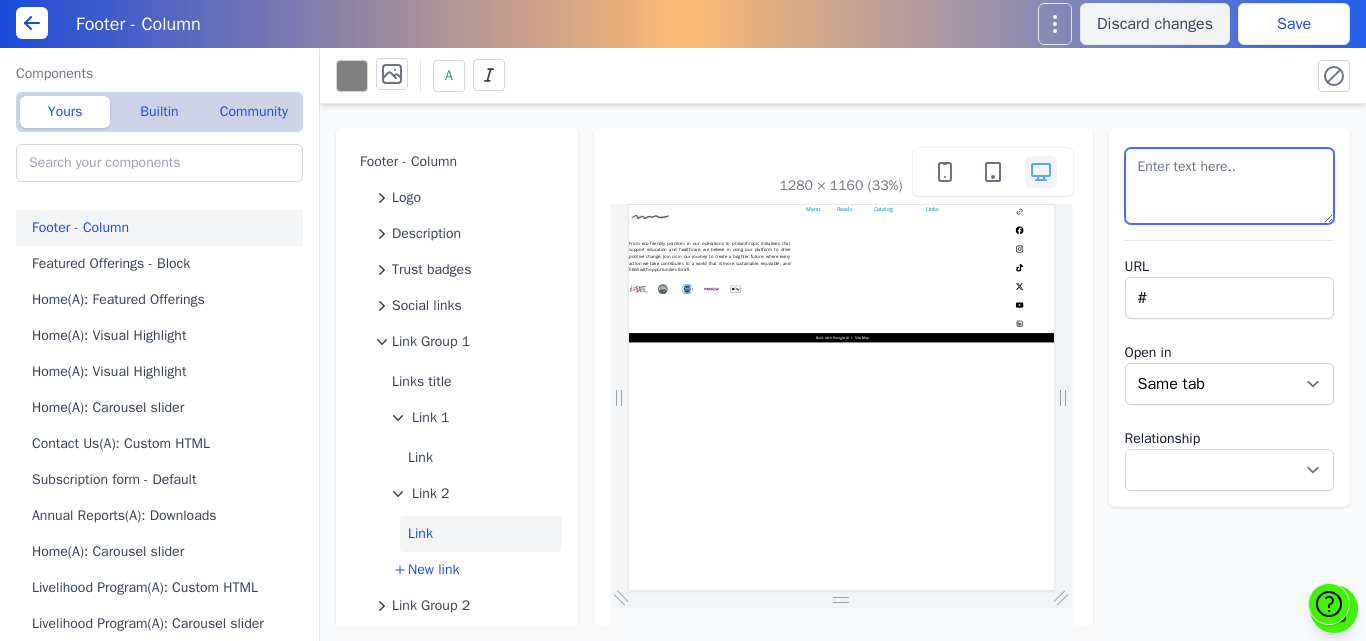 drag, startPoint x: 1181, startPoint y: 175, endPoint x: 1068, endPoint y: 170, distance: 113.110565 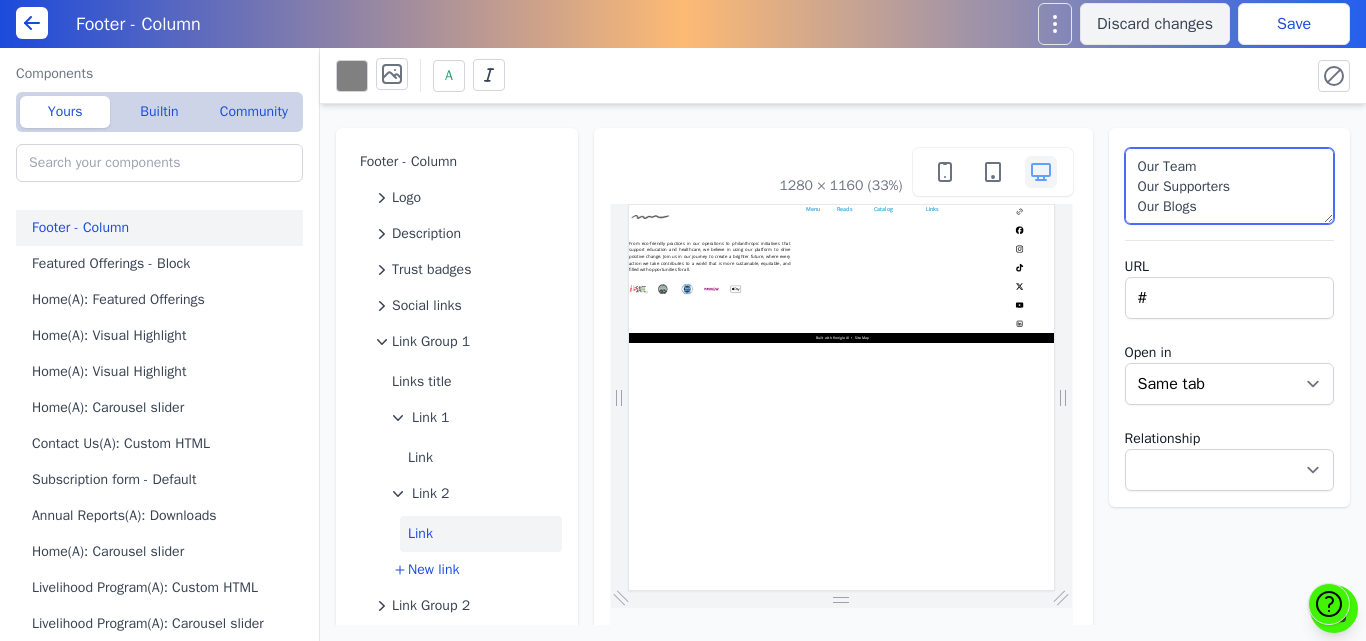 scroll, scrollTop: 2, scrollLeft: 0, axis: vertical 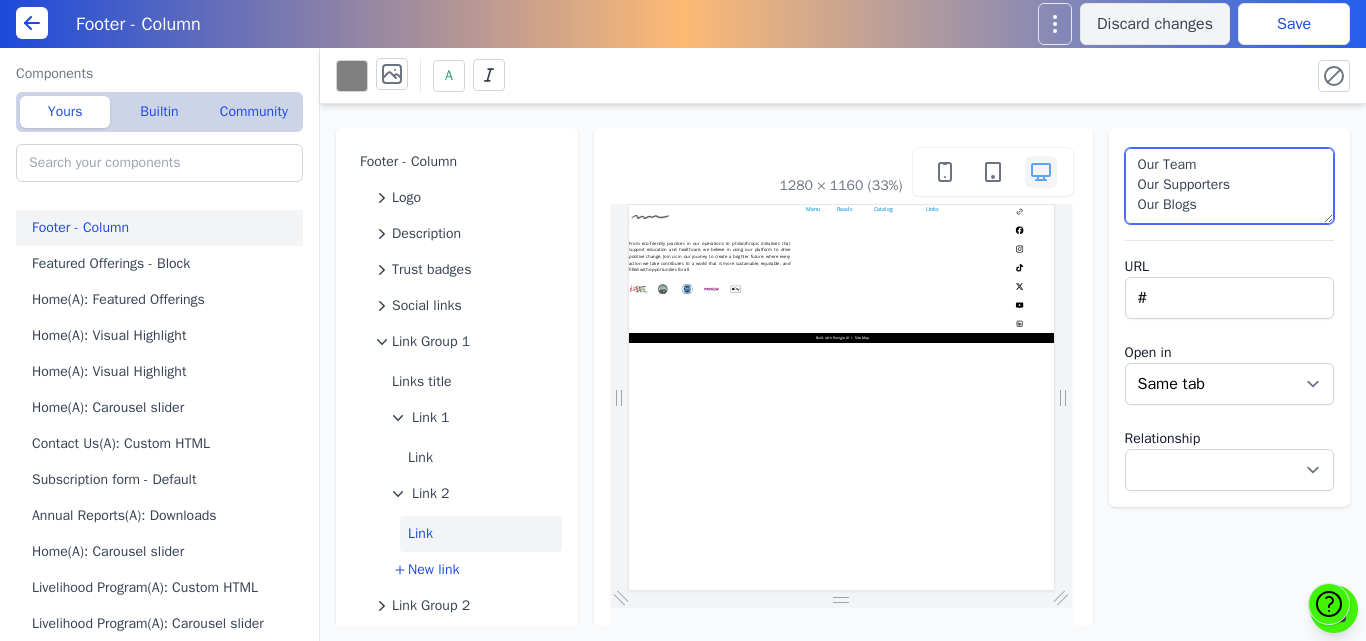 drag, startPoint x: 1125, startPoint y: 179, endPoint x: 1279, endPoint y: 226, distance: 161.01242 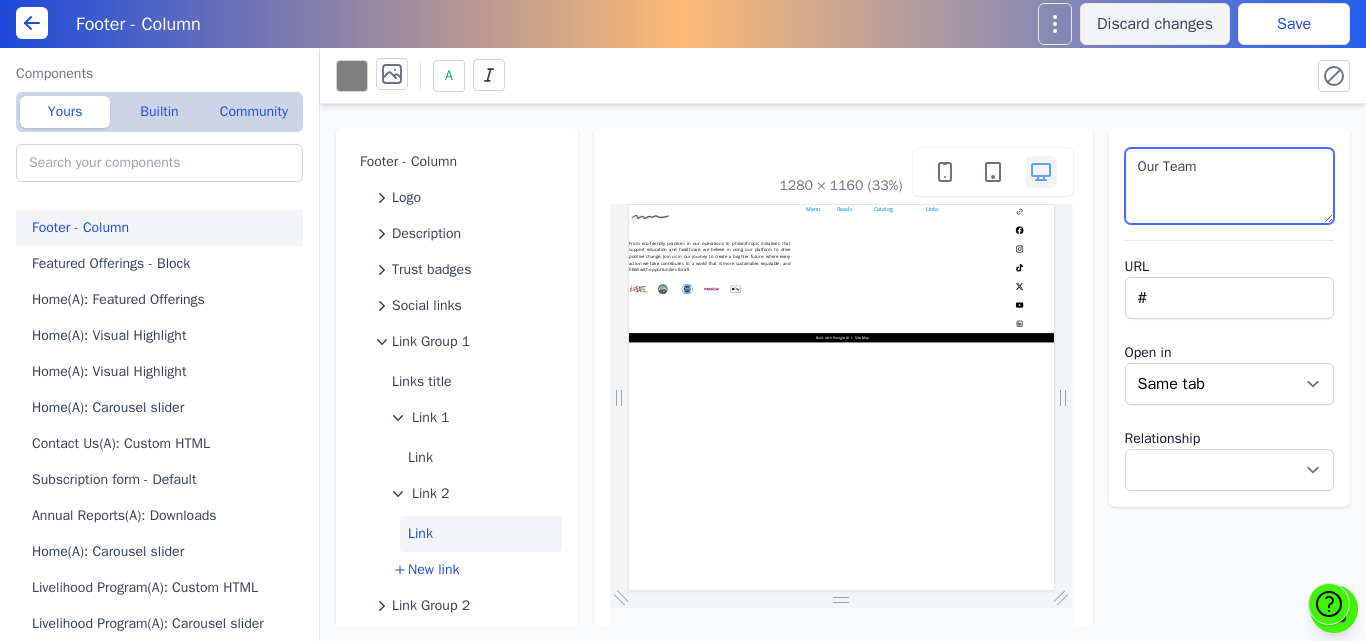 scroll, scrollTop: 0, scrollLeft: 0, axis: both 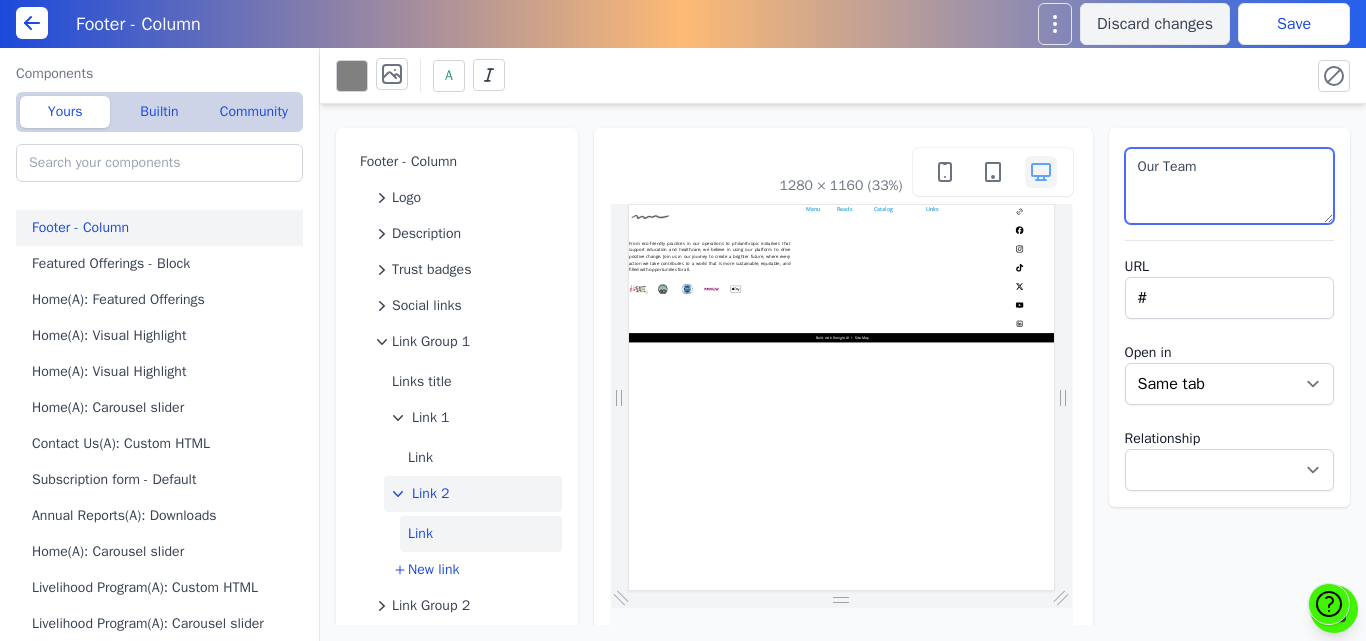 type on "Our Team" 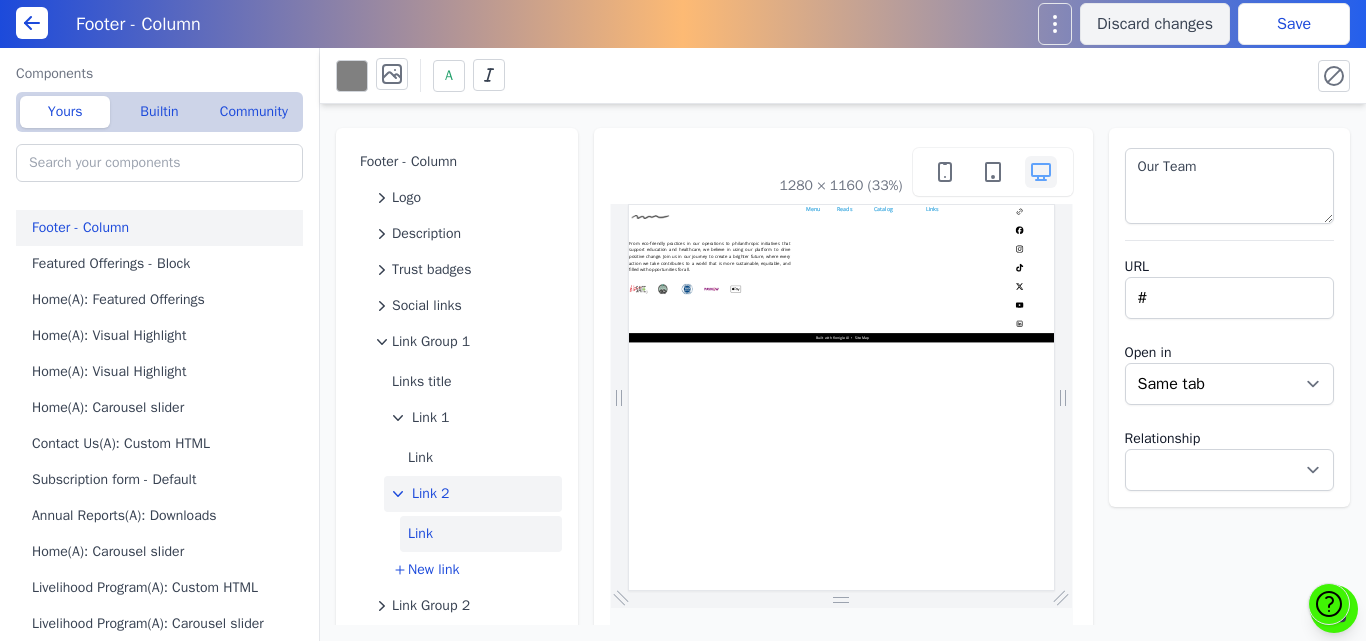 click on "Link 2" 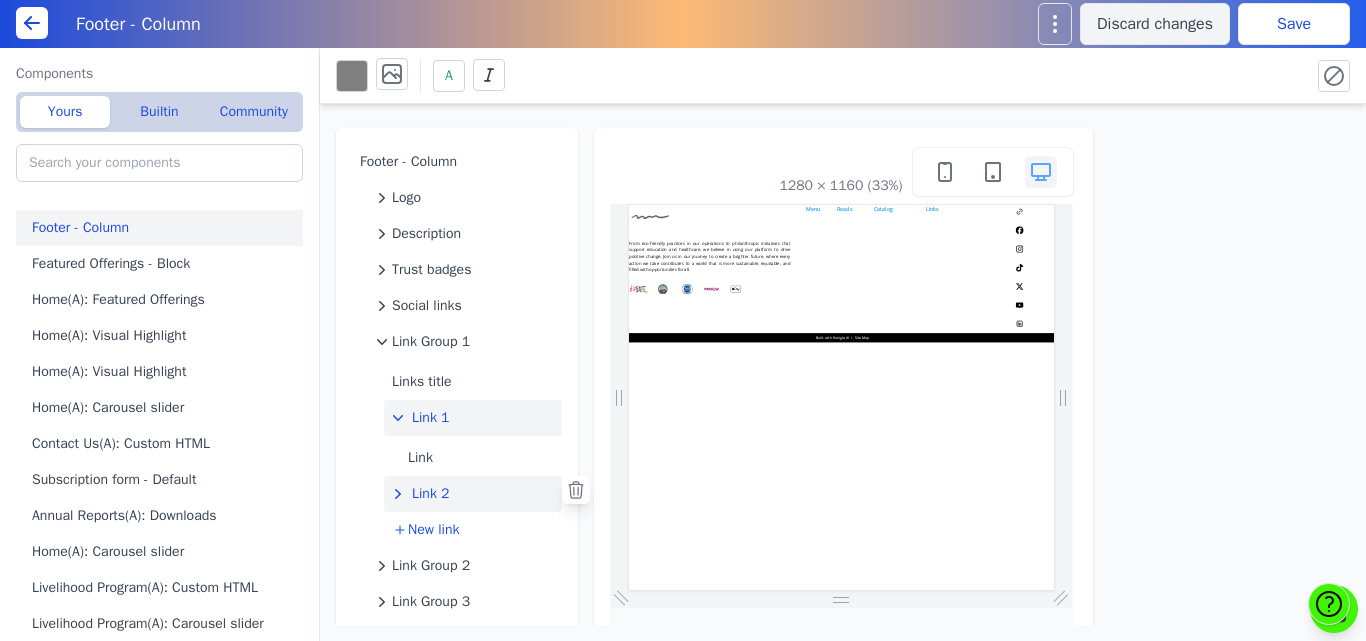 click on "Link 1" at bounding box center [431, 418] 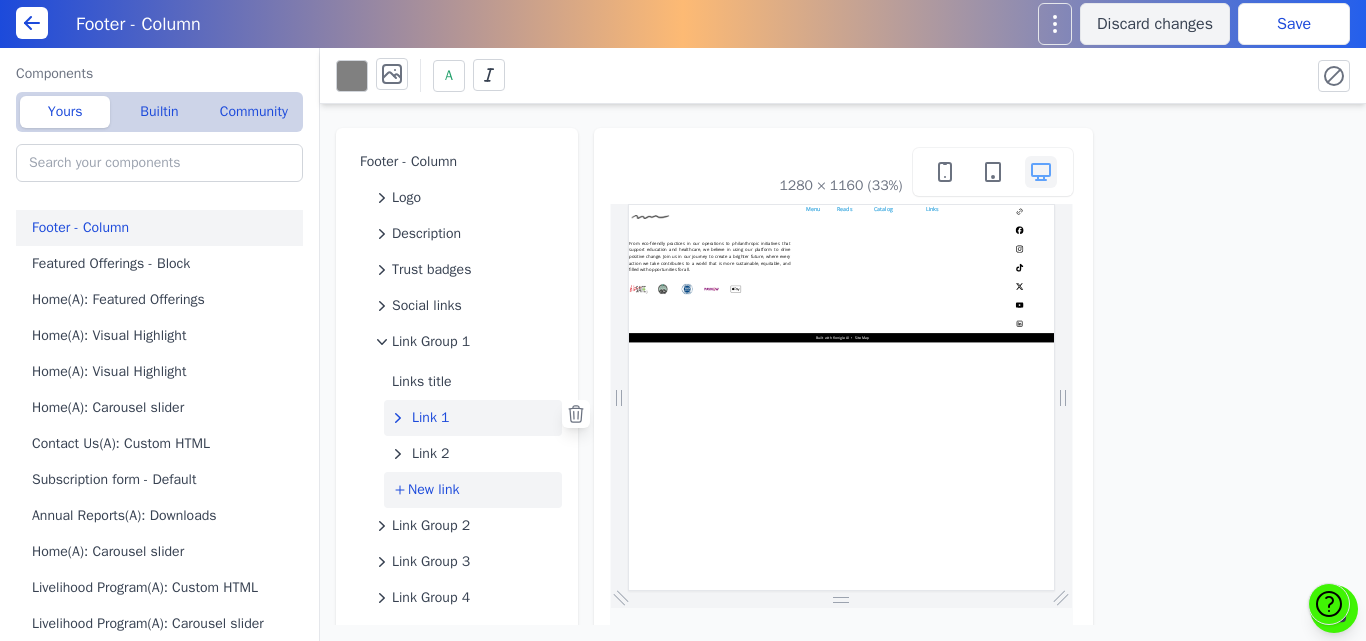 click on "New link" at bounding box center [433, 490] 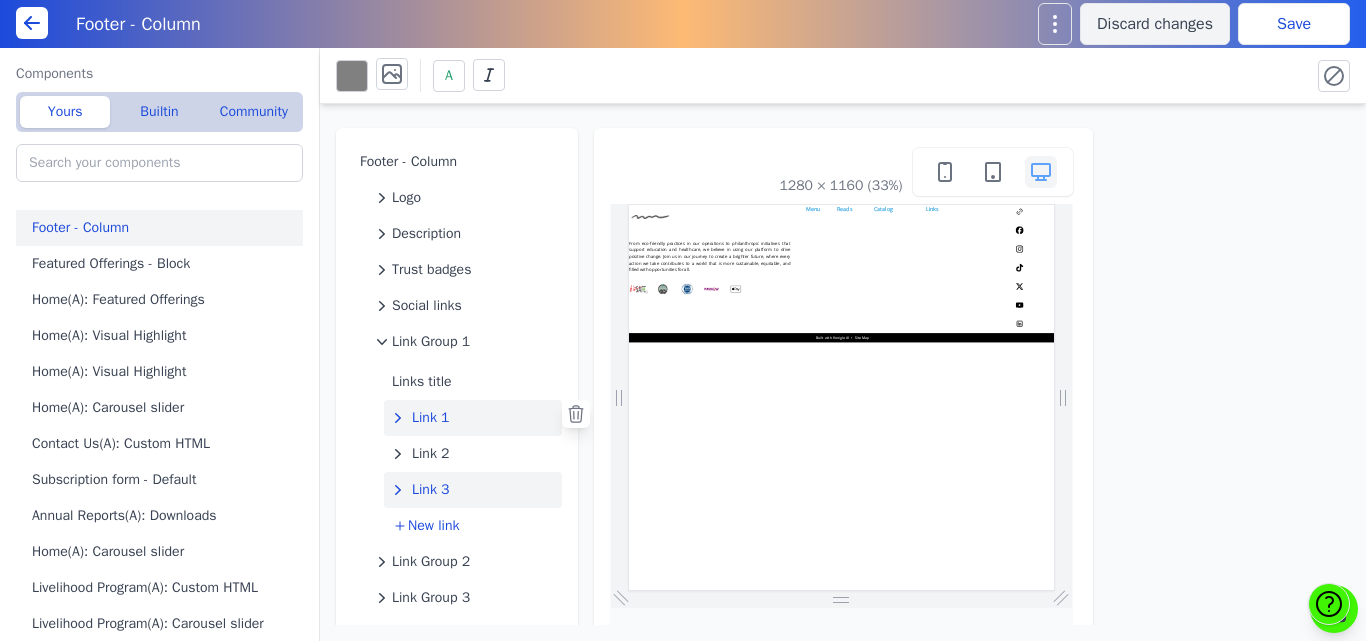 click on "Link 3" at bounding box center [431, 490] 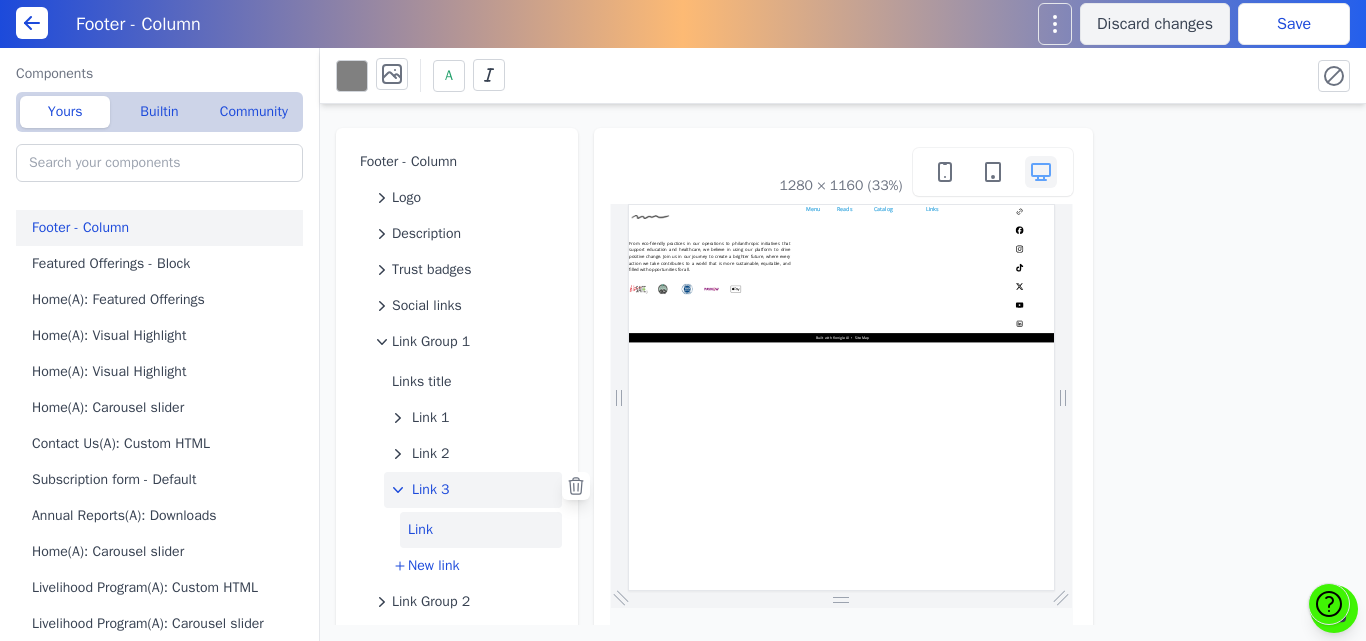 click on "Link" at bounding box center [481, 530] 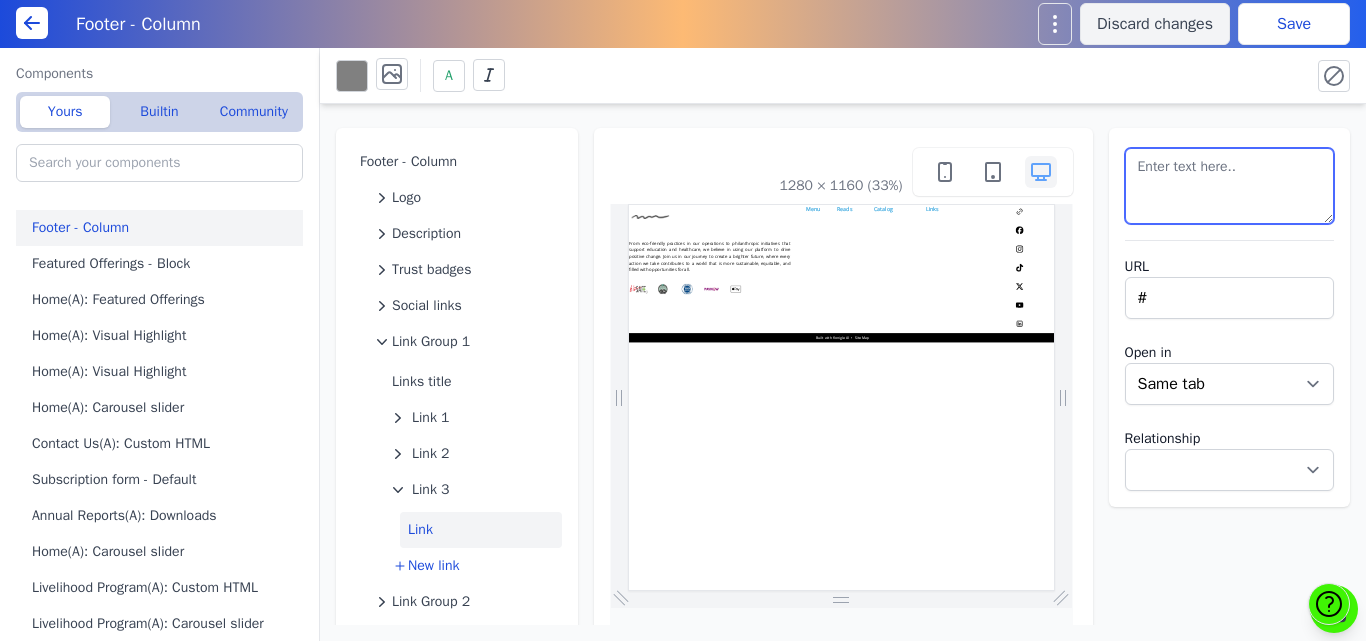 drag, startPoint x: 1213, startPoint y: 167, endPoint x: 1074, endPoint y: 177, distance: 139.35925 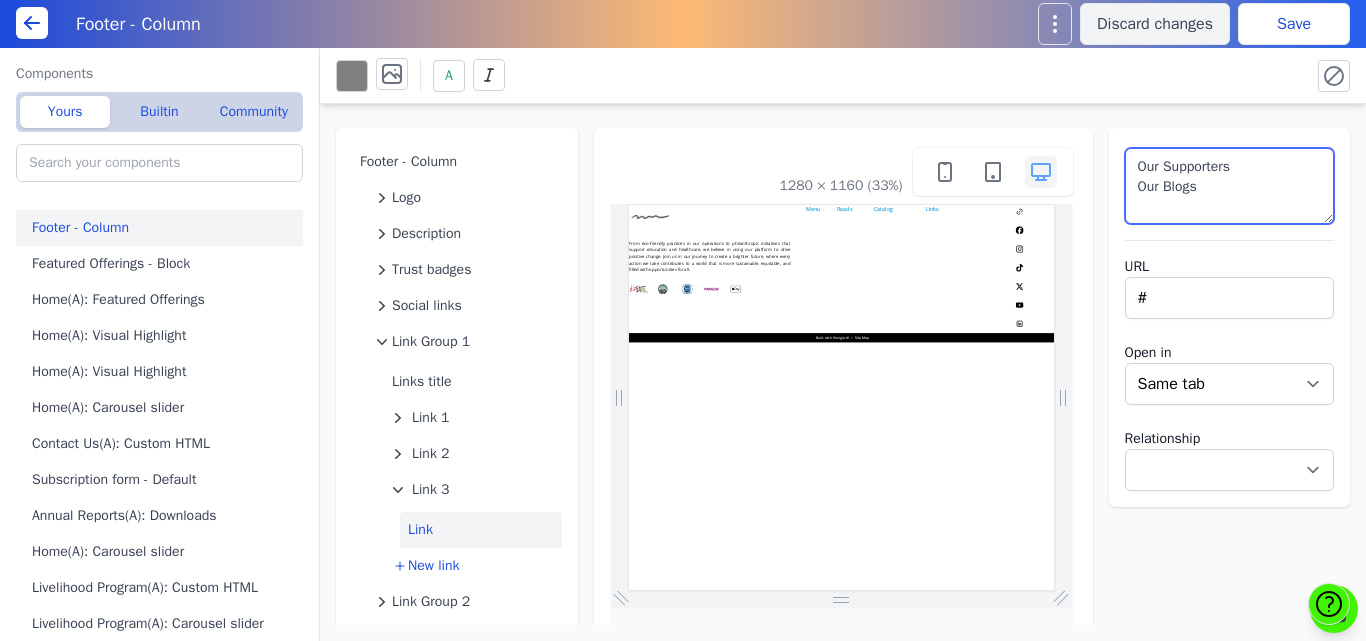 drag, startPoint x: 1221, startPoint y: 199, endPoint x: 1077, endPoint y: 189, distance: 144.3468 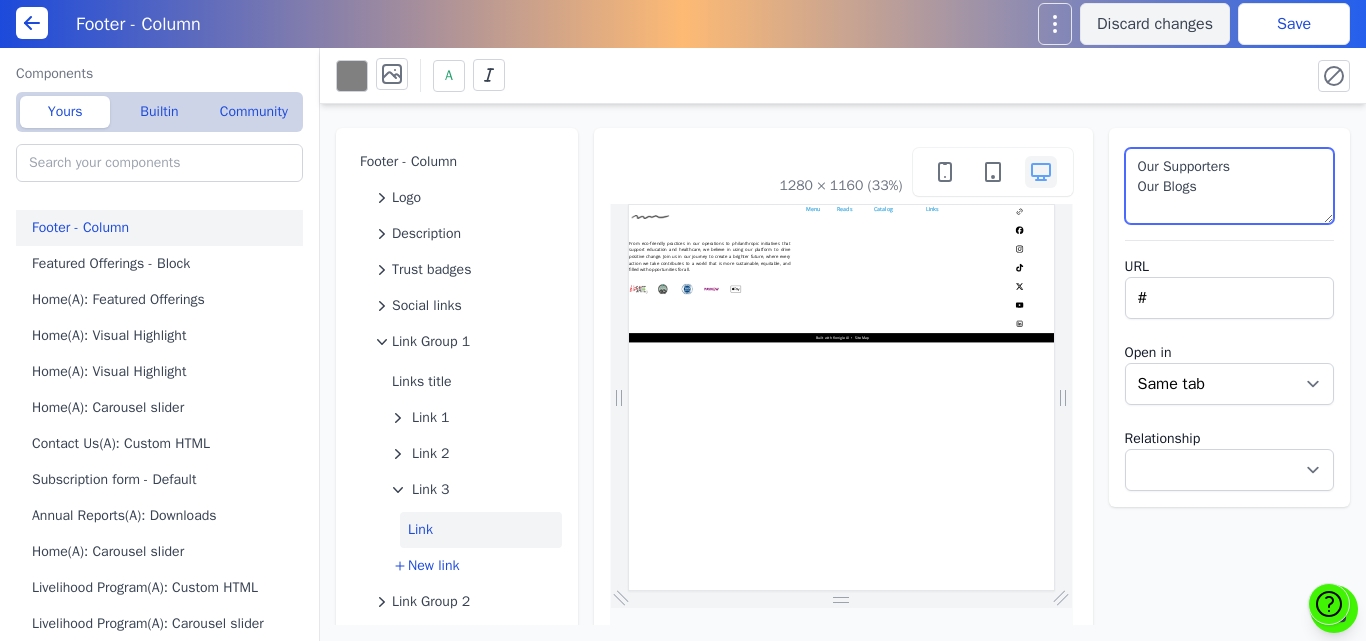click on "Footer - Column Logo Description Trust badges Social links Link Group 1 Links title Link 1 Link 2 Link 3 Link  New link Link Group 2 Link Group 3 Link Group 4 Link Group 5 Footer call to action 1280 × 1160 (33%)  Our Supporters
Our Blogs URL # Open in  New tab Same tab Relationship  Noopener Noreferrer Nofollow" at bounding box center [843, 364] 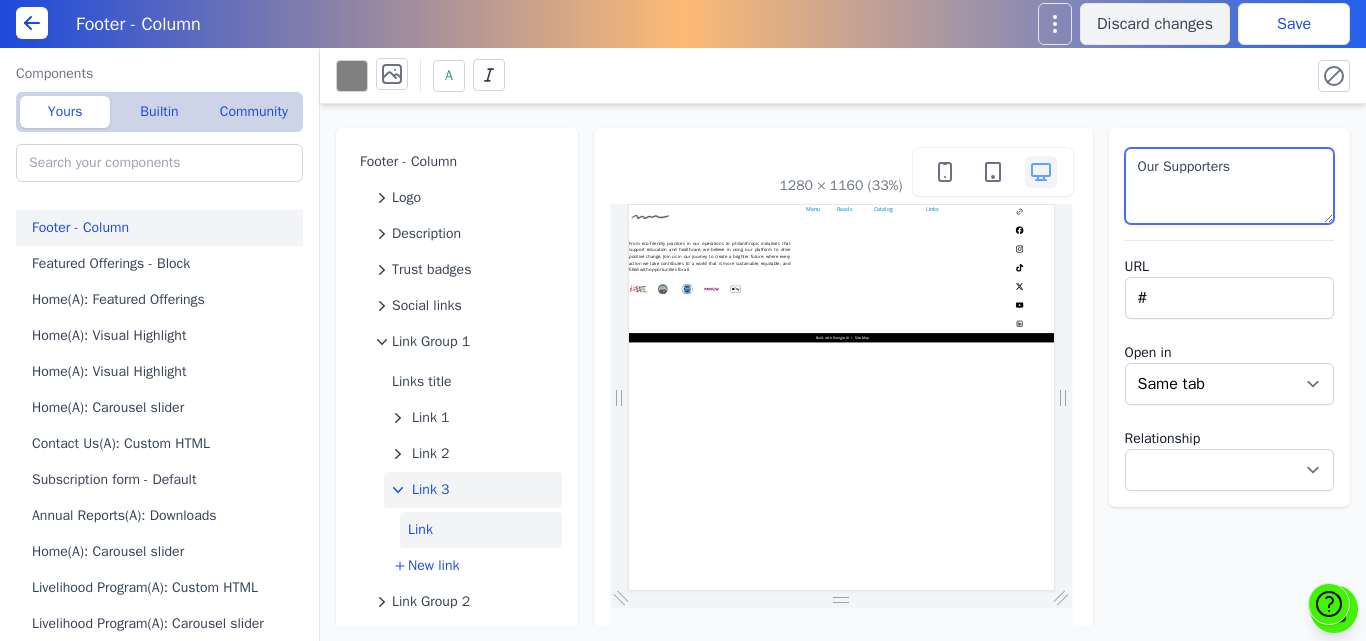 type on "Our Supporters" 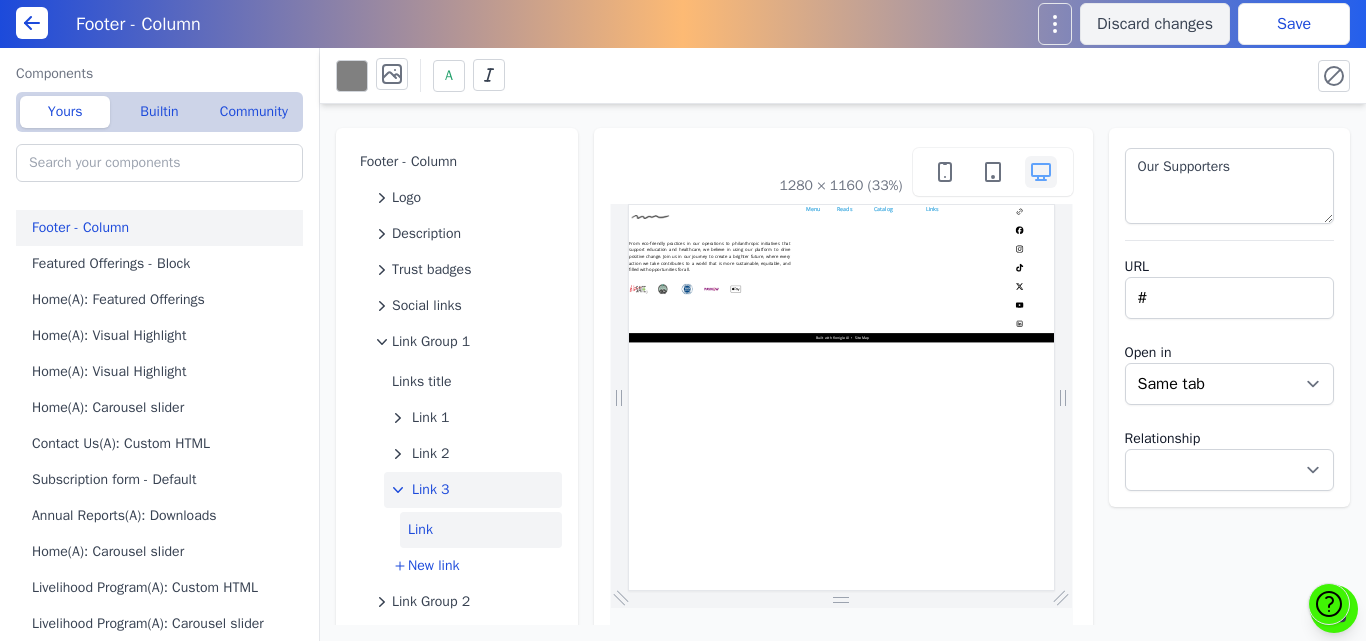 click on "Link 3" at bounding box center [431, 490] 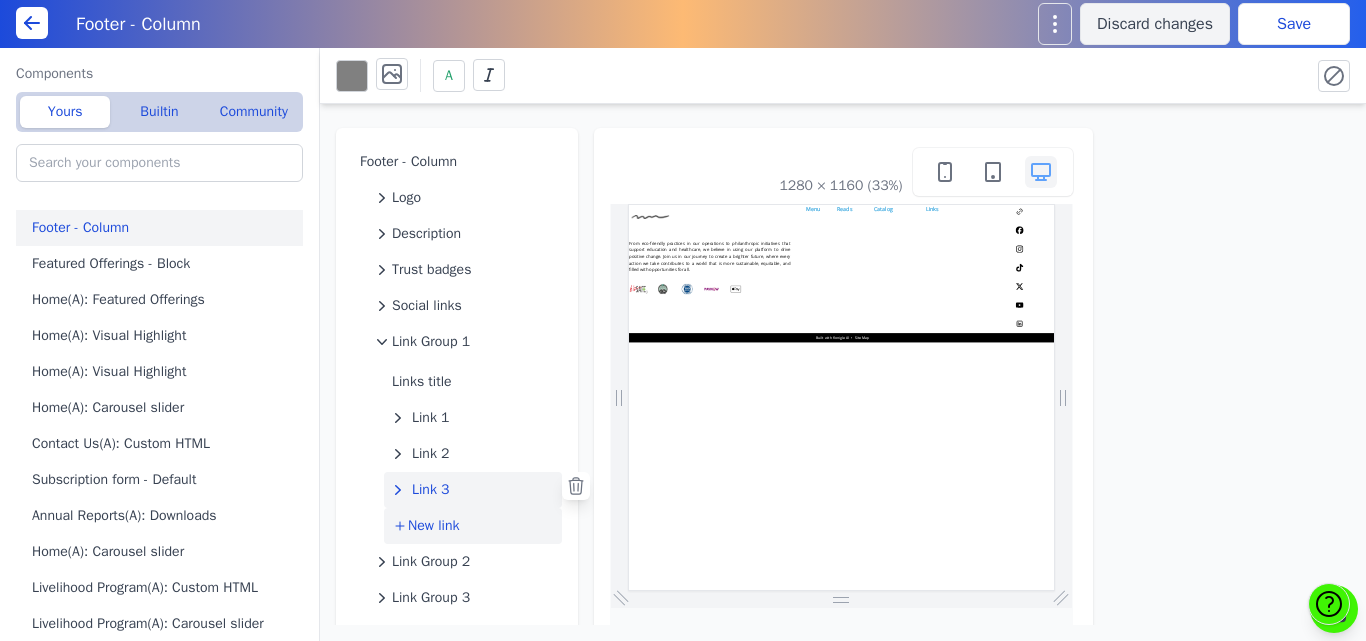 click on "New link" at bounding box center (433, 526) 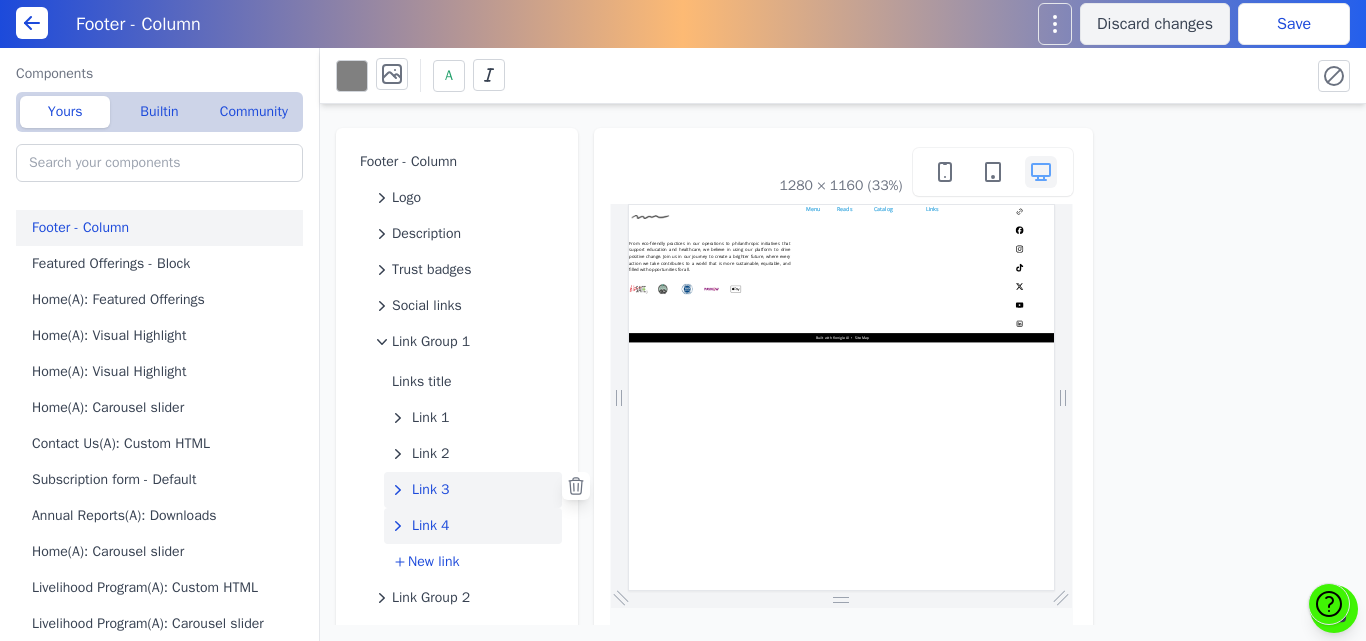 click on "Link 4" at bounding box center [431, 526] 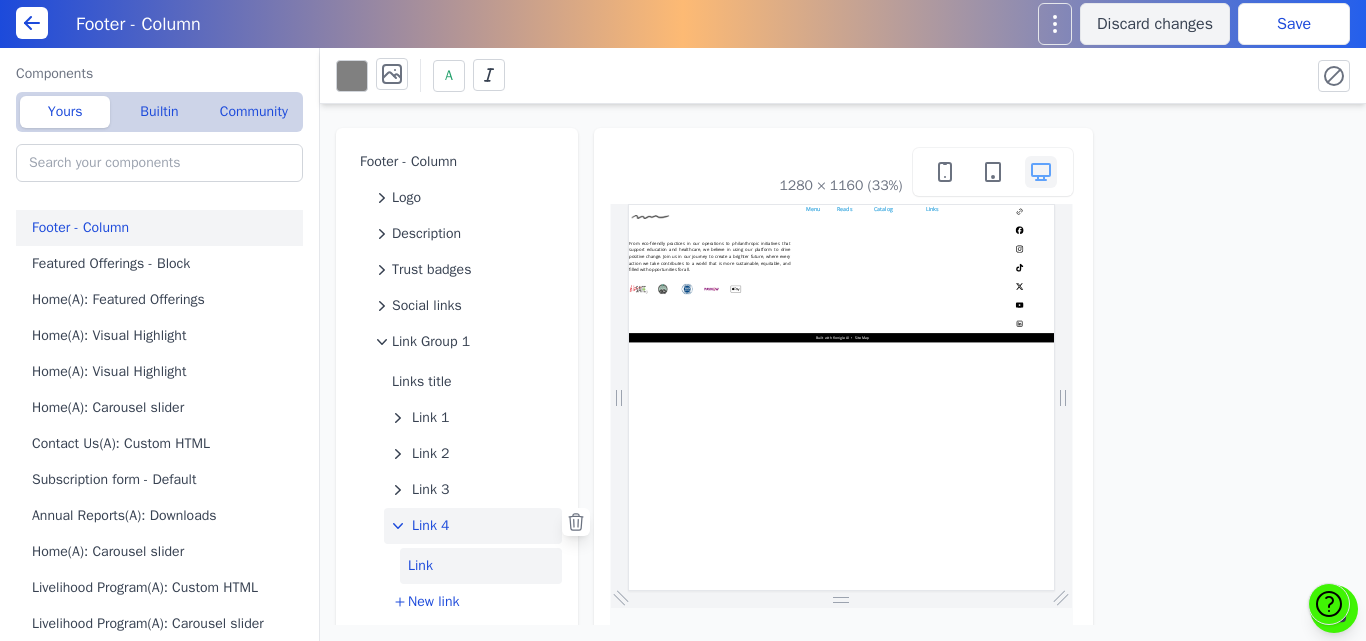 click on "Link" at bounding box center (481, 566) 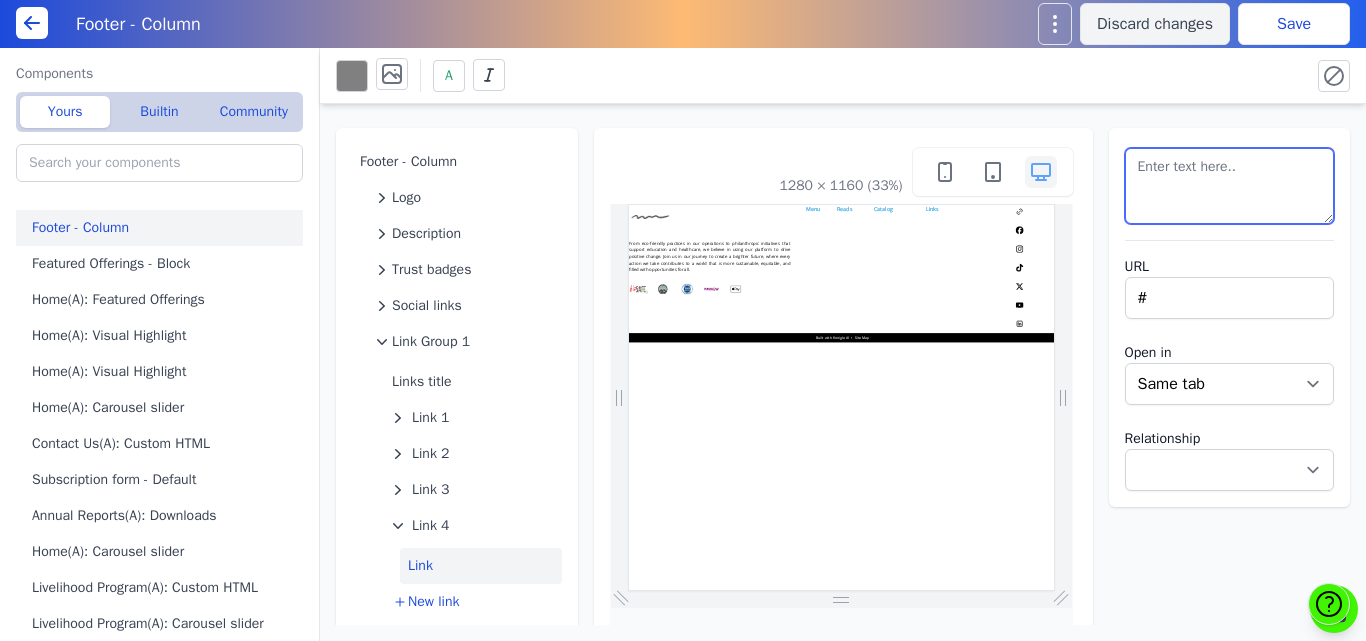 click at bounding box center [1230, 186] 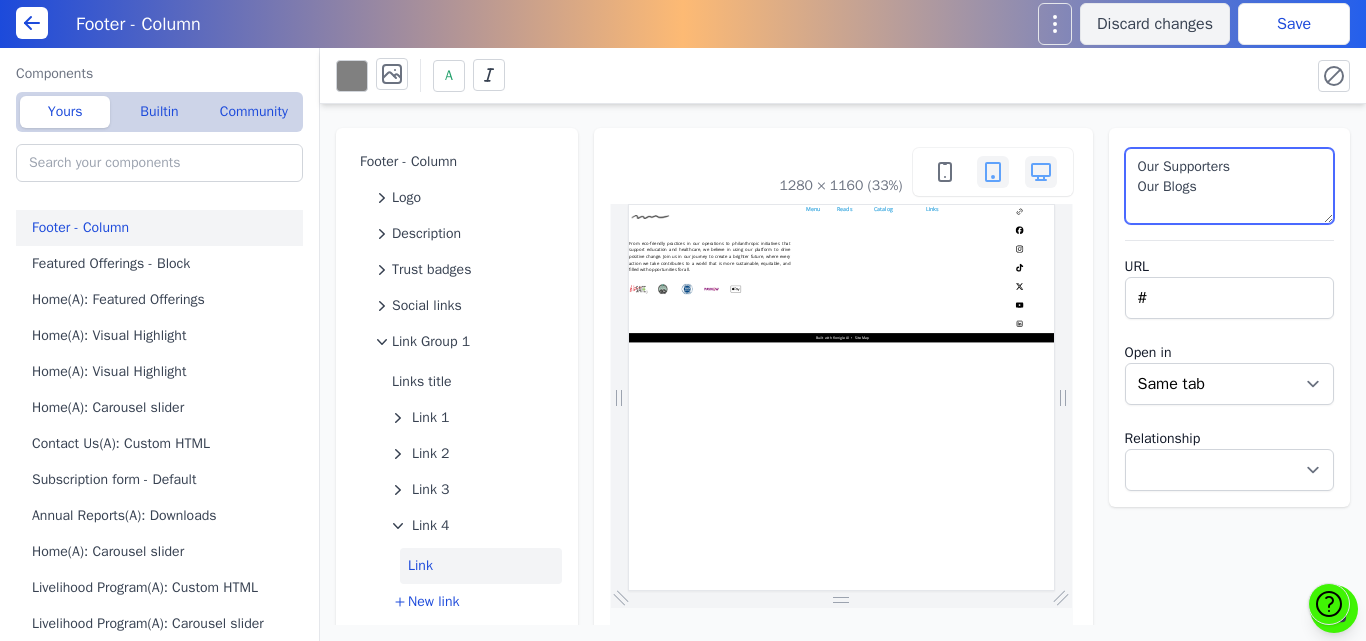 drag, startPoint x: 1233, startPoint y: 171, endPoint x: 996, endPoint y: 161, distance: 237.21088 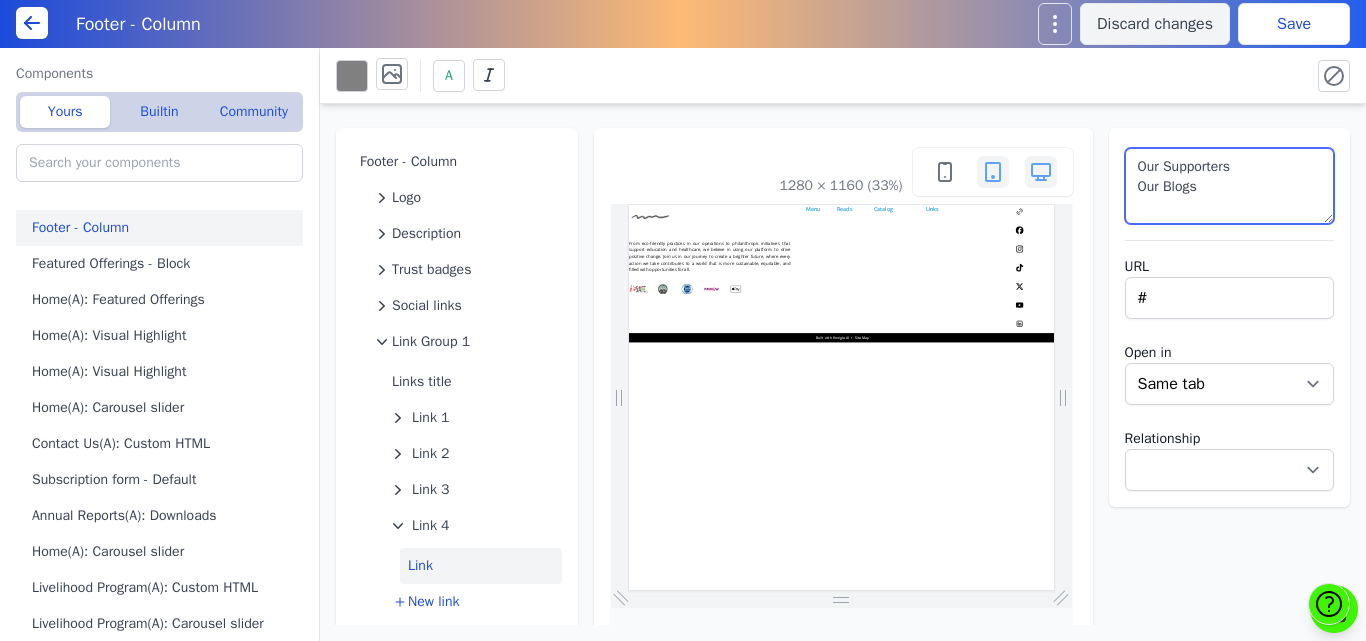 click on "Footer - Column Logo Description Trust badges Social links Link Group 1 Links title Link 1 Link 2 Link 3 Link 4 Link  New link Link Group 2 Link Group 3 Link Group 4 Link Group 5 Footer call to action 1280 × 1160 (33%)  Our Supporters
Our Blogs URL # Open in  New tab Same tab Relationship  Noopener Noreferrer Nofollow" at bounding box center (843, 364) 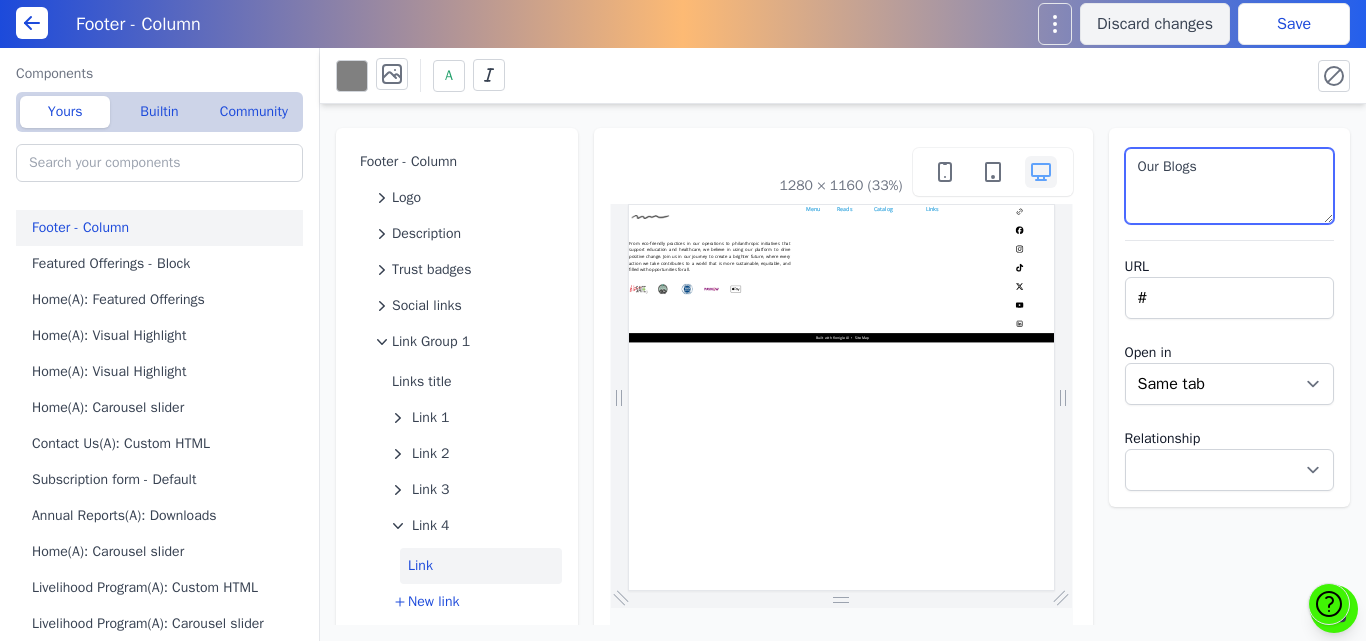 type on "Our Blogs" 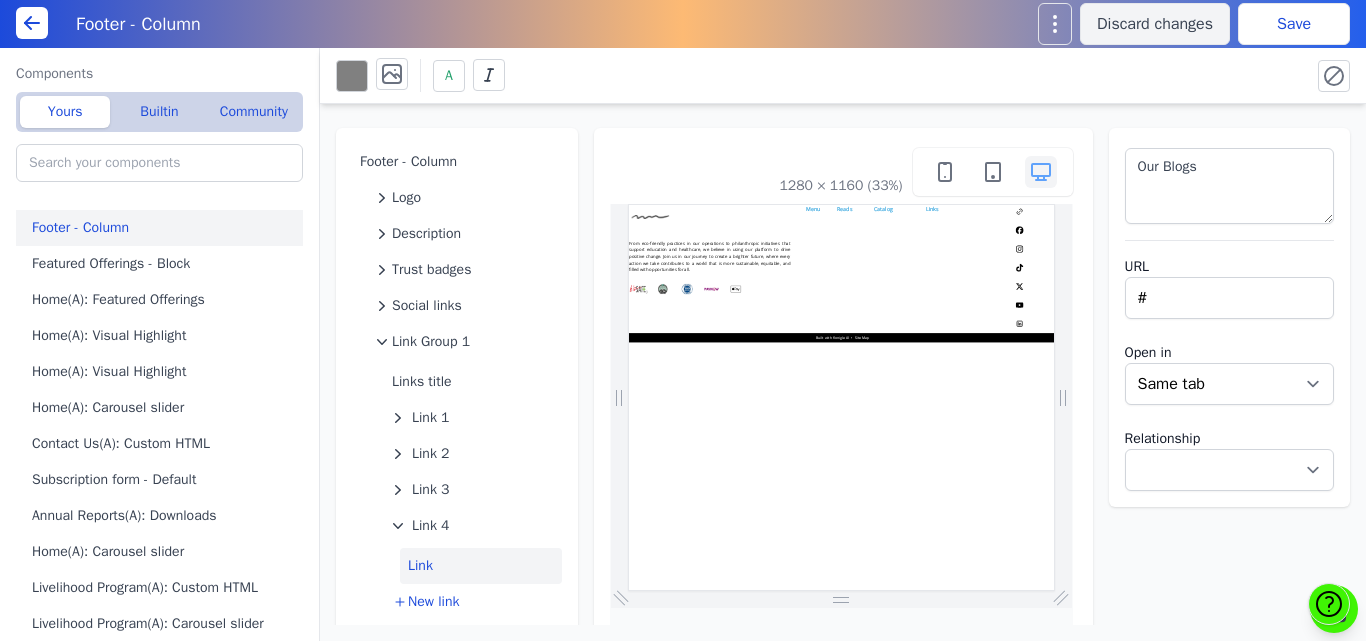 click on "Save" at bounding box center (1294, 24) 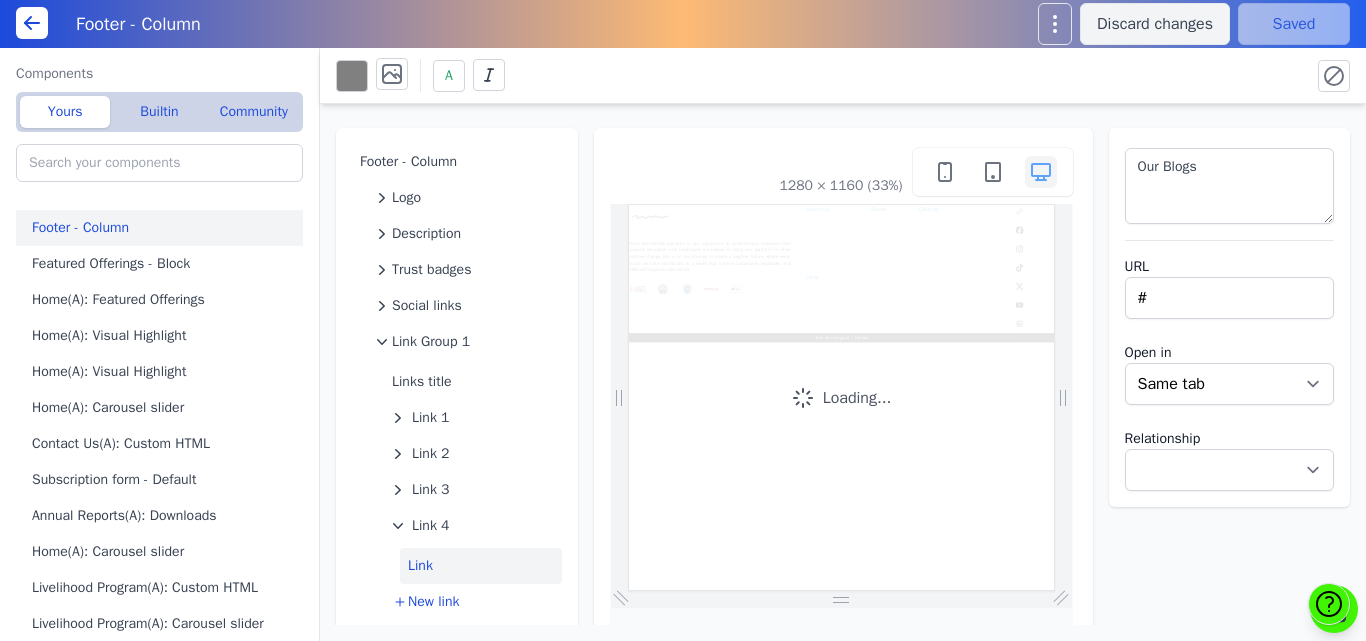 scroll, scrollTop: 0, scrollLeft: 0, axis: both 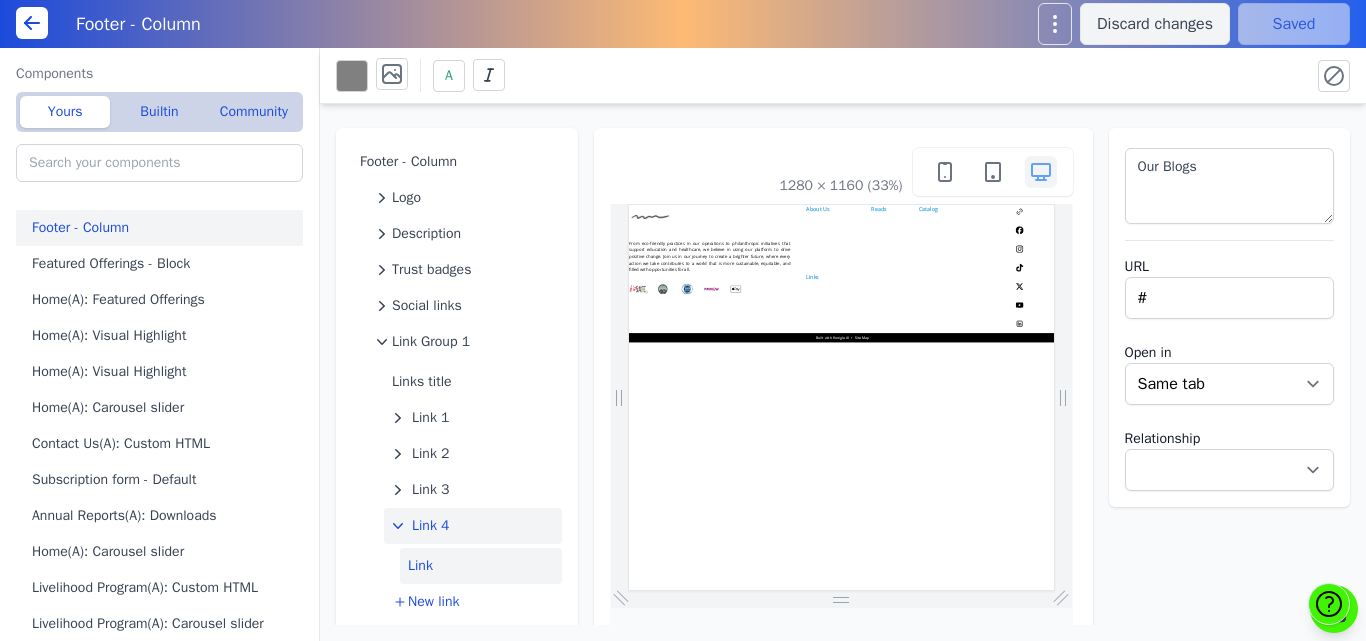 click on "Link 4" at bounding box center (431, 526) 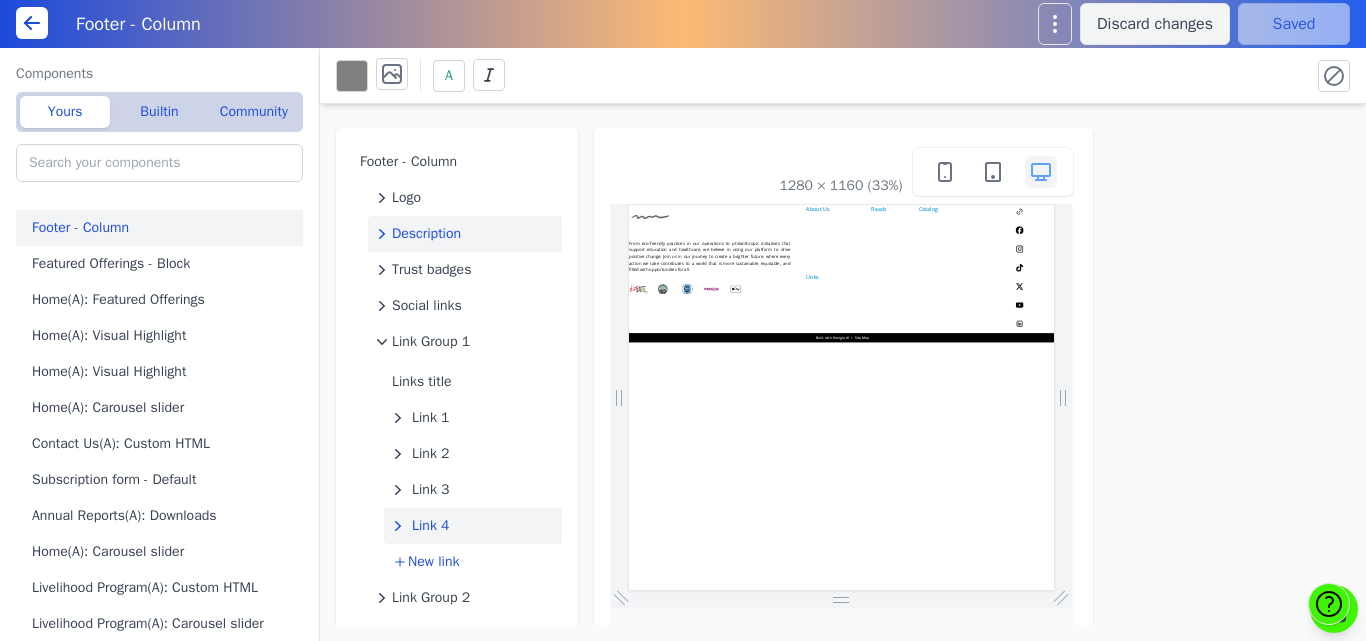click on "Description" at bounding box center [426, 234] 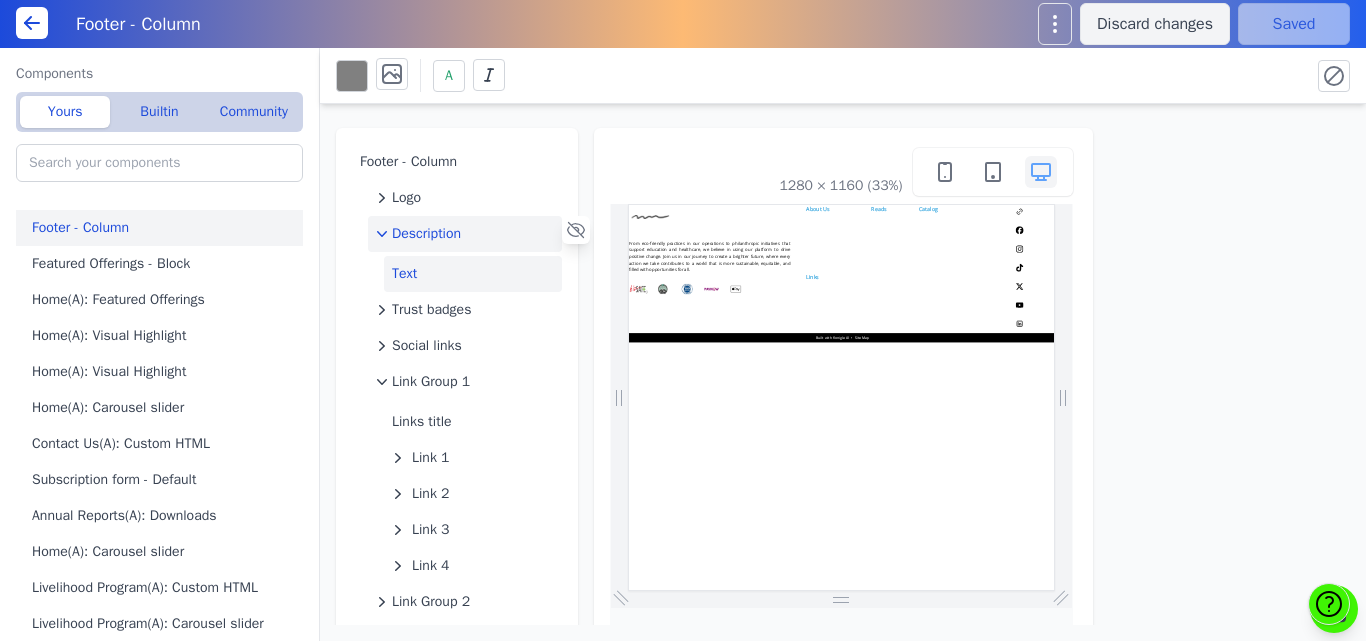 click on "Text" at bounding box center [473, 274] 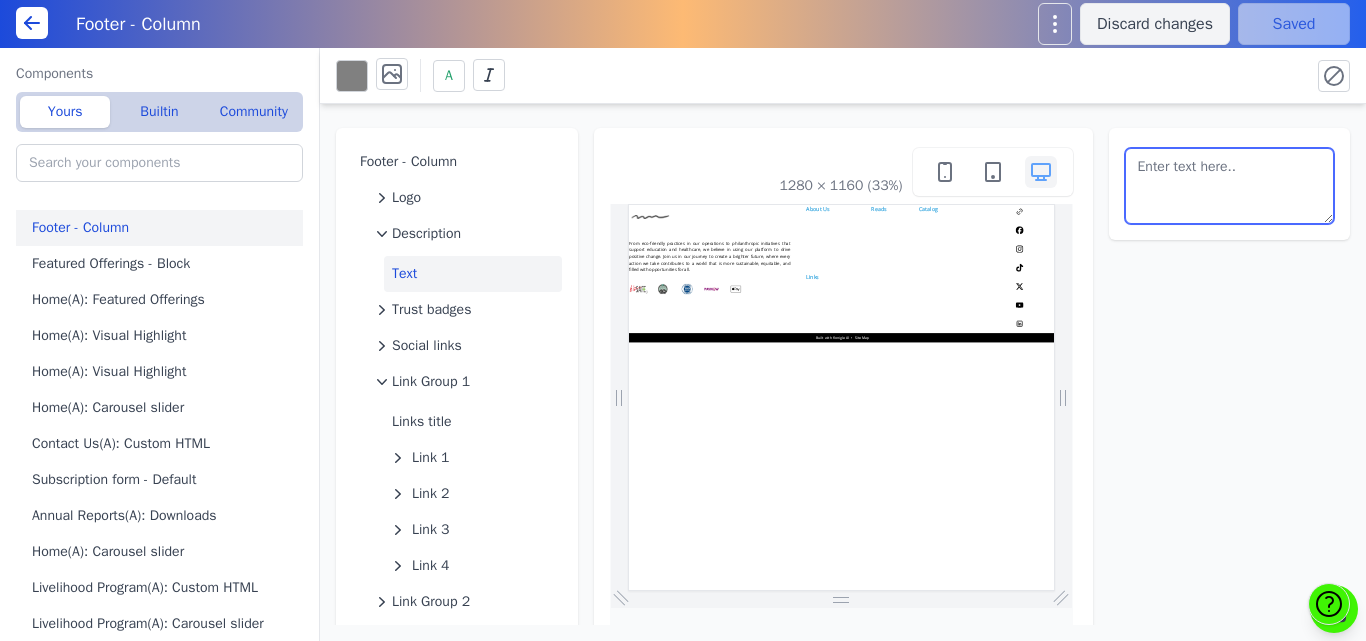 click at bounding box center [1230, 186] 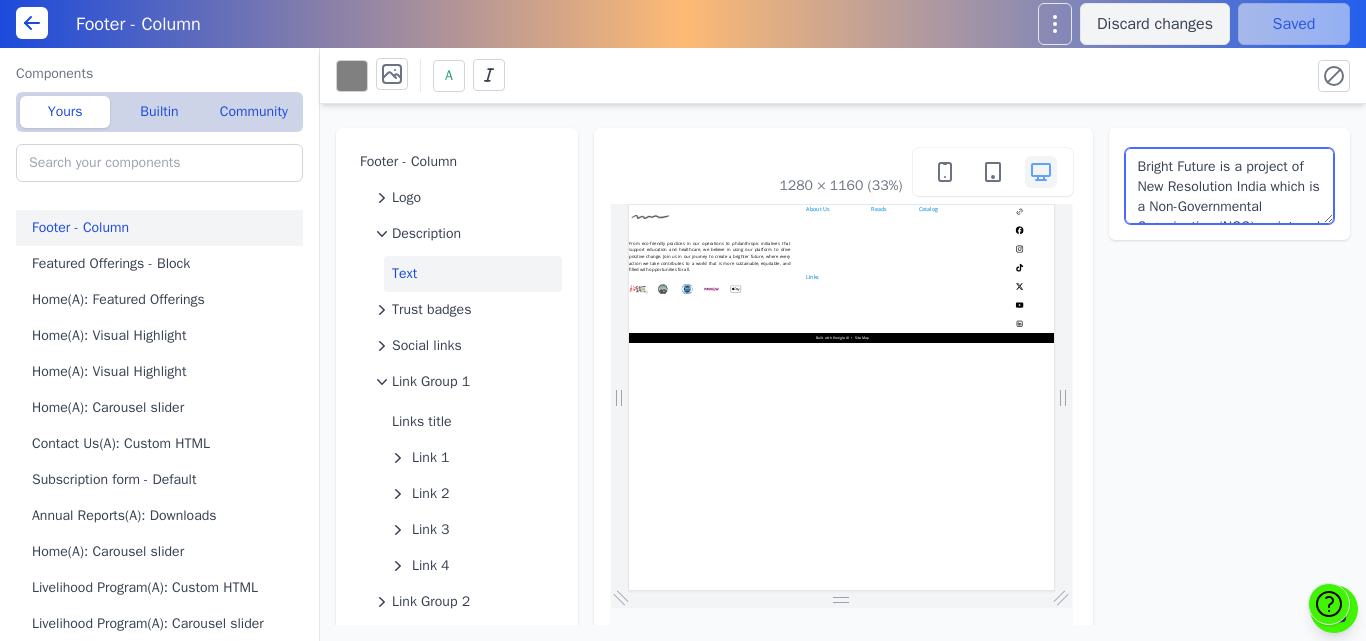 scroll, scrollTop: 233, scrollLeft: 0, axis: vertical 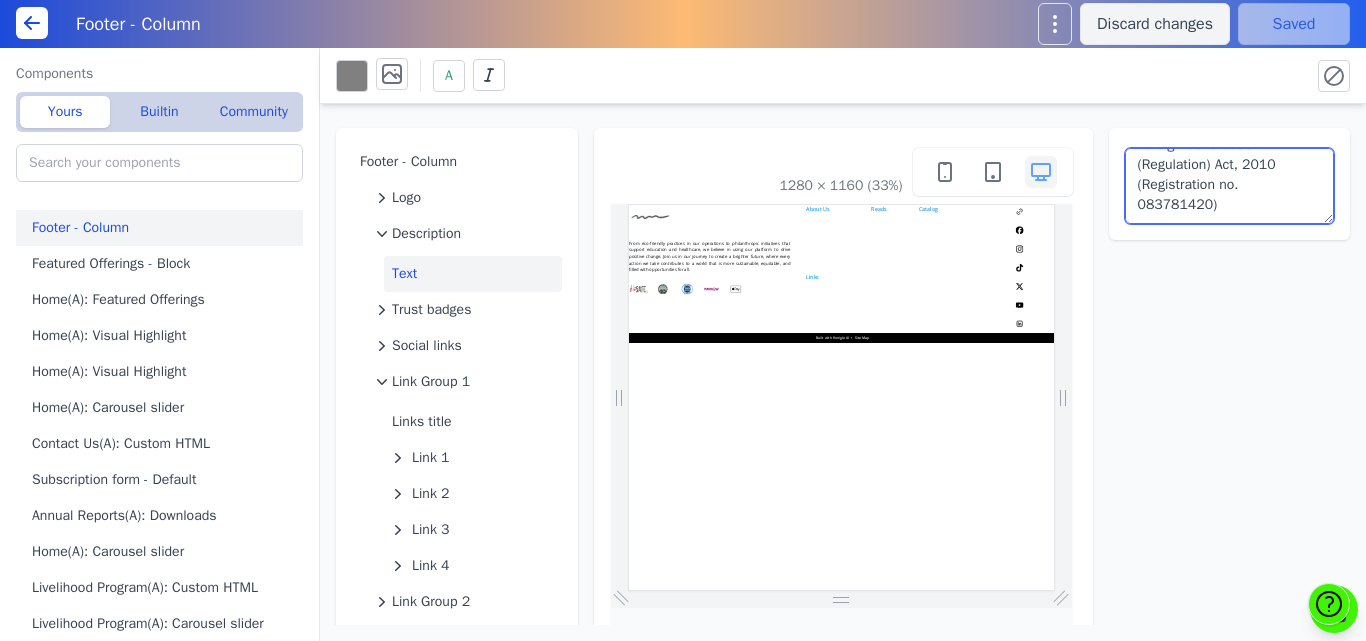 type on "Bright Future is a project of New Resolution India which is a Non-Governmental Organisation (NGO) registered in 2009 under Public Trust Act, 1950 Registration No. E 26080 (Mumbai), under Section 80(G) of the Income Tax Exemption Act, 1961 and Foreign Contribution (Regulation) Act, 2010 (Registration no. 083781420)" 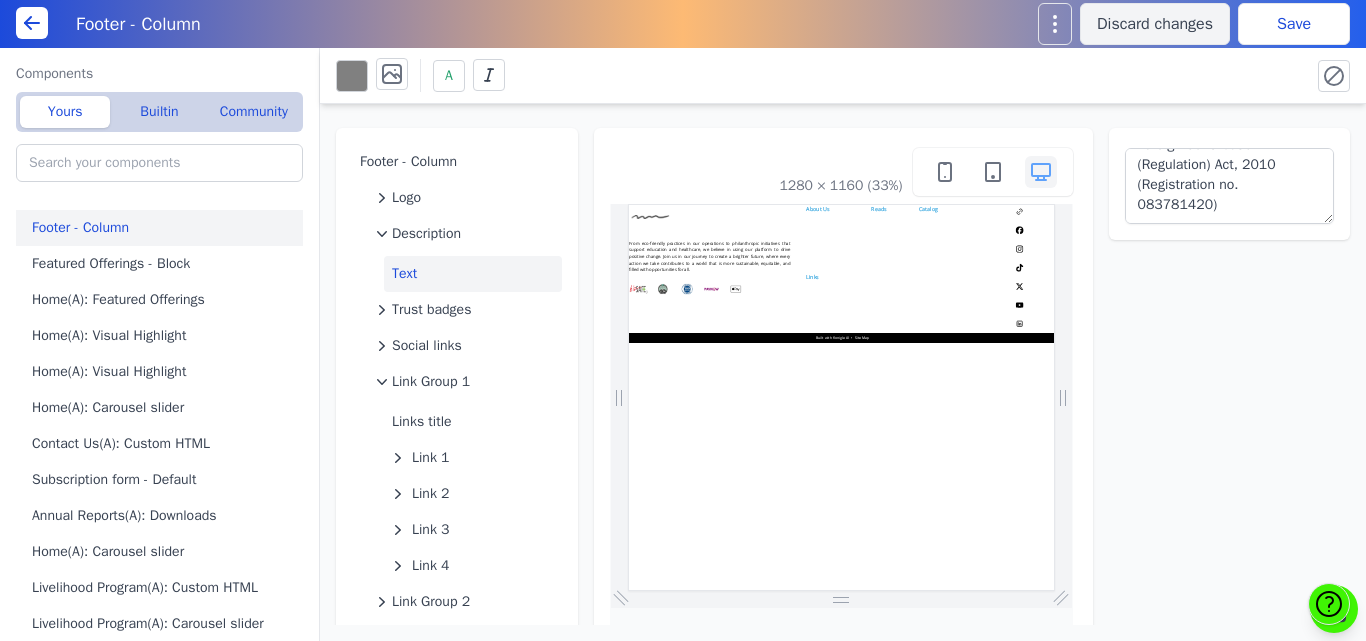 click on "A" at bounding box center [815, 75] 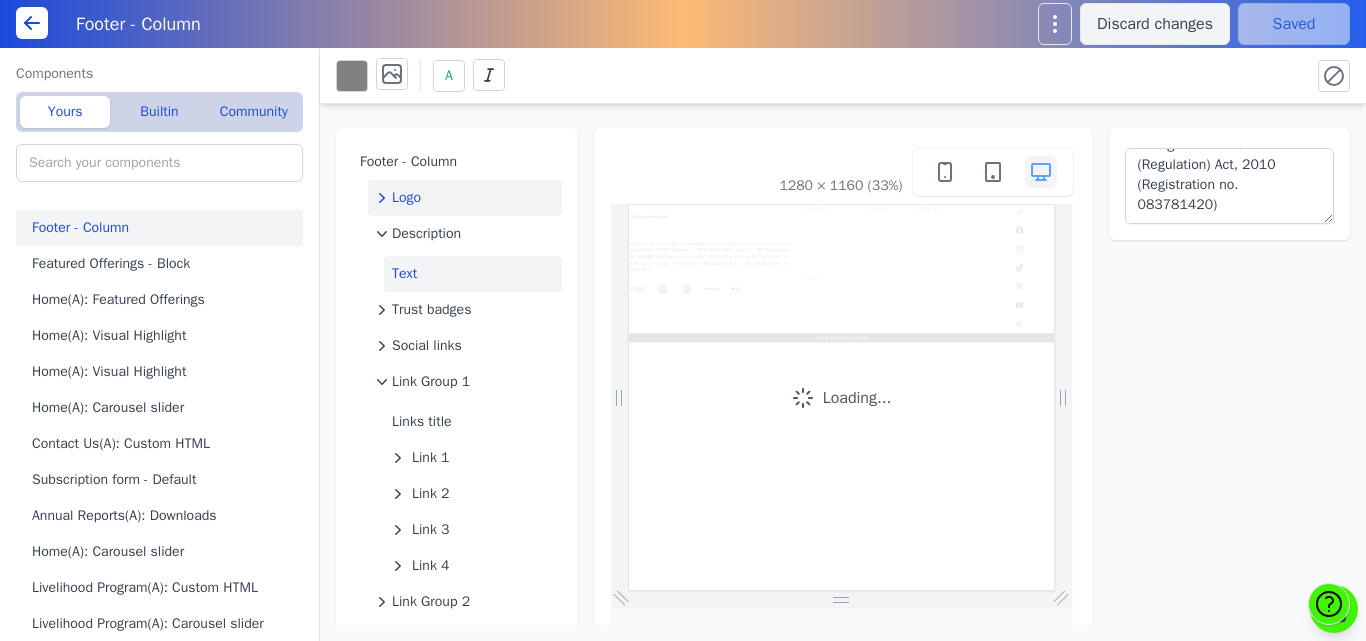 scroll, scrollTop: 0, scrollLeft: 0, axis: both 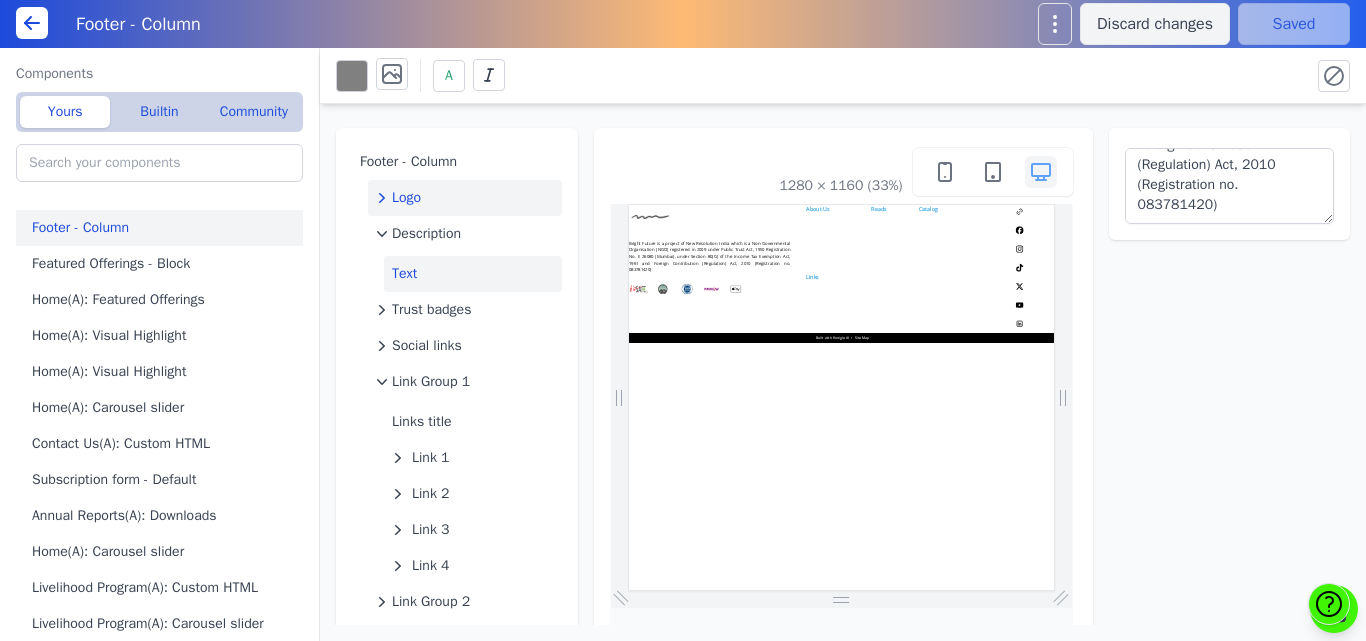 click on "Logo" at bounding box center [465, 198] 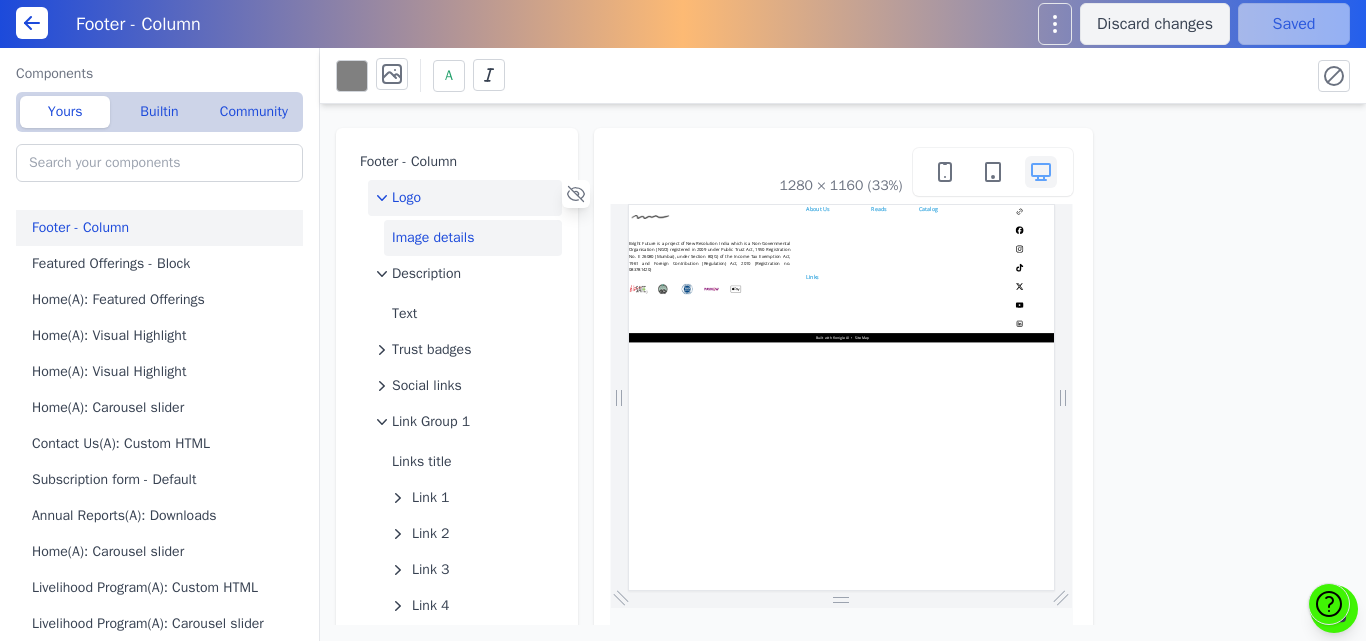 click on "Image details" at bounding box center (473, 238) 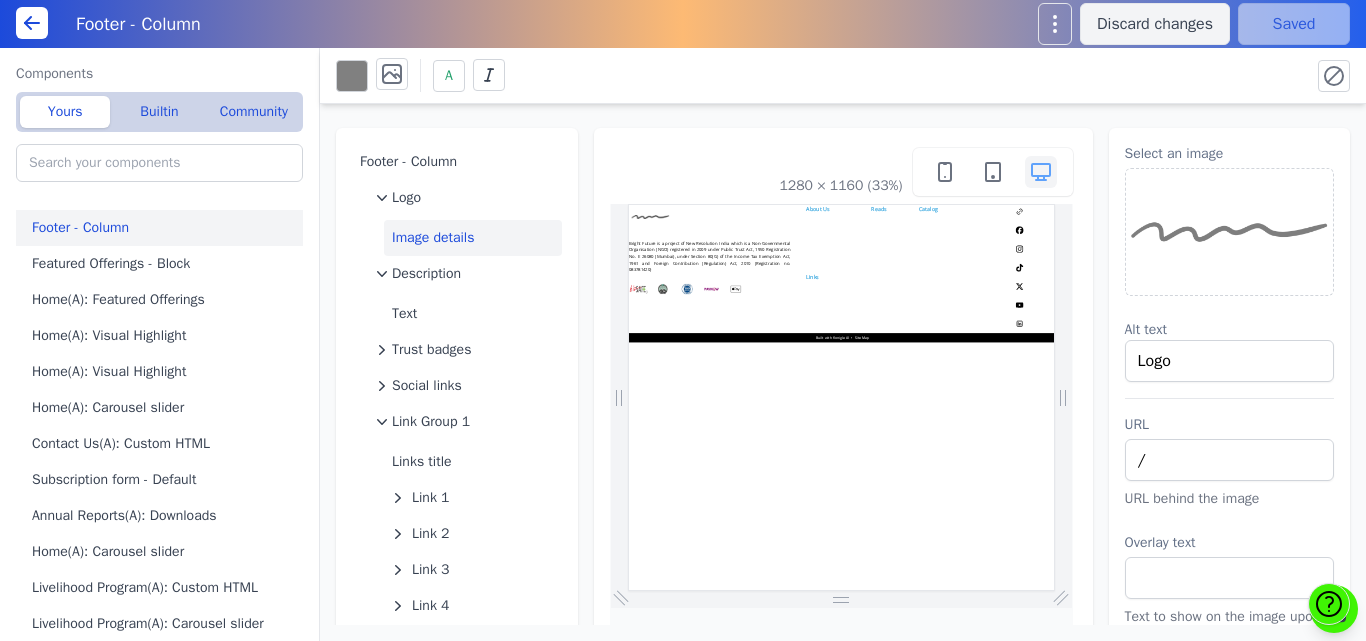 click at bounding box center [1230, 232] 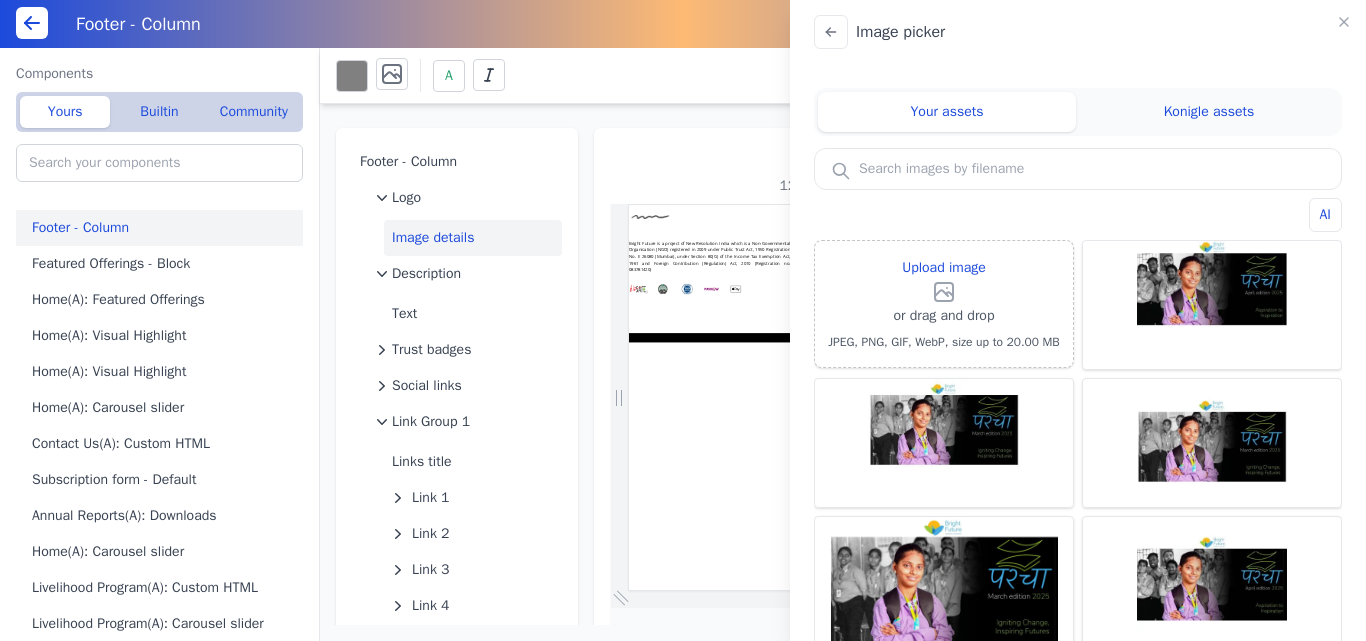 click at bounding box center (1078, 169) 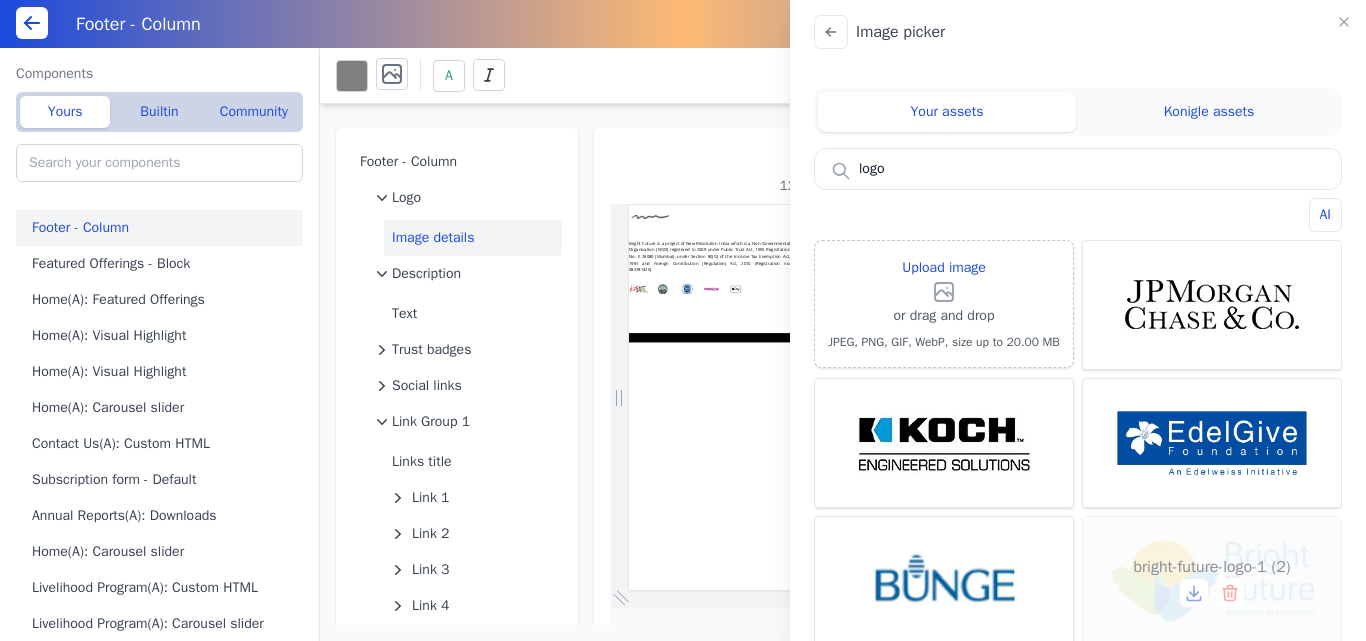 type on "logo" 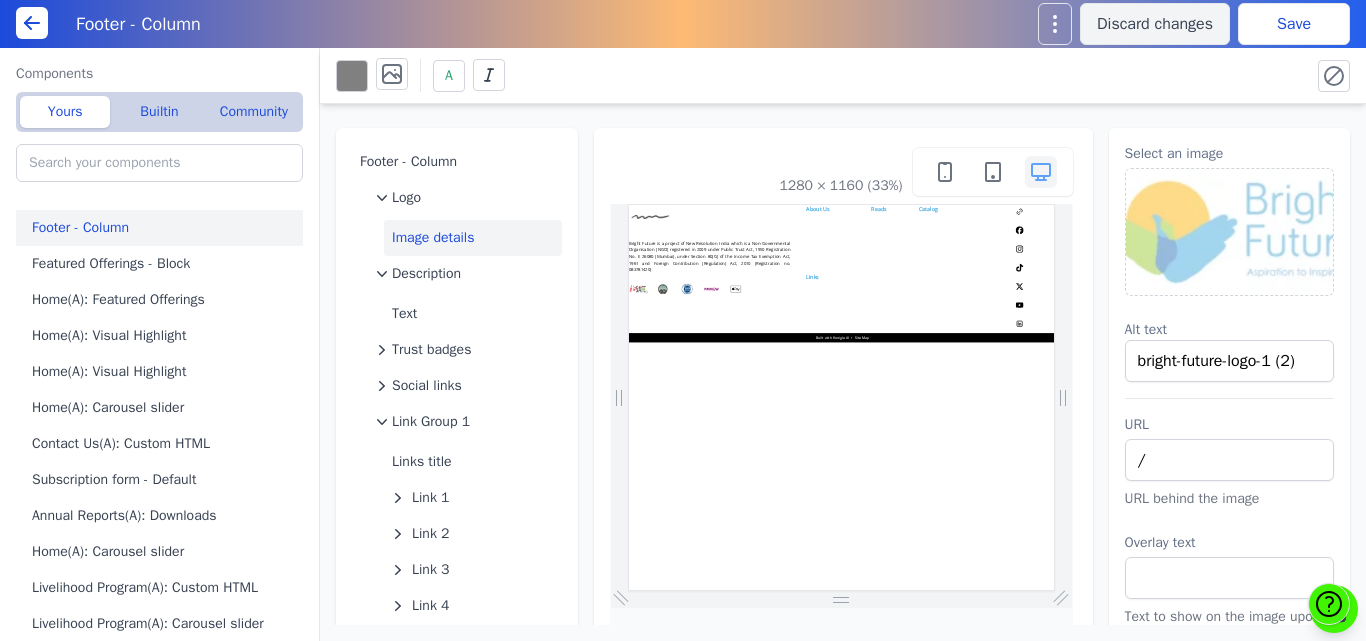 click on "Save" at bounding box center (1294, 24) 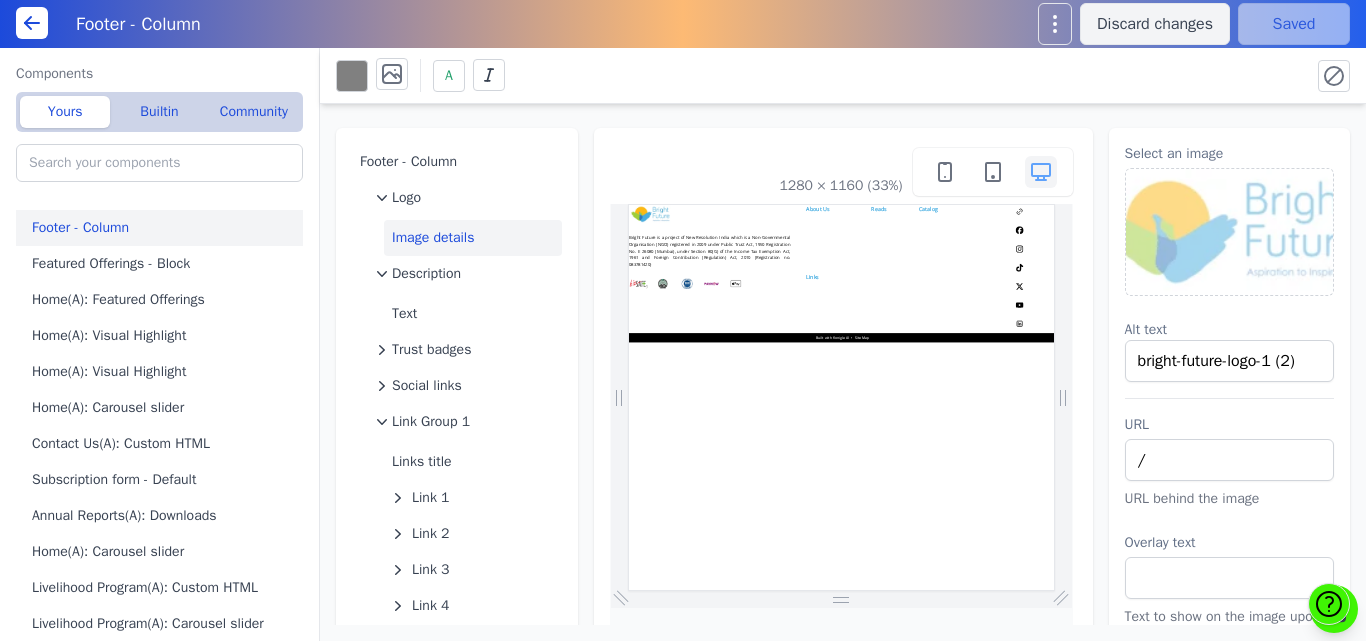 scroll, scrollTop: 0, scrollLeft: 0, axis: both 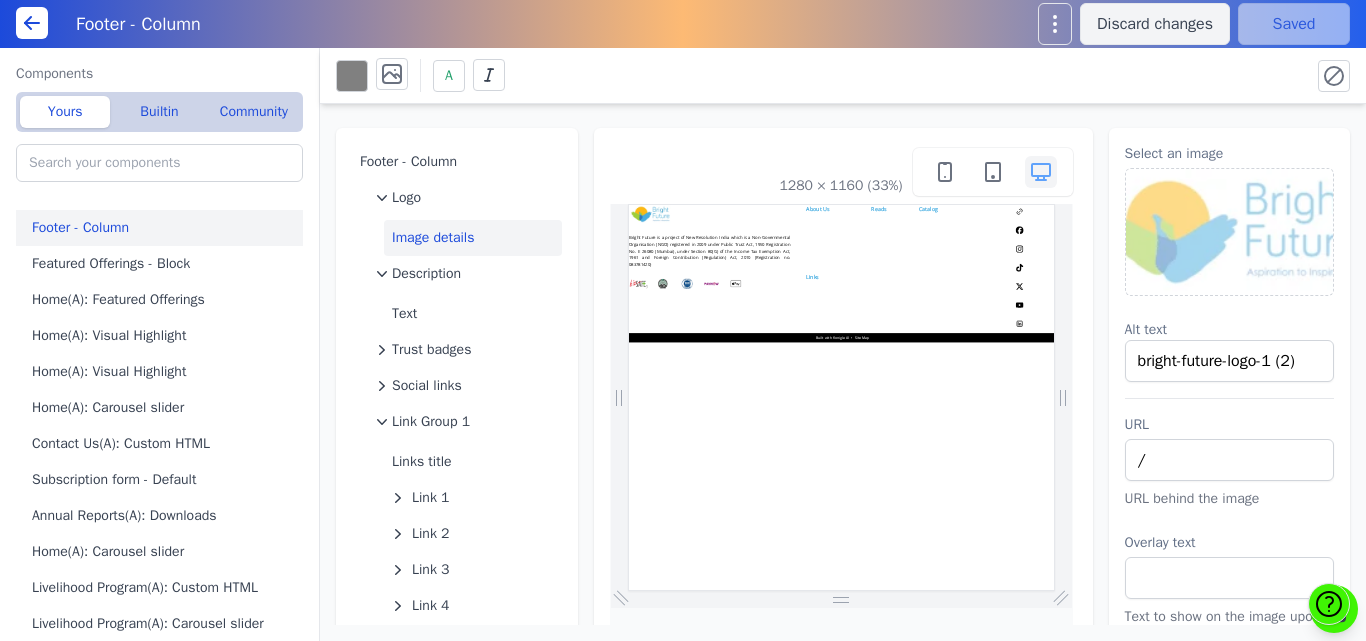 click at bounding box center [1230, 232] 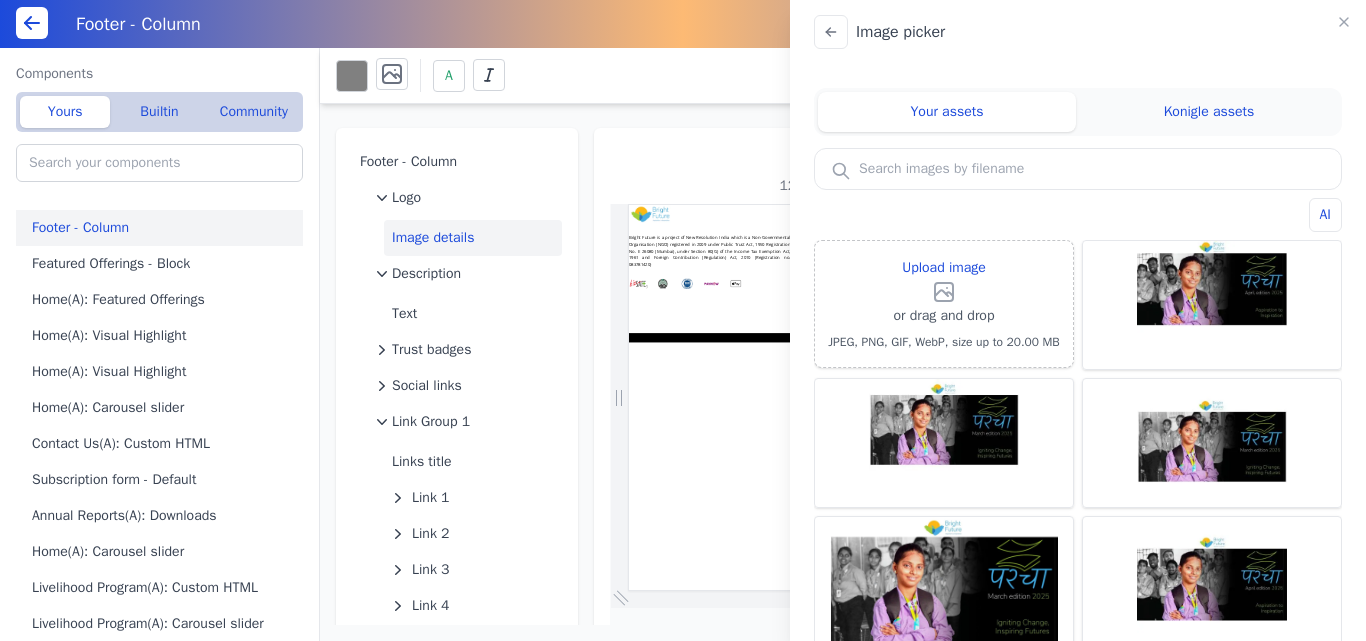 click at bounding box center (1078, 169) 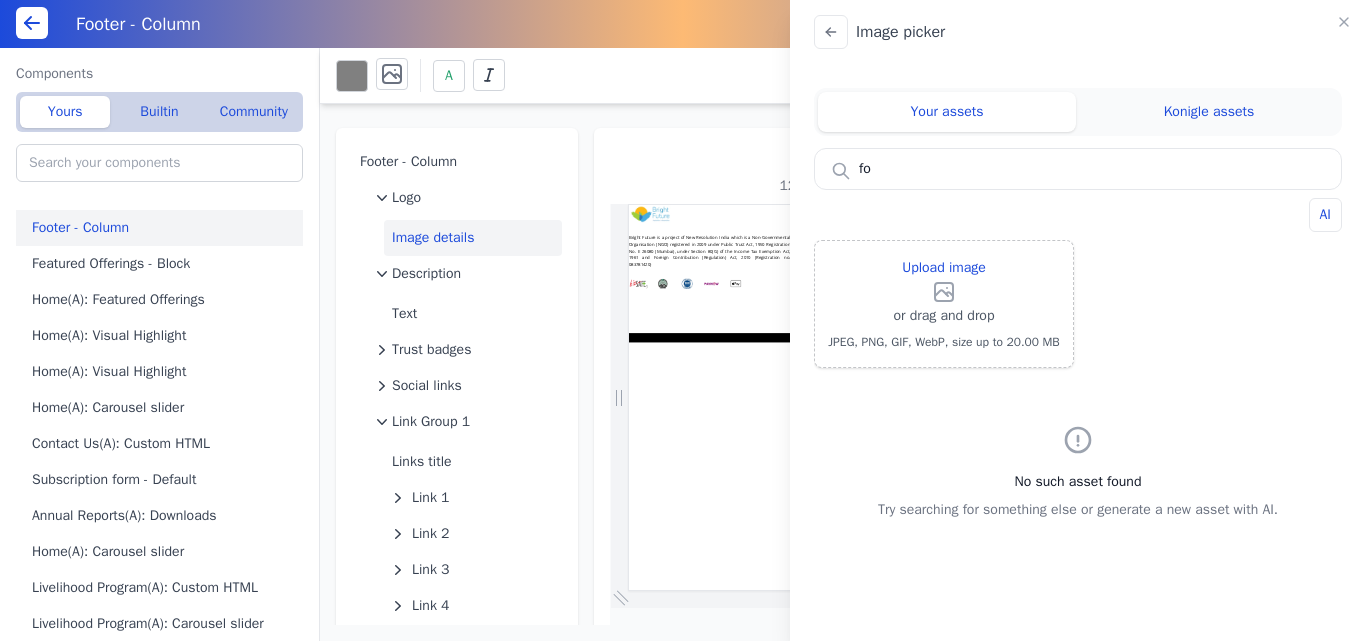 type on "f" 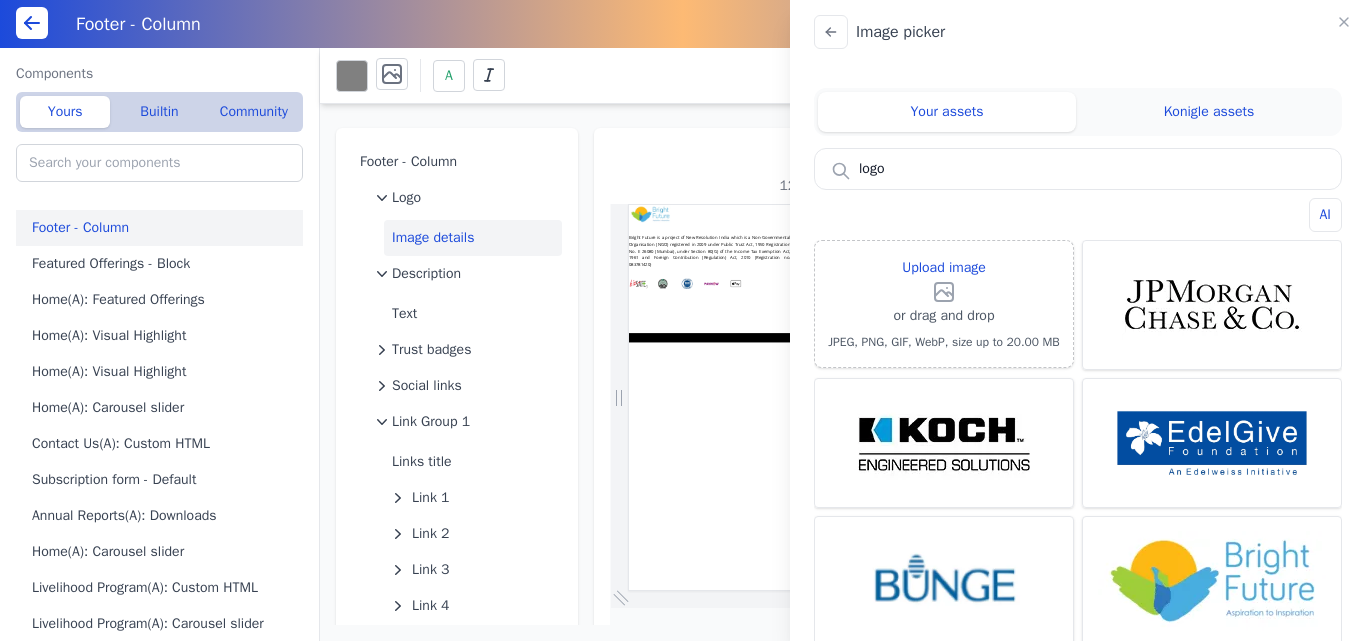 type on "logo" 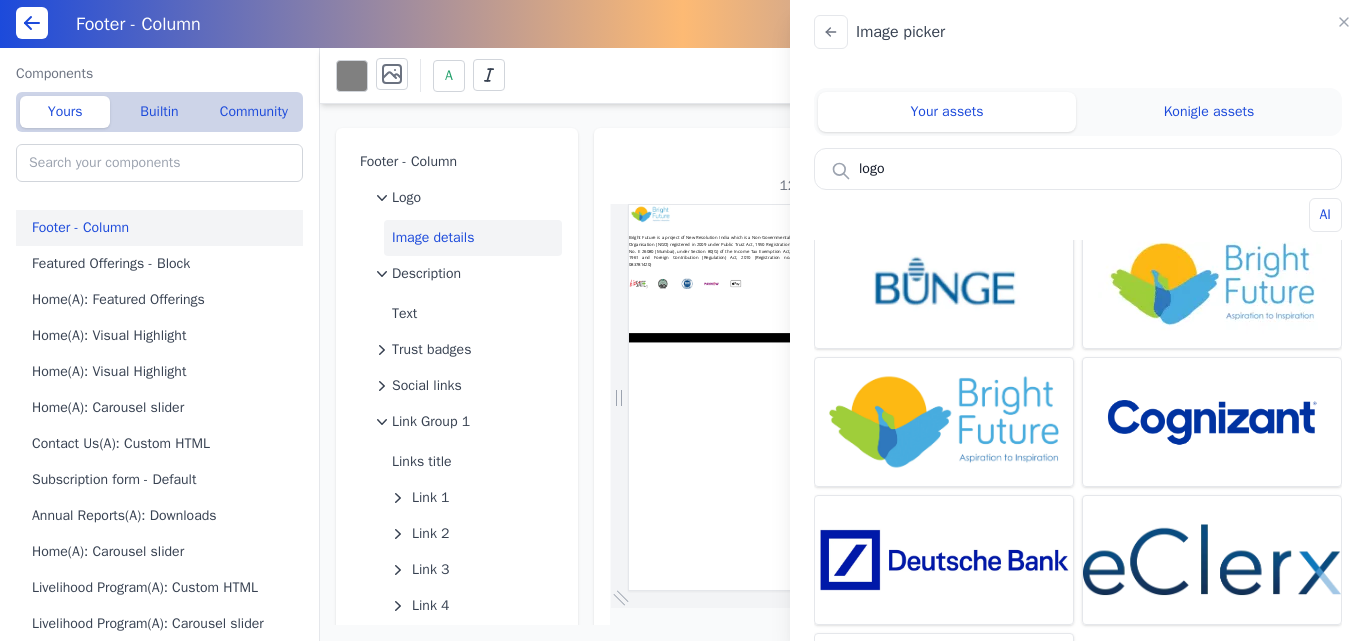 scroll, scrollTop: 316, scrollLeft: 0, axis: vertical 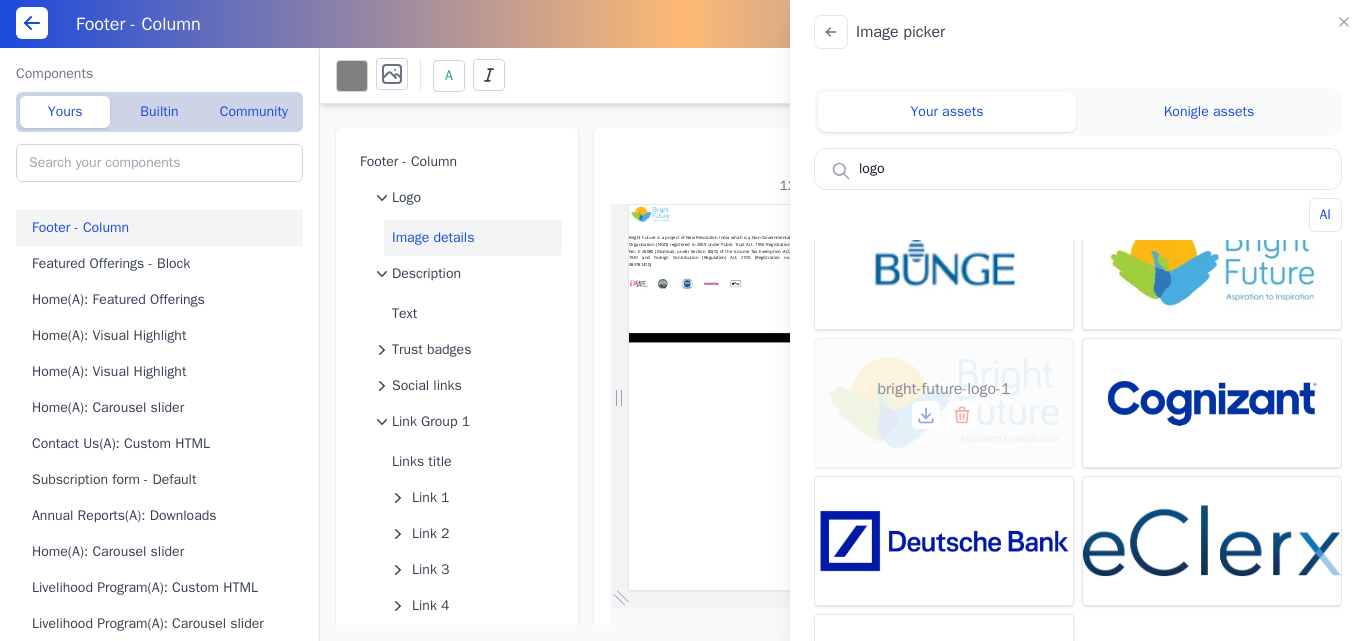 click on "bright-future-logo-1" at bounding box center [943, 389] 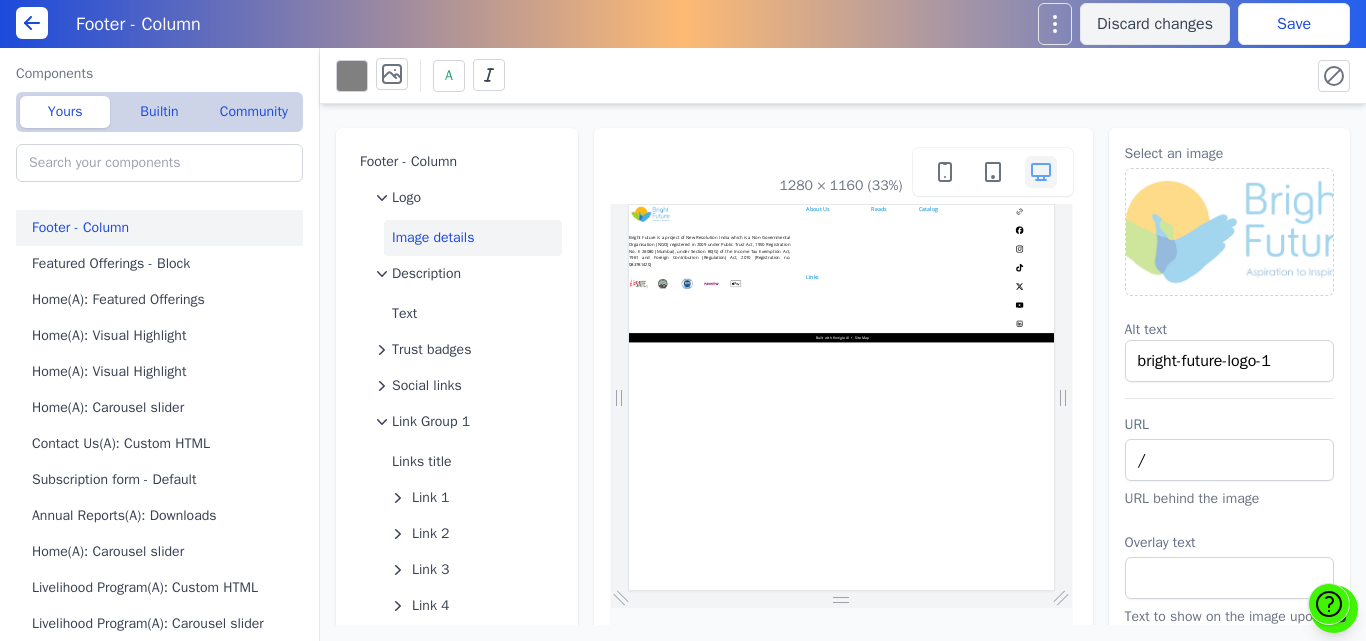click on "Save" at bounding box center [1294, 24] 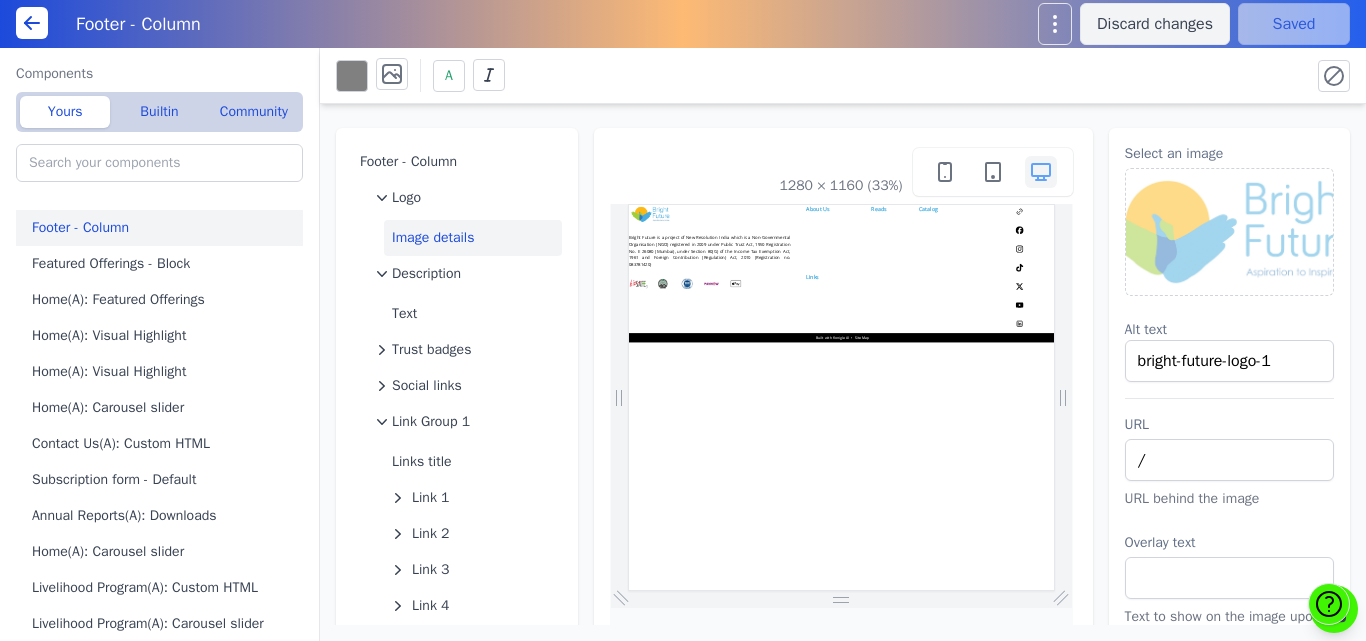 scroll, scrollTop: 0, scrollLeft: 0, axis: both 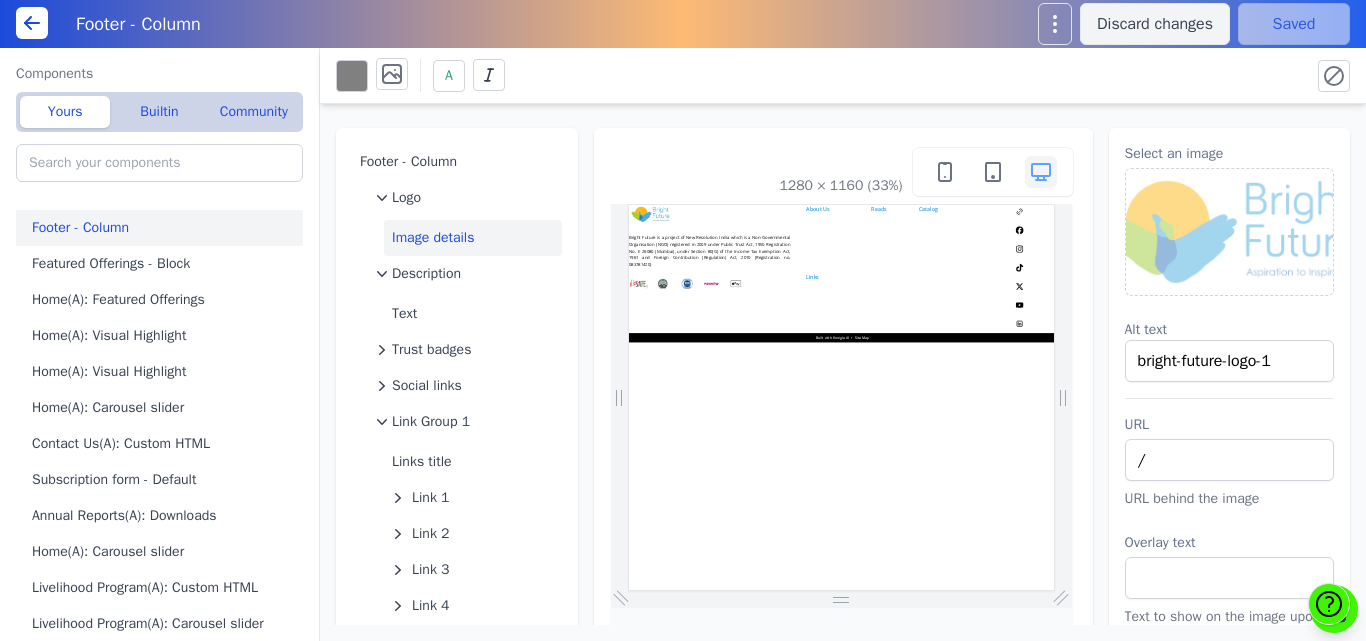 click at bounding box center [1230, 232] 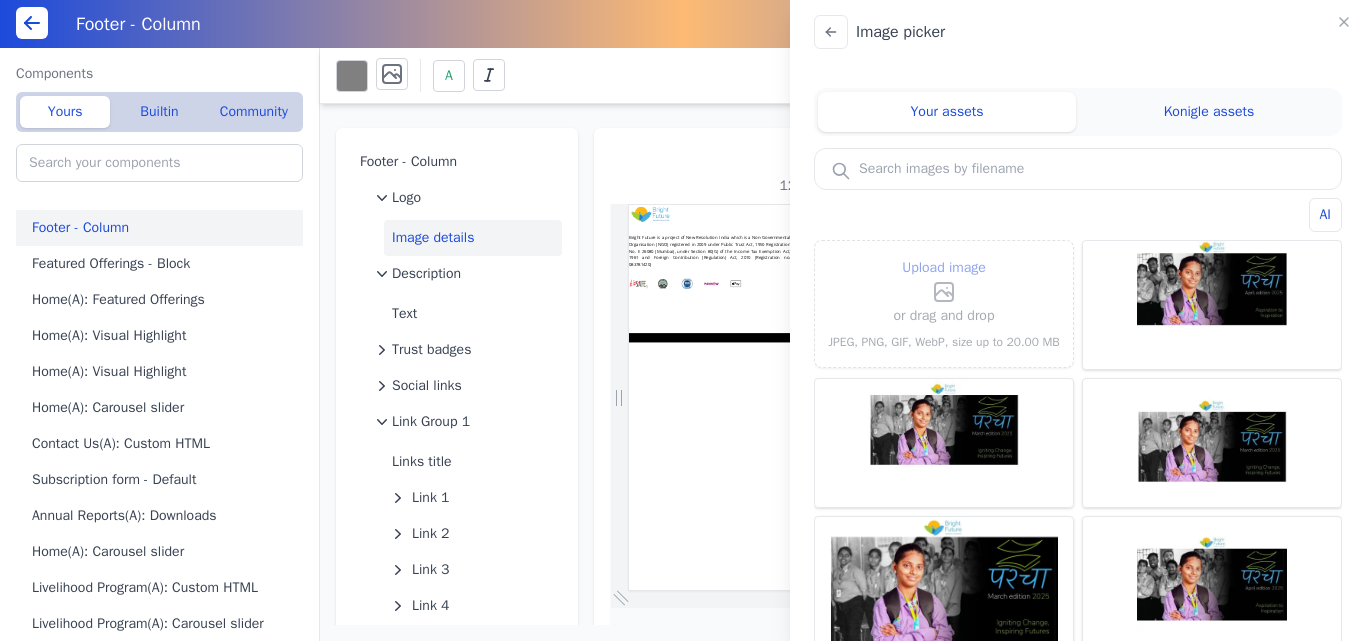 click 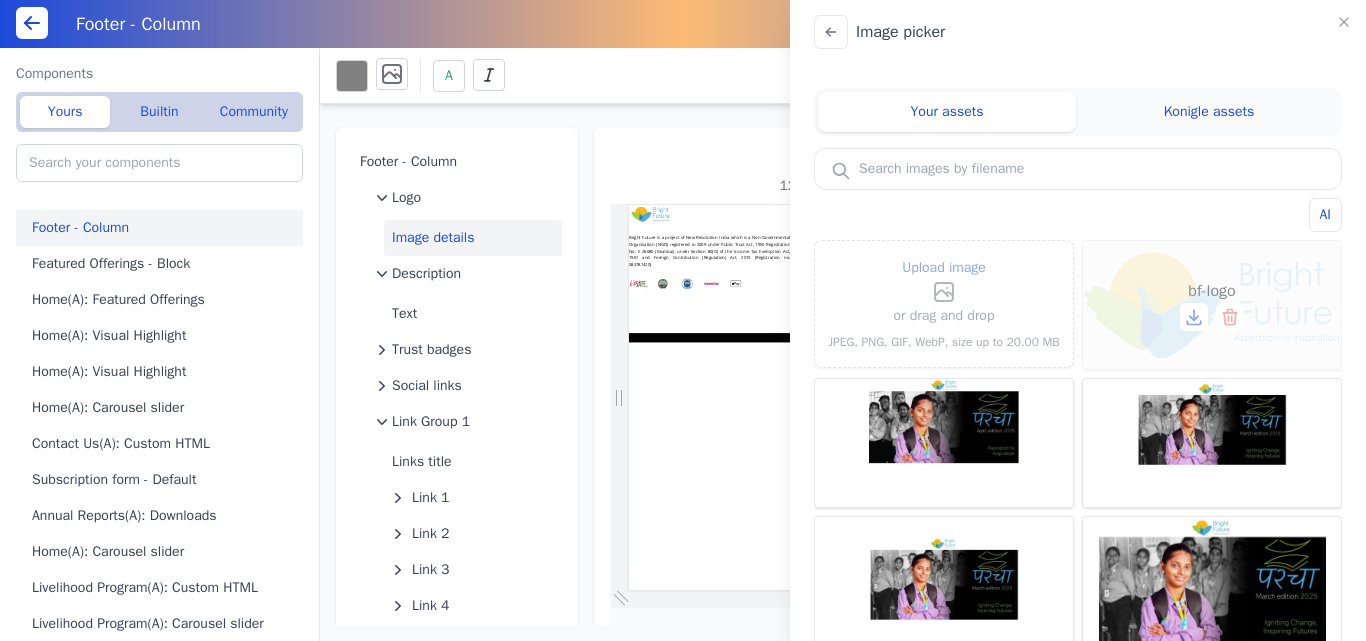 click on "bf-logo" at bounding box center (1212, 305) 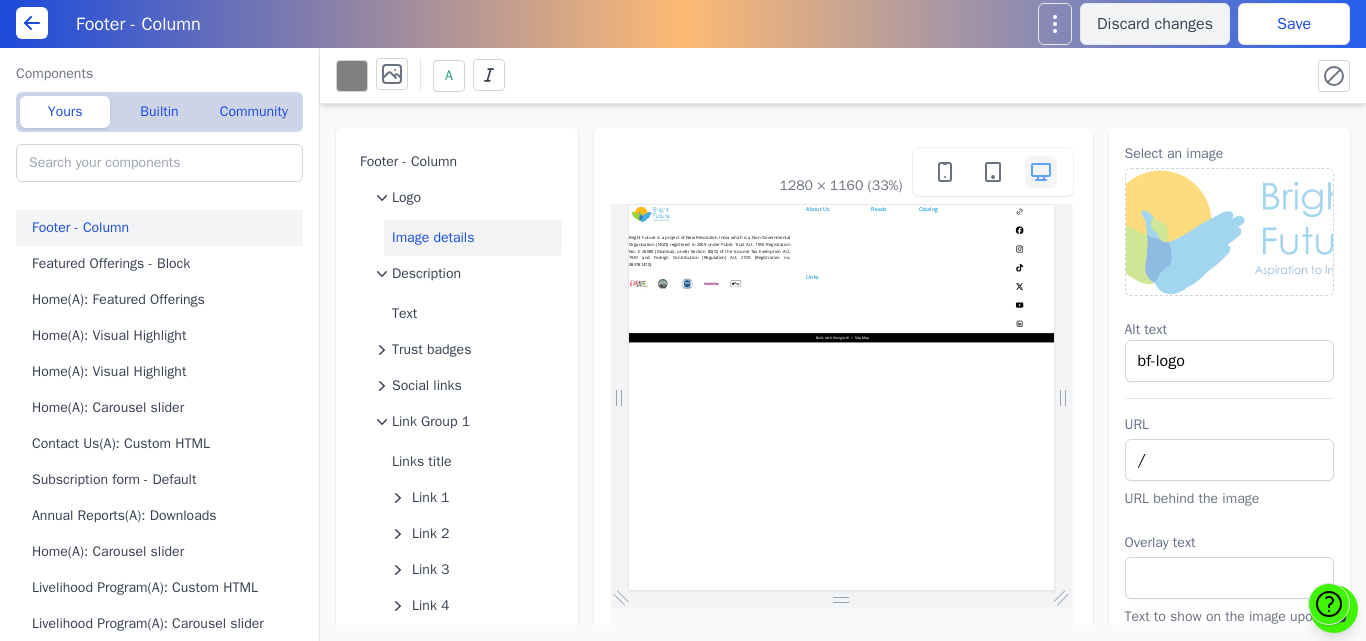 click on "Save" at bounding box center (1294, 24) 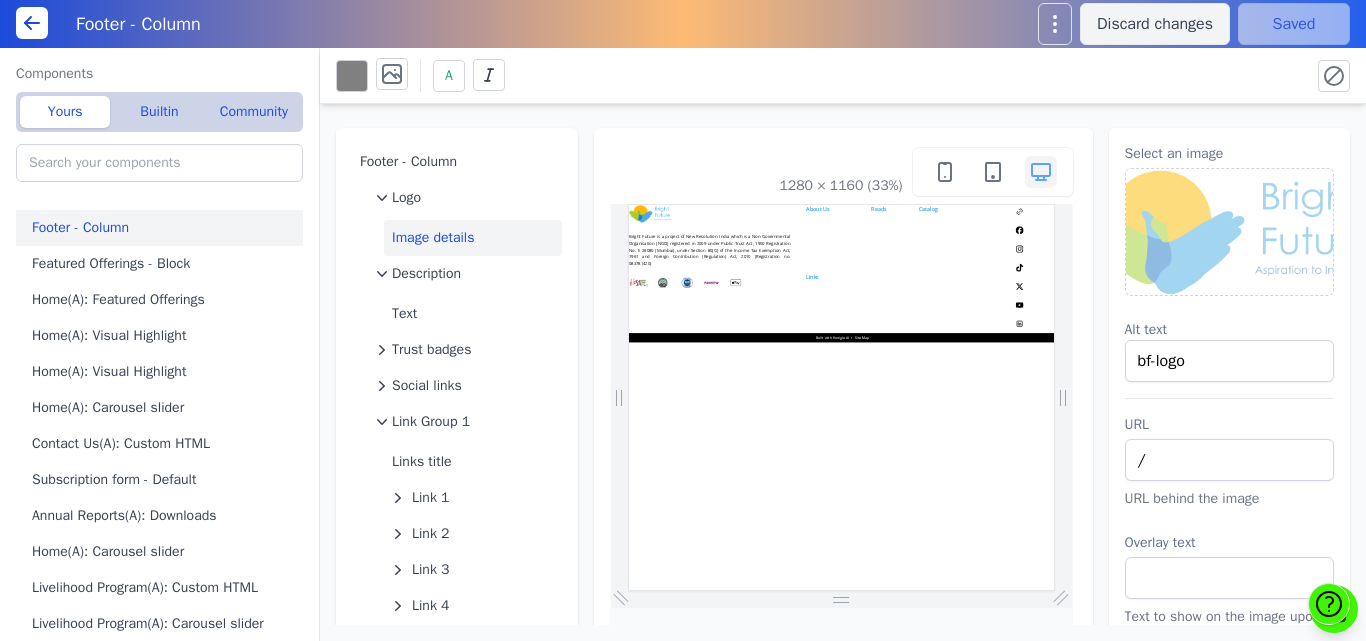 scroll, scrollTop: 0, scrollLeft: 0, axis: both 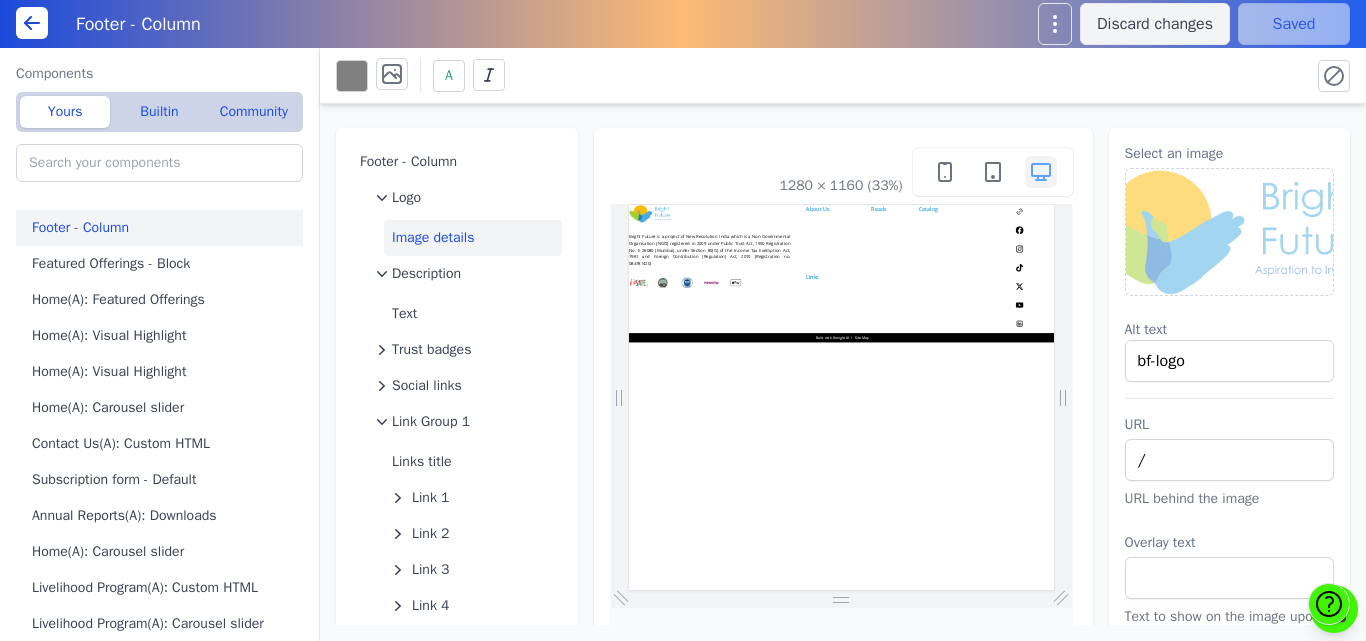 click at bounding box center (1230, 232) 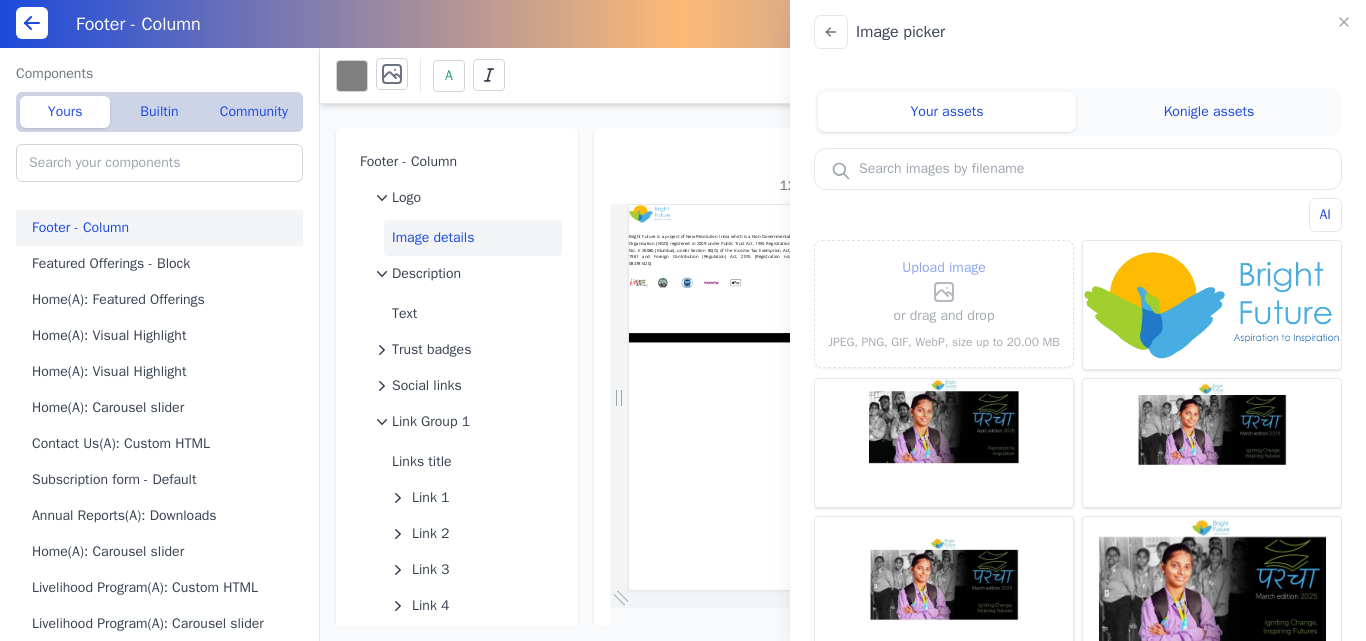 click 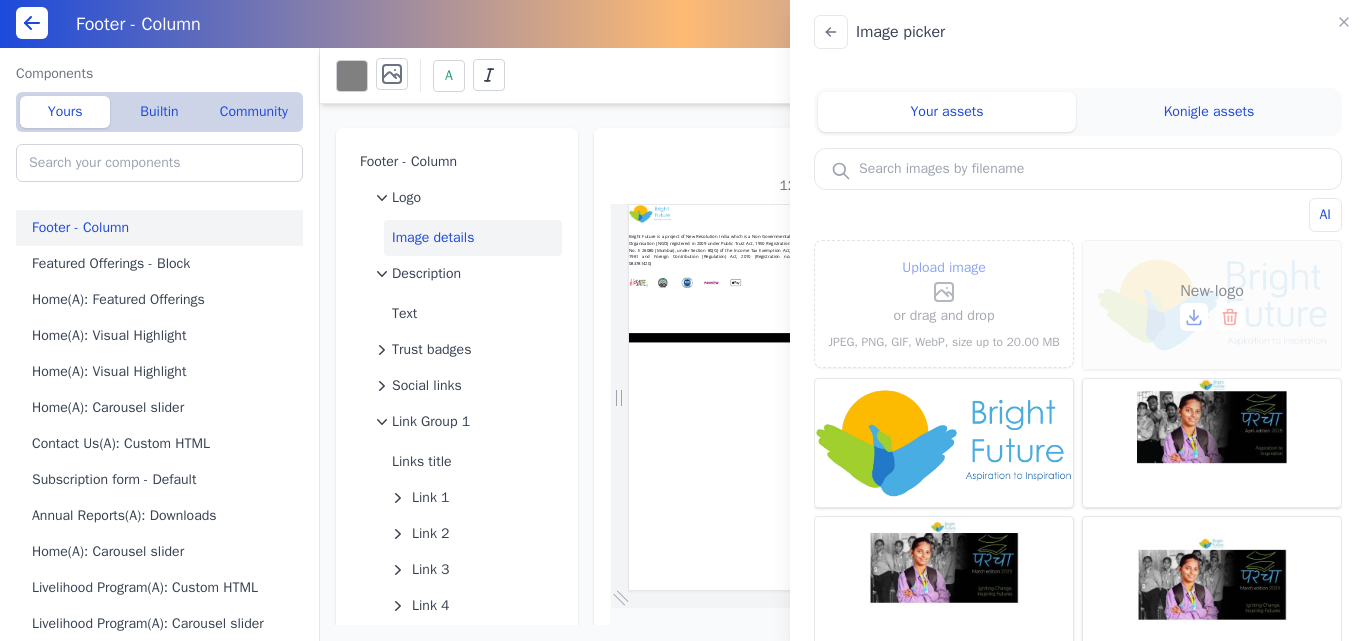 click on "New-logo" at bounding box center [1212, 305] 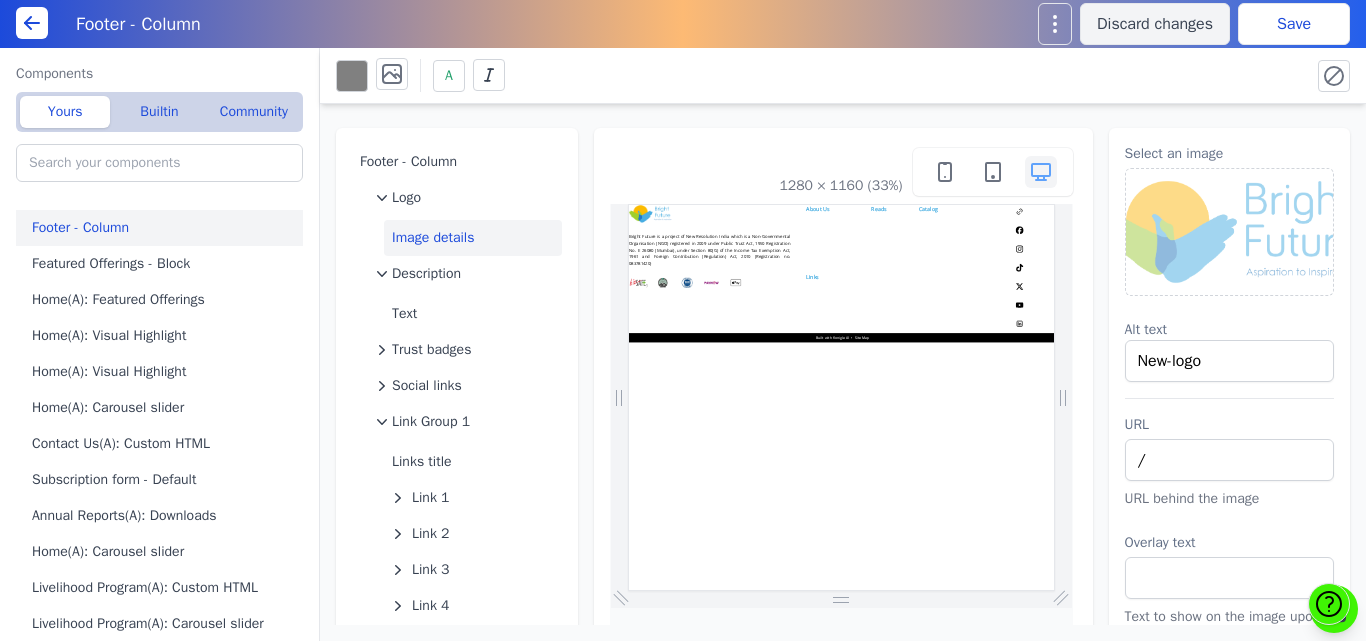 click on "Save" at bounding box center [1294, 24] 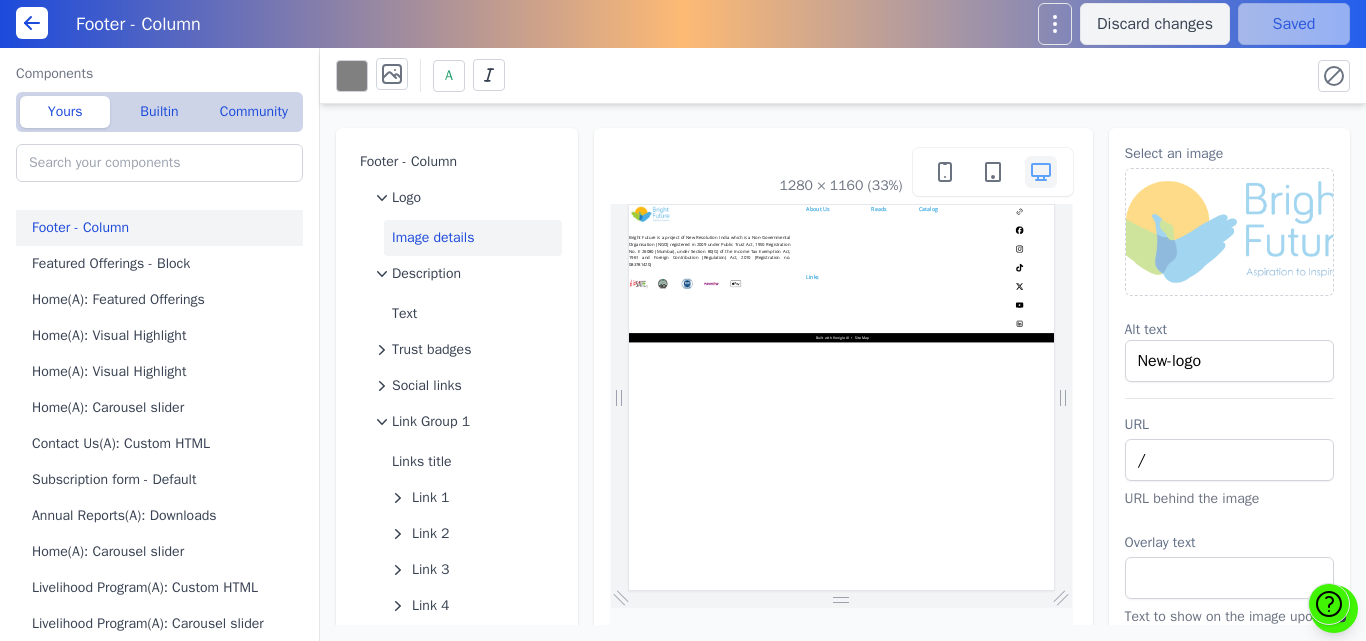 scroll, scrollTop: 0, scrollLeft: 0, axis: both 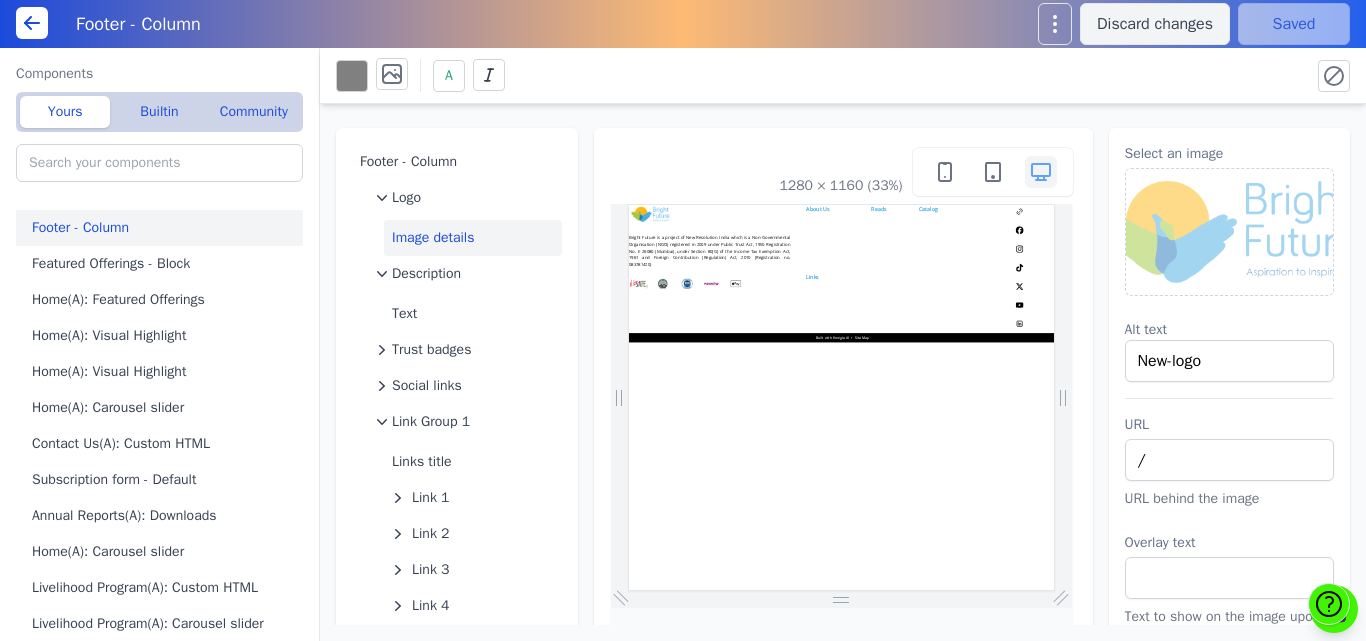 click at bounding box center (1230, 232) 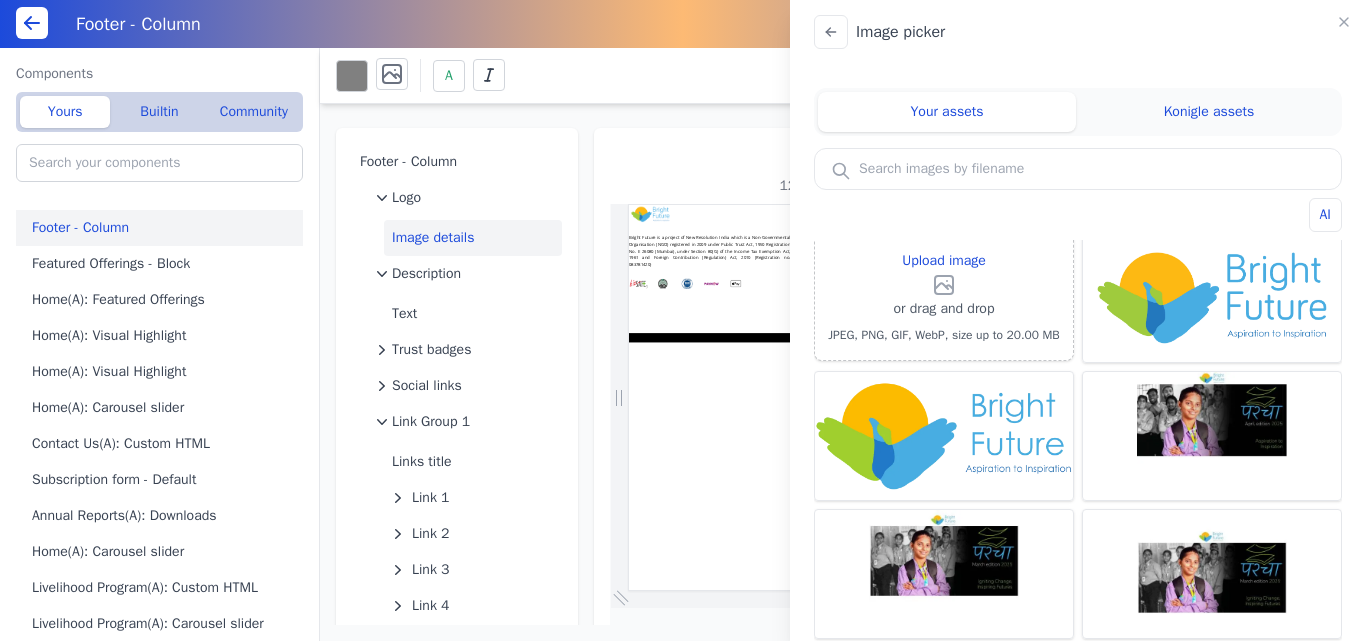 scroll, scrollTop: 0, scrollLeft: 0, axis: both 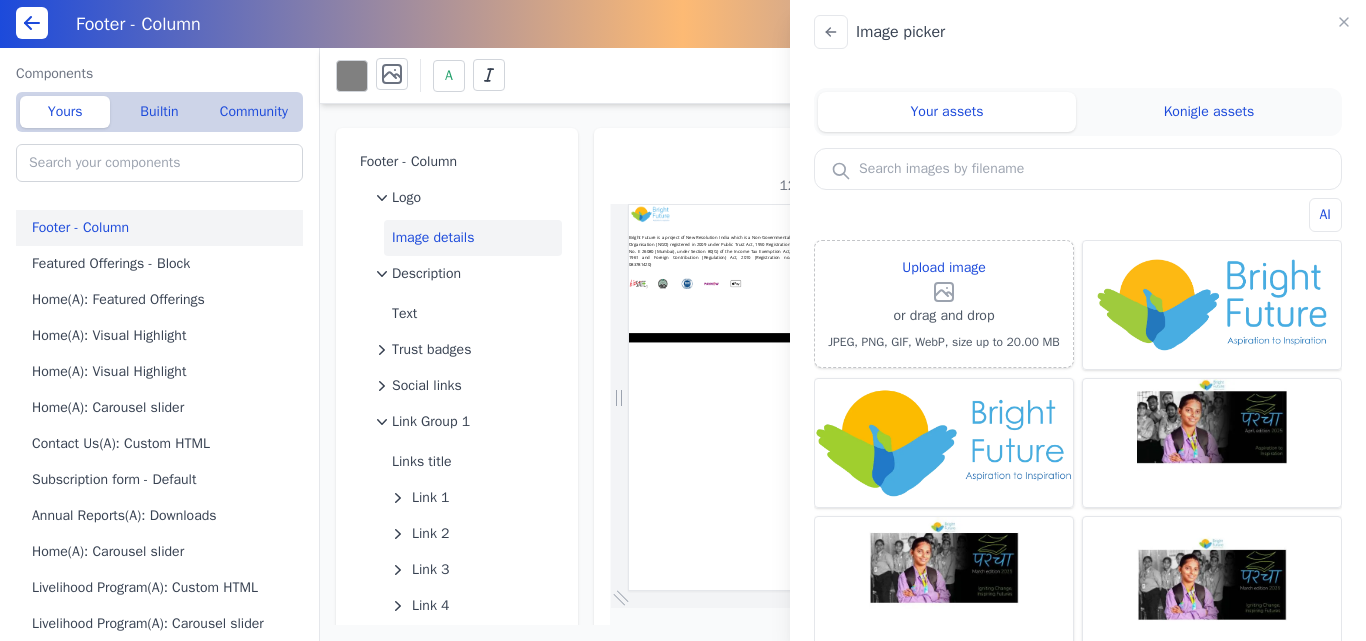click on "Image picker Your assets Konigle assets AI Upload image or drag and drop JPEG, PNG, GIF, WebP, size up to 20.00 MB New-logo bf-logo parch-apr parch-1 parch-1 parch-1 parch-2 badi-souch bulandi 5-1-1024x1024  No such asset found   Try searching for something else or generate a new asset with AI.   No such asset found   Try searching for something else..." at bounding box center [1078, 328] 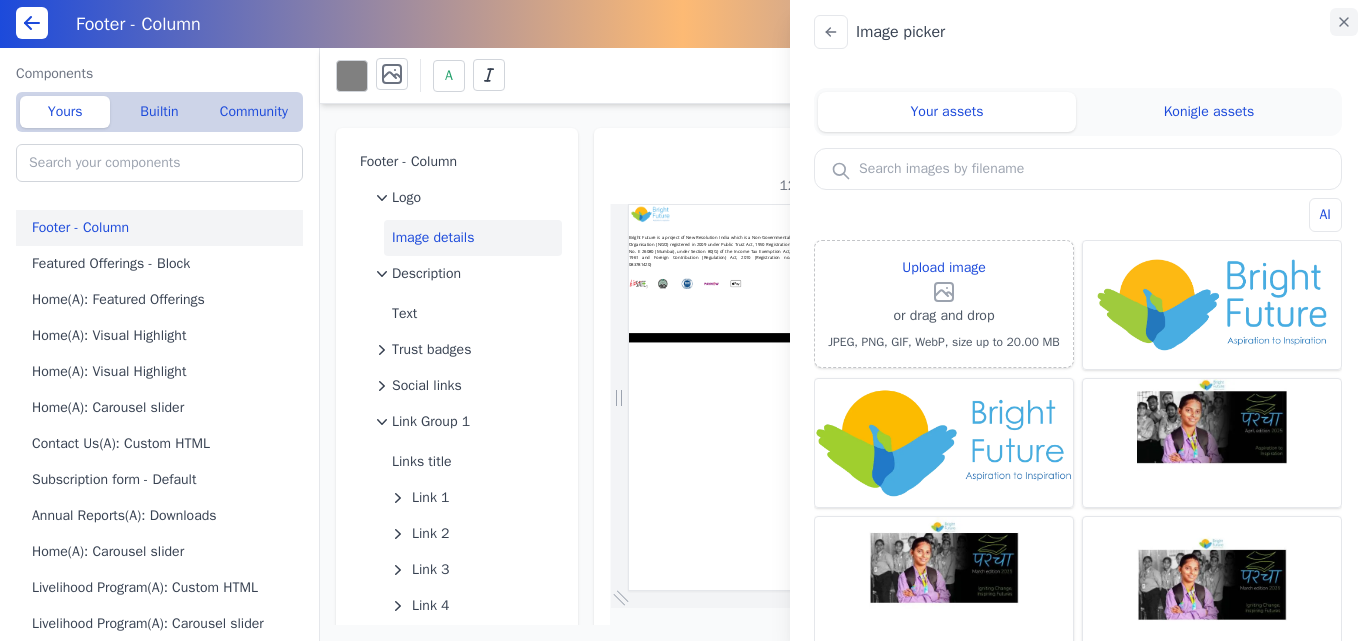 click 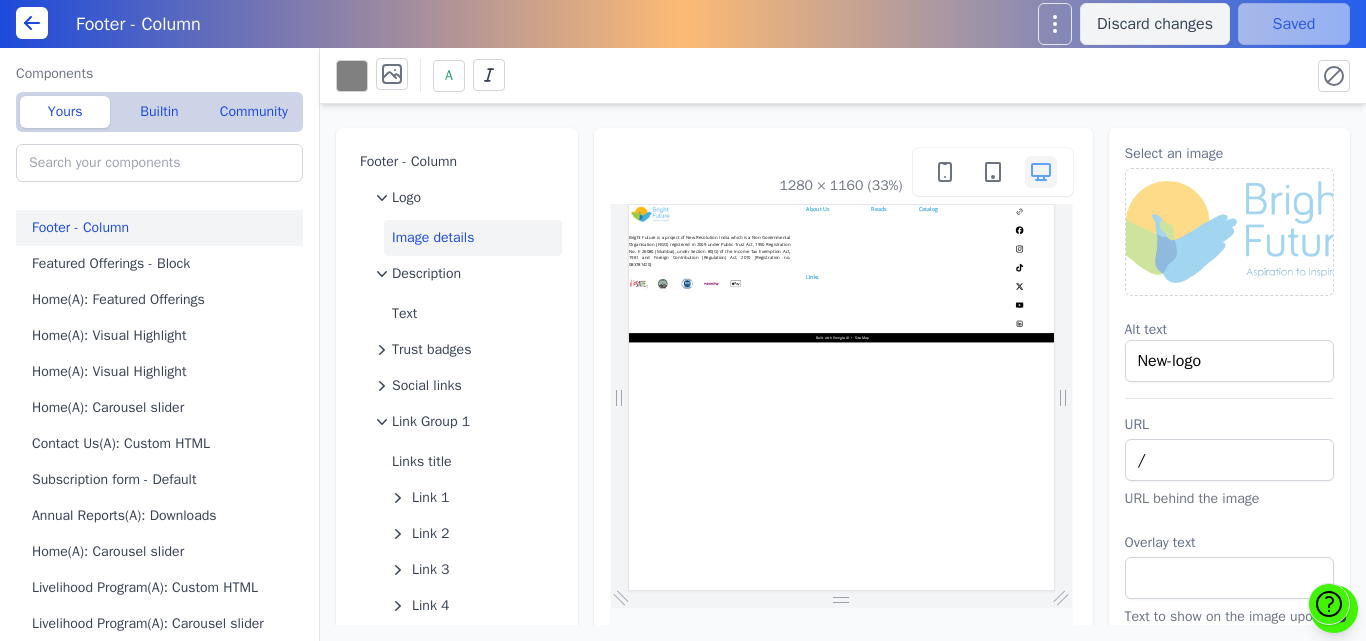 click on "Bright Future is a project of New Resolution India which is a Non-Governmental Organisation (NGO) registered in 2009 under Public Trust Act, 1950 Registration No. E 26080 (Mumbai), under Section 80(G) of the Income Tax Exemption Act, 1961 and Foreign Contribution (Regulation) Act, 2010 (Registration no. 083781420)
x" at bounding box center (1268, 411) 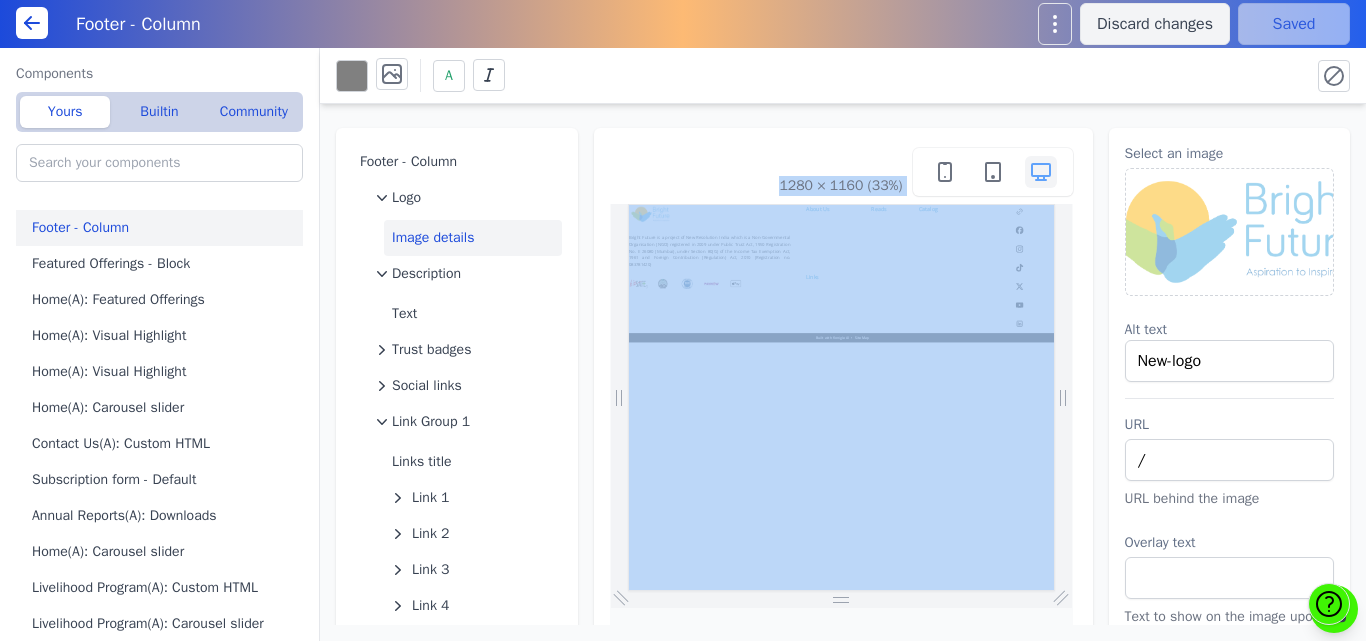 drag, startPoint x: 1261, startPoint y: 345, endPoint x: 1305, endPoint y: 882, distance: 538.7996 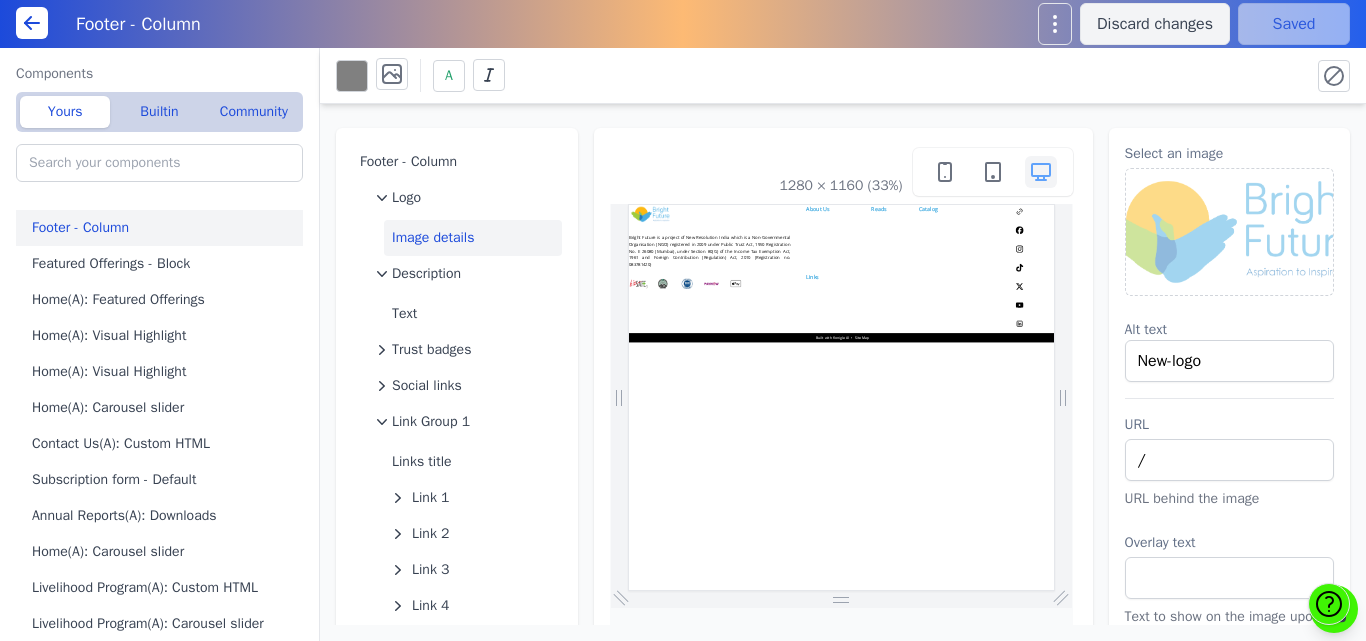 click on "Bright Future is a project of New Resolution India which is a Non-Governmental Organisation (NGO) registered in 2009 under Public Trust Act, 1950 Registration No. E 26080 (Mumbai), under Section 80(G) of the Income Tax Exemption Act, 1961 and Foreign Contribution (Regulation) Act, 2010 (Registration no. 083781420)
x" at bounding box center [1268, 411] 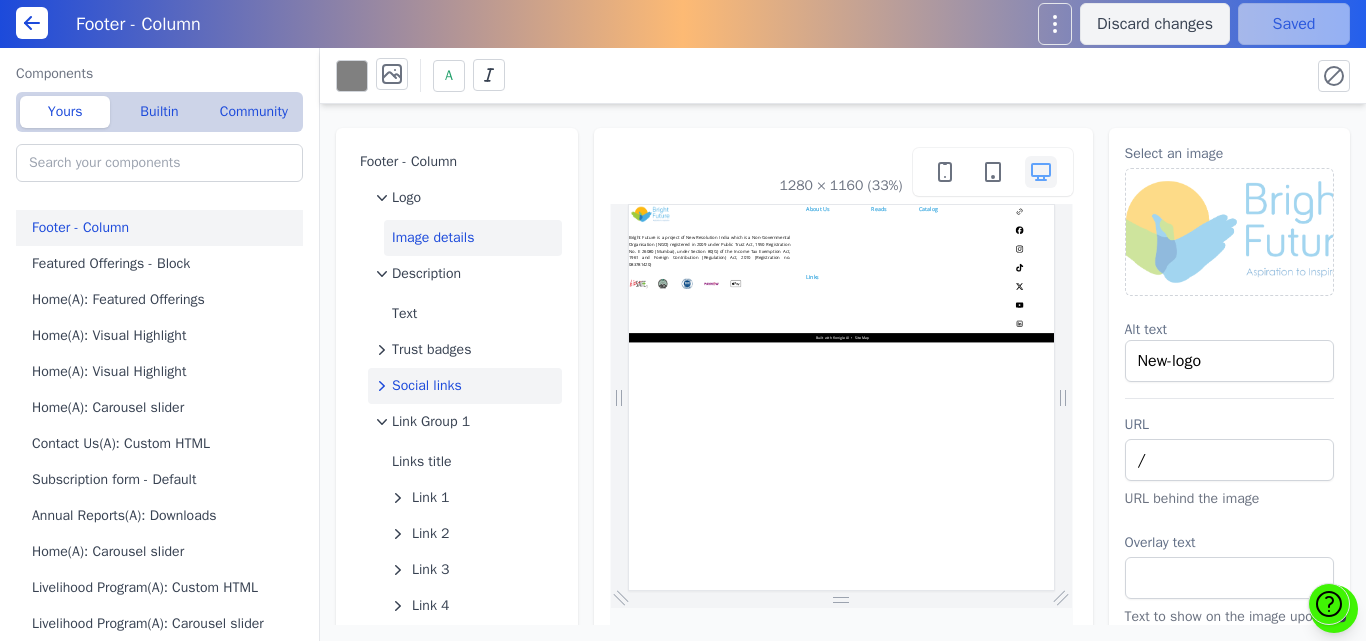 click on "Social links" at bounding box center [427, 386] 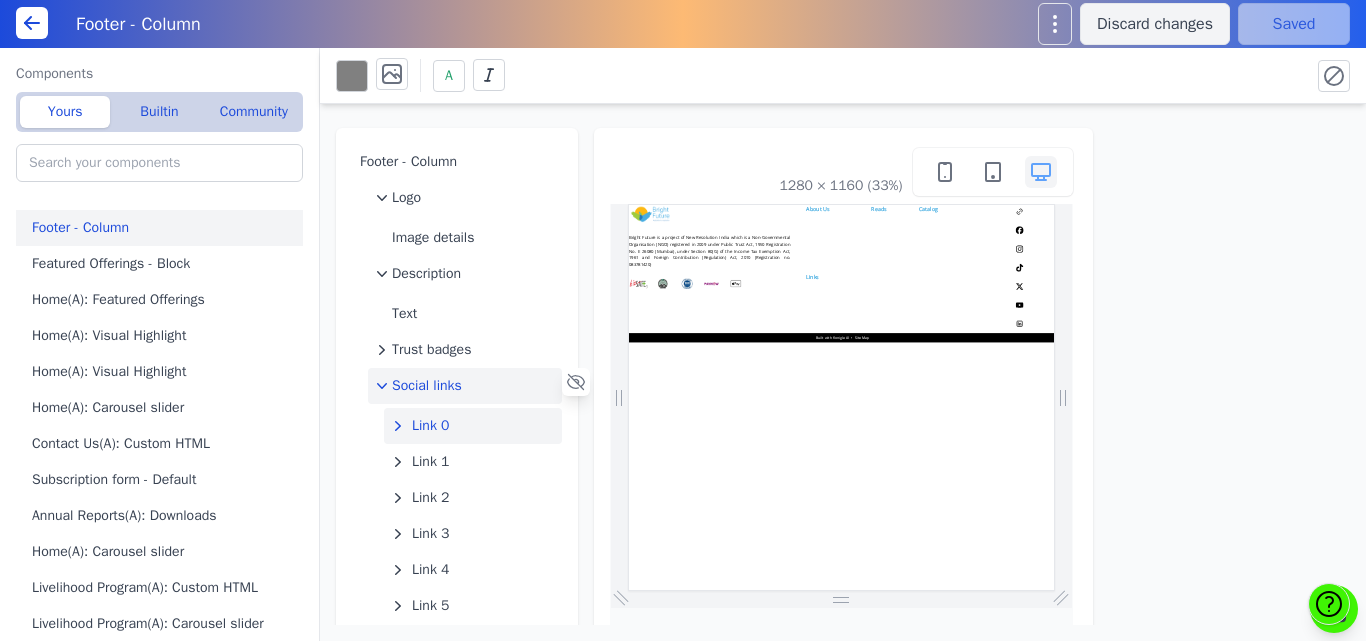 click on "Link 0" at bounding box center [431, 426] 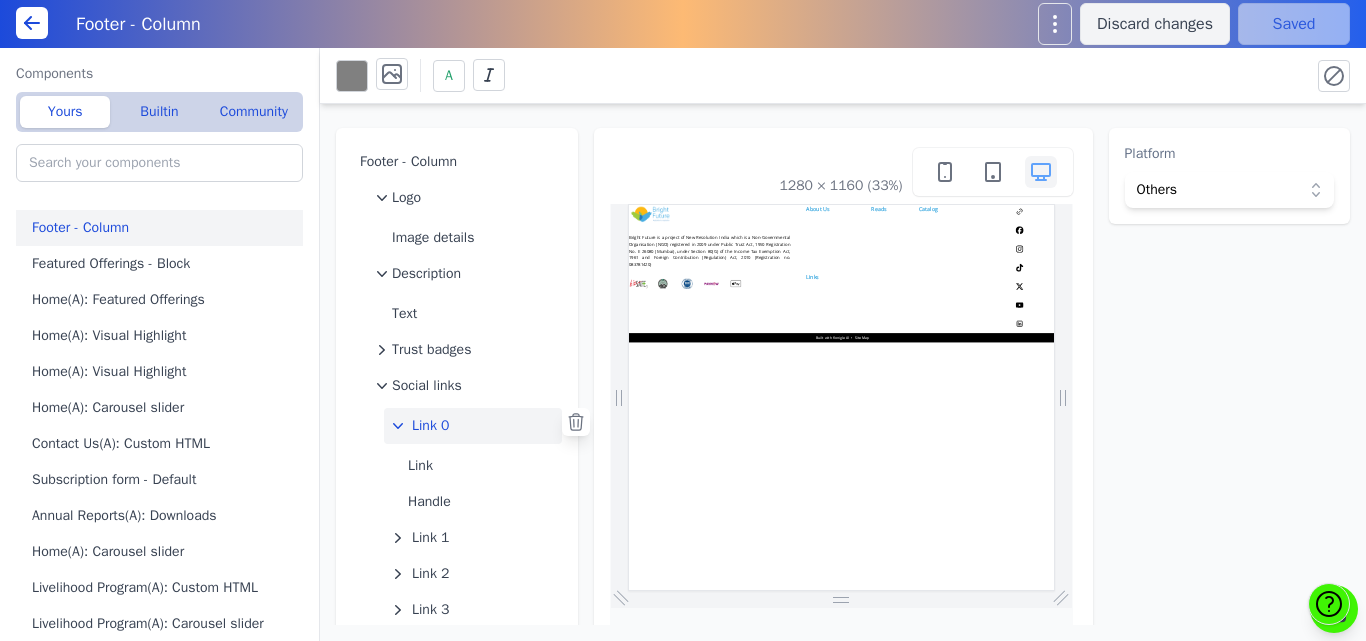 click on "Link 0" at bounding box center [431, 426] 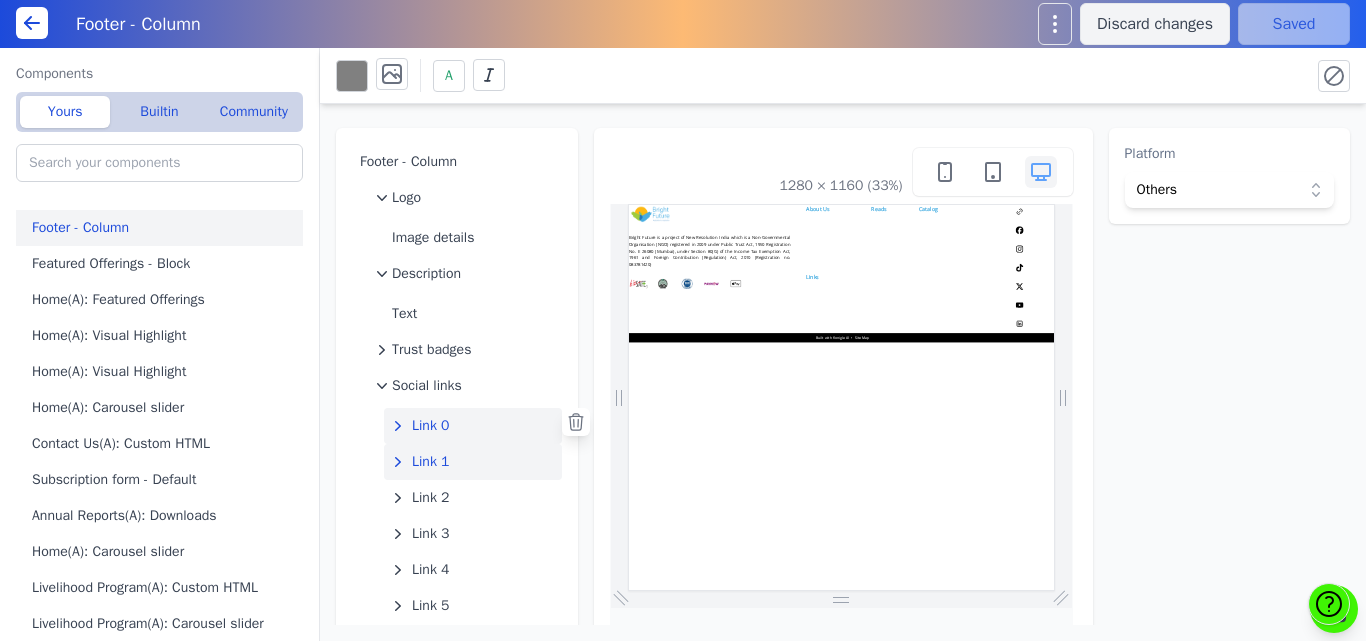 click on "Link 1" at bounding box center [431, 462] 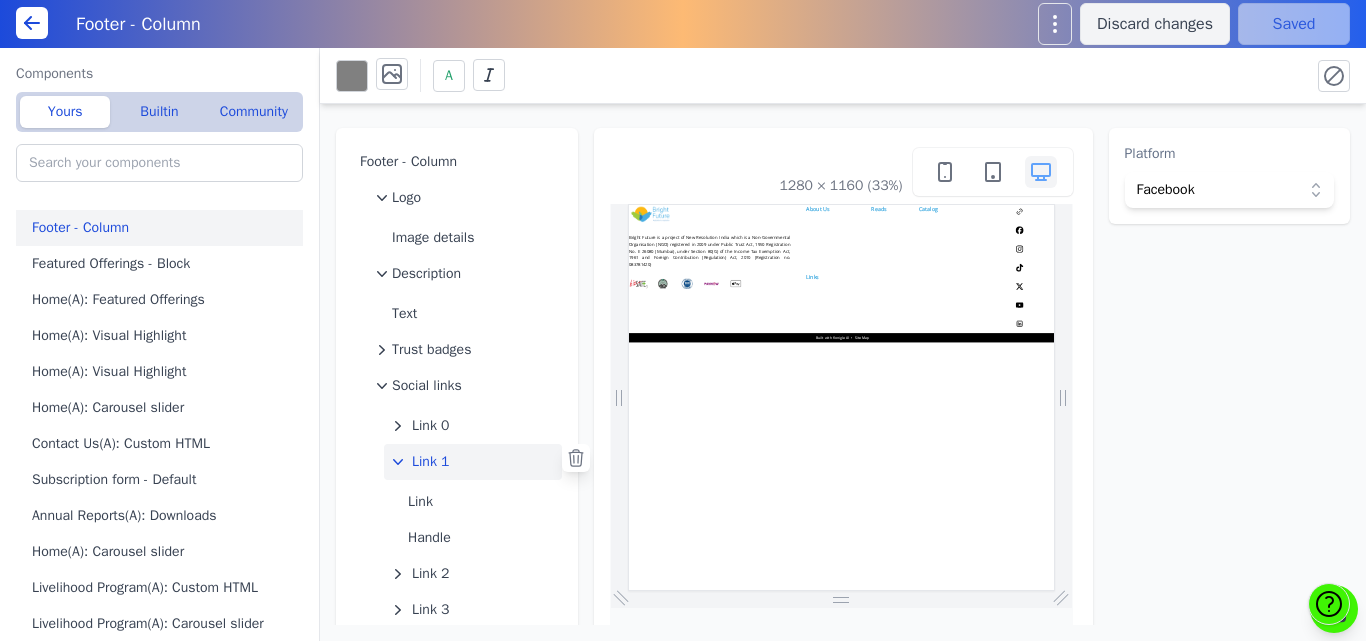 click on "Link 1" at bounding box center [431, 462] 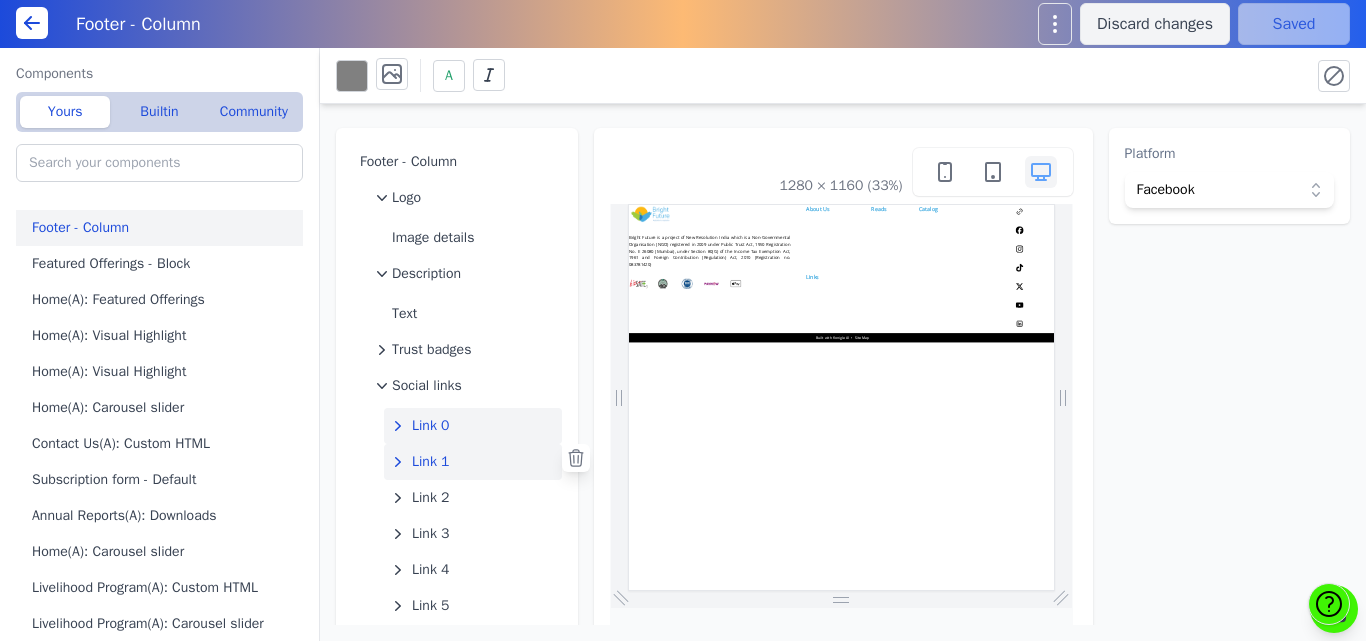 click on "Link 0" 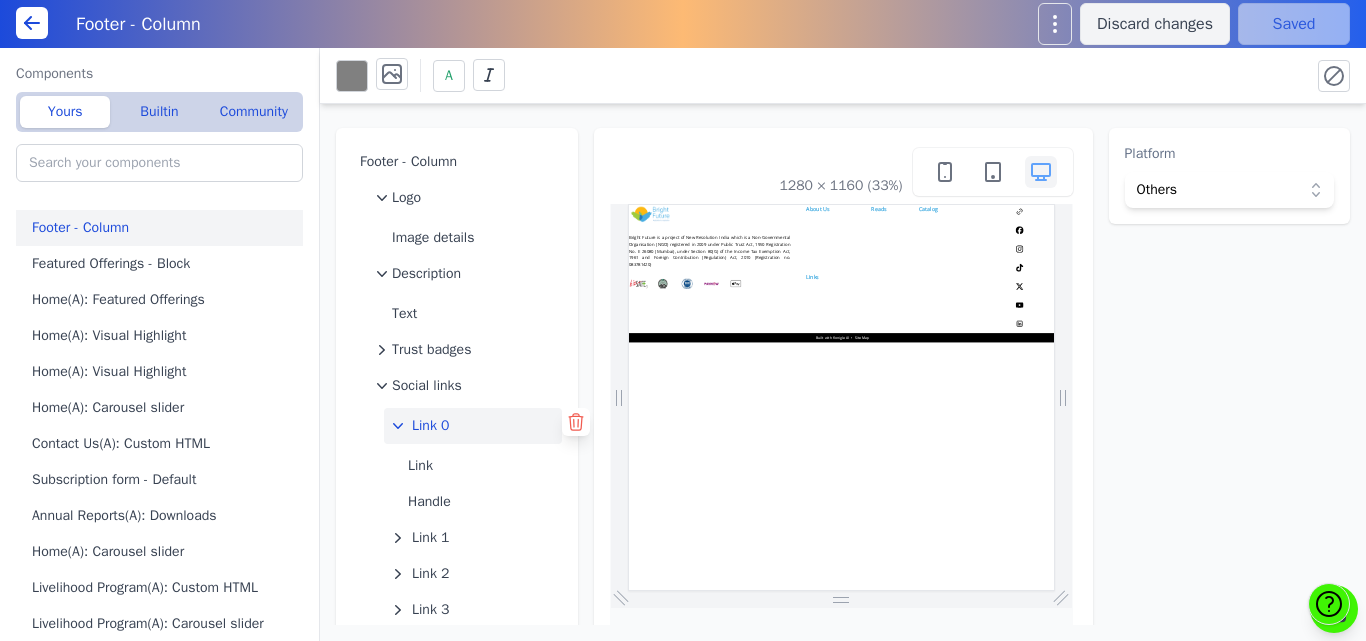 click 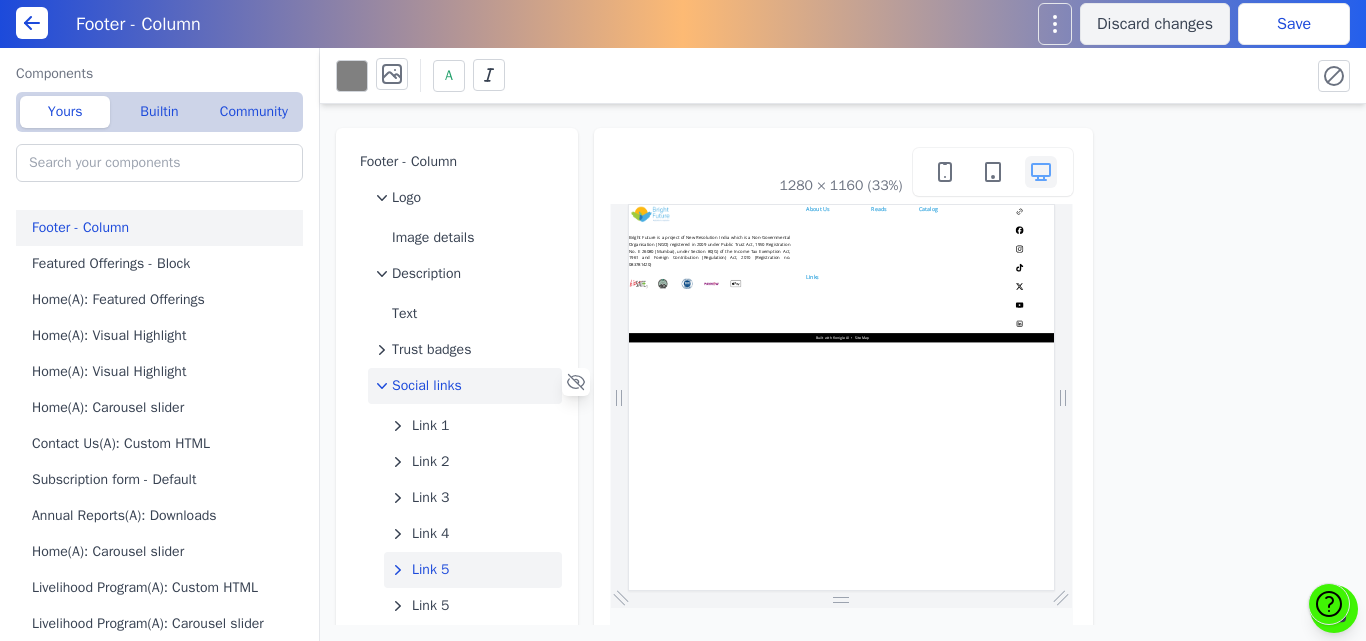 click on "Link 5" at bounding box center [431, 570] 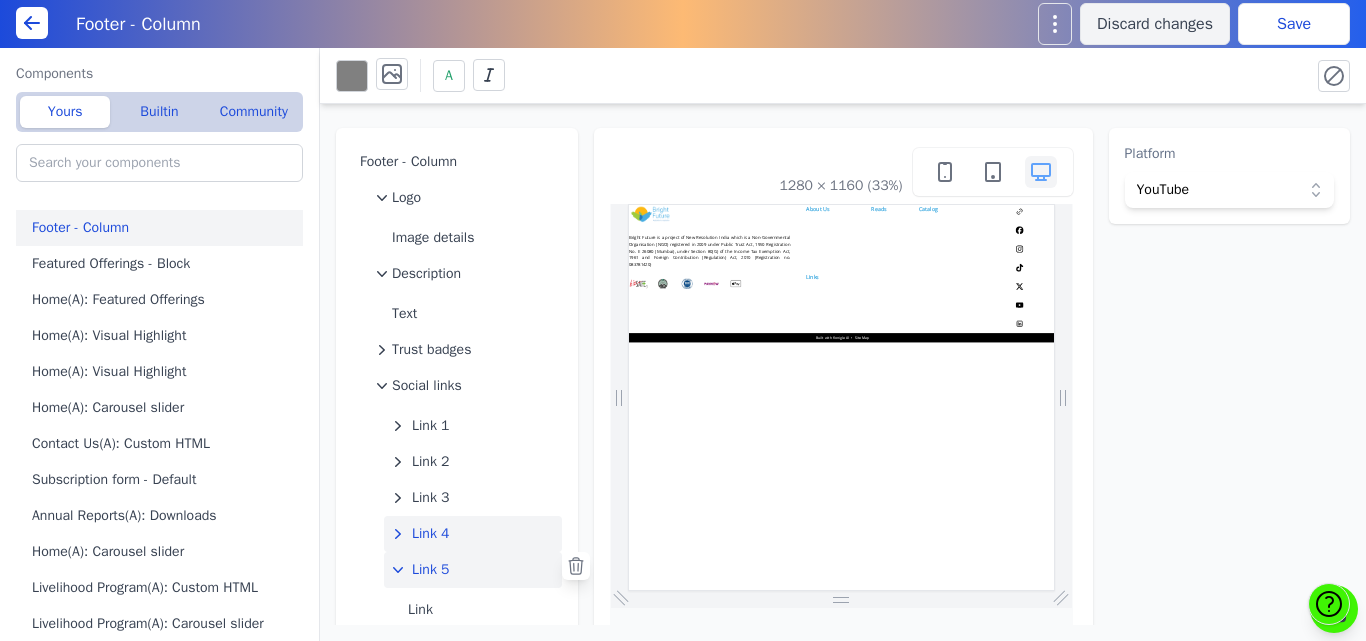 click on "Link 4" at bounding box center [431, 534] 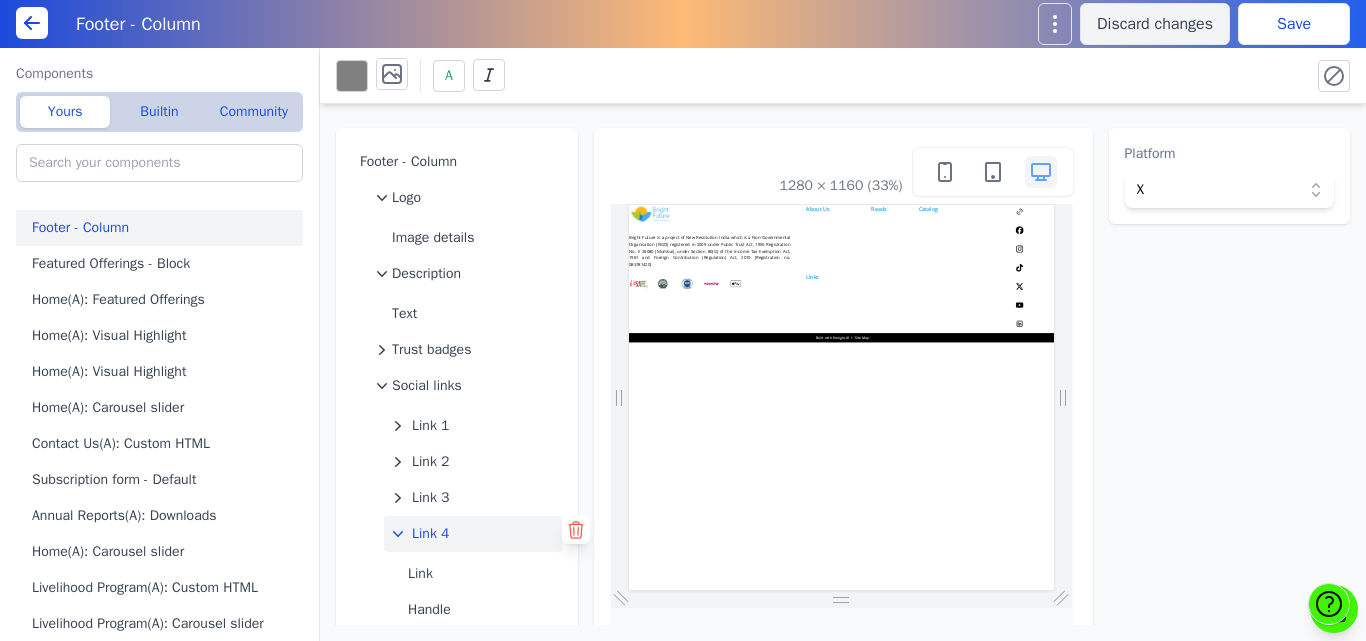 click 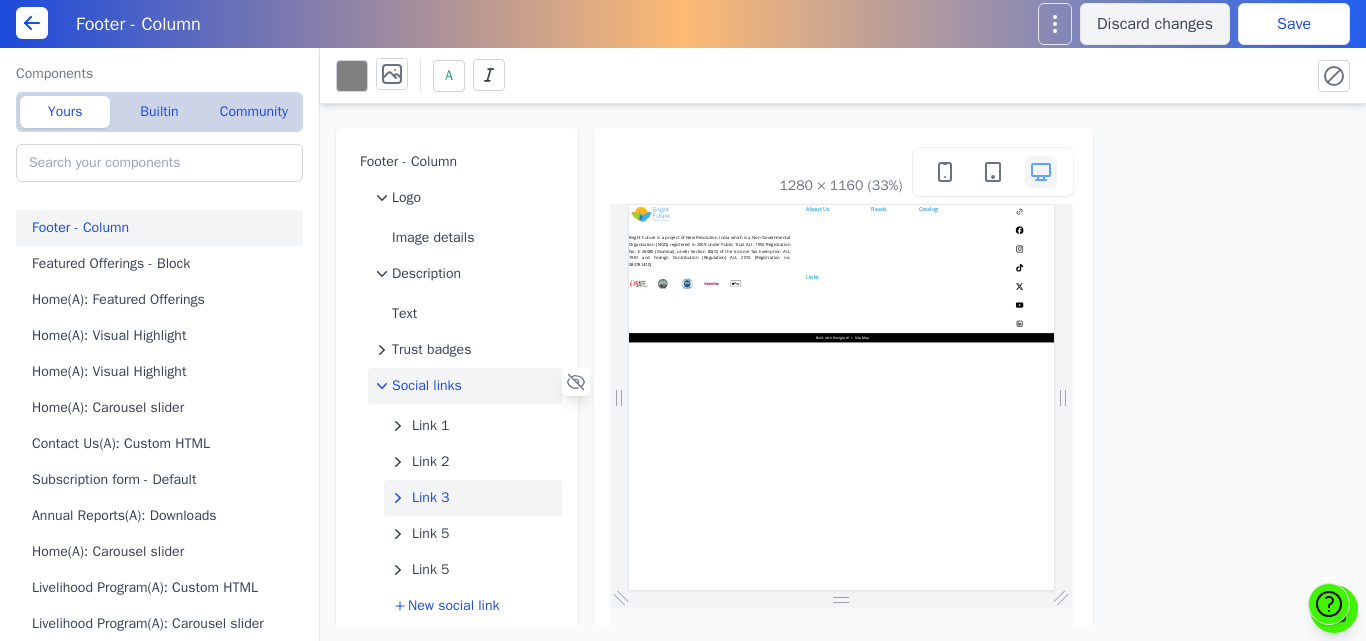 click on "Link 3" 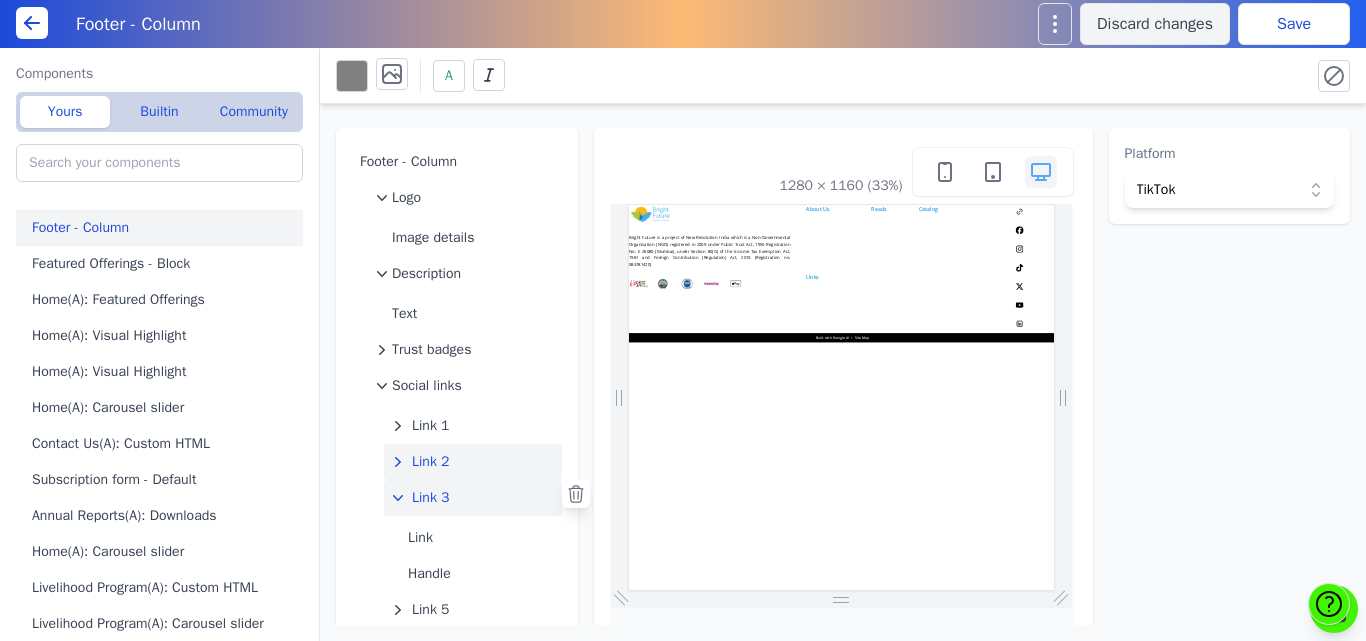 click on "Link 2" at bounding box center (431, 462) 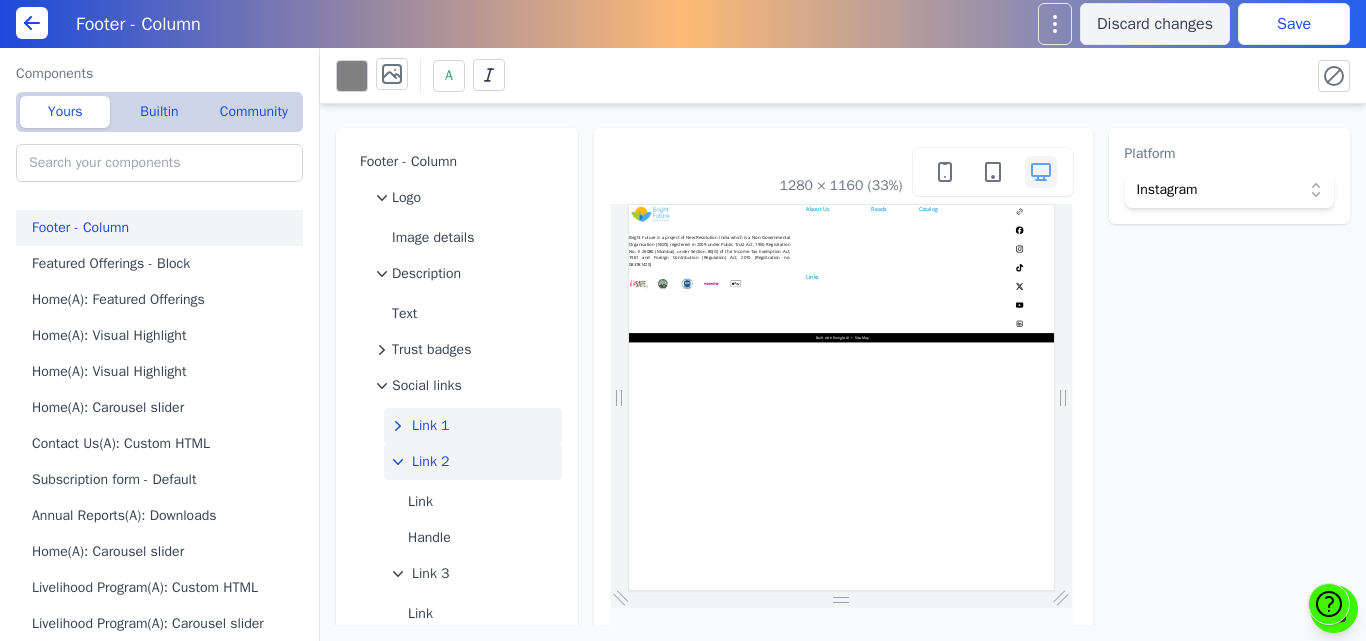 click on "Link 1" 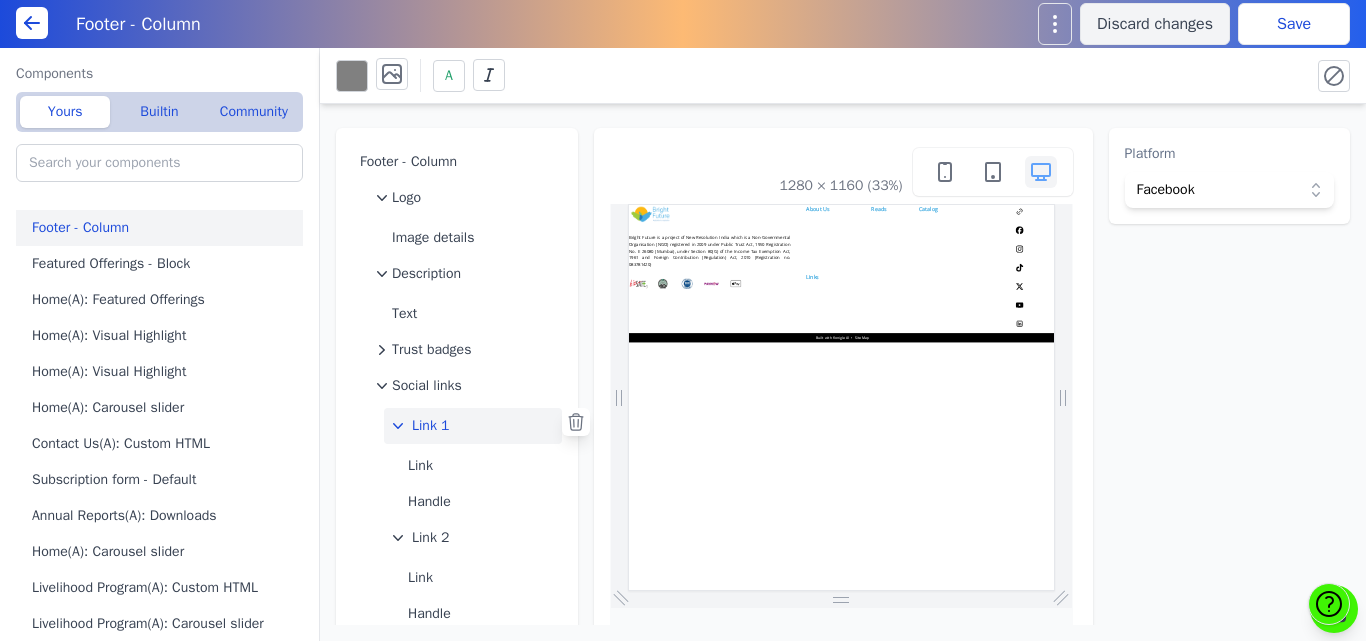 click on "Link 1" at bounding box center [431, 426] 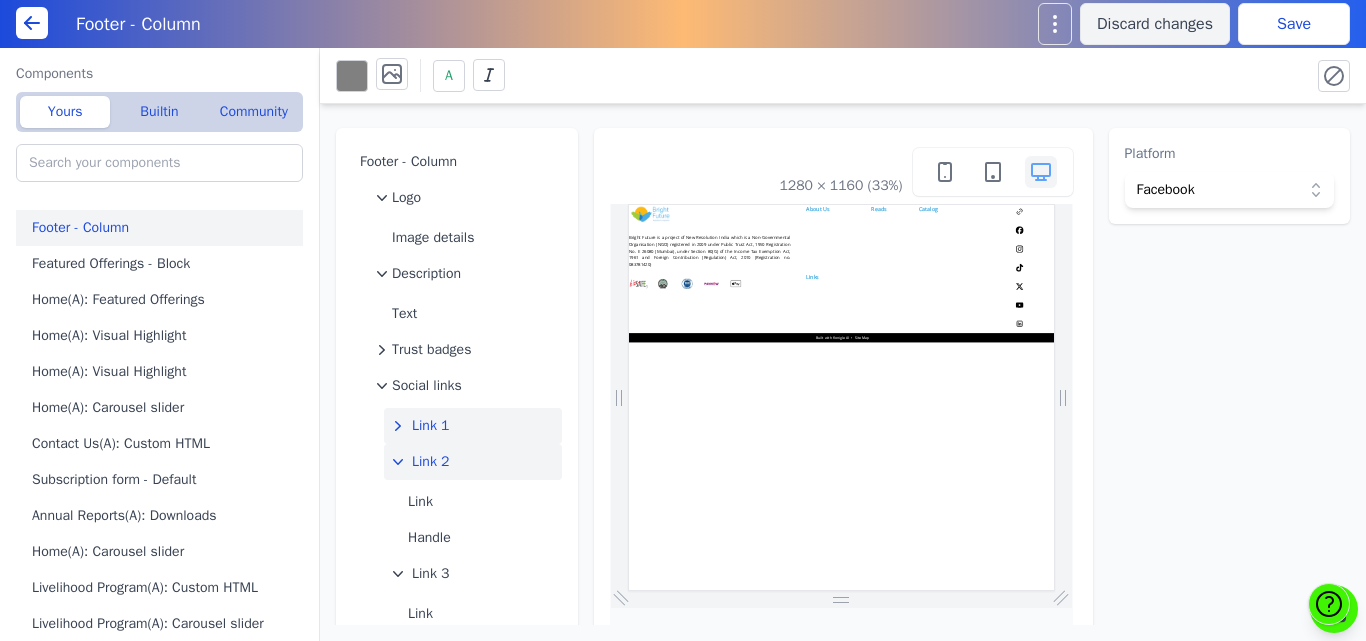click on "Link 2" at bounding box center [431, 462] 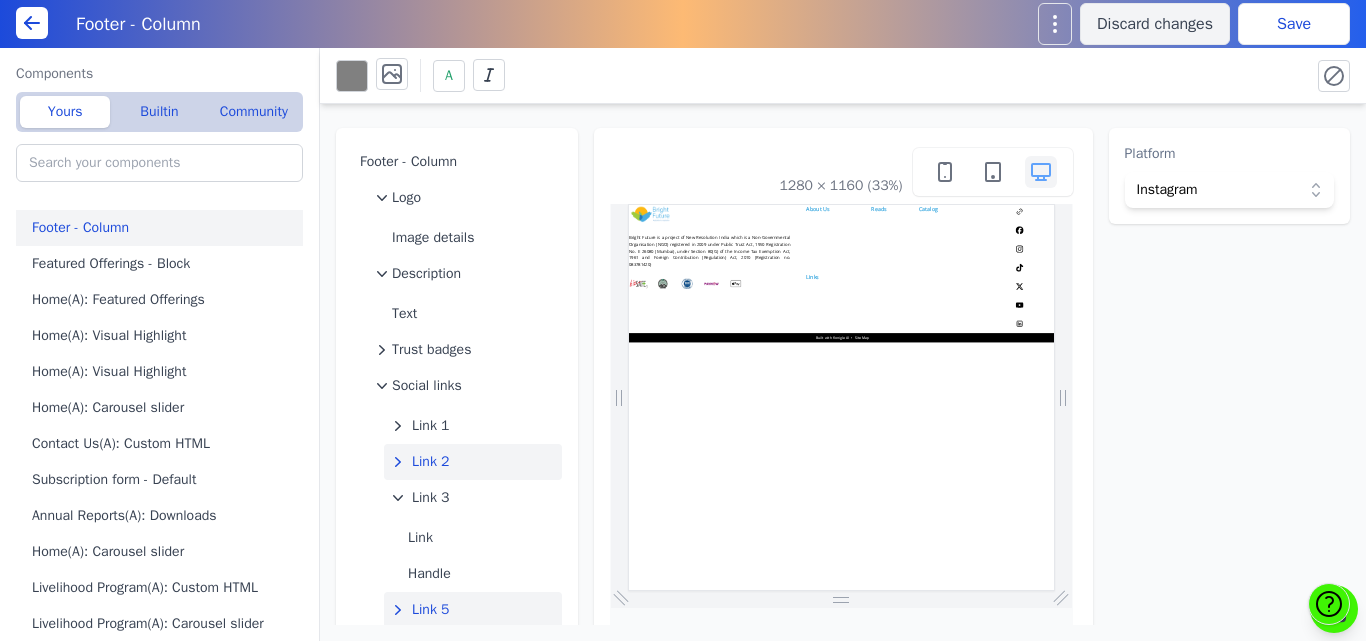 click on "Link 5" at bounding box center (431, 610) 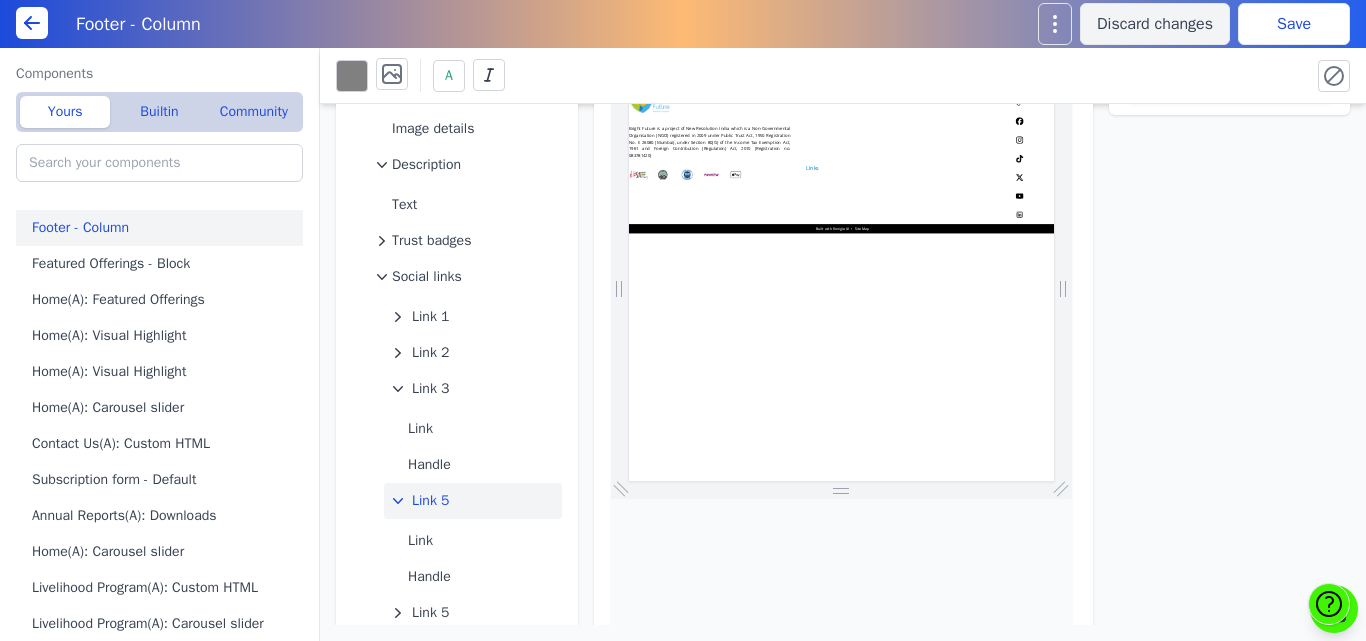 scroll, scrollTop: 123, scrollLeft: 0, axis: vertical 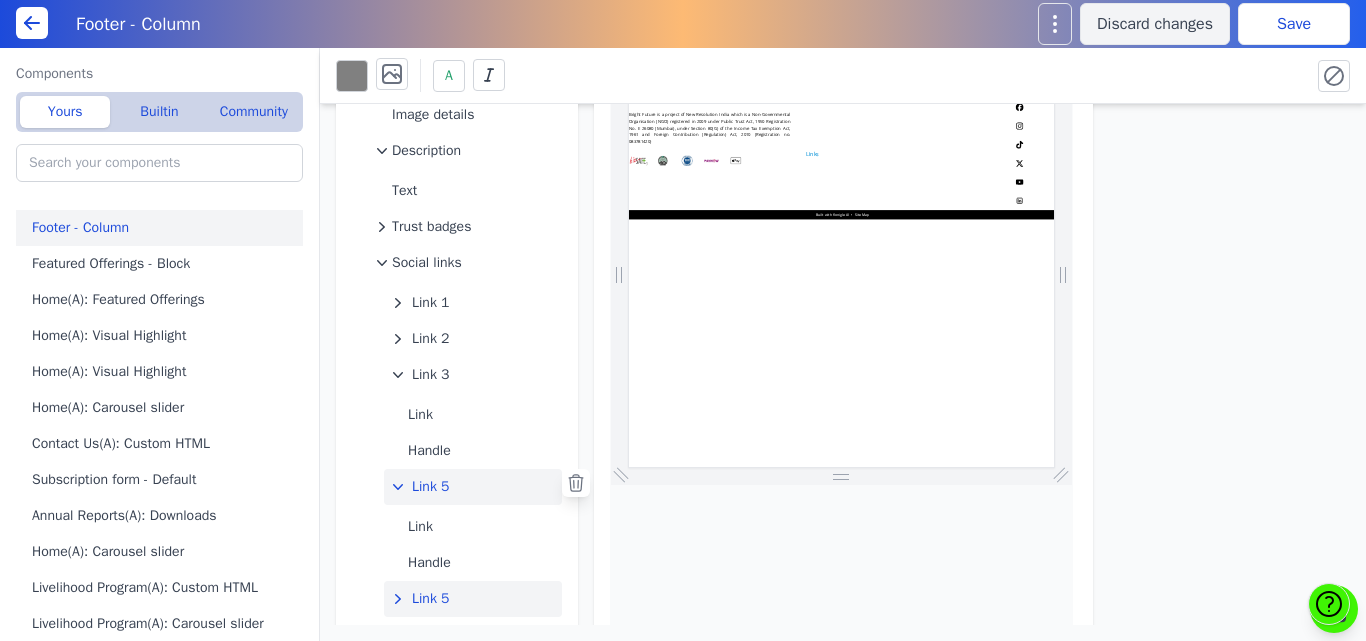 click on "Link 5" at bounding box center [431, 599] 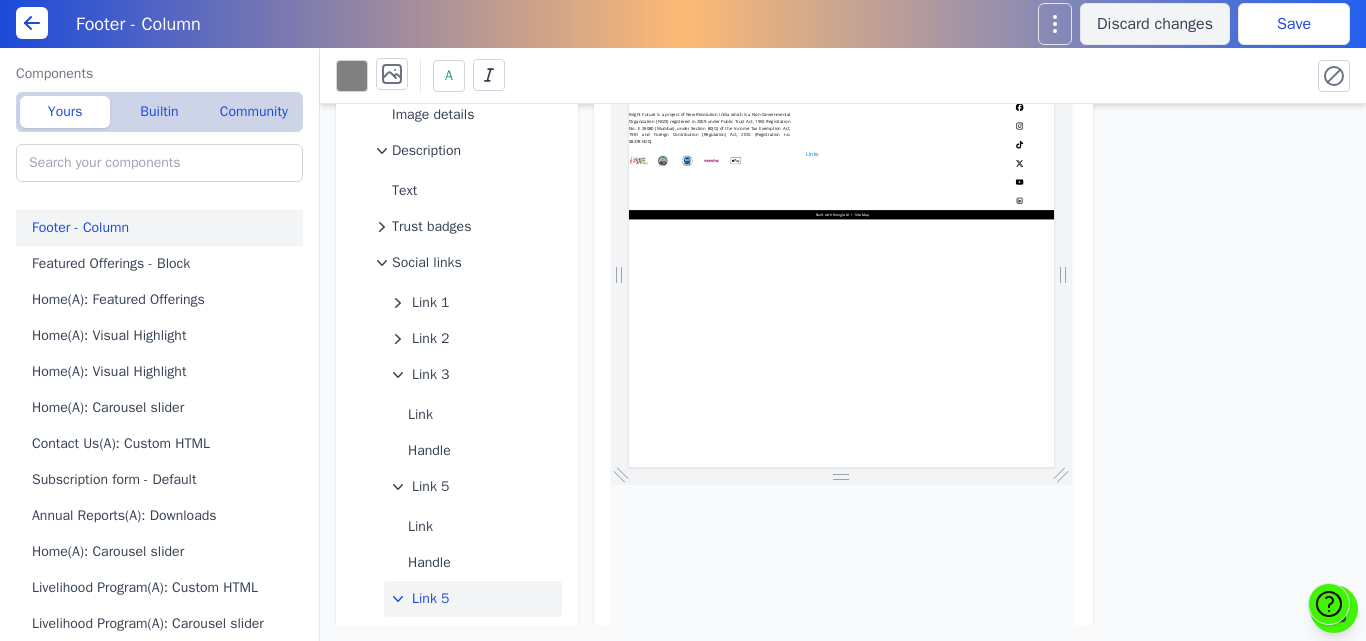 scroll, scrollTop: 0, scrollLeft: 0, axis: both 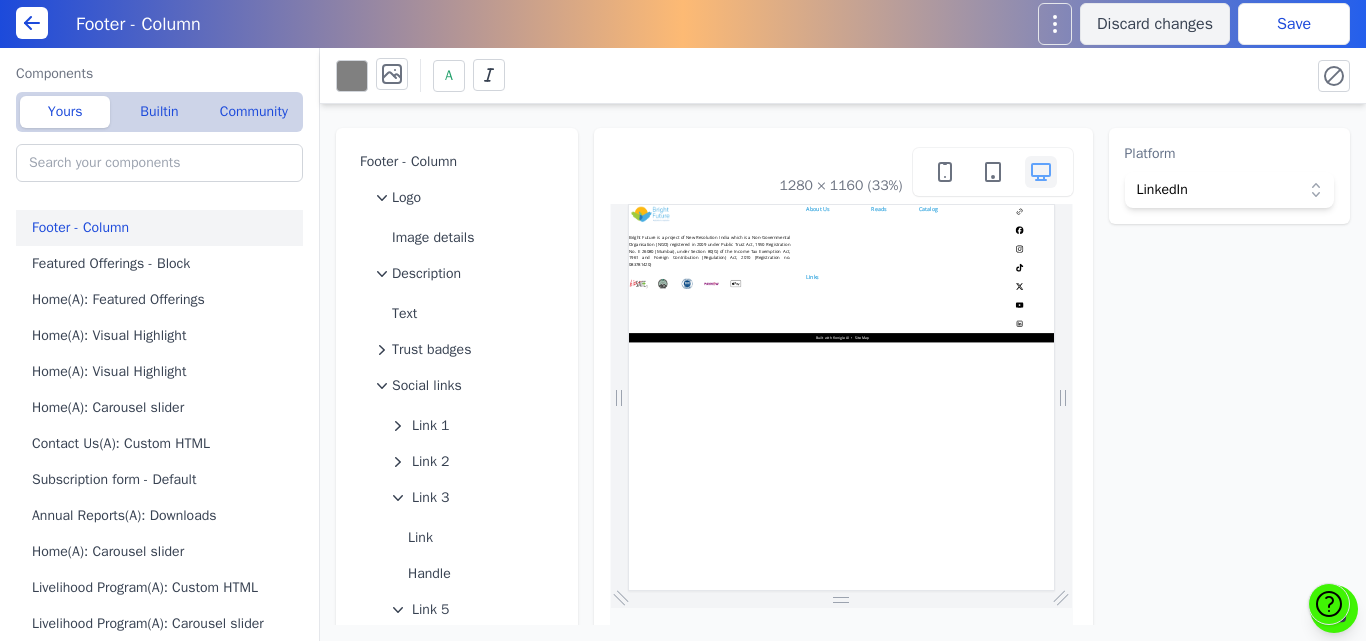 click on "Save" at bounding box center (1294, 24) 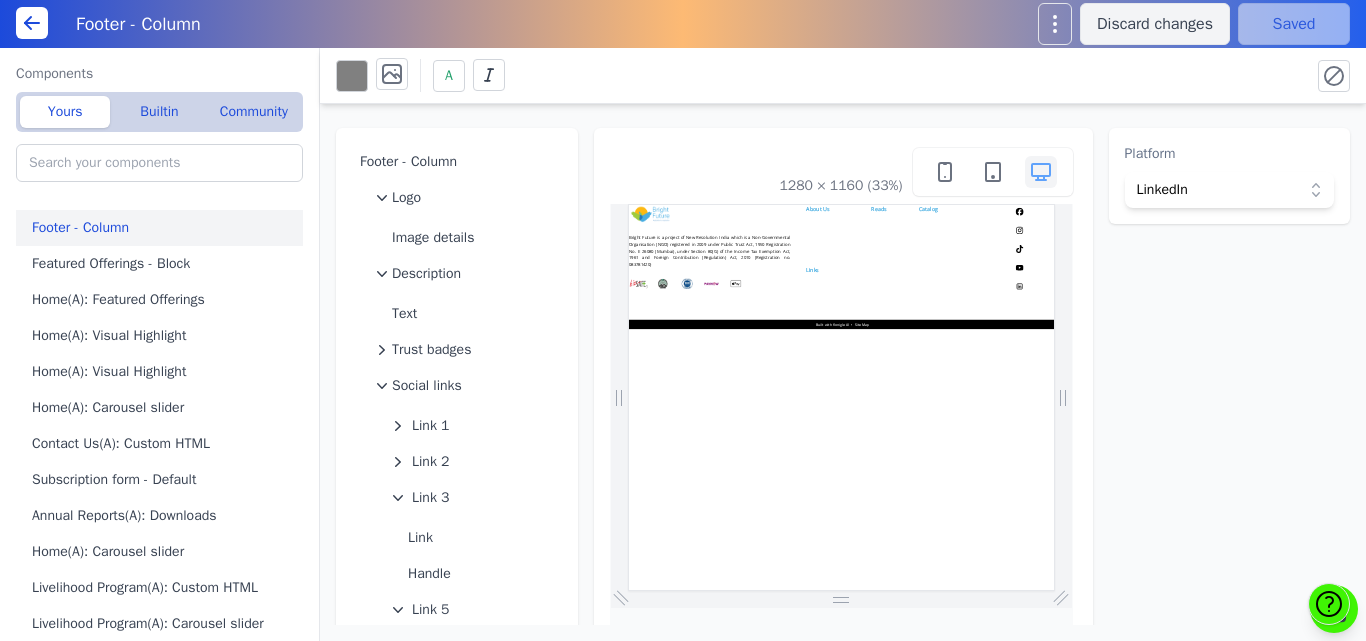 scroll, scrollTop: 0, scrollLeft: 0, axis: both 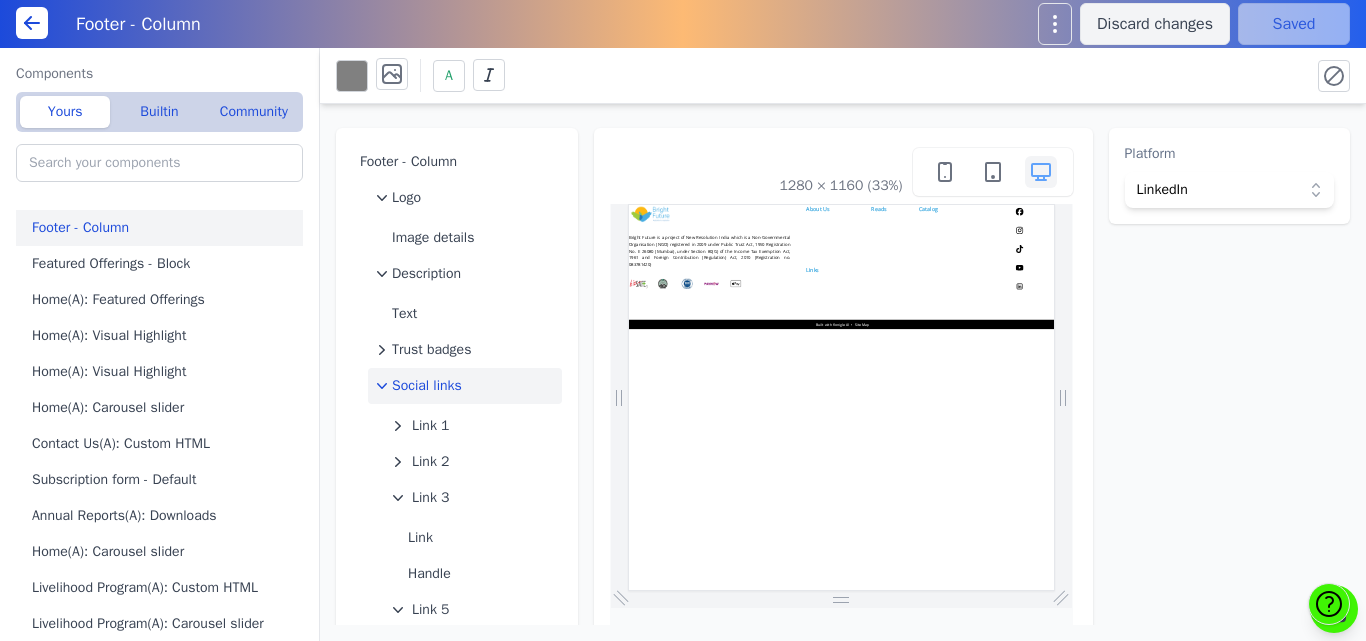 click on "Social links" at bounding box center [427, 386] 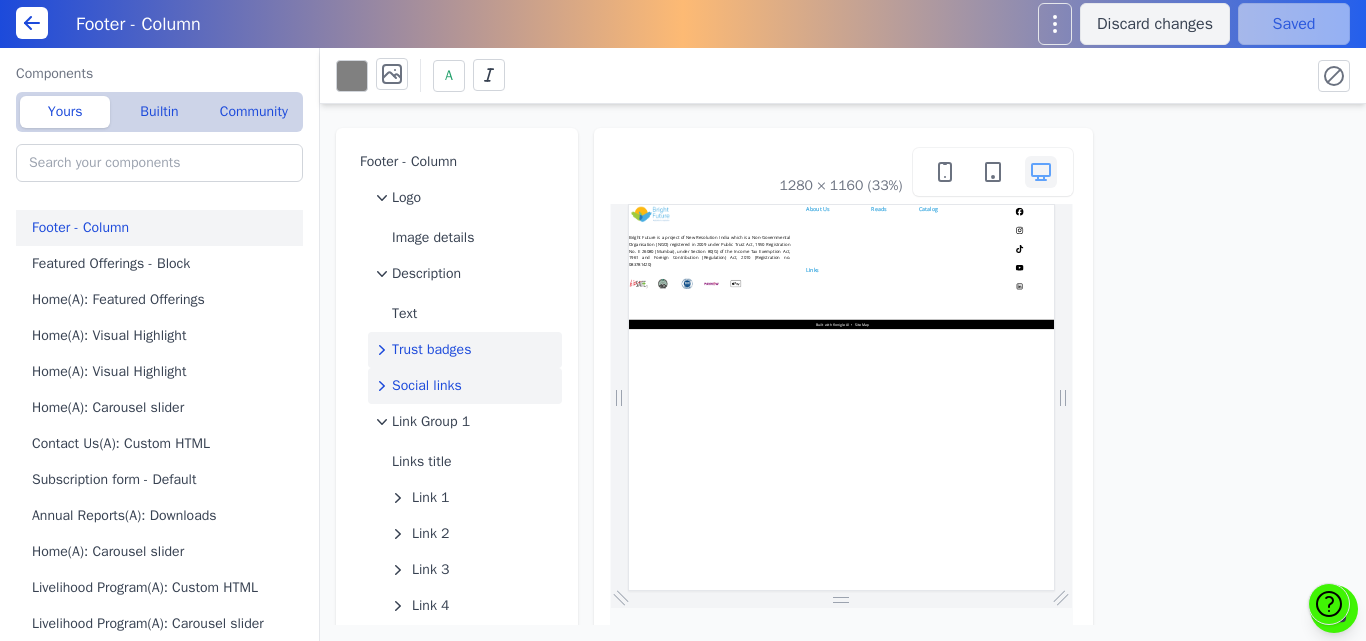 click on "Trust badges" at bounding box center [431, 350] 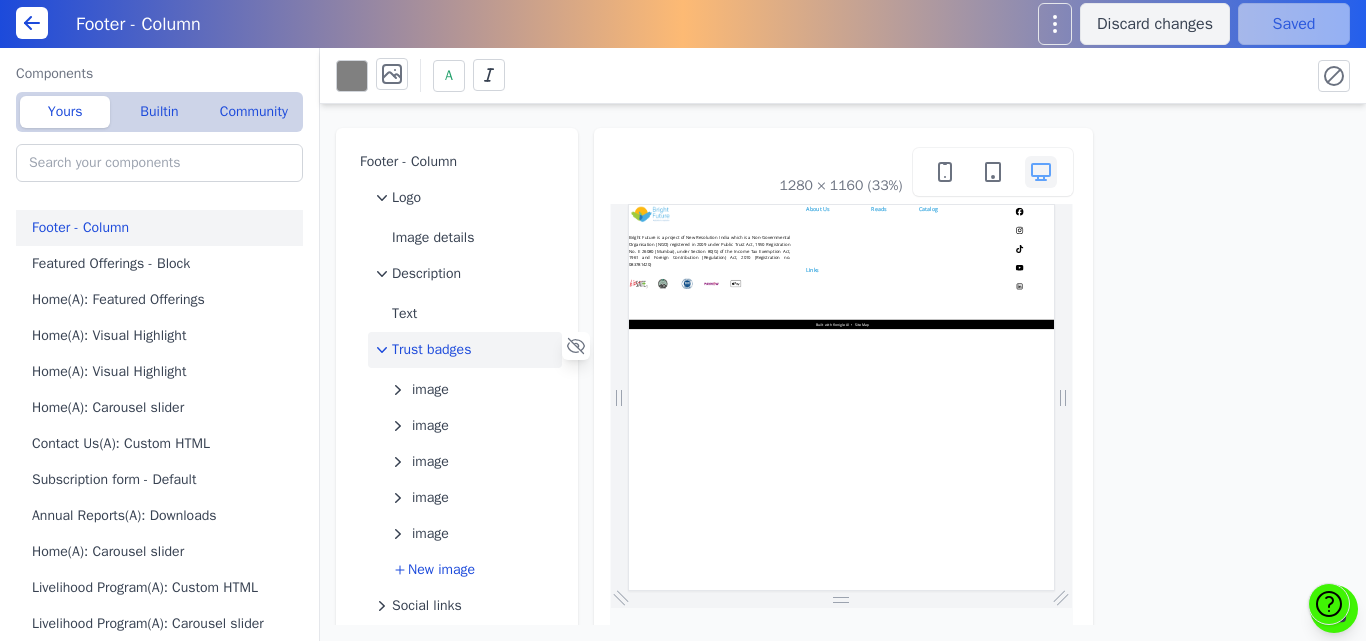 click on "Trust badges" at bounding box center [431, 350] 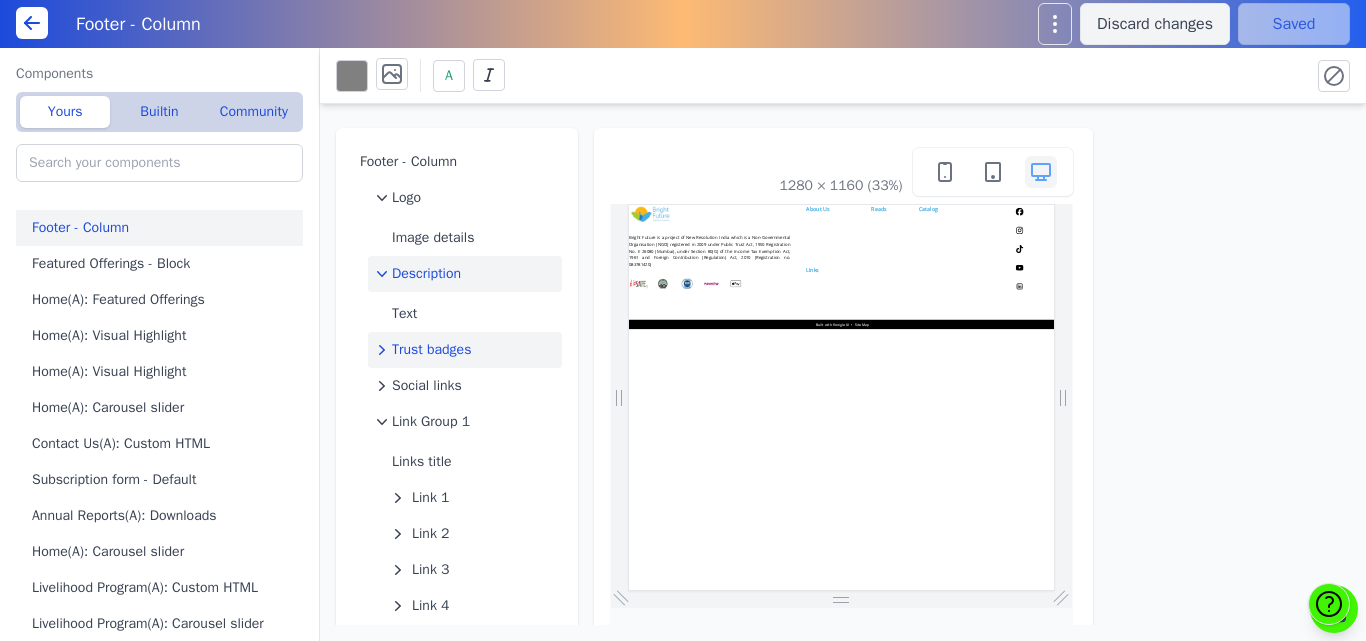 click on "Description" at bounding box center (426, 274) 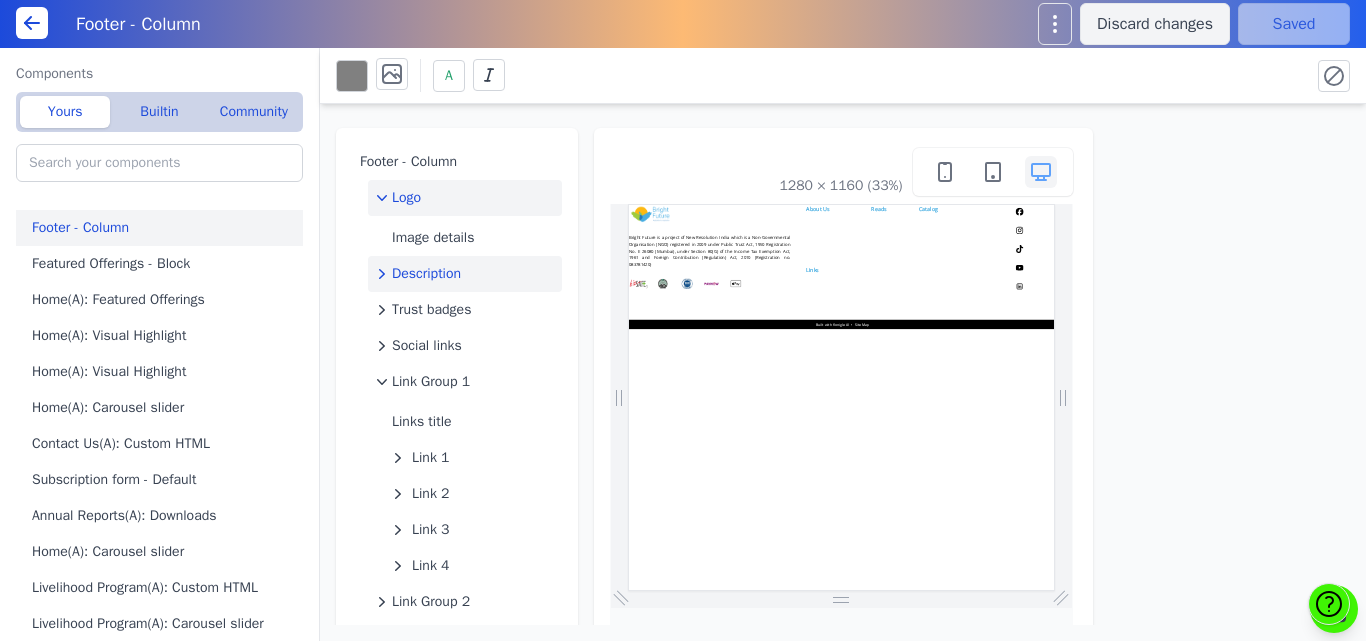 click on "Logo" at bounding box center [406, 198] 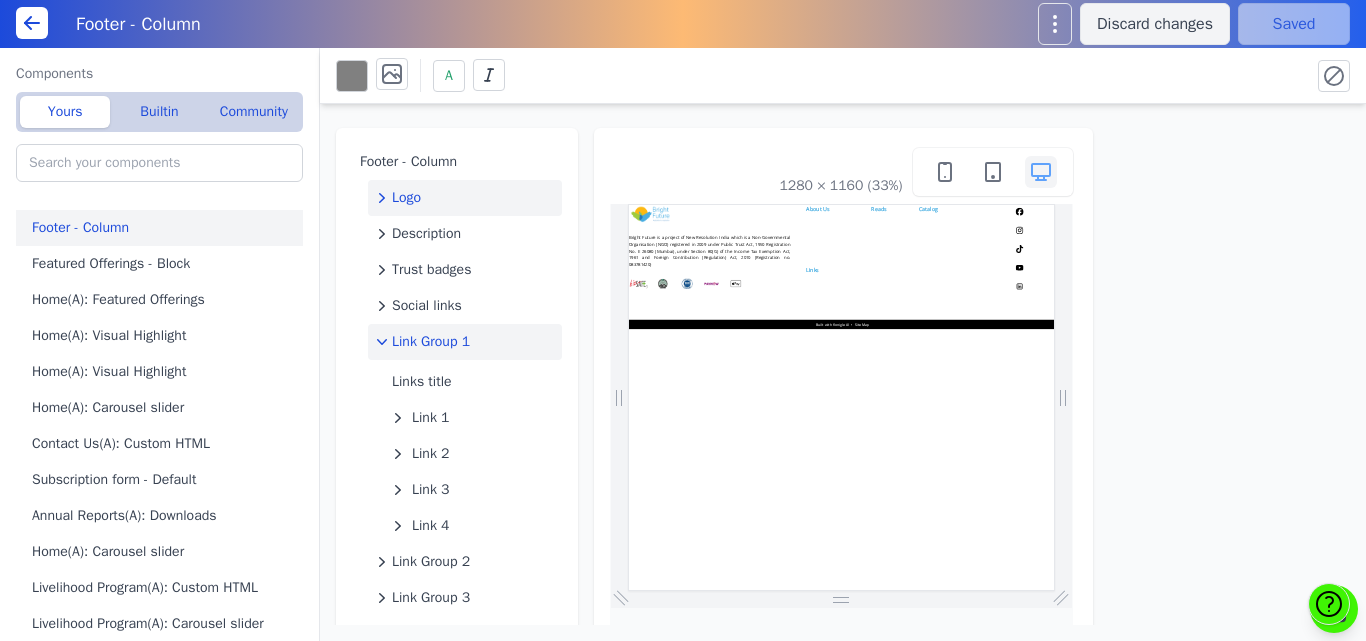 click on "Link Group 1" at bounding box center [431, 342] 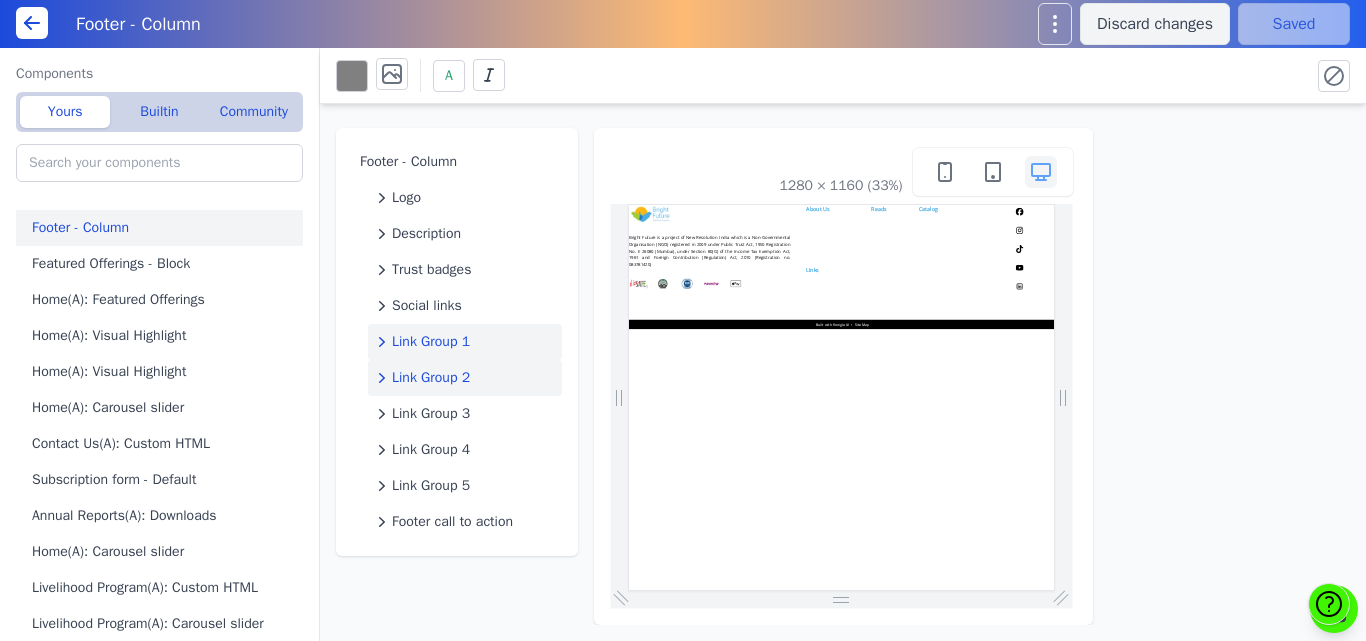 click on "Link Group 2" at bounding box center (431, 378) 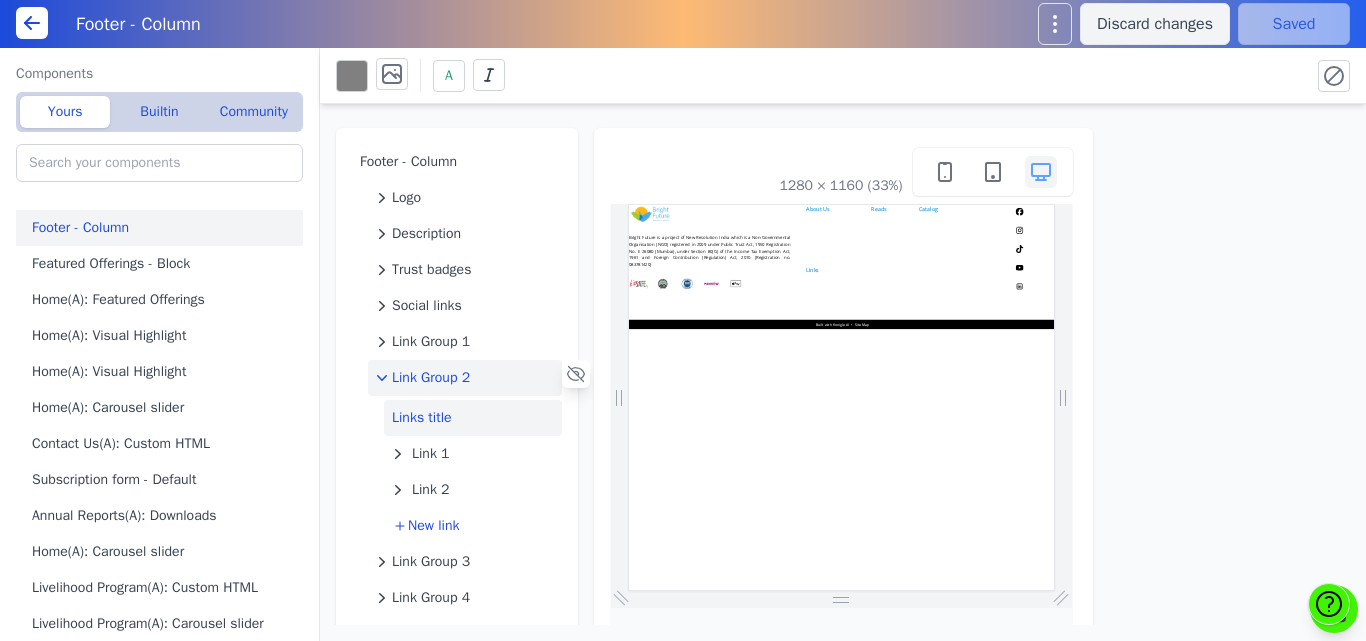 click on "Links title" at bounding box center (473, 418) 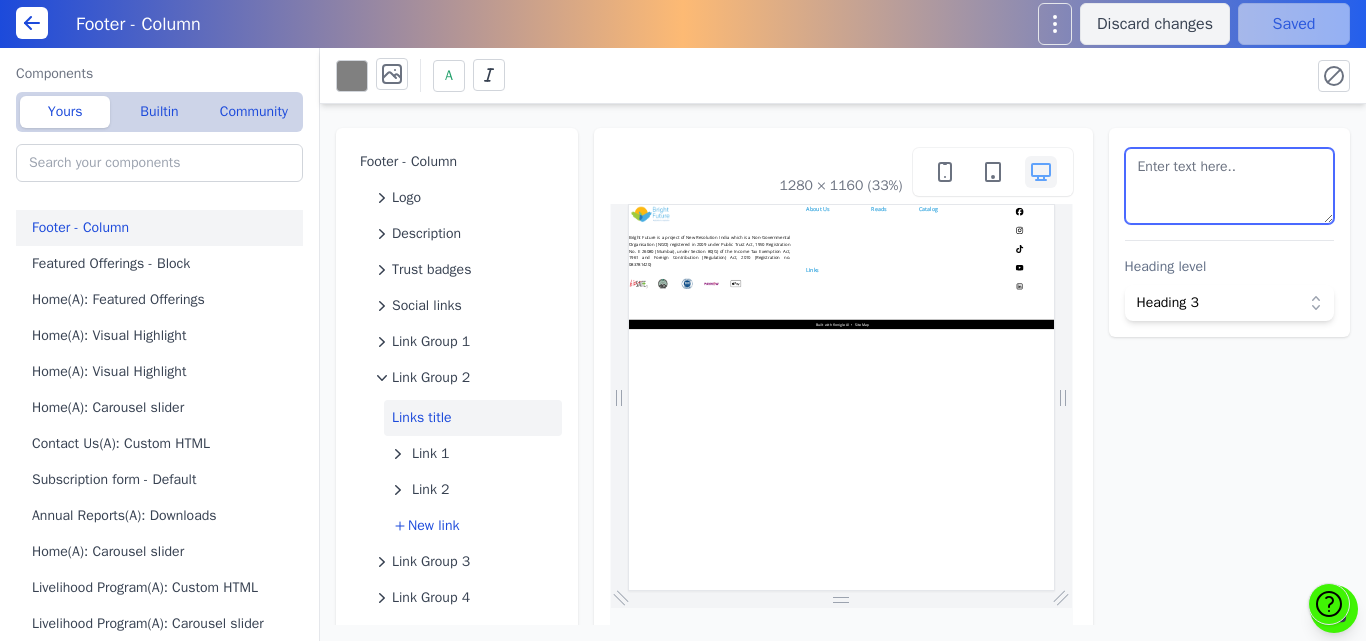 drag, startPoint x: 1221, startPoint y: 186, endPoint x: 984, endPoint y: 140, distance: 241.42287 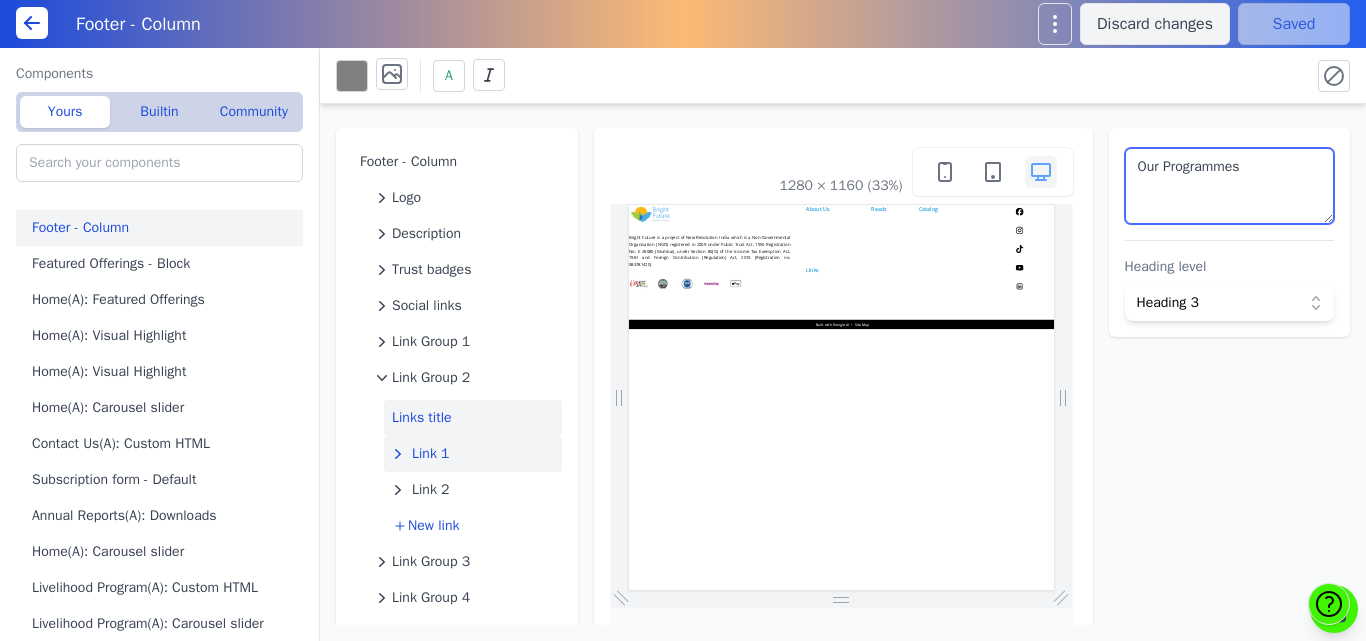 type on "Our Programmes" 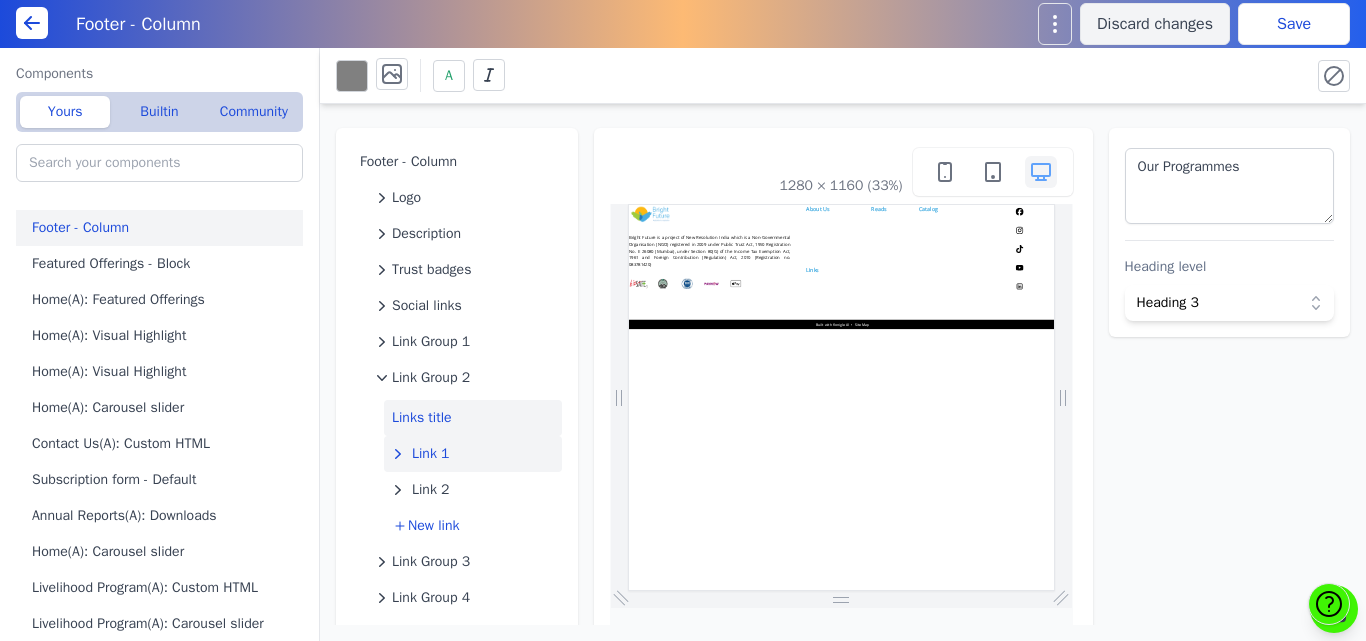 click on "Link 1" at bounding box center (431, 454) 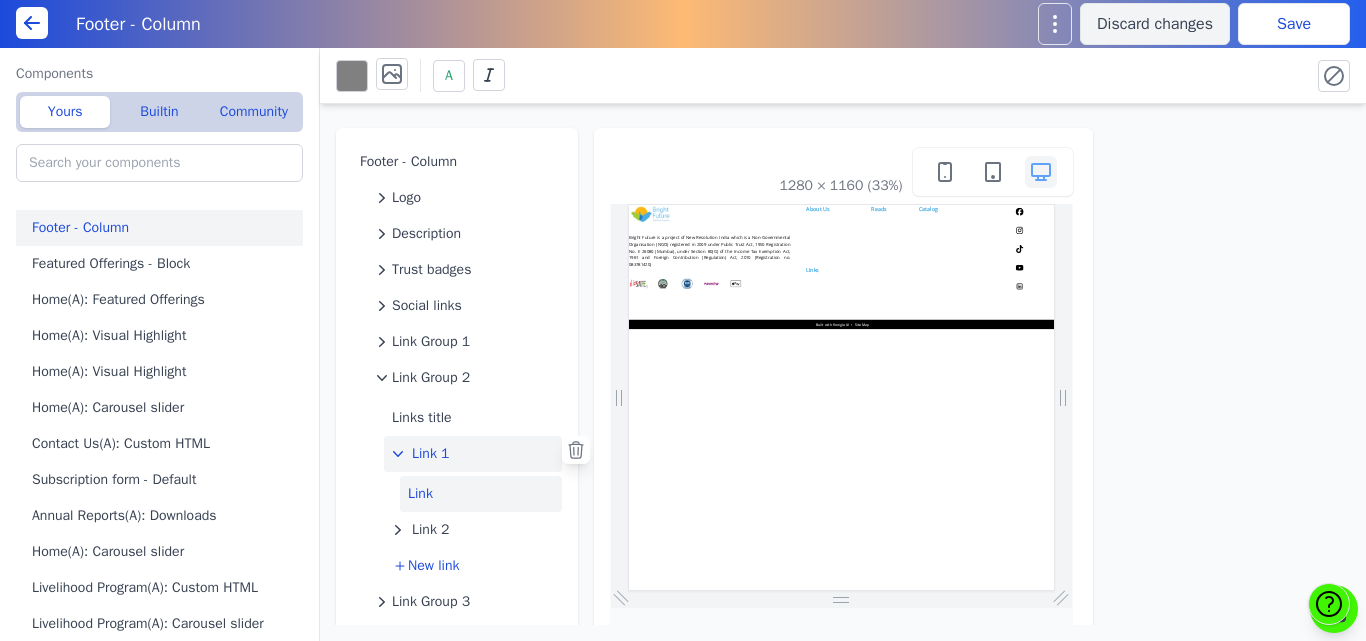 click on "Link" at bounding box center (481, 494) 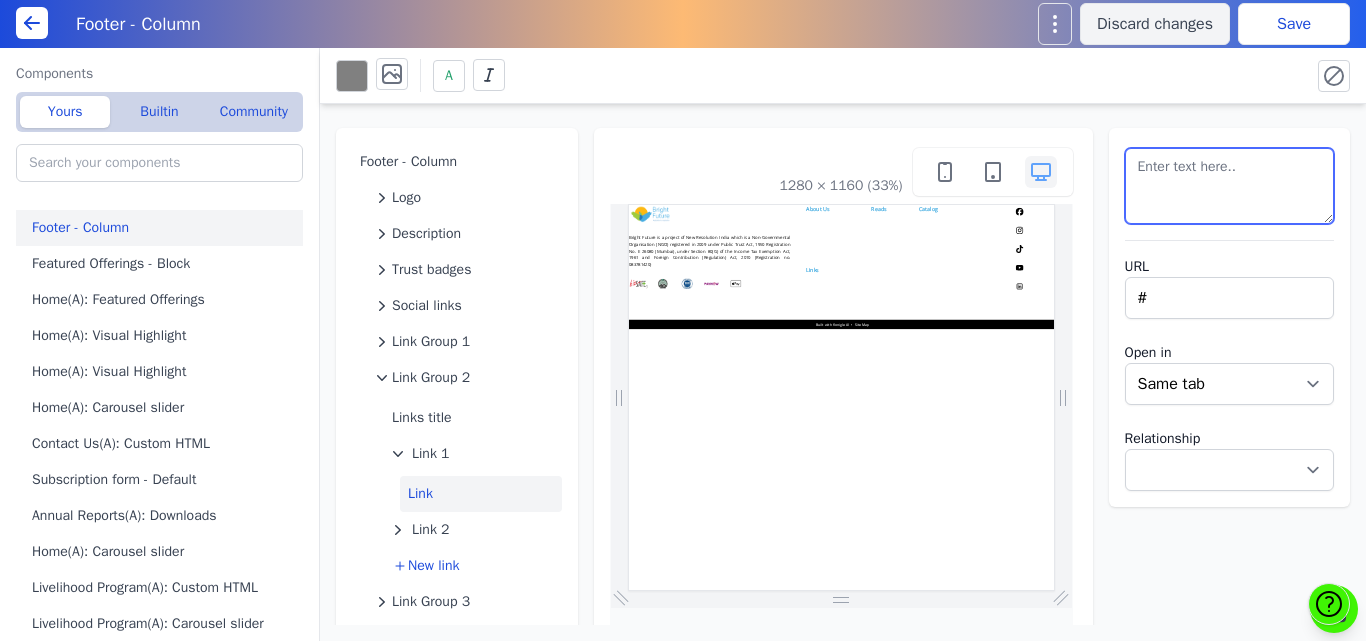 drag, startPoint x: 1263, startPoint y: 153, endPoint x: 1016, endPoint y: 181, distance: 248.58199 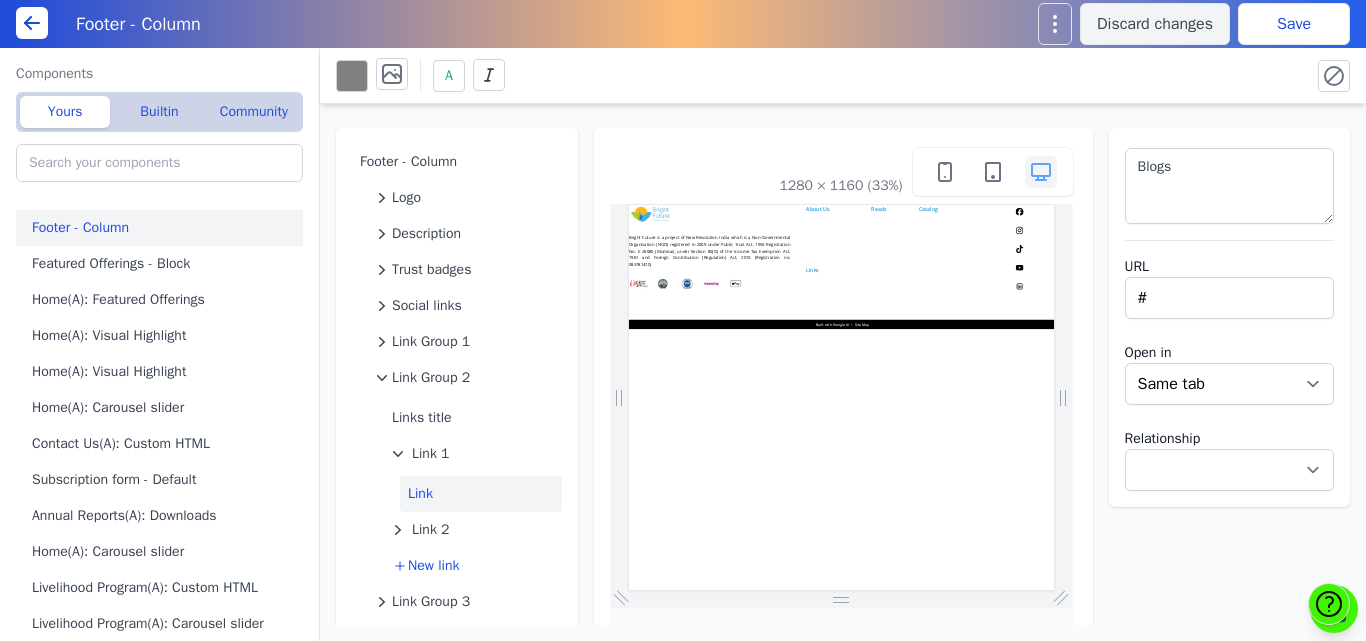 click on "1280 × 1160 (33%)" at bounding box center [843, 445] 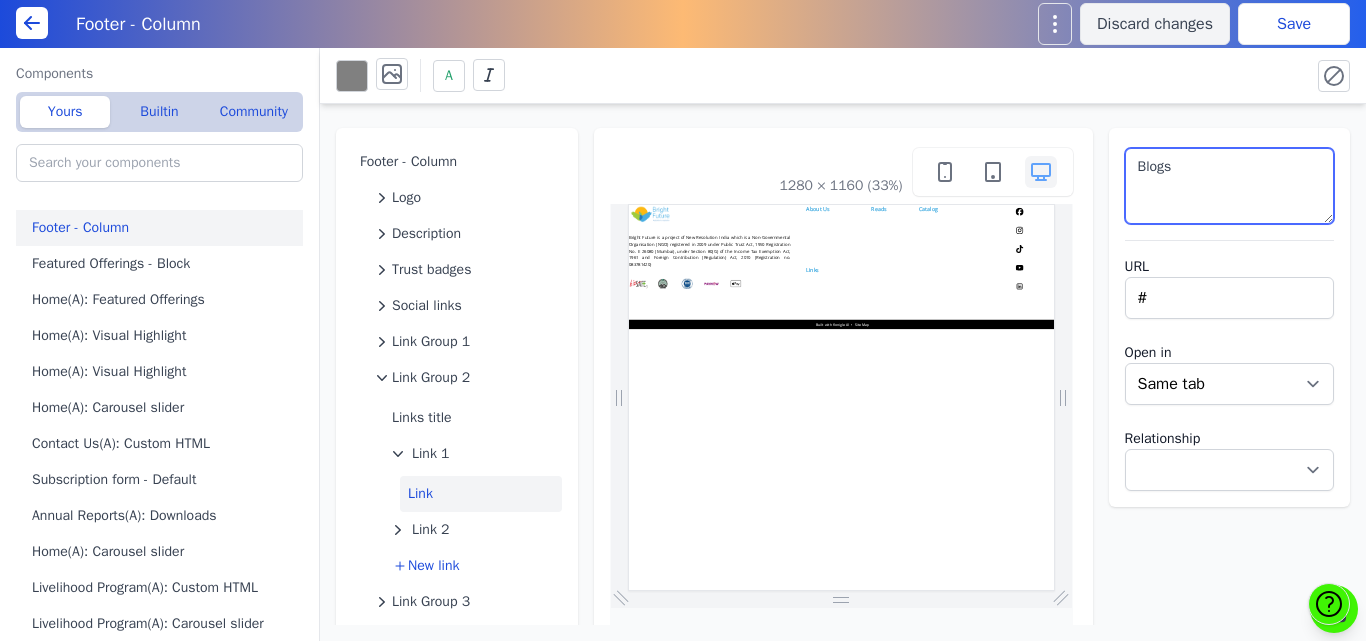 drag, startPoint x: 1192, startPoint y: 181, endPoint x: 1079, endPoint y: 176, distance: 113.110565 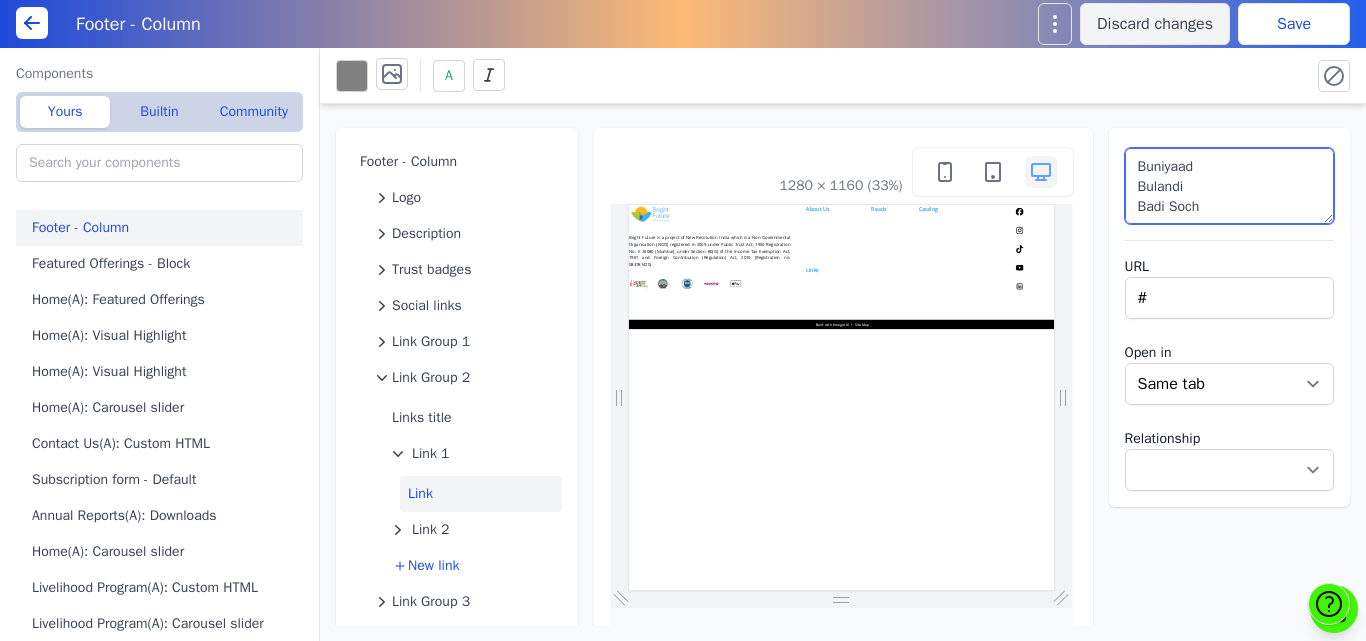 scroll, scrollTop: 2, scrollLeft: 0, axis: vertical 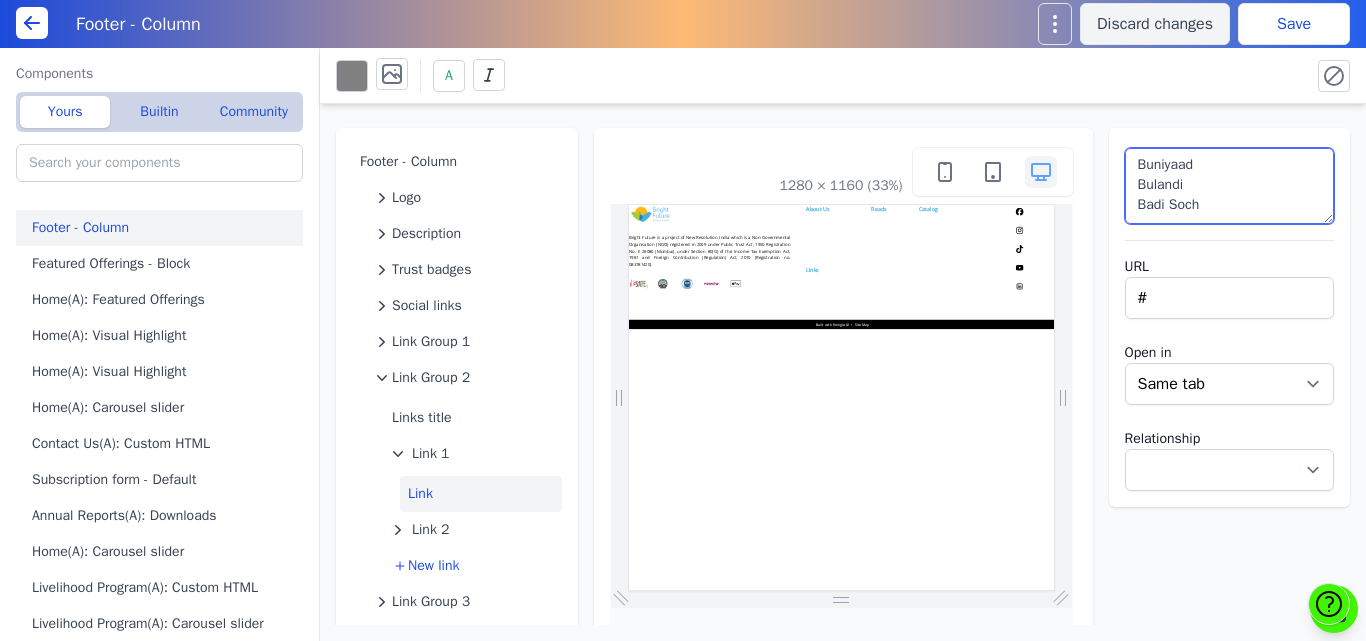 drag, startPoint x: 1212, startPoint y: 211, endPoint x: 1115, endPoint y: 190, distance: 99.24717 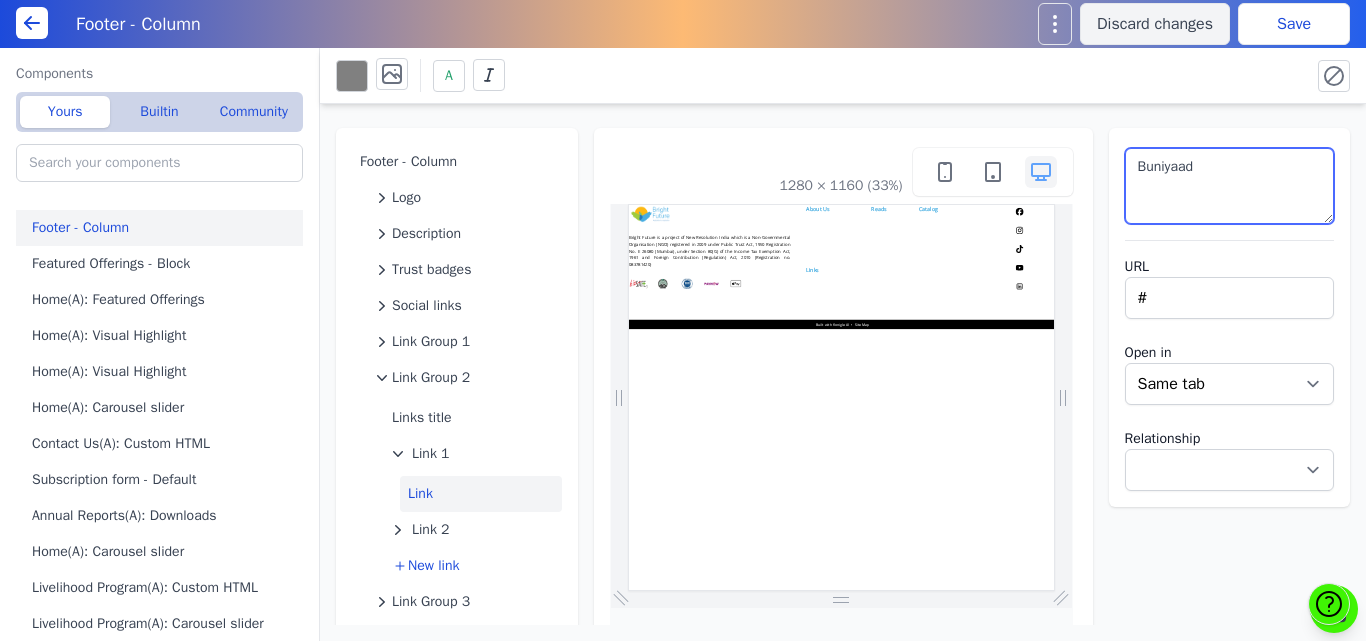 scroll, scrollTop: 0, scrollLeft: 0, axis: both 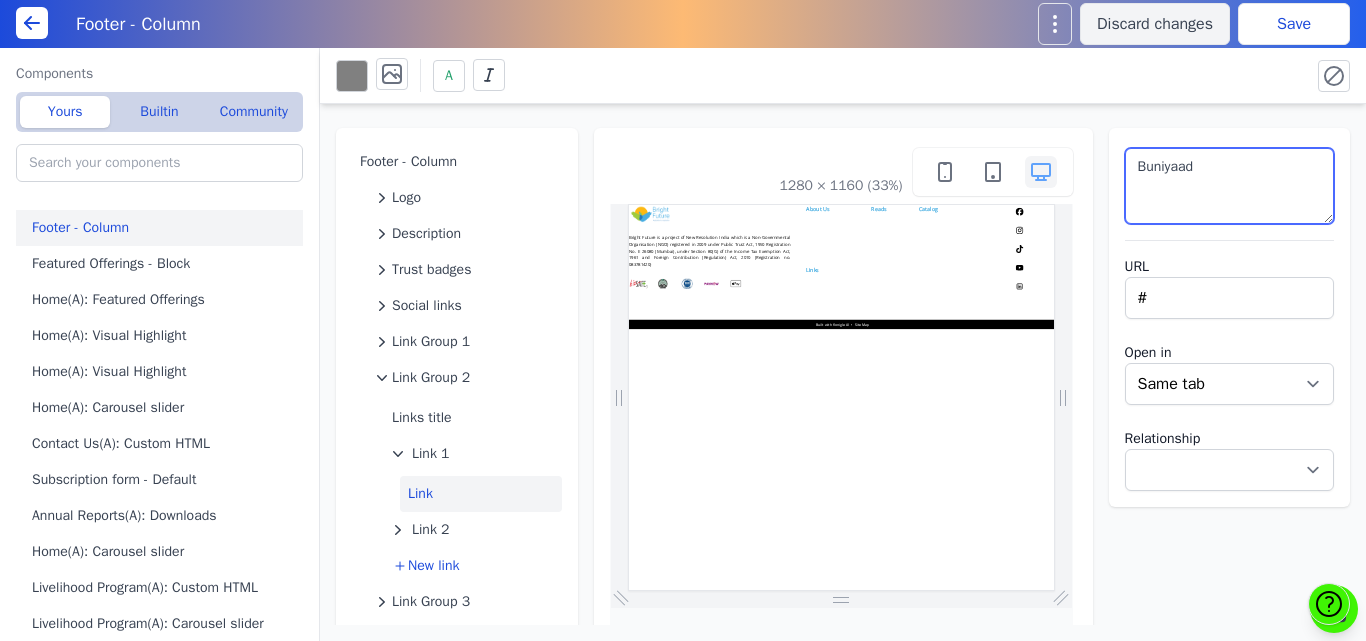 type on "Buniyaad" 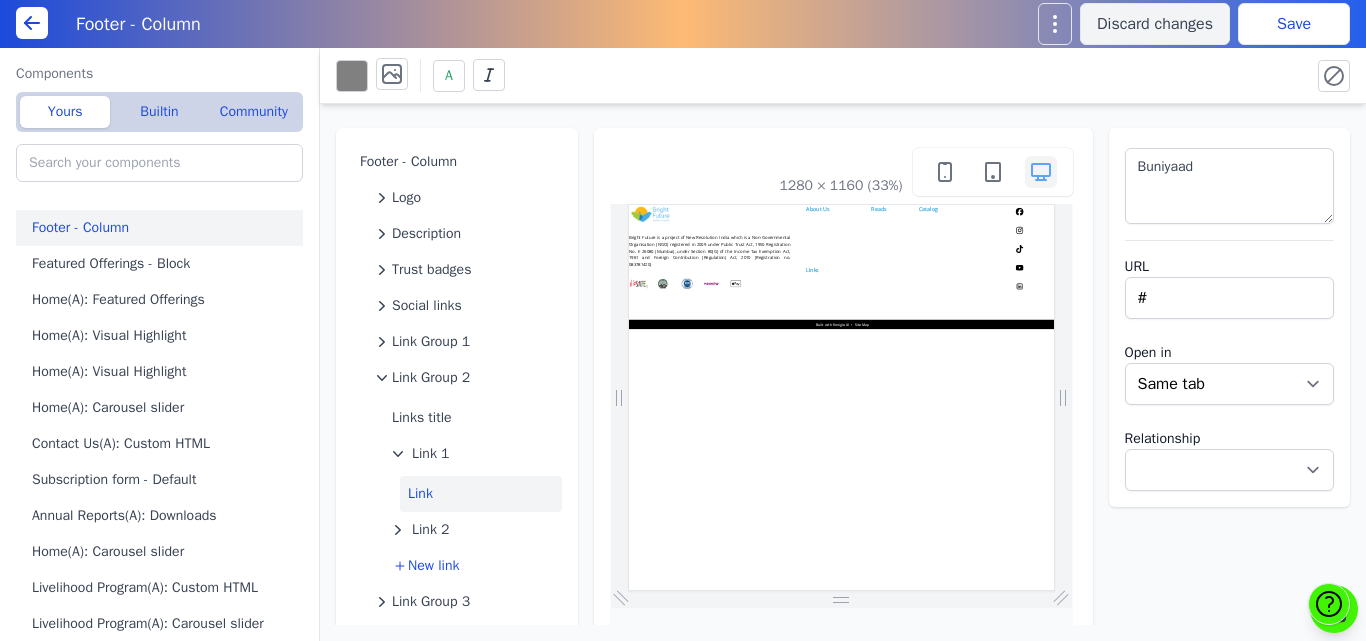 click on "Save" at bounding box center [1294, 24] 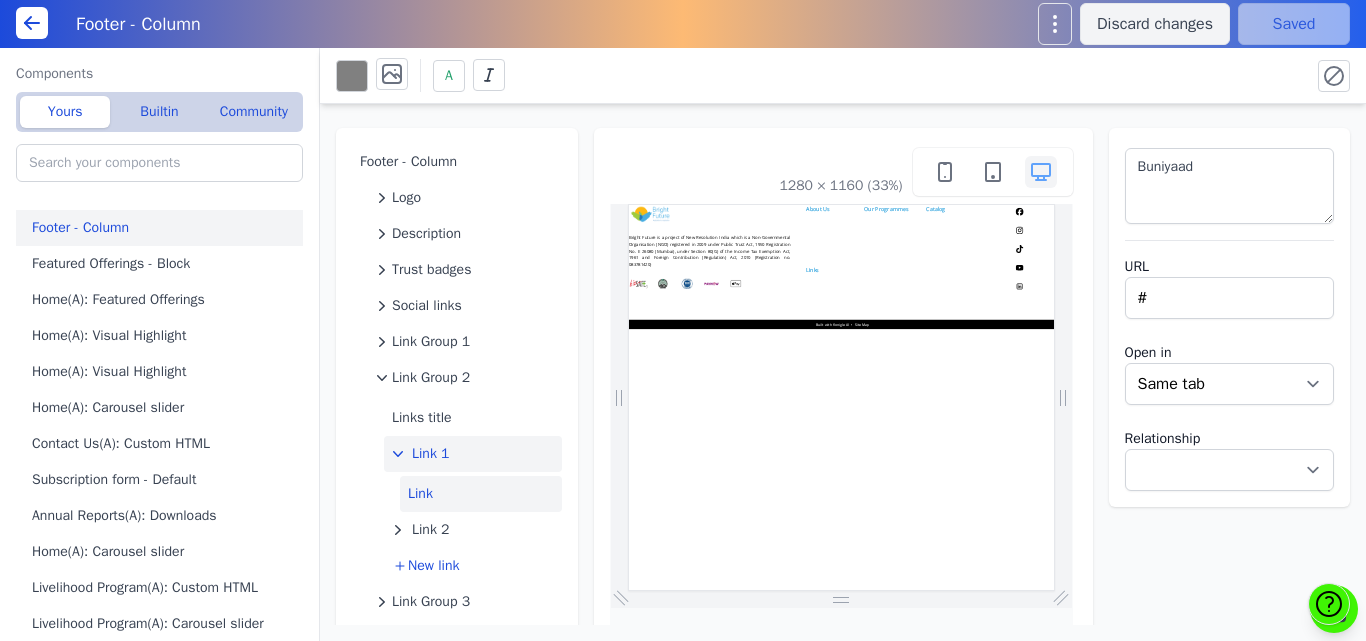 scroll, scrollTop: 0, scrollLeft: 0, axis: both 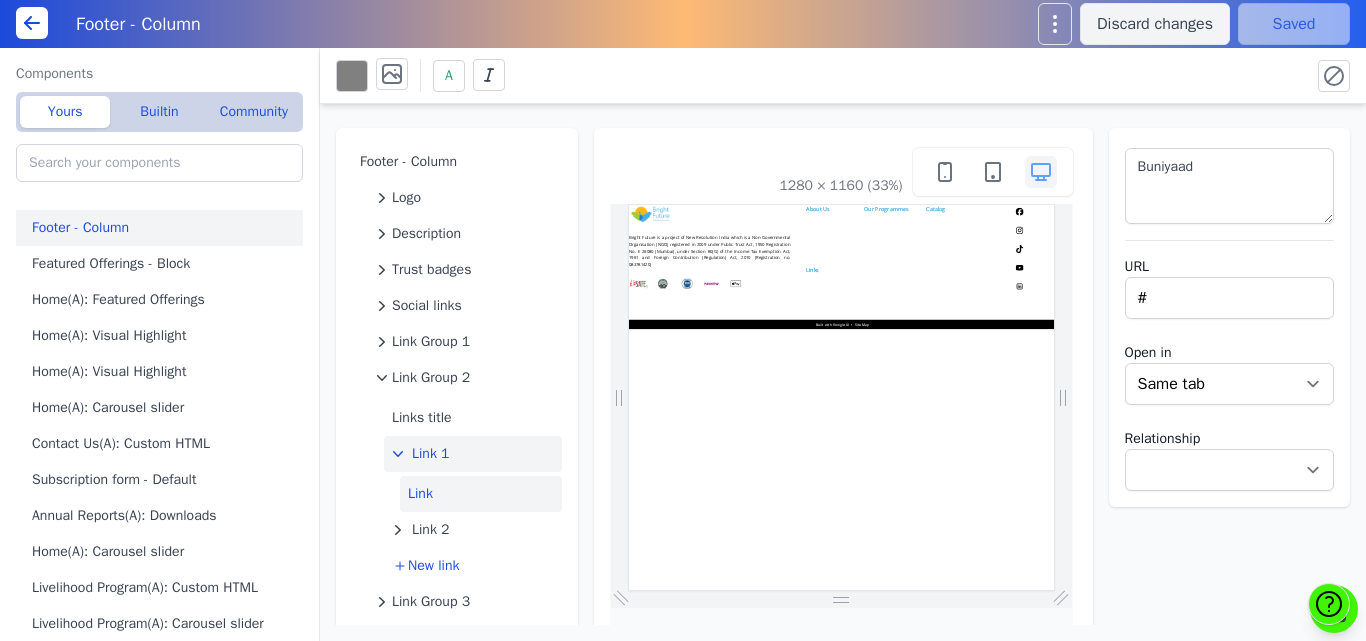 click on "Link 1" at bounding box center [431, 454] 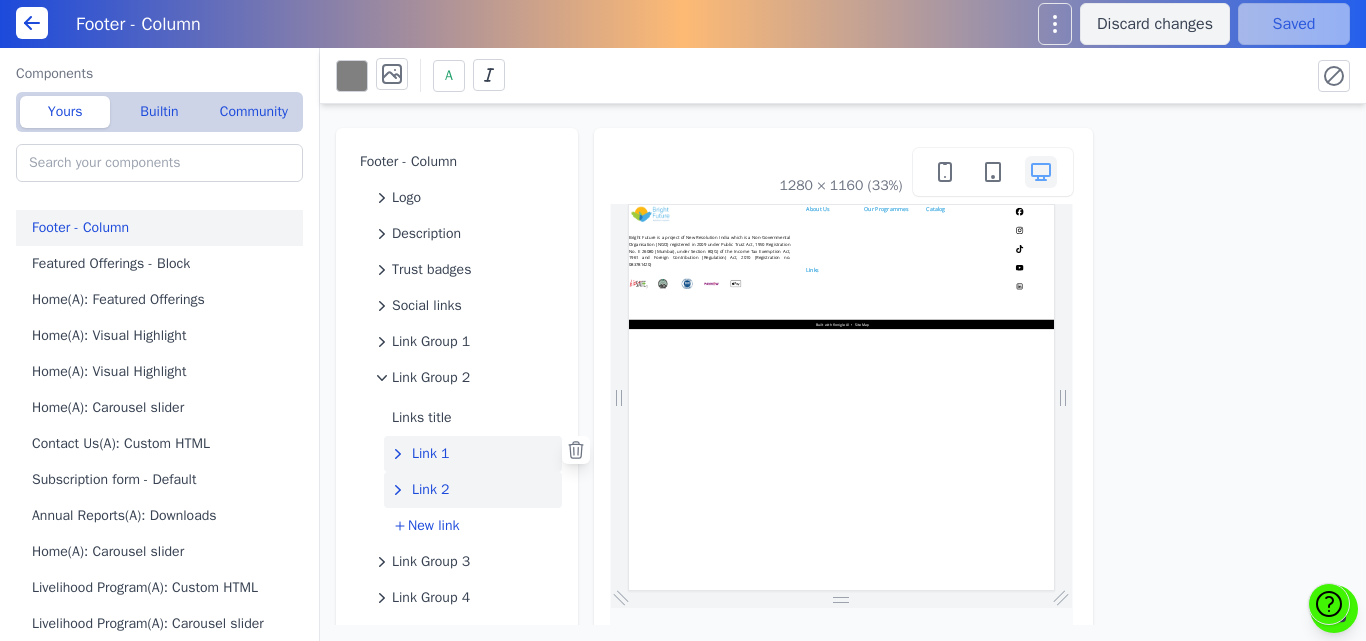 click on "Link 2" at bounding box center (431, 490) 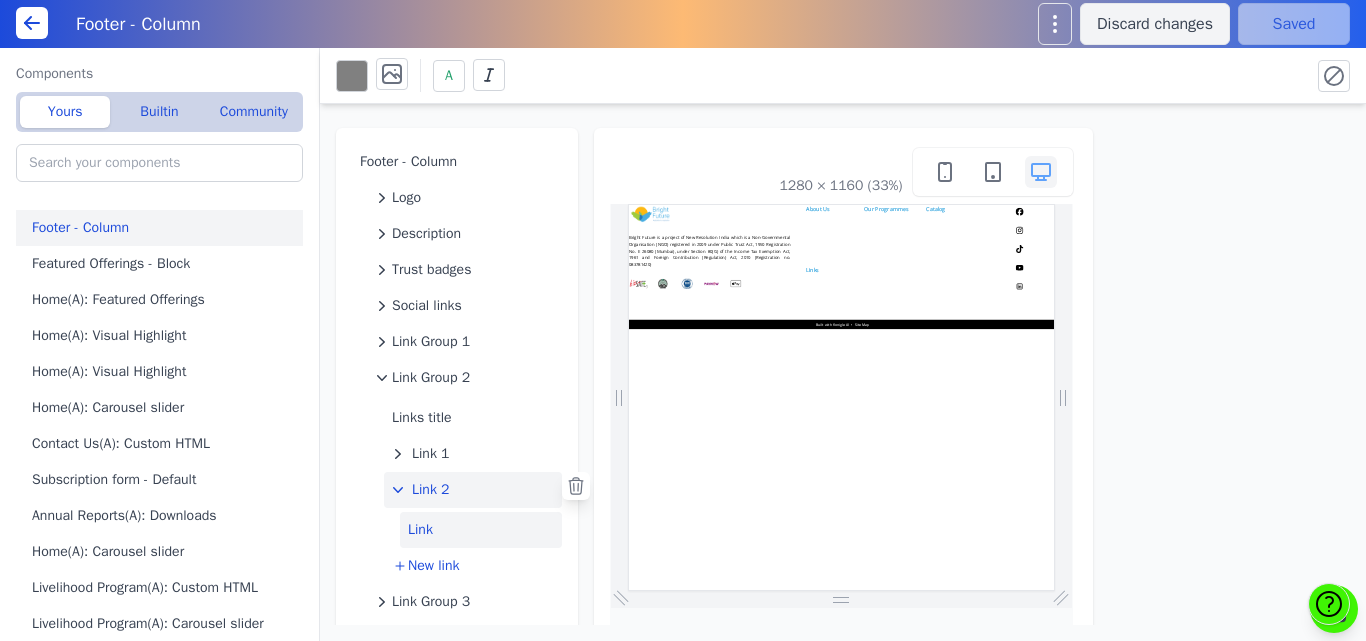 click on "Link" at bounding box center (481, 530) 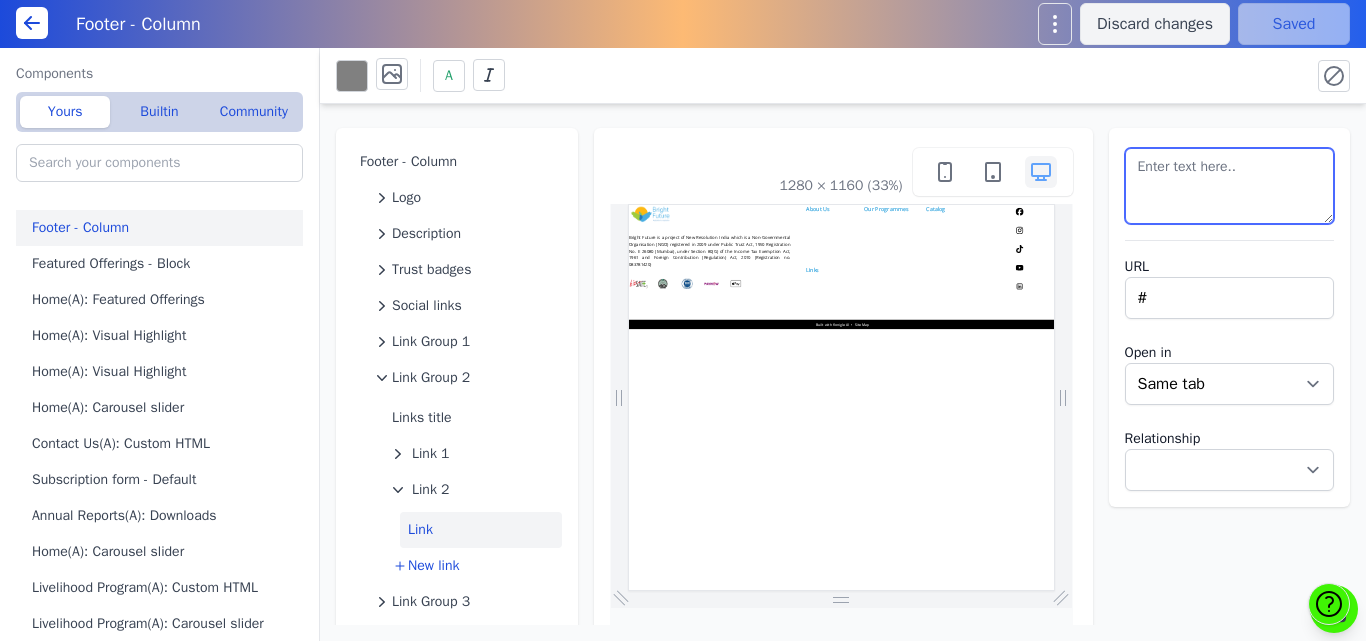 drag, startPoint x: 1188, startPoint y: 194, endPoint x: 1076, endPoint y: 157, distance: 117.953384 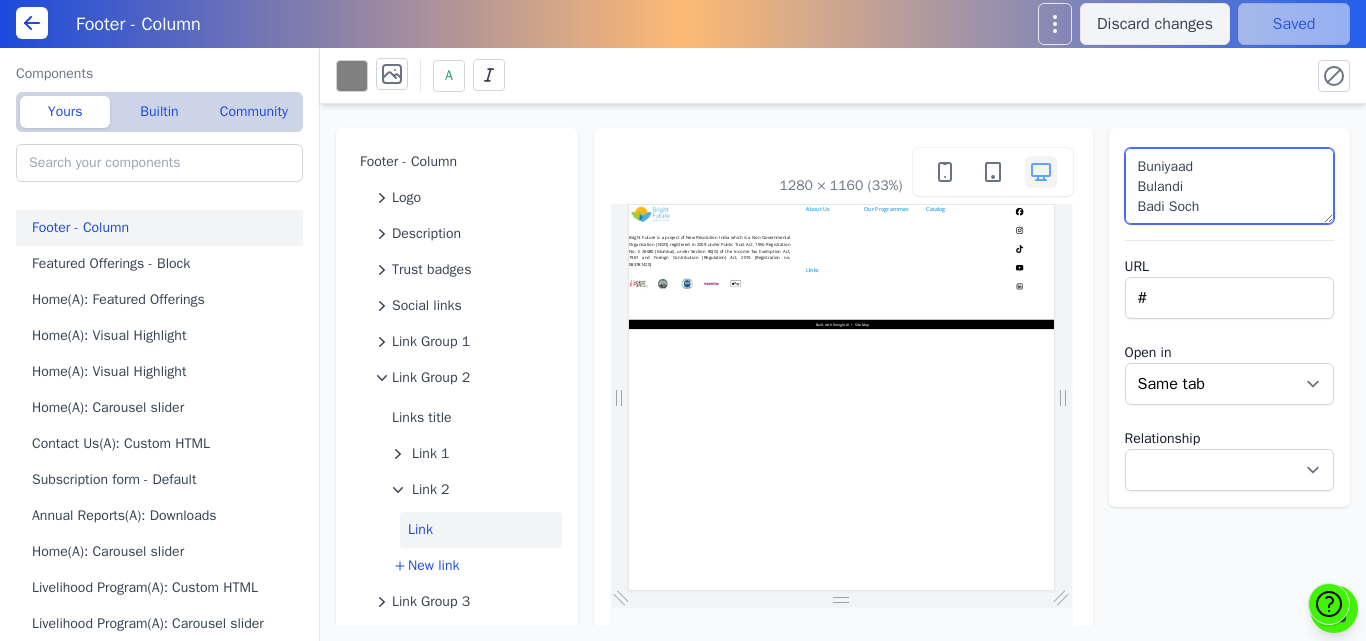drag, startPoint x: 1194, startPoint y: 174, endPoint x: 1069, endPoint y: 177, distance: 125.035995 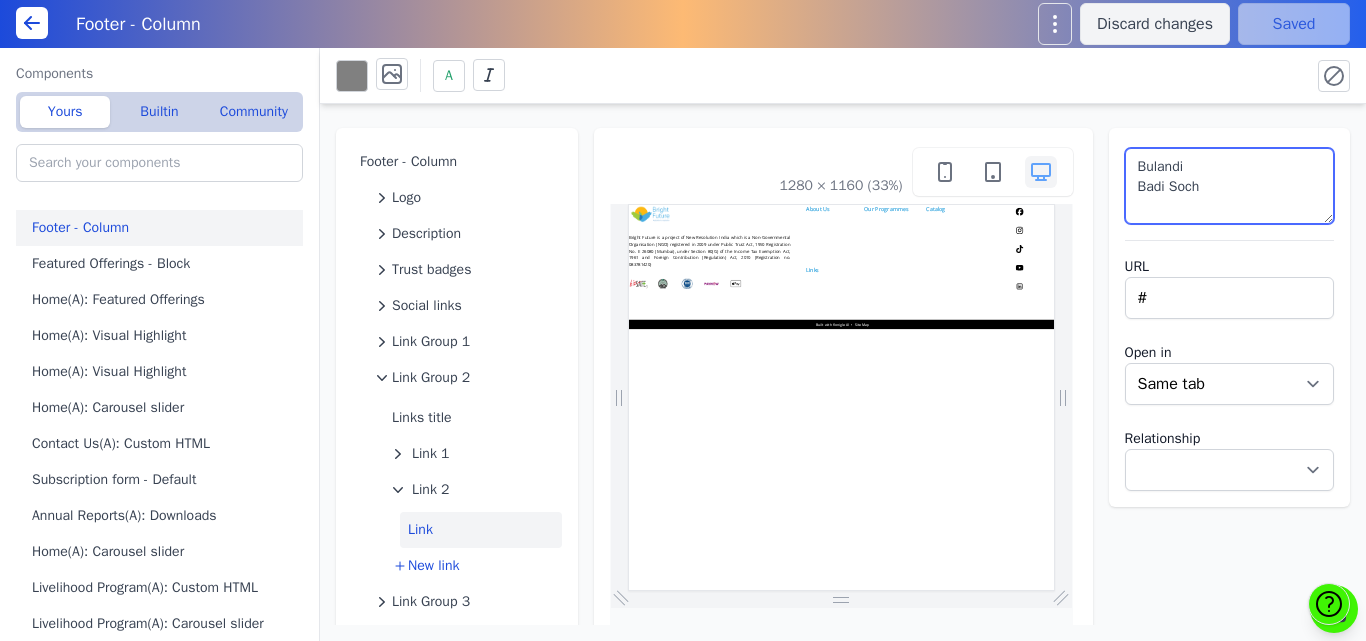 drag, startPoint x: 1229, startPoint y: 194, endPoint x: 1086, endPoint y: 181, distance: 143.58969 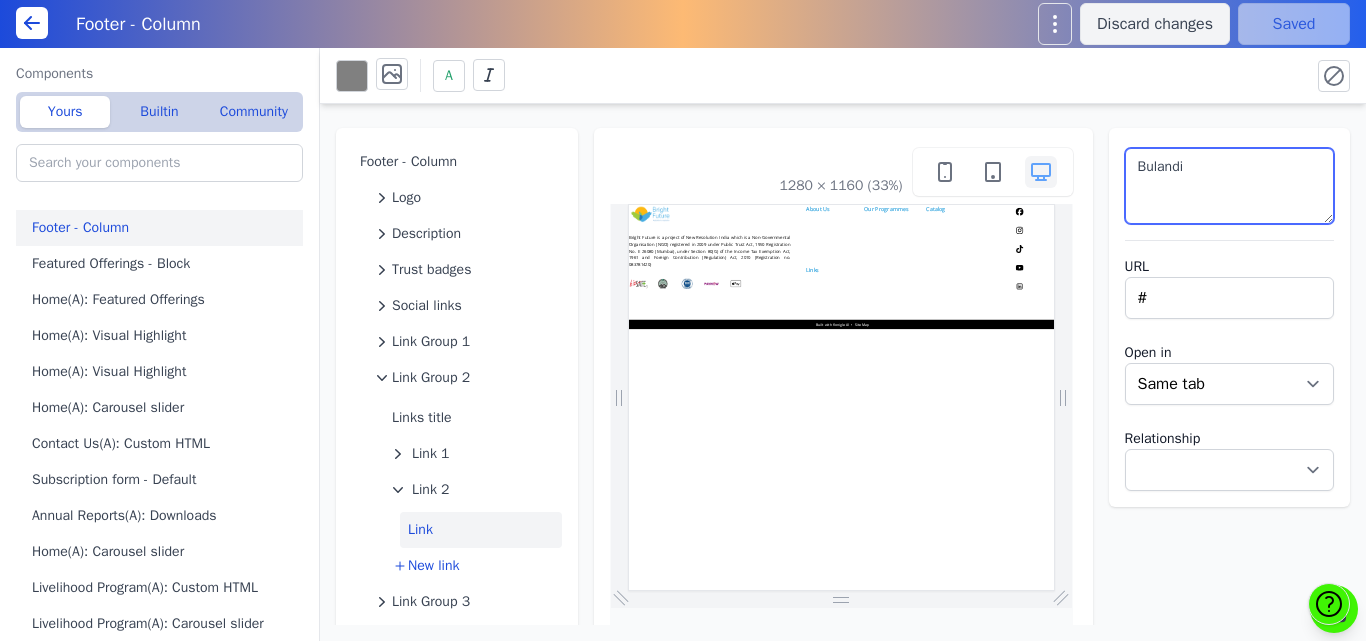 type on "Bulandi" 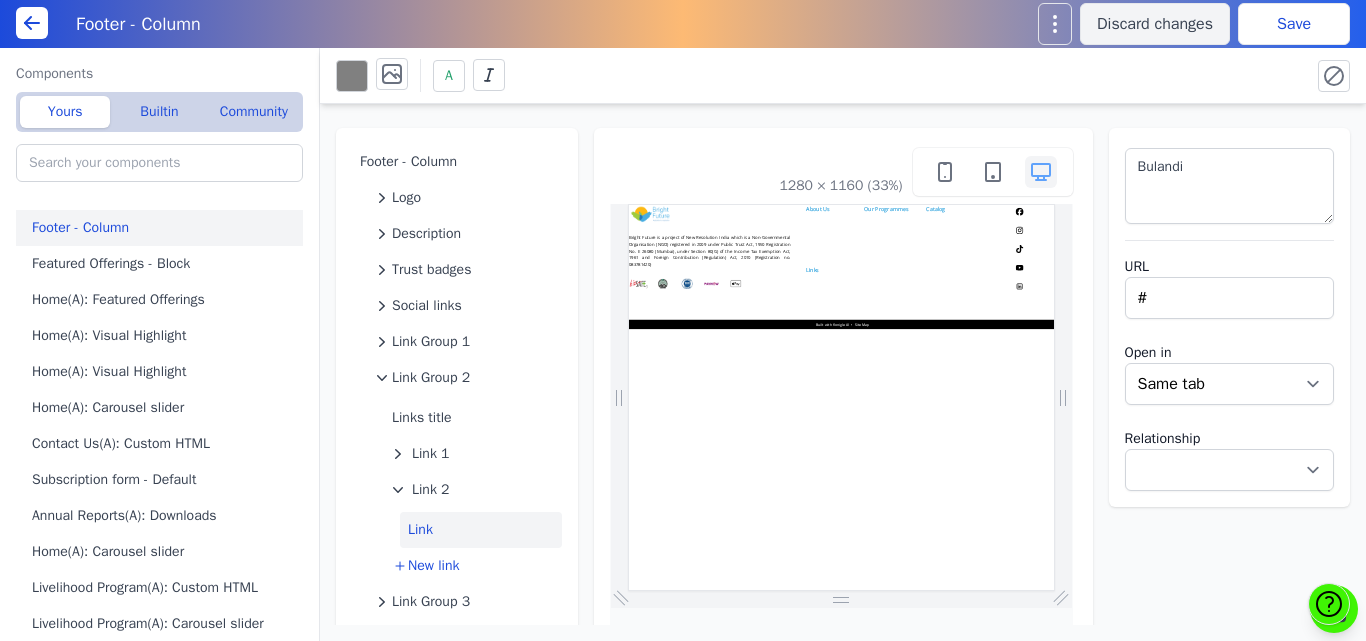 click on "A" at bounding box center [815, 75] 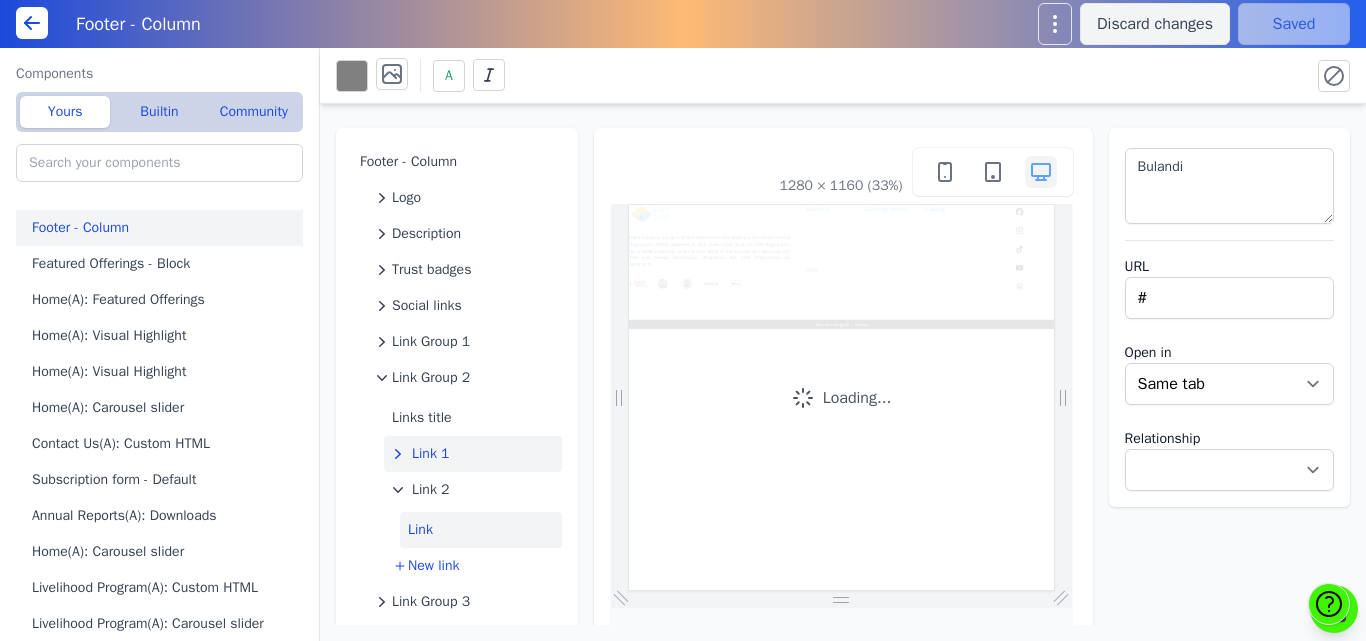 scroll, scrollTop: 0, scrollLeft: 0, axis: both 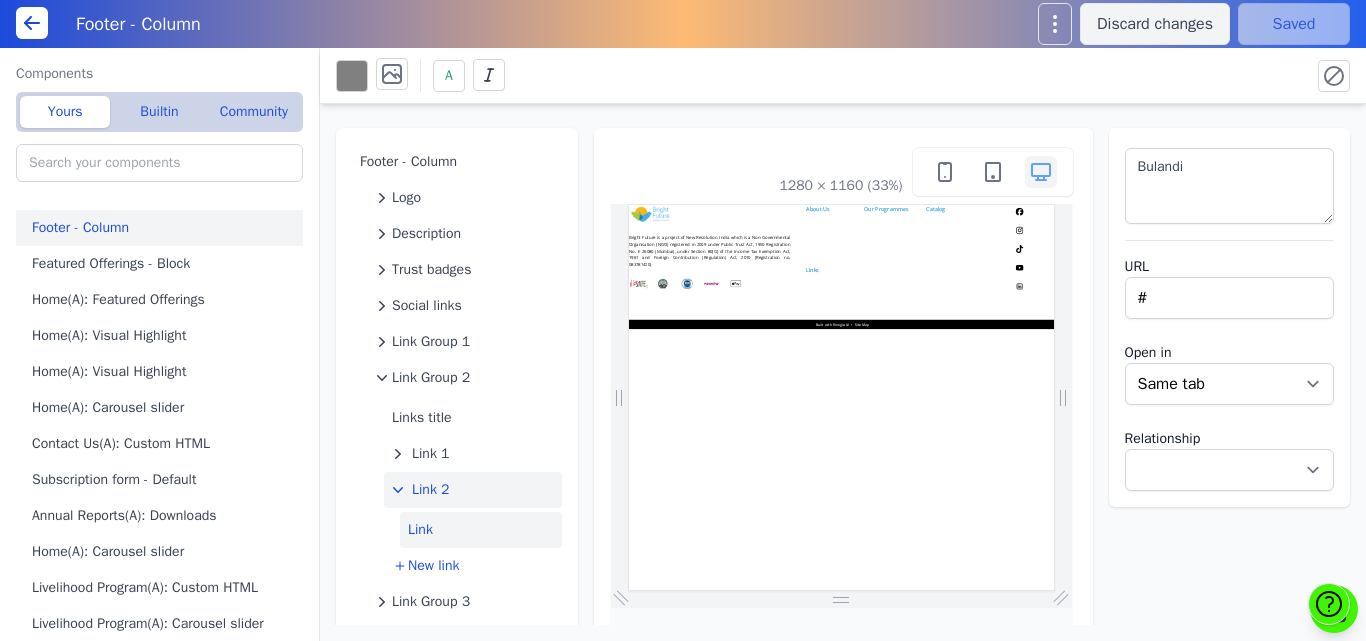 click on "Link 2" at bounding box center (431, 490) 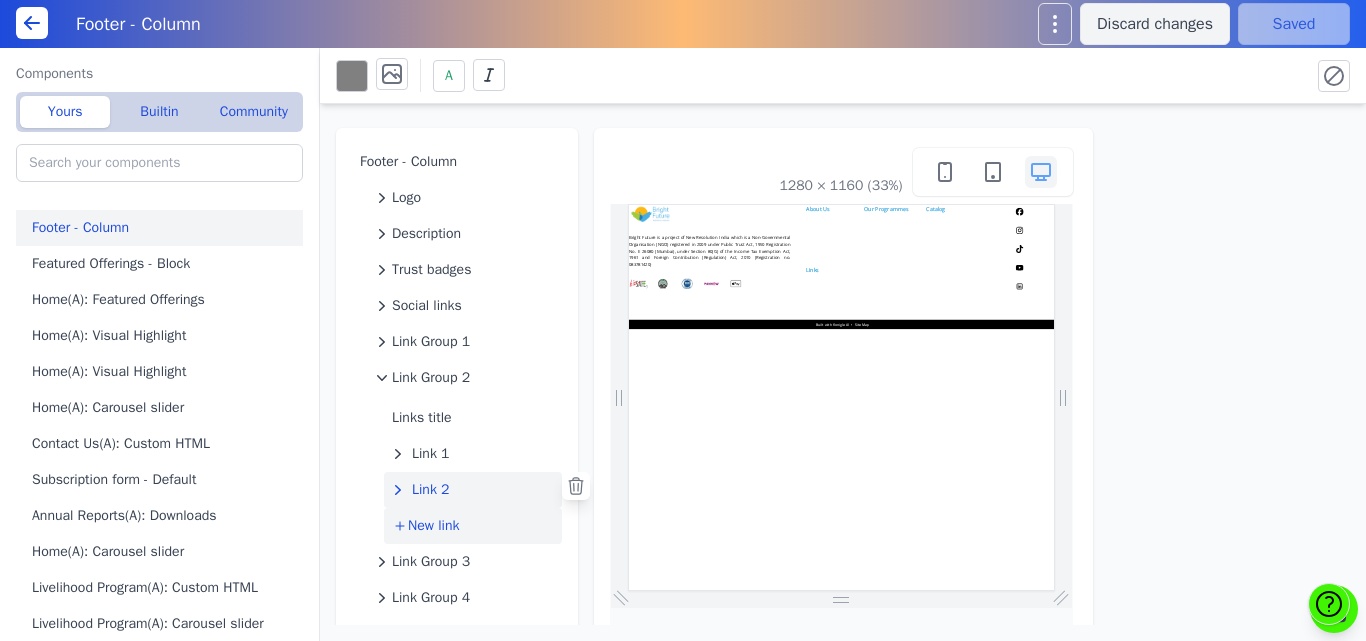 click on "New link" at bounding box center [433, 526] 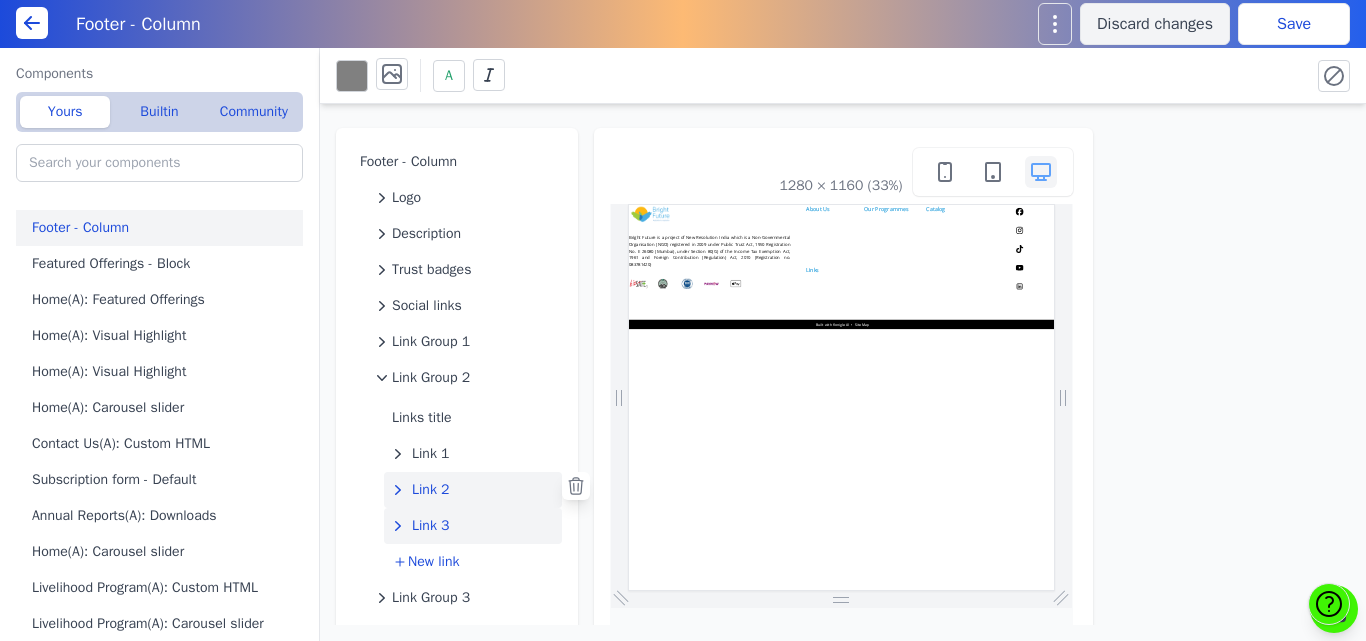click on "Link 3" at bounding box center [431, 526] 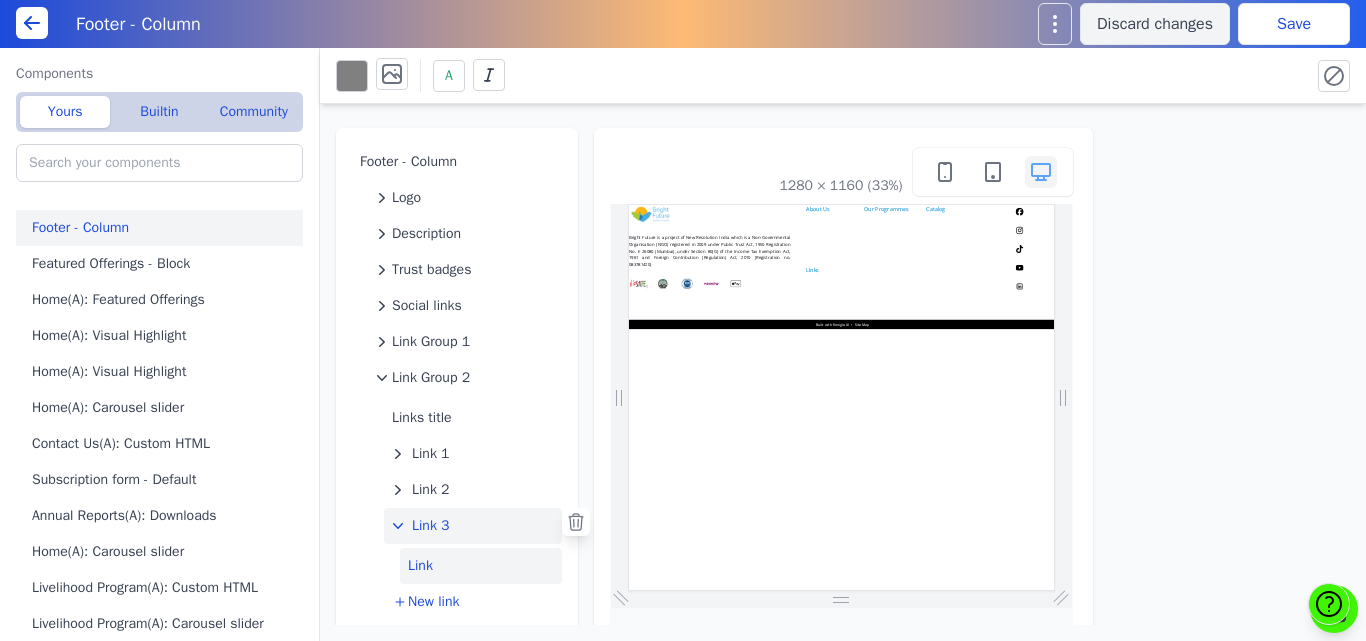 click on "Link" at bounding box center [481, 566] 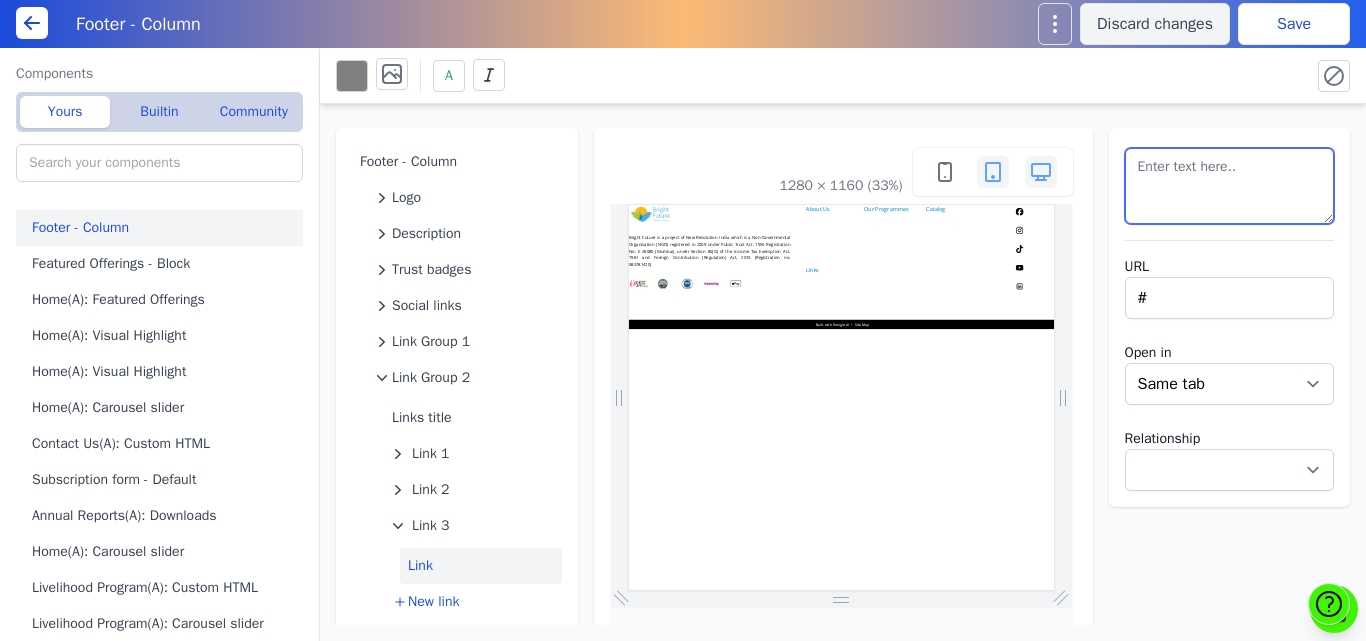 drag, startPoint x: 1257, startPoint y: 177, endPoint x: 983, endPoint y: 163, distance: 274.35742 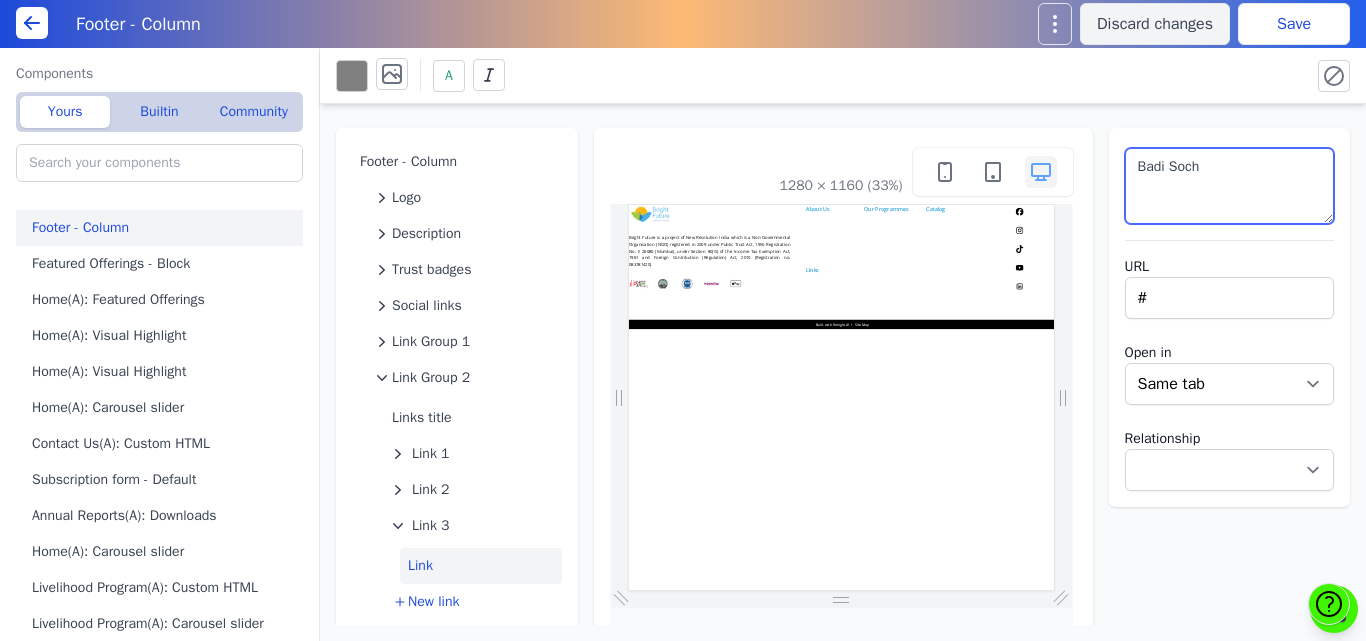 type on "Badi Soch" 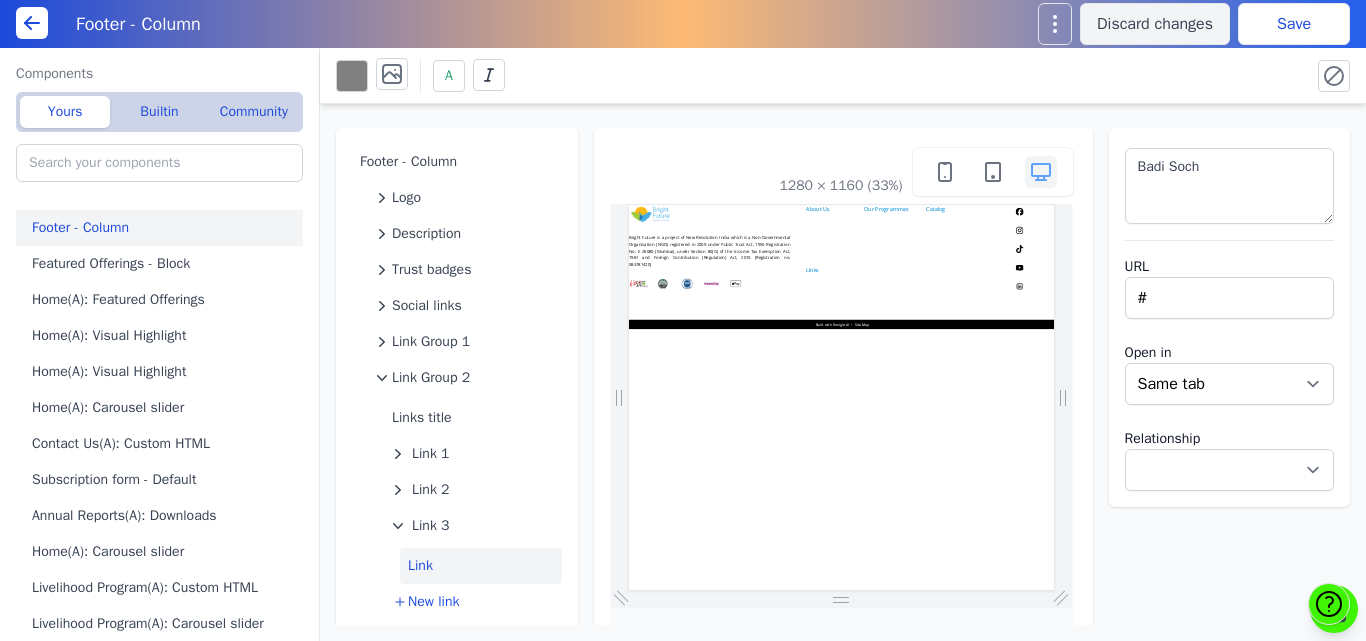 click on "Save" at bounding box center [1294, 24] 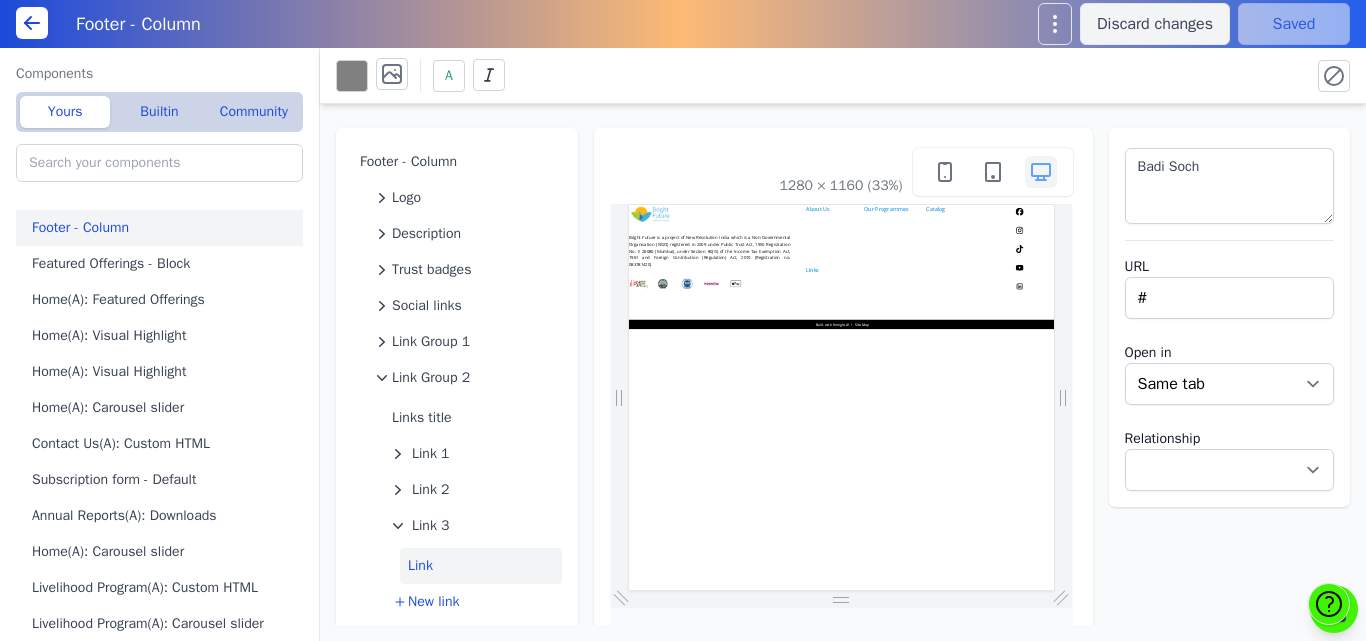 scroll, scrollTop: 0, scrollLeft: 0, axis: both 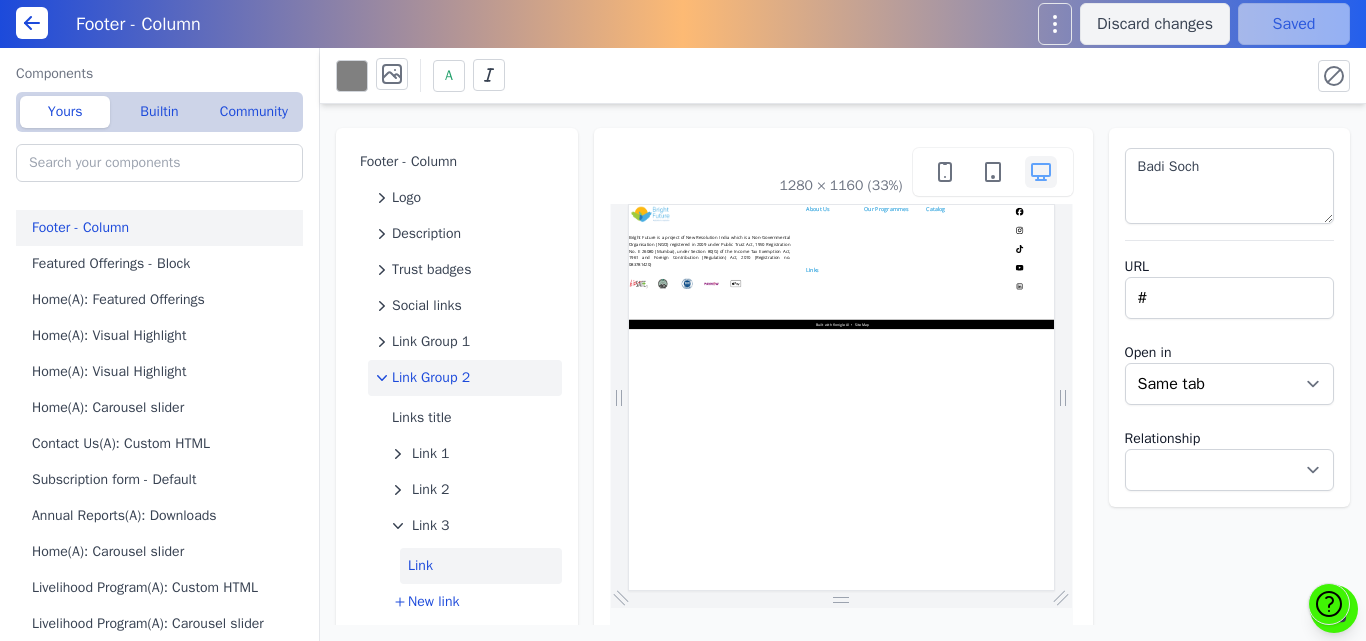 click on "Link Group 2" at bounding box center (431, 378) 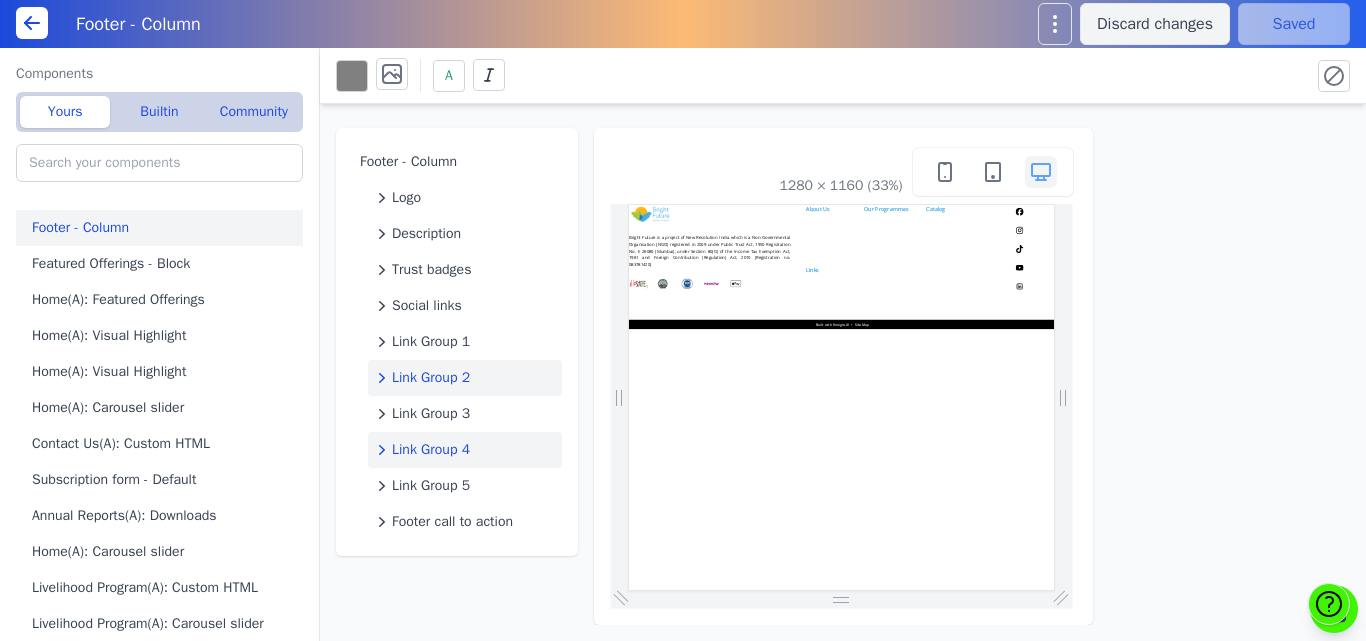 click on "Link Group 4" at bounding box center (465, 450) 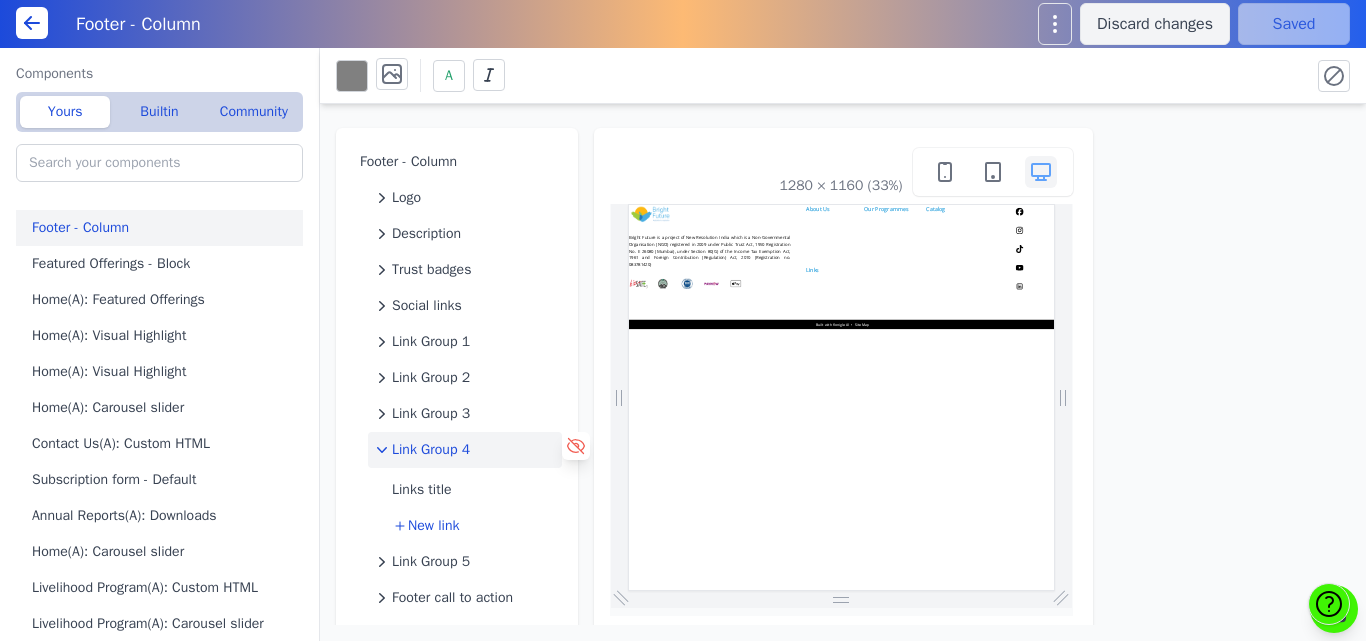 click 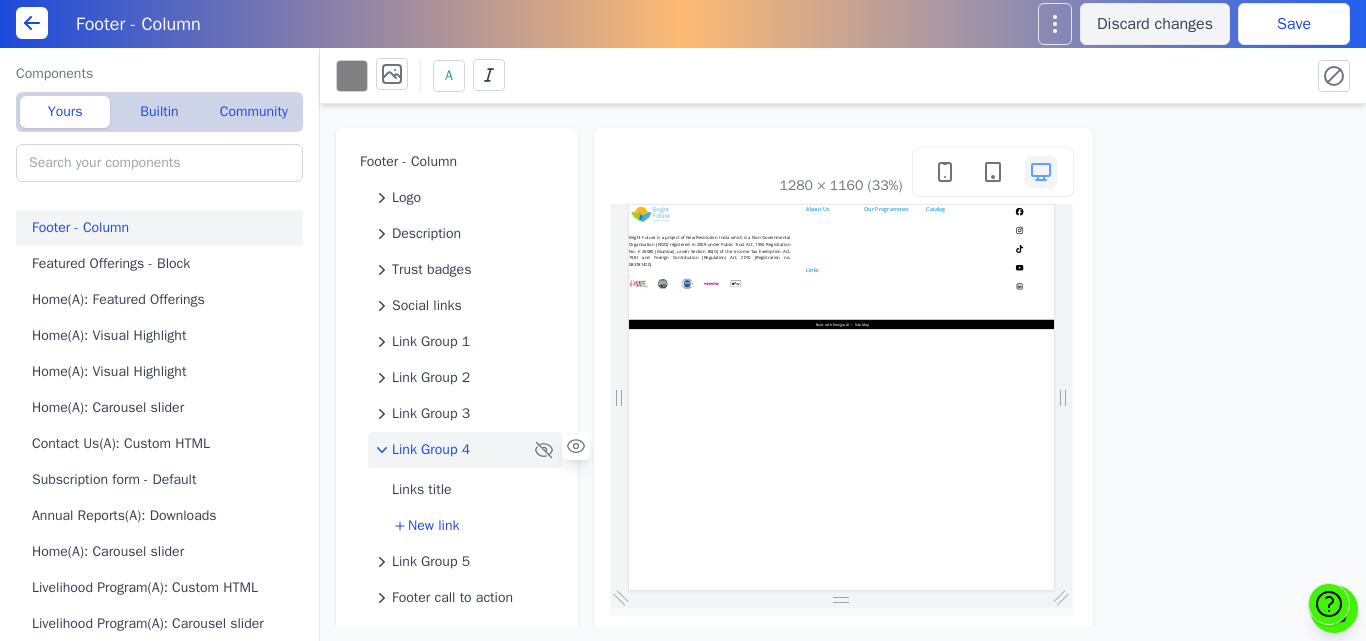 click on "Save" at bounding box center (1294, 24) 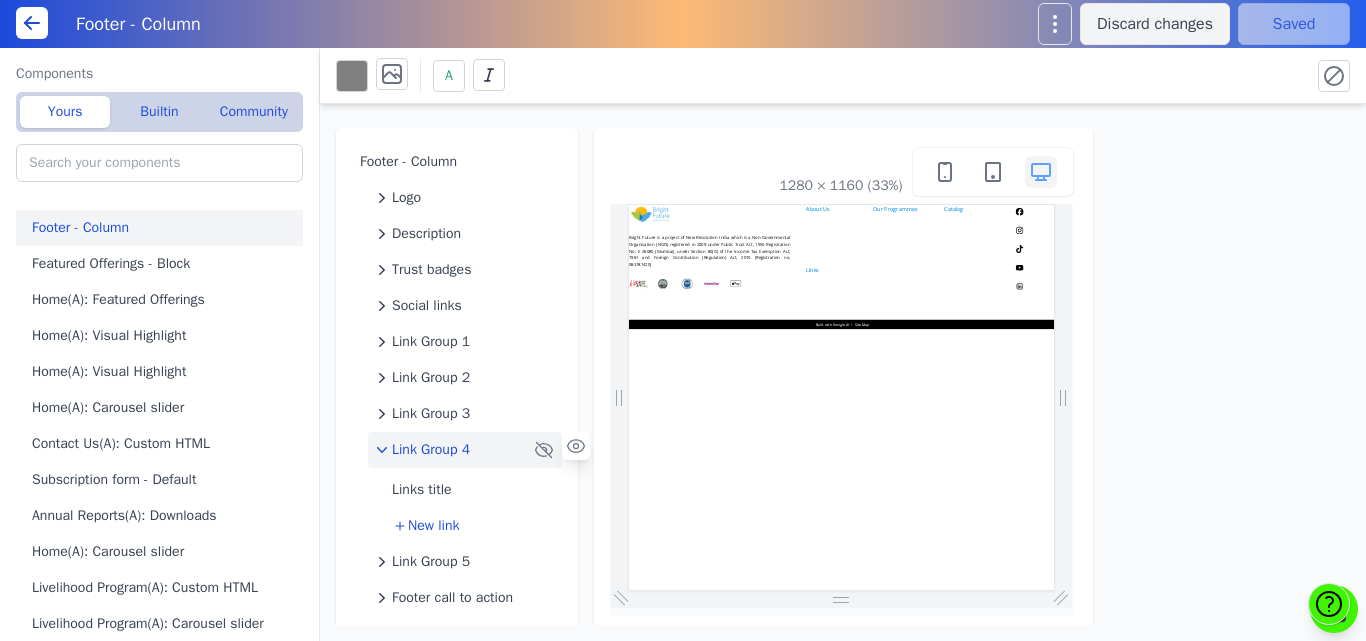 scroll, scrollTop: 0, scrollLeft: 0, axis: both 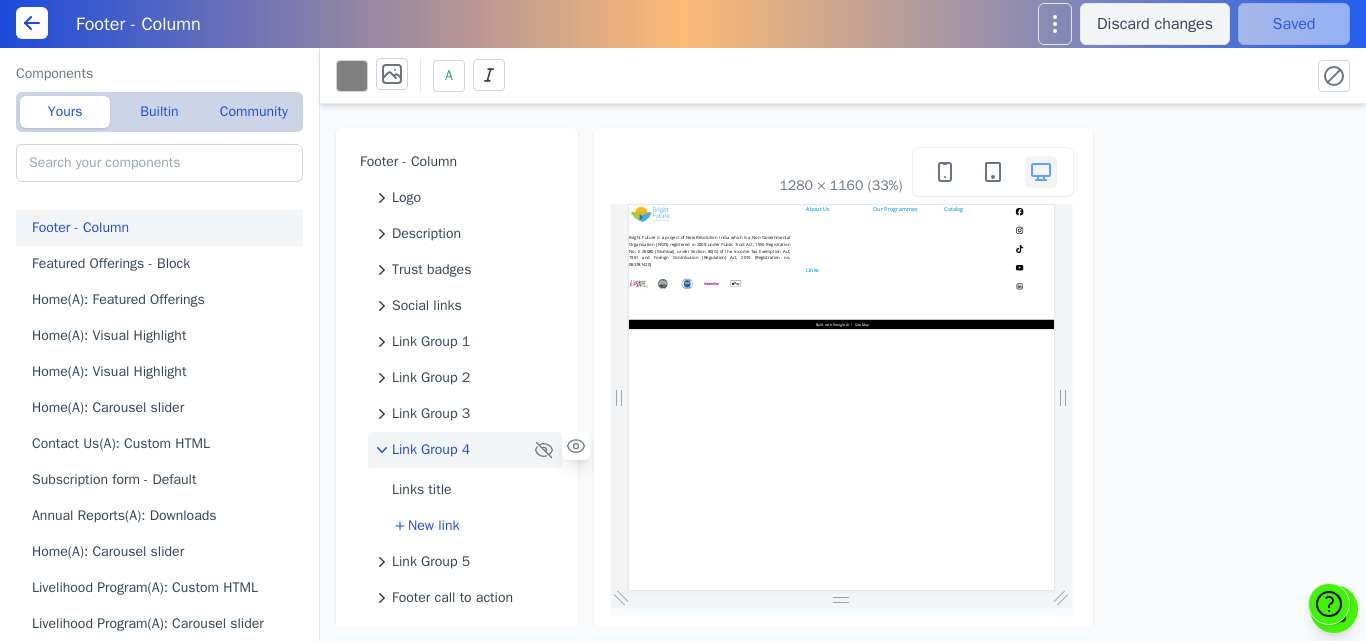 click on "Link Group 4" at bounding box center (431, 450) 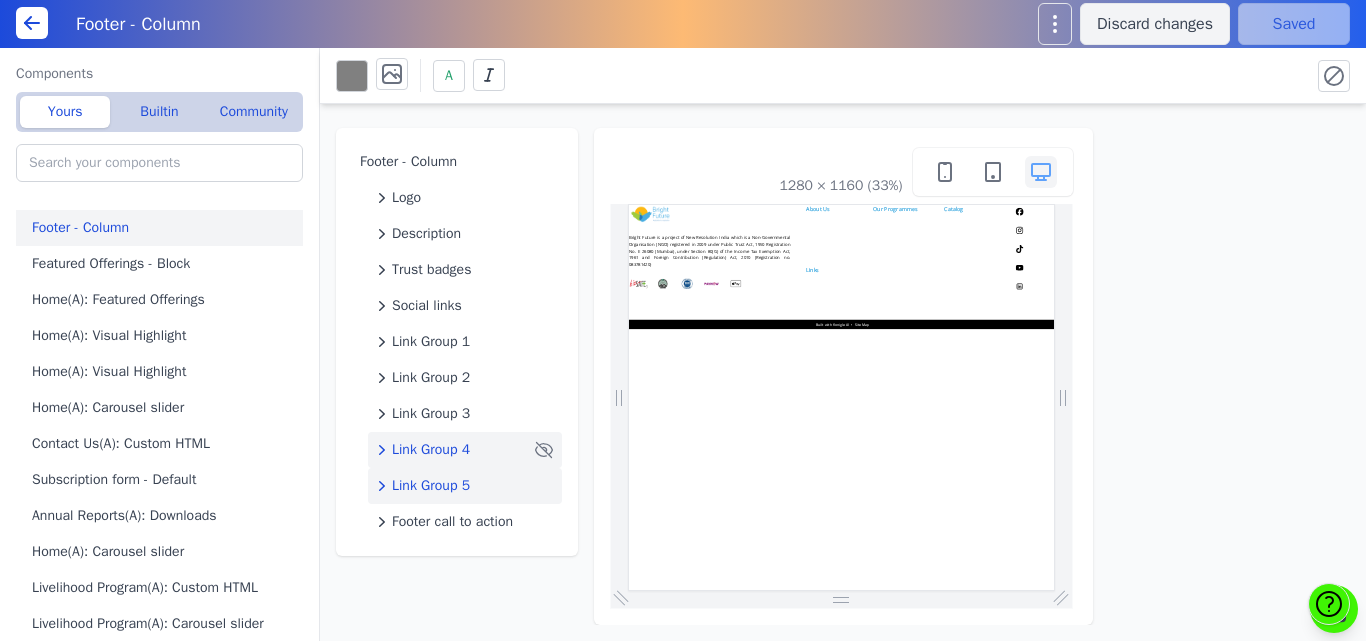 click on "Link Group 5" at bounding box center (431, 486) 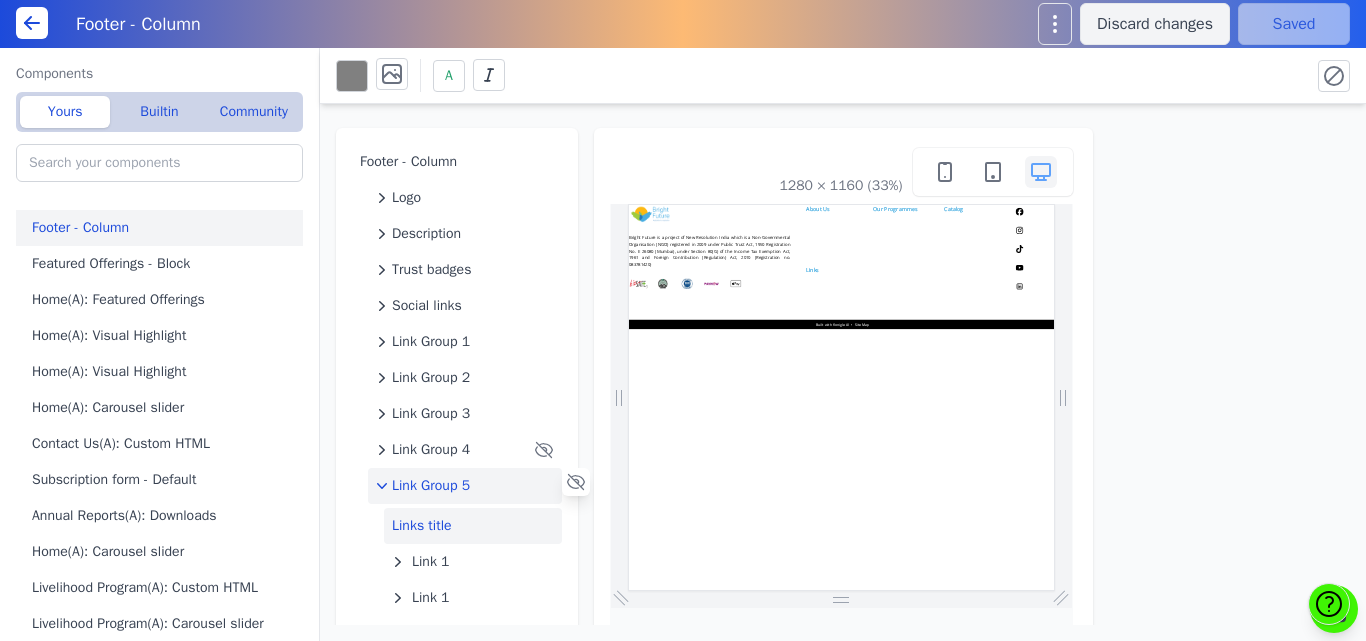 click on "Links title" at bounding box center [473, 526] 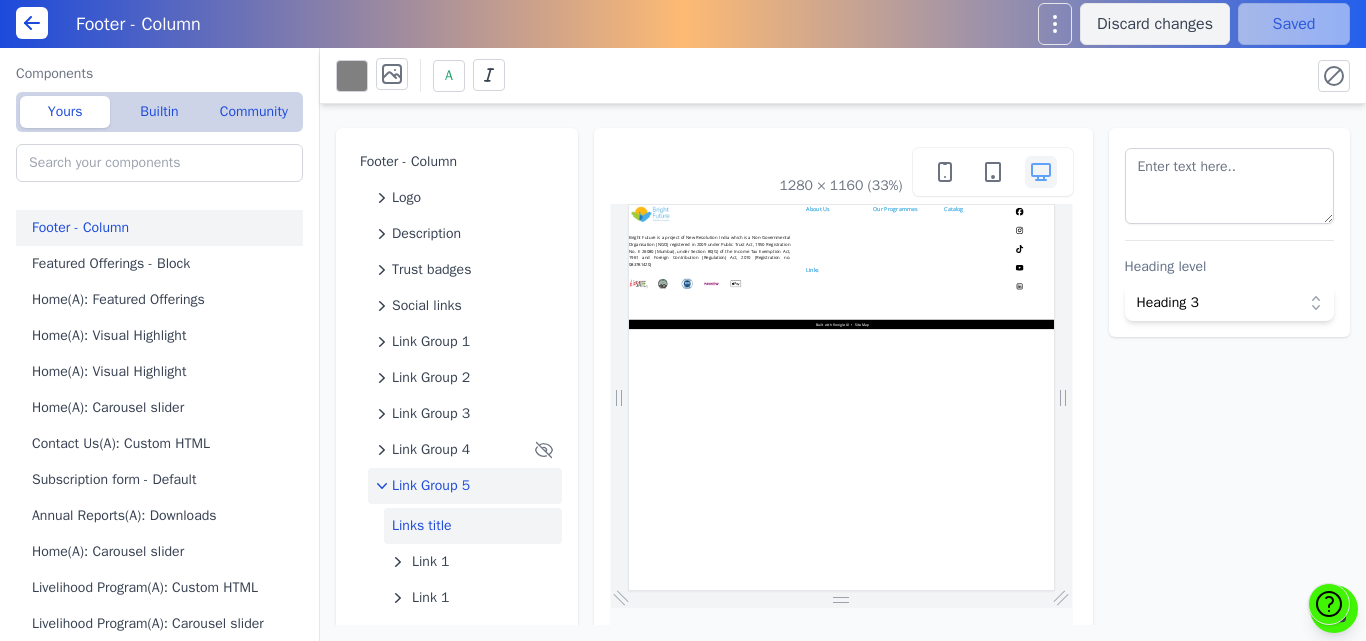 click on "Link Group 5" at bounding box center [465, 486] 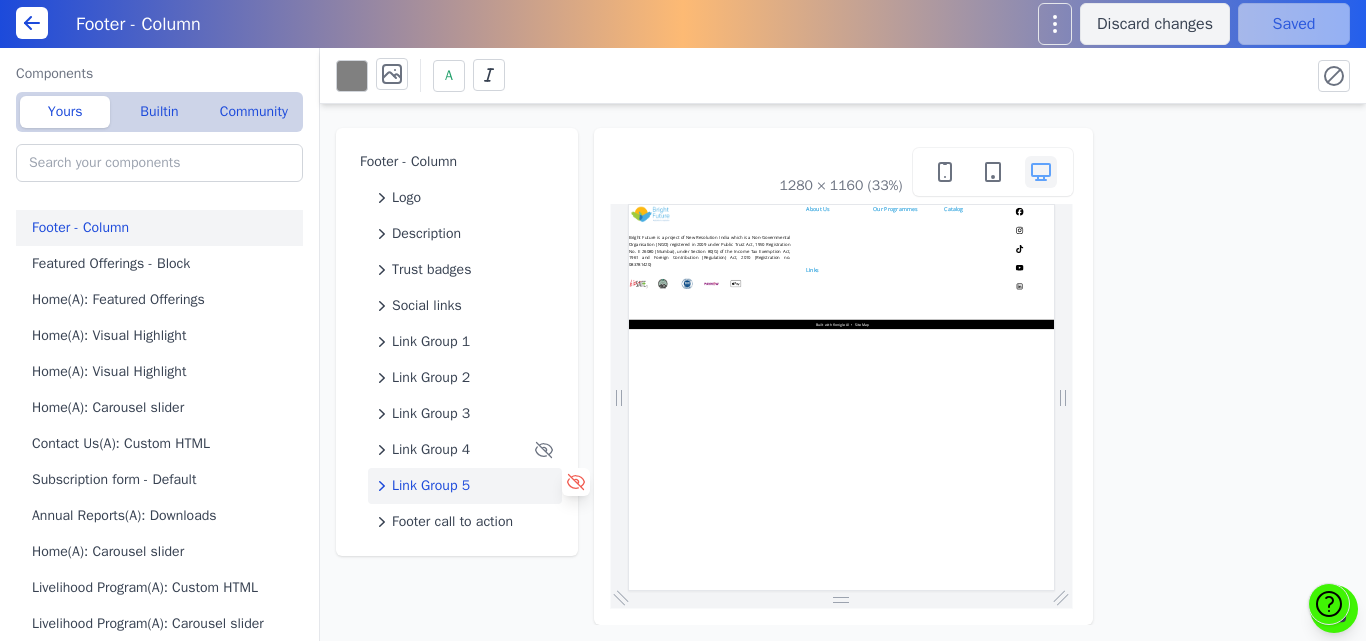 click 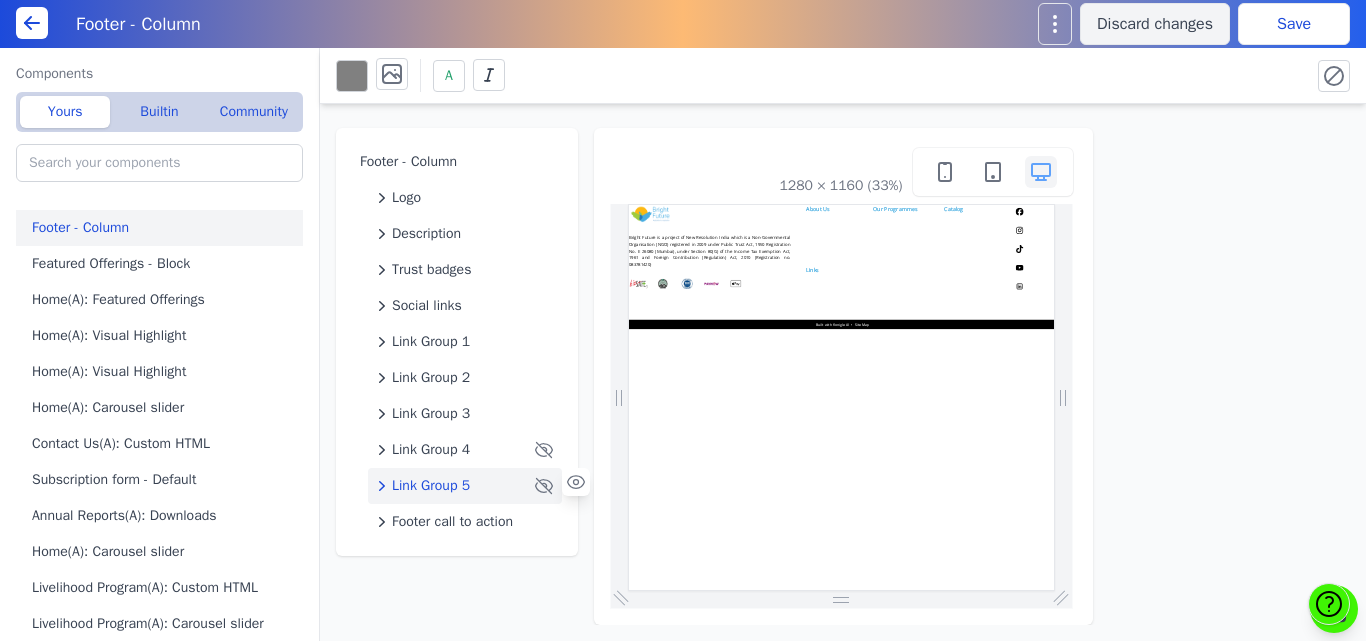 click on "Save" at bounding box center (1294, 24) 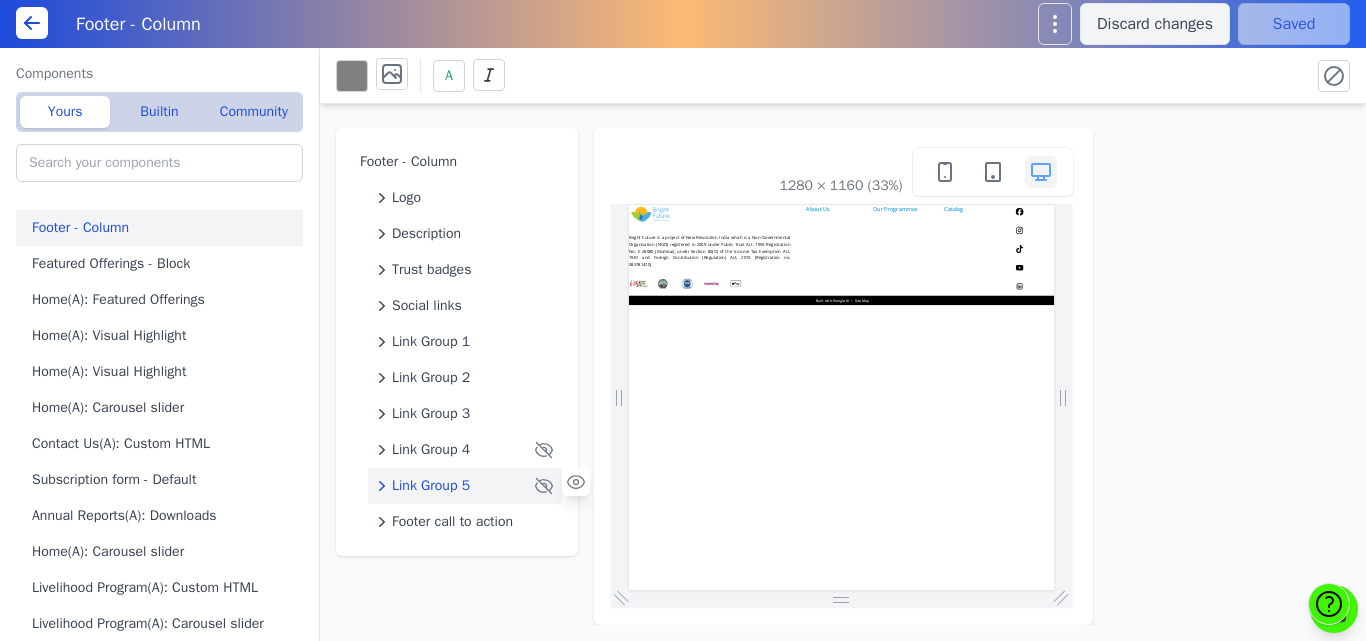 scroll, scrollTop: 0, scrollLeft: 0, axis: both 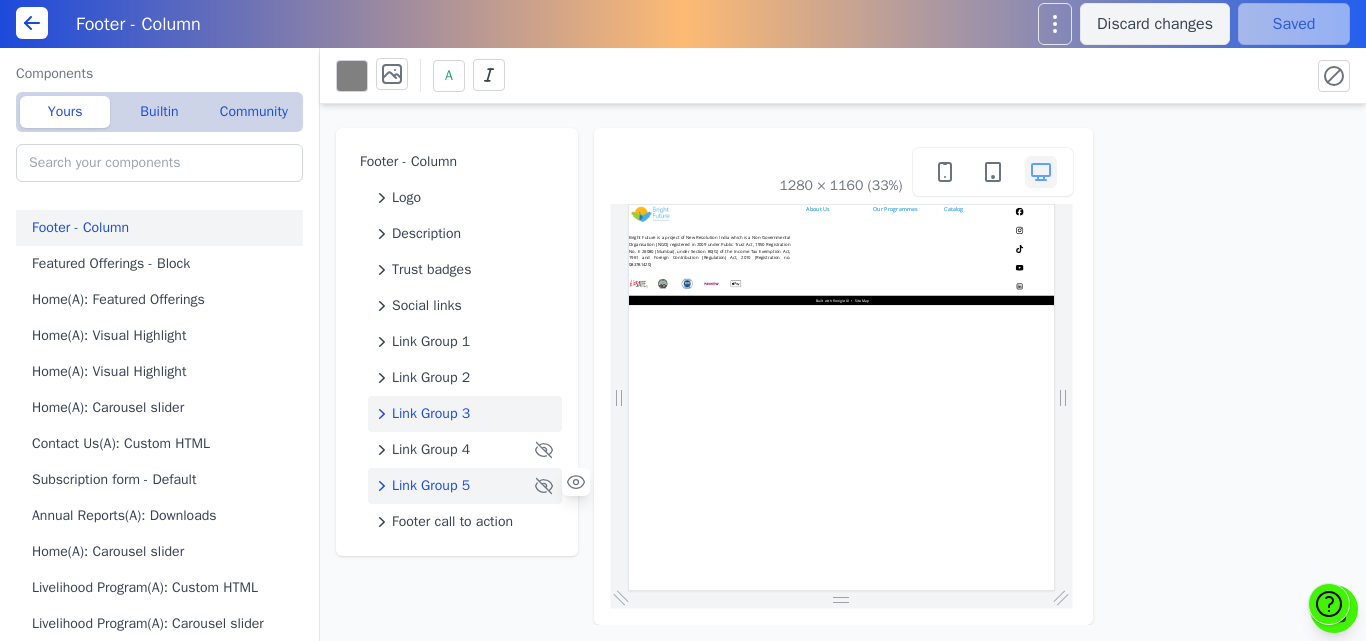 click on "Link Group 3" at bounding box center (431, 414) 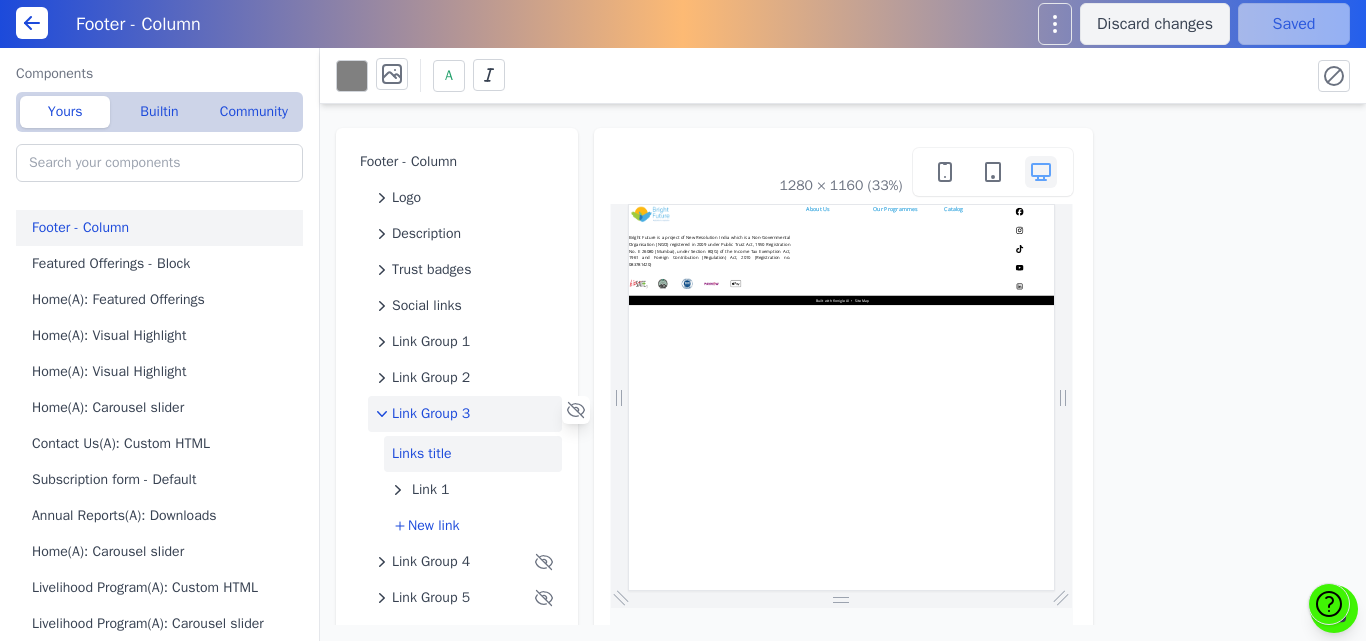 click on "Links title" at bounding box center [473, 454] 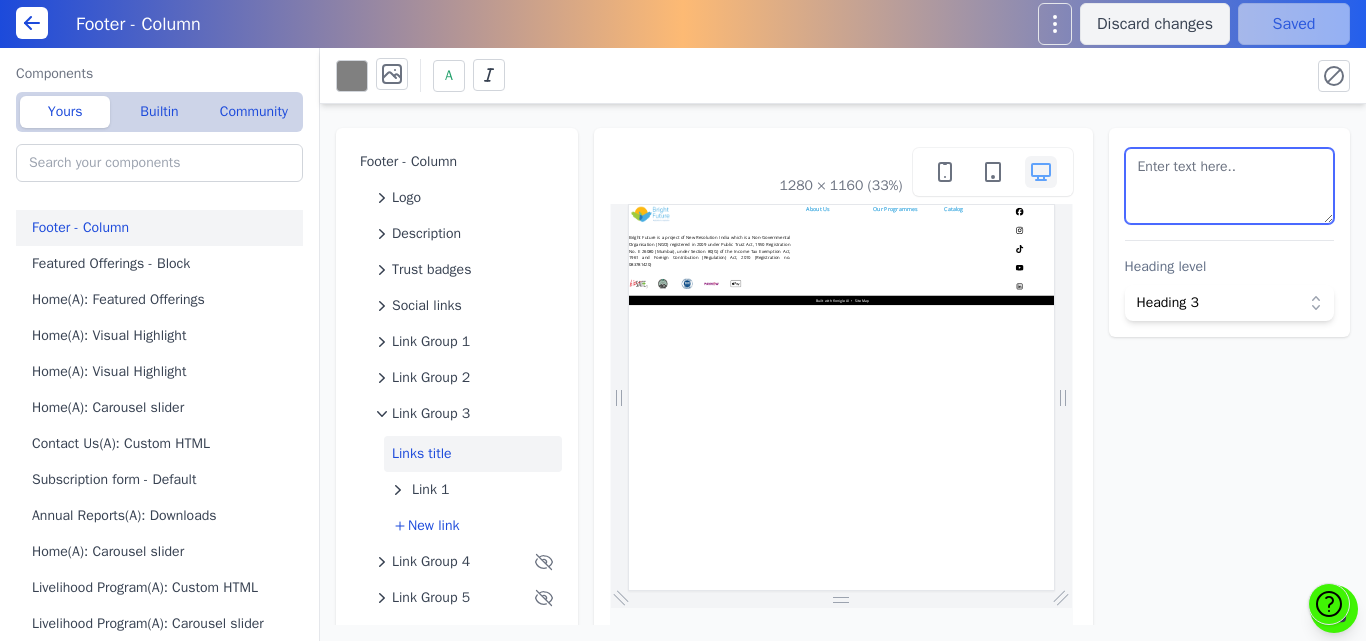 drag, startPoint x: 1231, startPoint y: 152, endPoint x: 1022, endPoint y: 175, distance: 210.26175 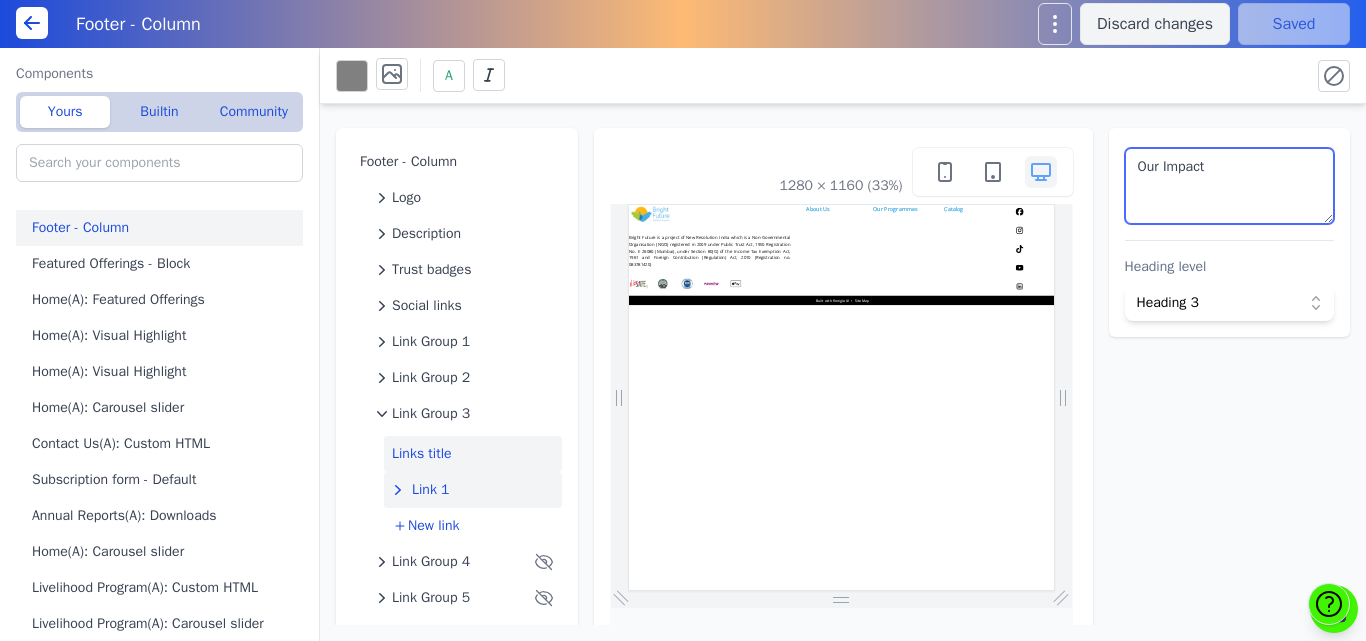 type on "Our Impact" 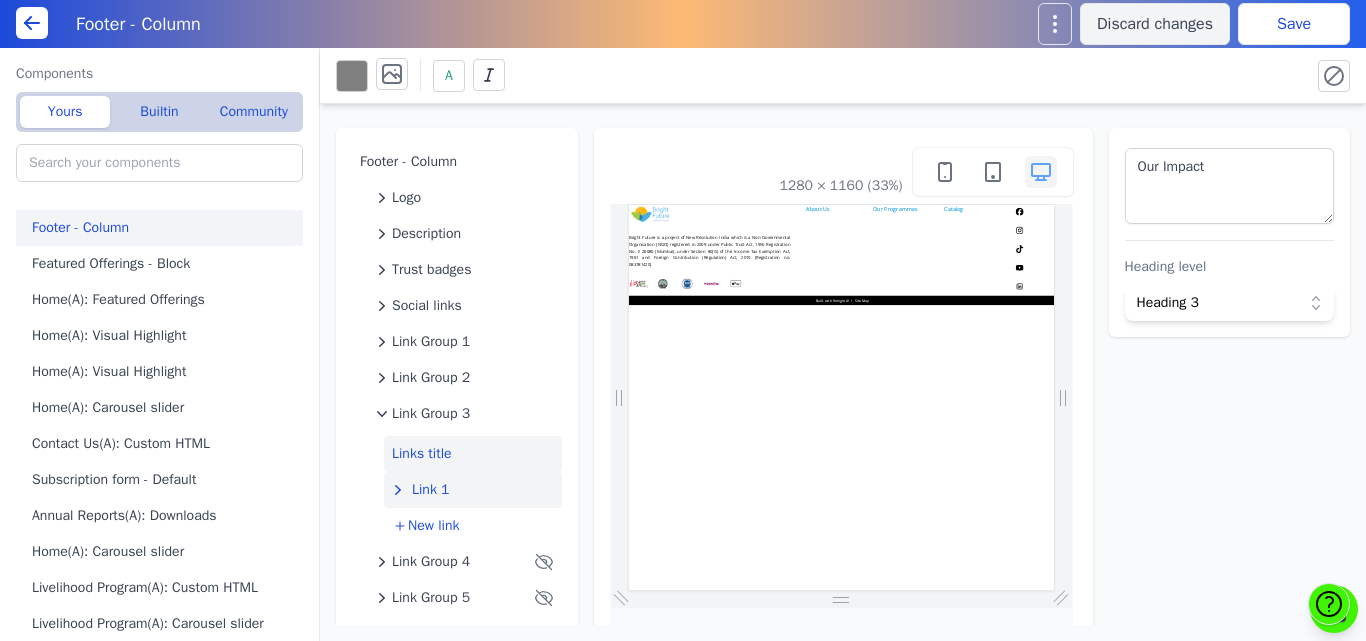 click 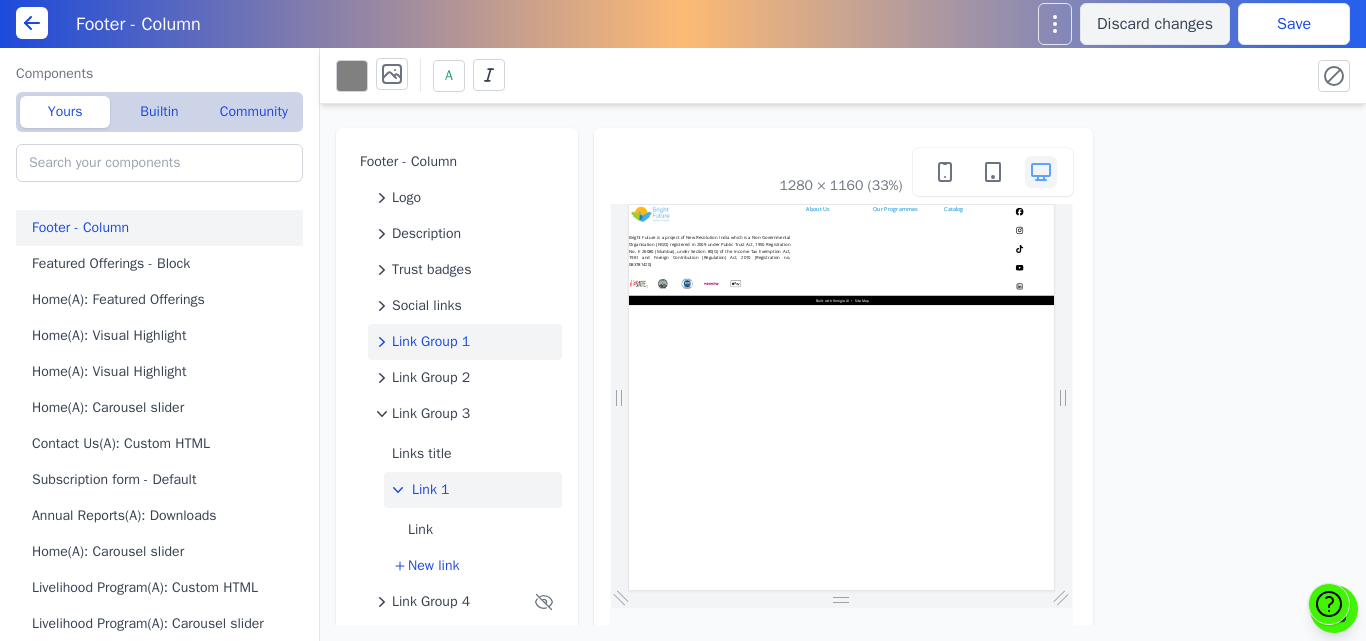 click on "Link Group 1" at bounding box center [465, 342] 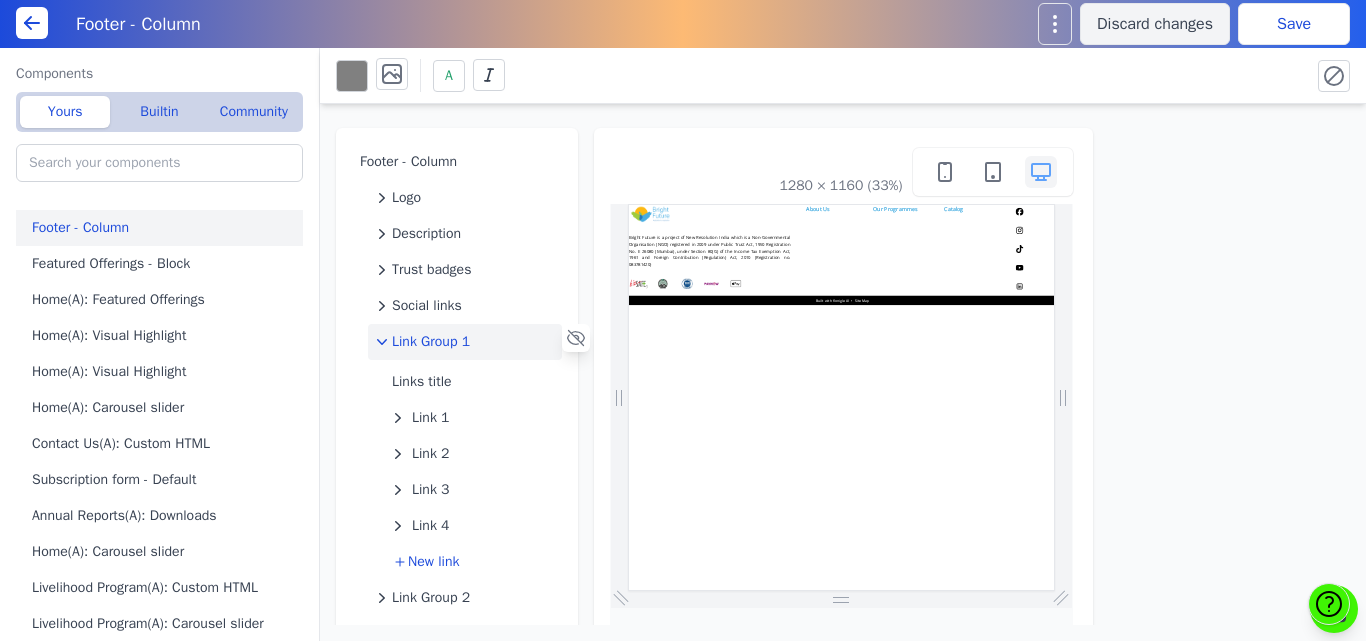 click on "Link Group 1" at bounding box center (431, 342) 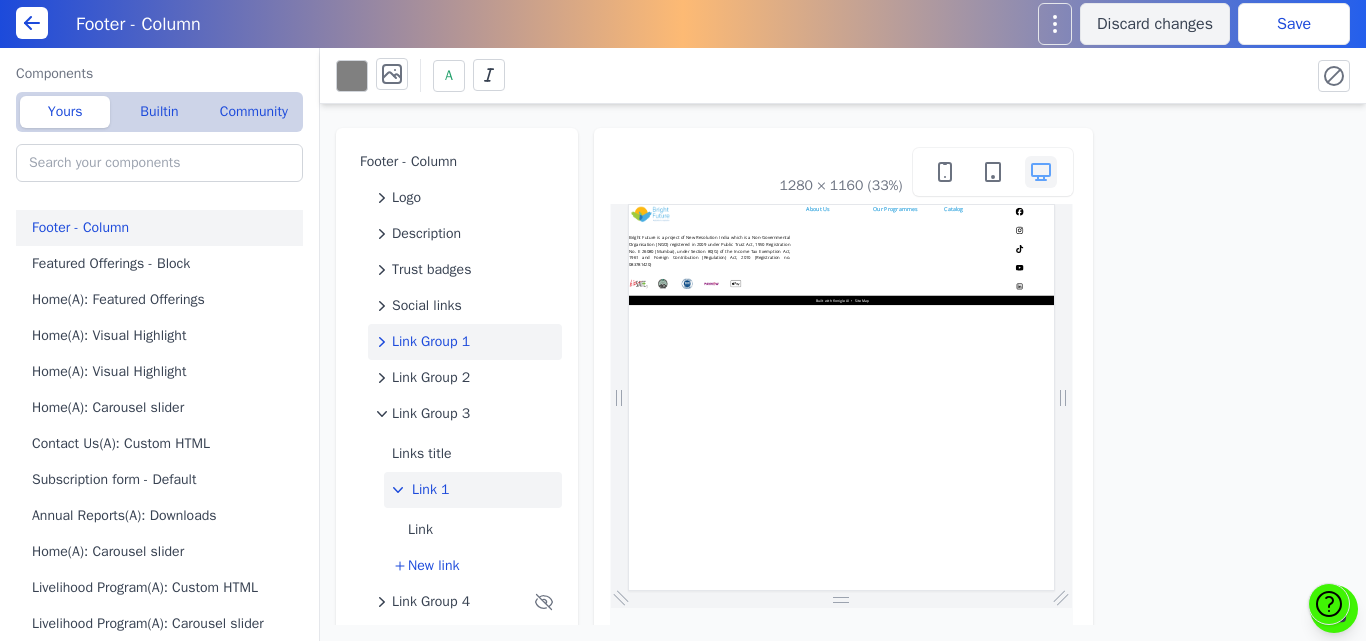 click on "Link 1" at bounding box center (431, 490) 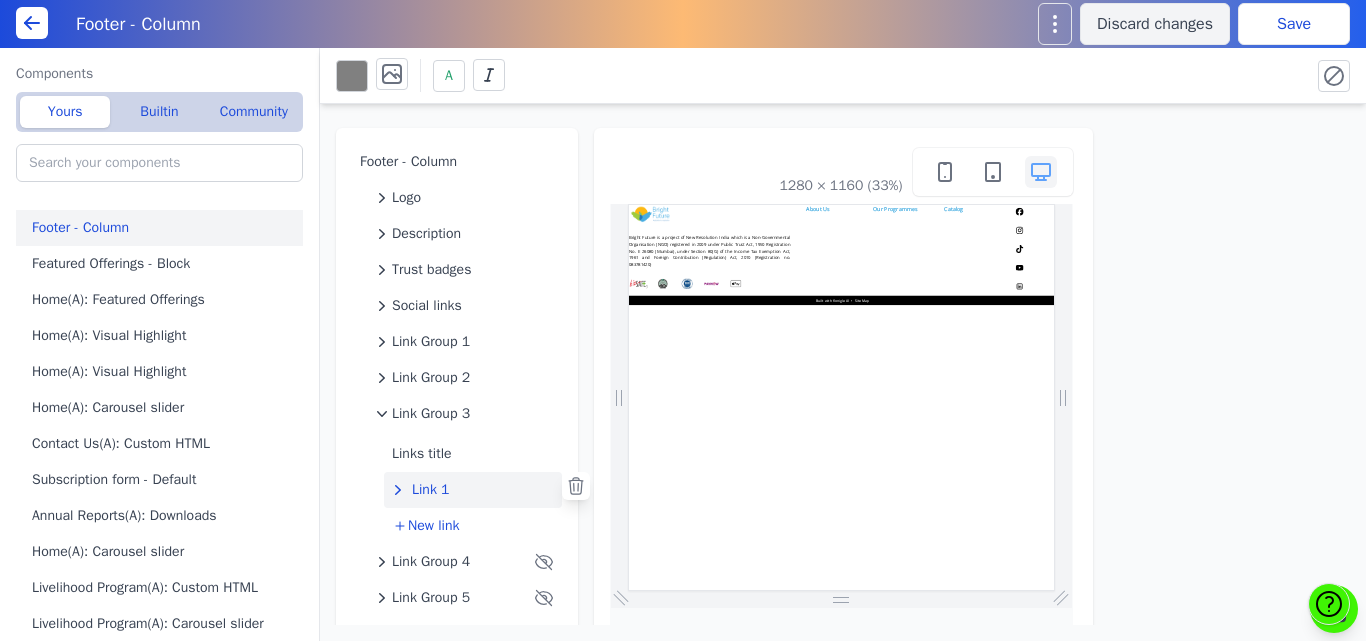 click on "Link 1" at bounding box center [431, 490] 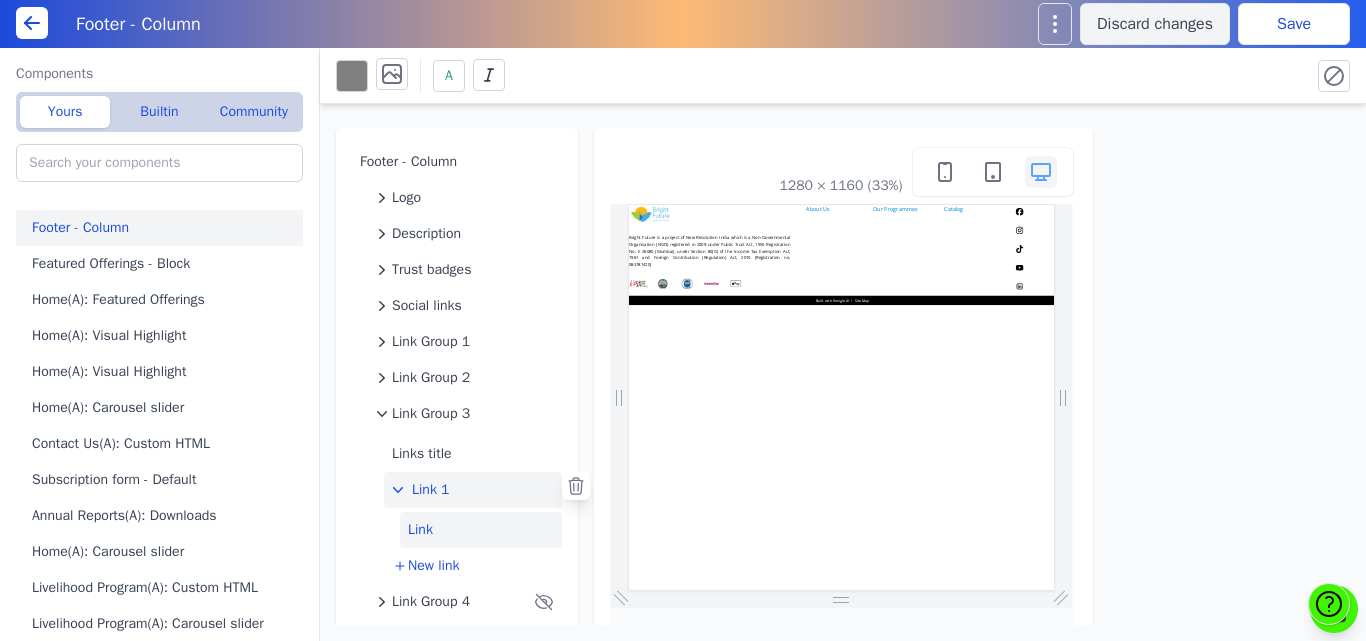 click on "Link" at bounding box center [481, 530] 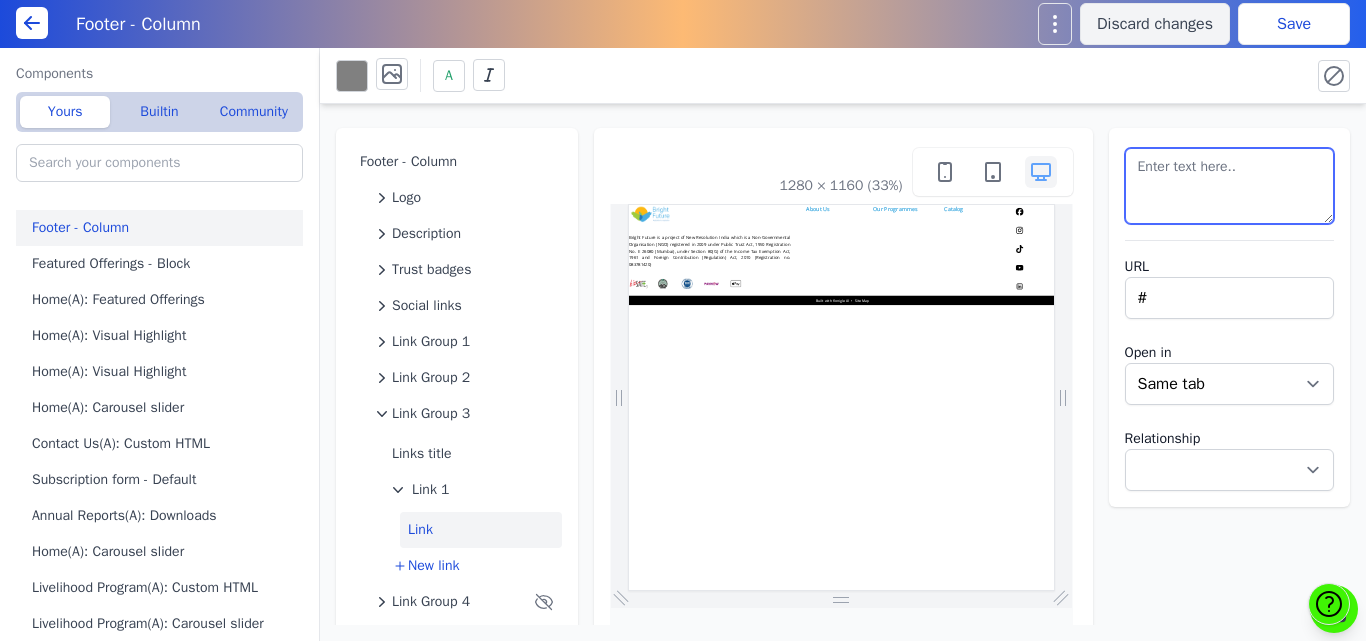 drag, startPoint x: 1198, startPoint y: 165, endPoint x: 1061, endPoint y: 171, distance: 137.13132 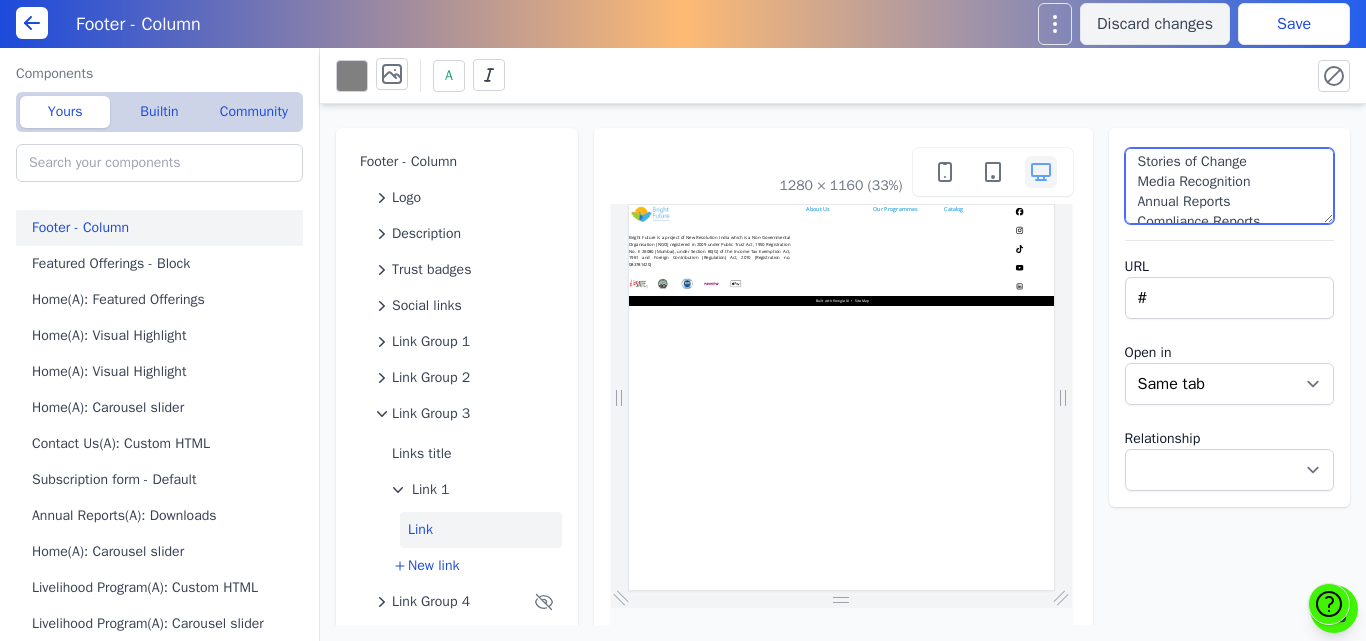 scroll, scrollTop: 0, scrollLeft: 0, axis: both 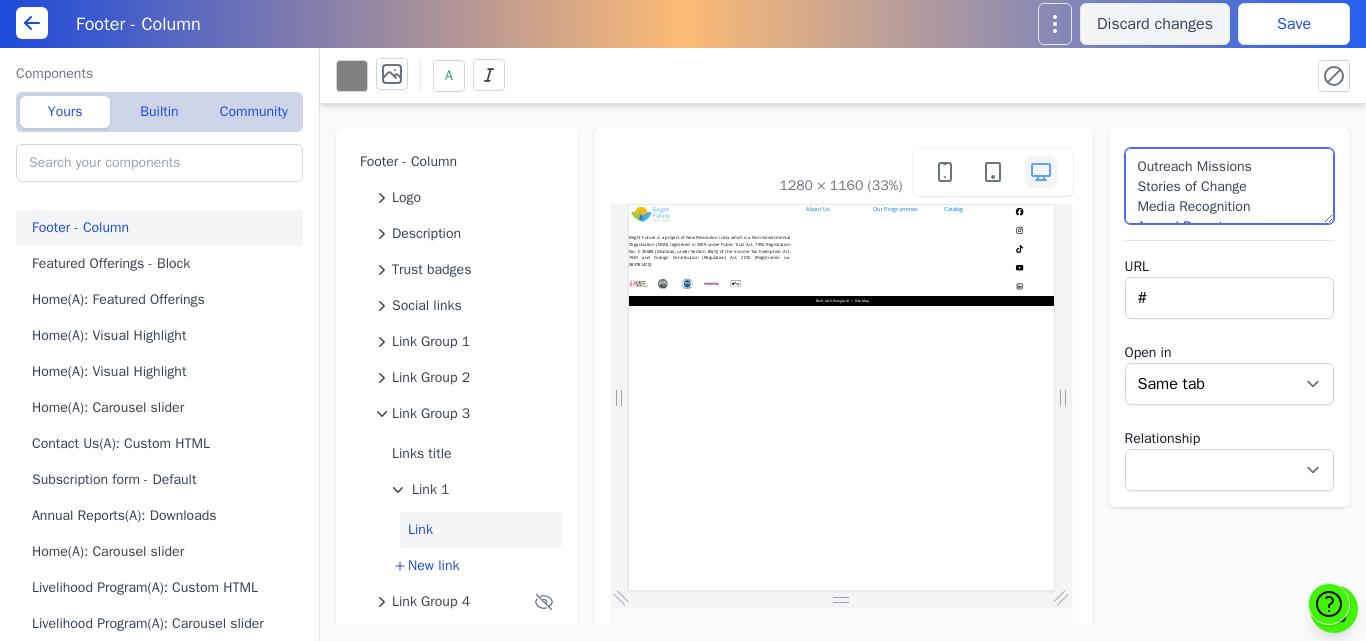drag, startPoint x: 1262, startPoint y: 194, endPoint x: 1116, endPoint y: 186, distance: 146.21901 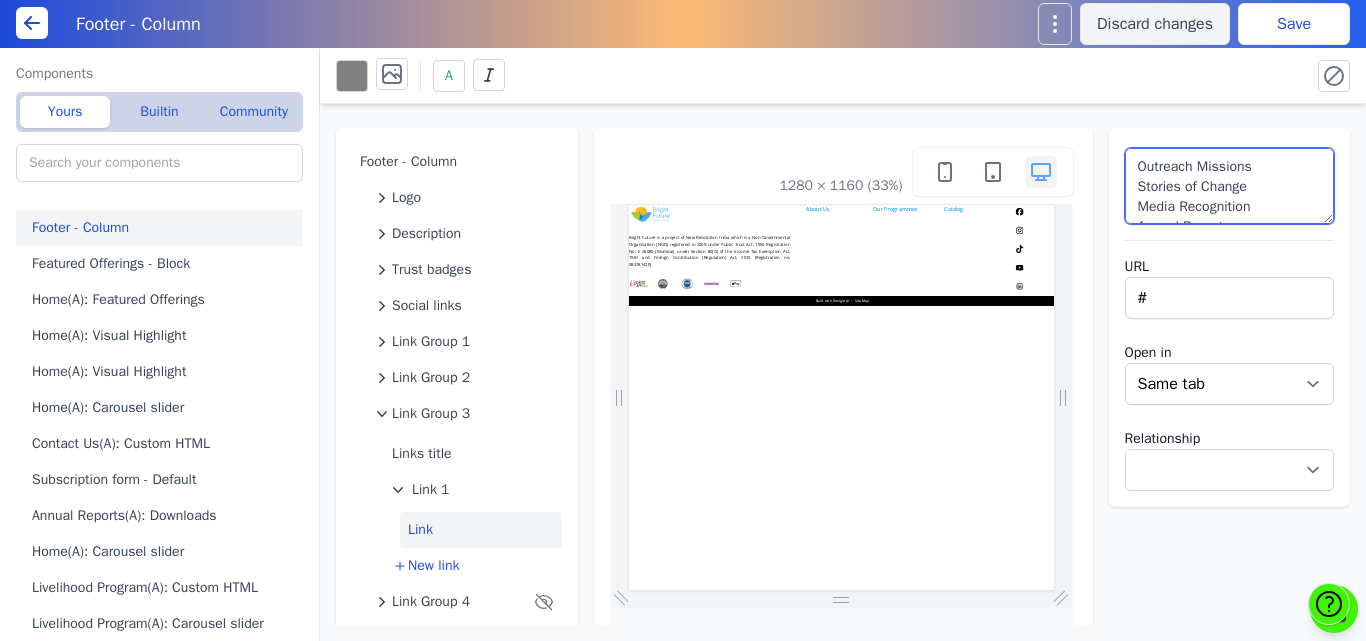 click on "Outreach Missions
Stories of Change
Media Recognition
Annual Reports
Compliance Reports" at bounding box center [1230, 186] 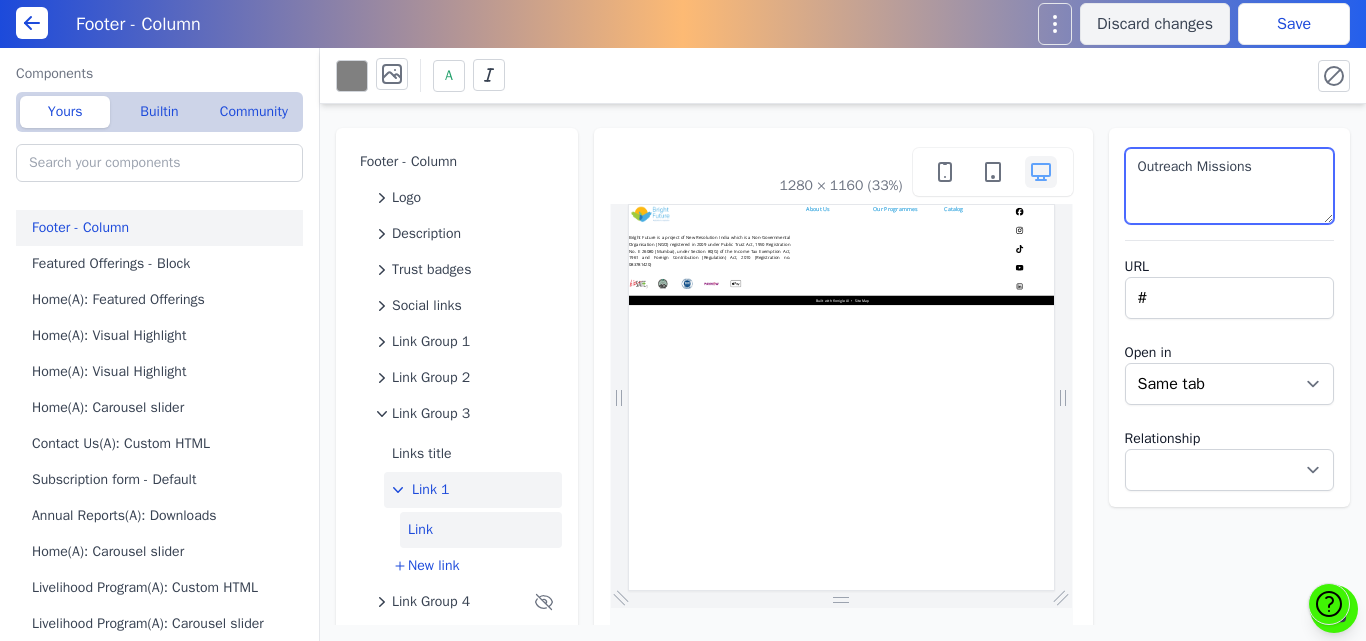 type on "Outreach Missions" 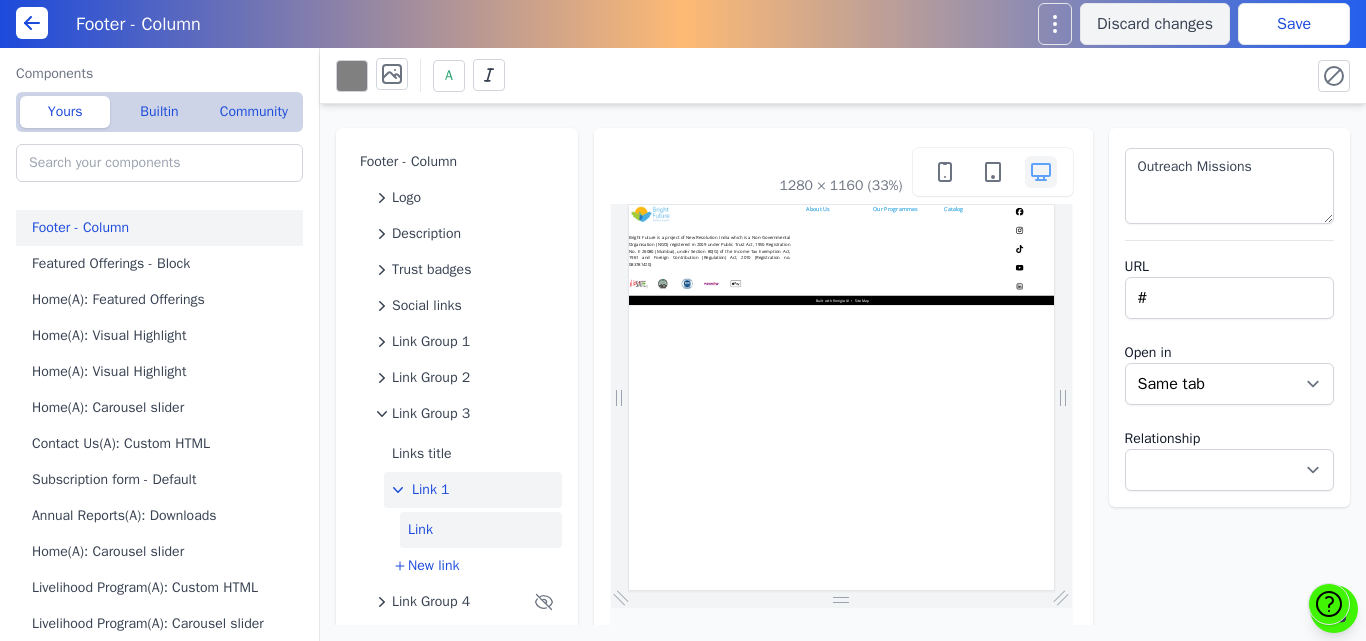 click on "Link 1" at bounding box center (431, 490) 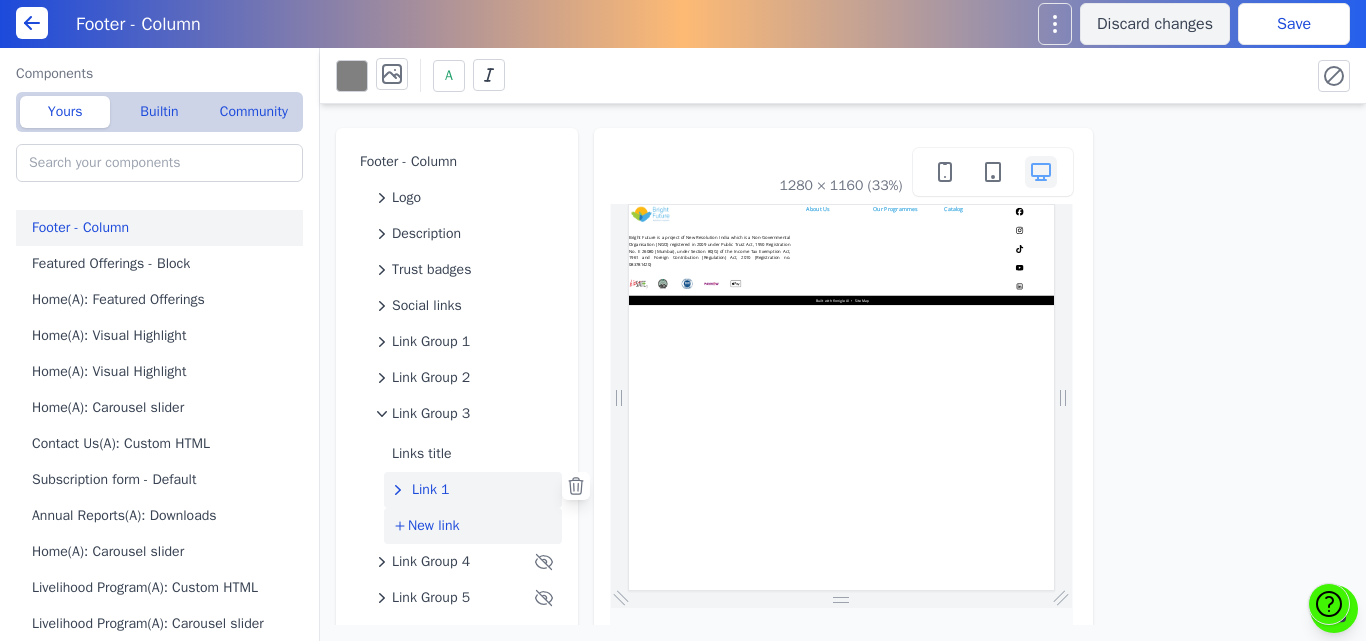 click on "New link" at bounding box center (433, 526) 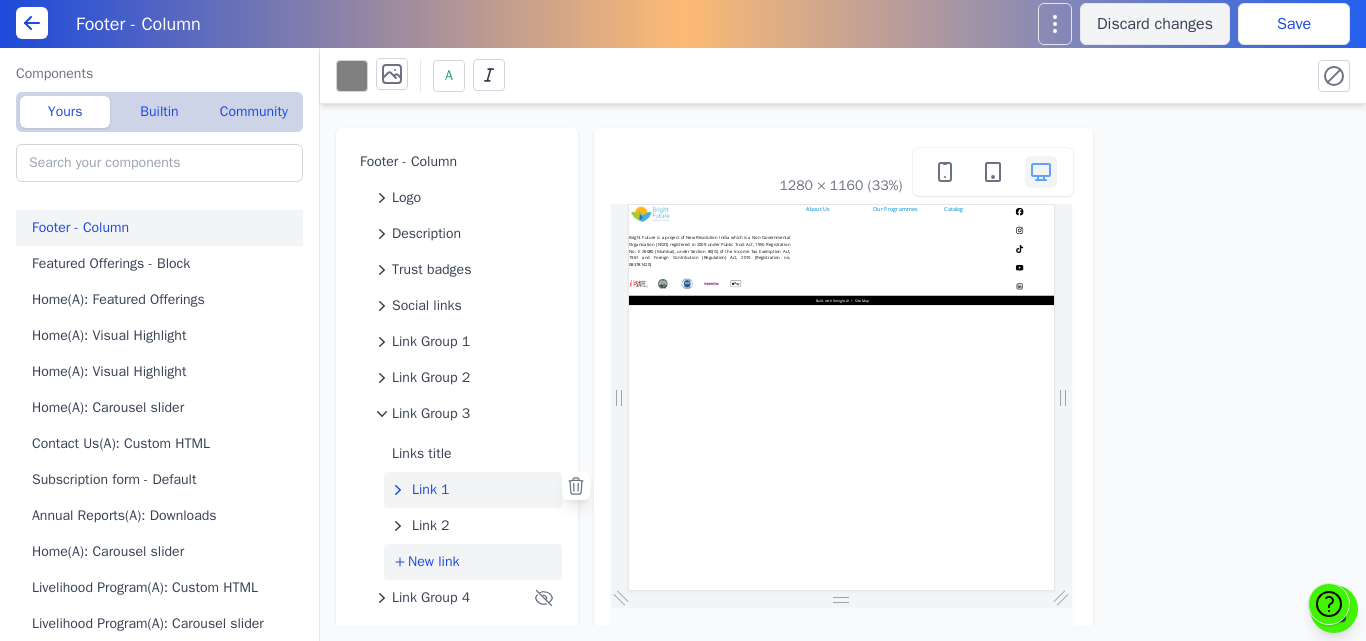 click on "Link 2" at bounding box center [431, 526] 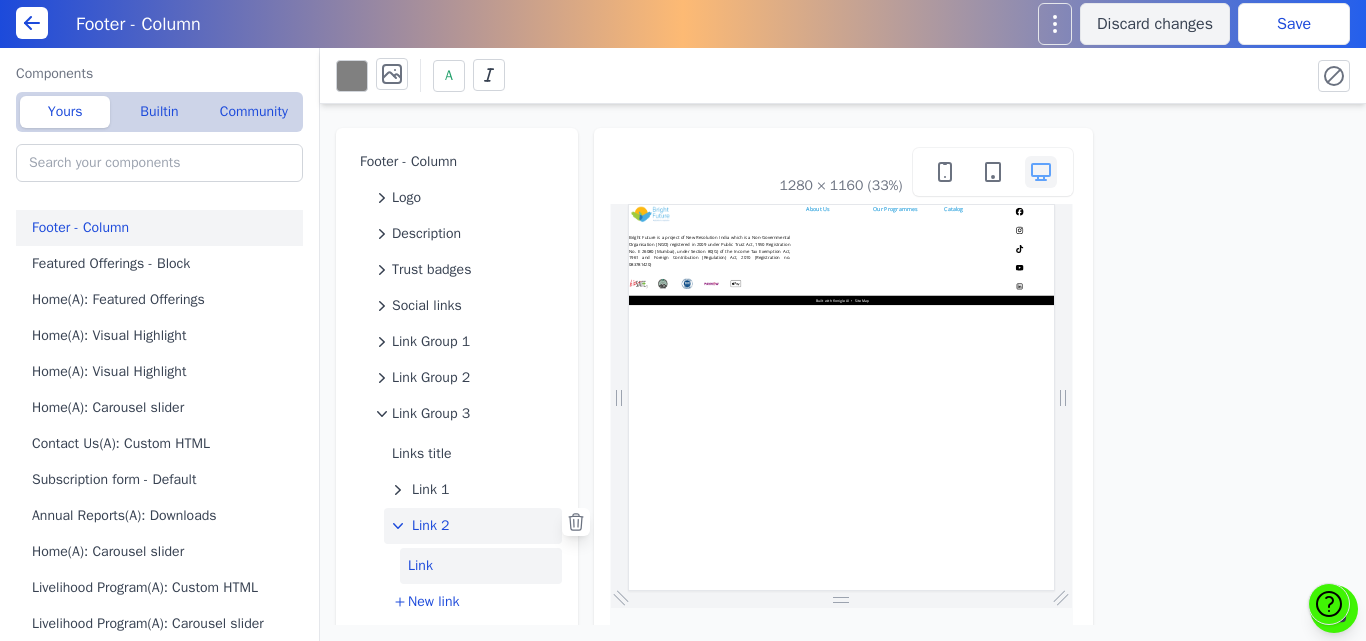 click on "Link" at bounding box center [481, 566] 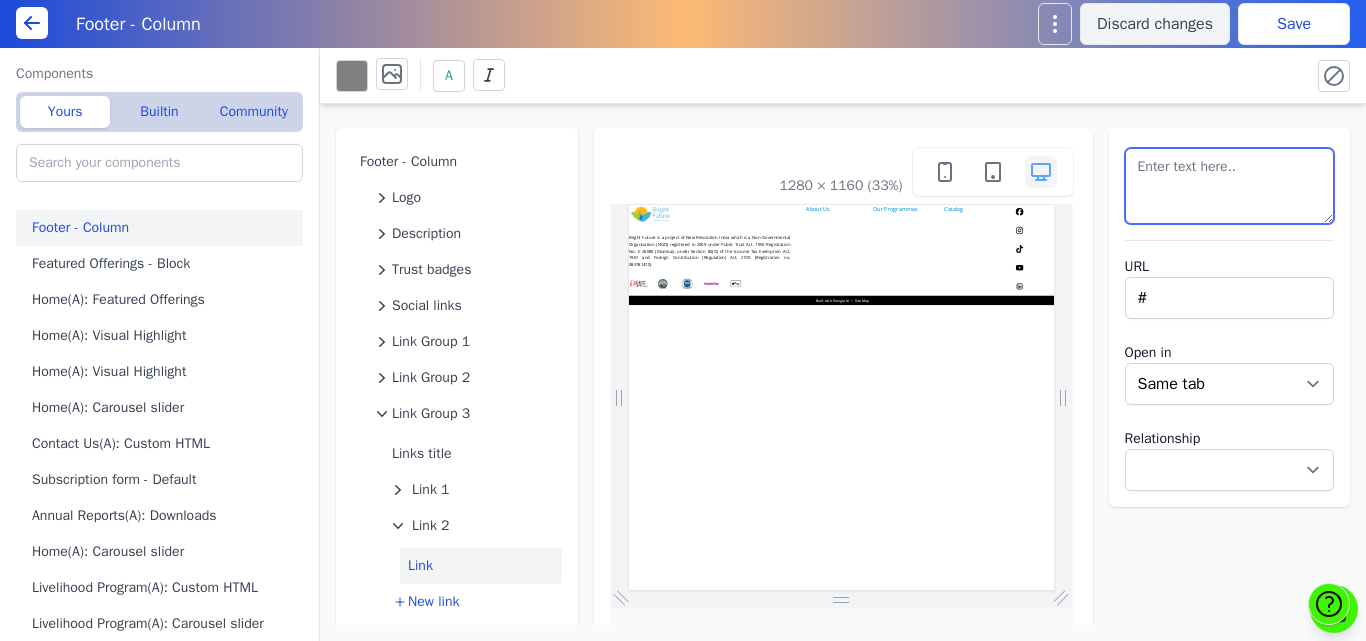 drag, startPoint x: 1207, startPoint y: 180, endPoint x: 1048, endPoint y: 159, distance: 160.3808 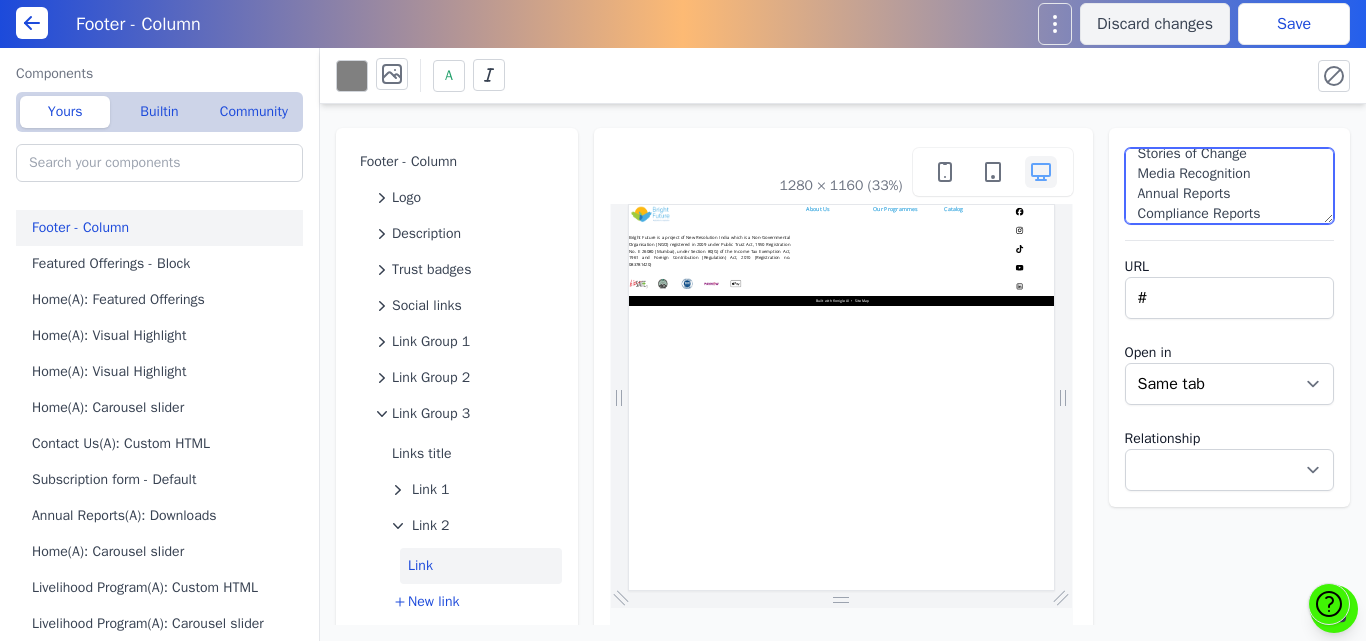 scroll, scrollTop: 0, scrollLeft: 0, axis: both 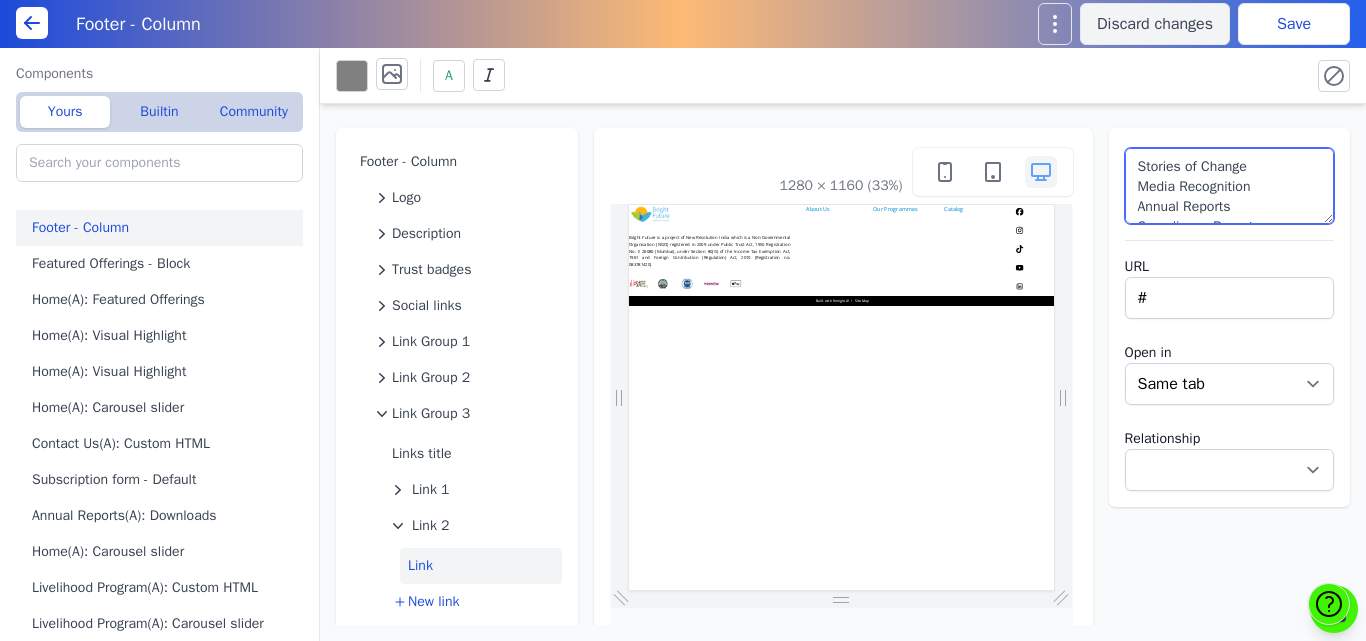 drag, startPoint x: 1253, startPoint y: 215, endPoint x: 1115, endPoint y: 186, distance: 141.01419 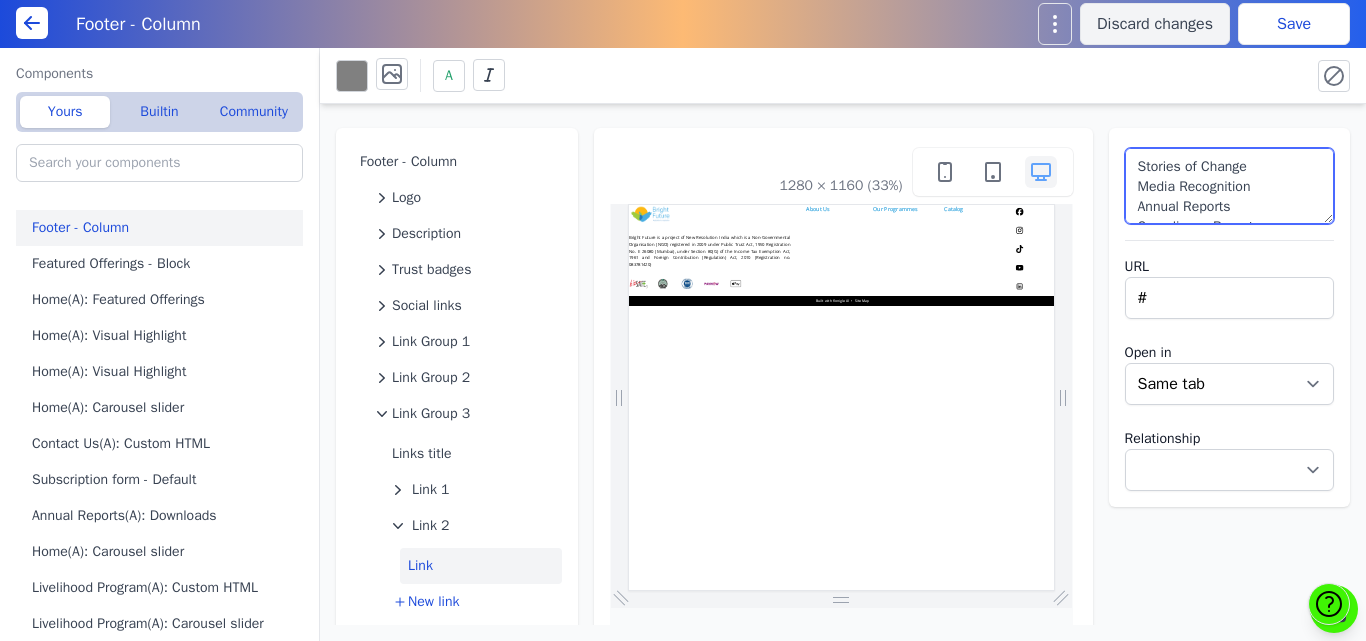 click on "Stories of Change
Media Recognition
Annual Reports
Compliance Reports" at bounding box center [1230, 186] 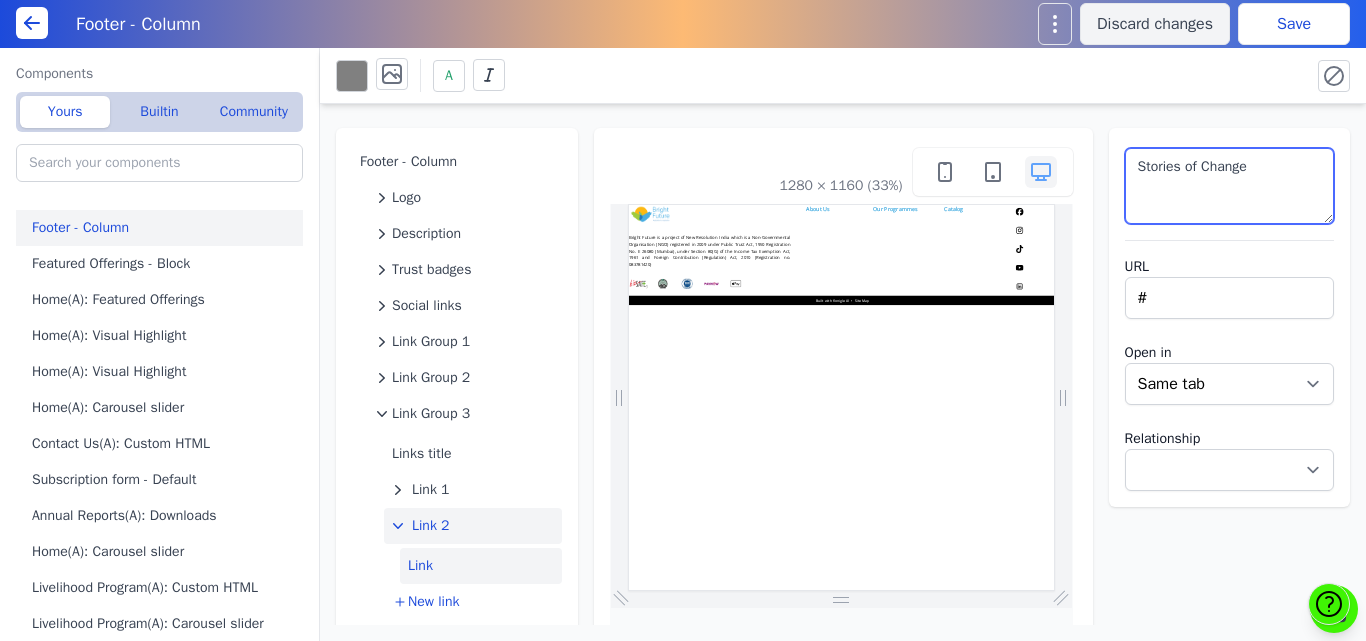 type on "Stories of Change" 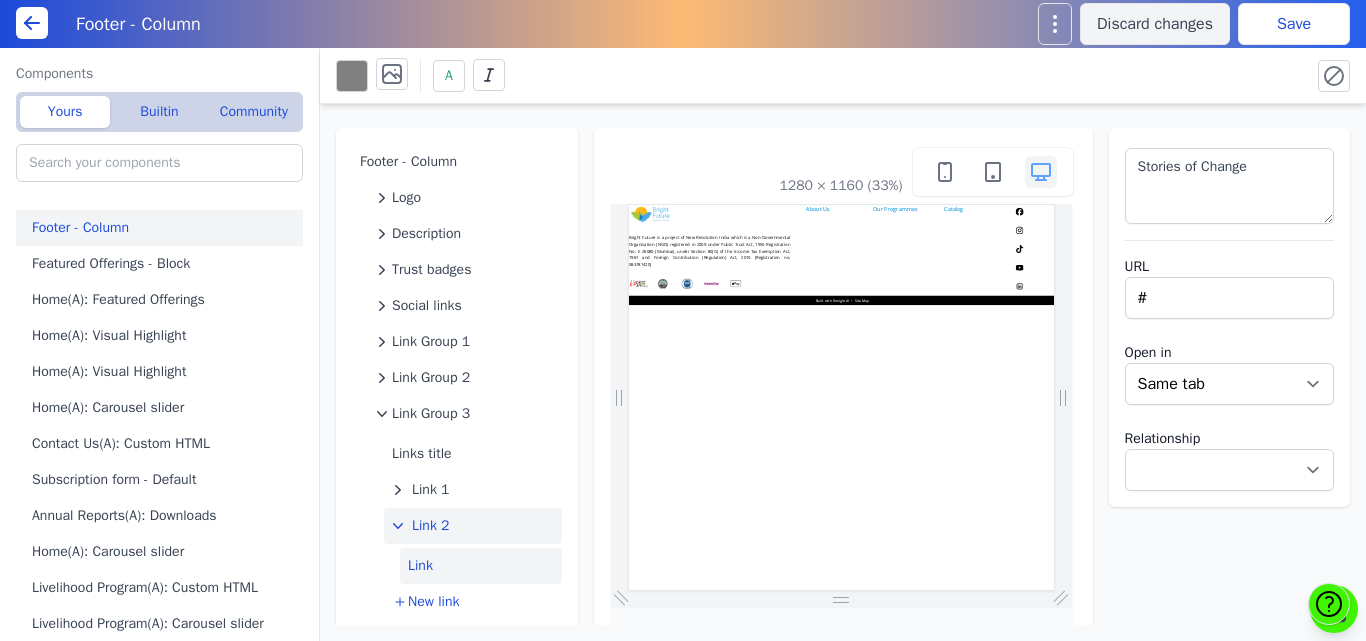 click on "Link 2" at bounding box center [431, 526] 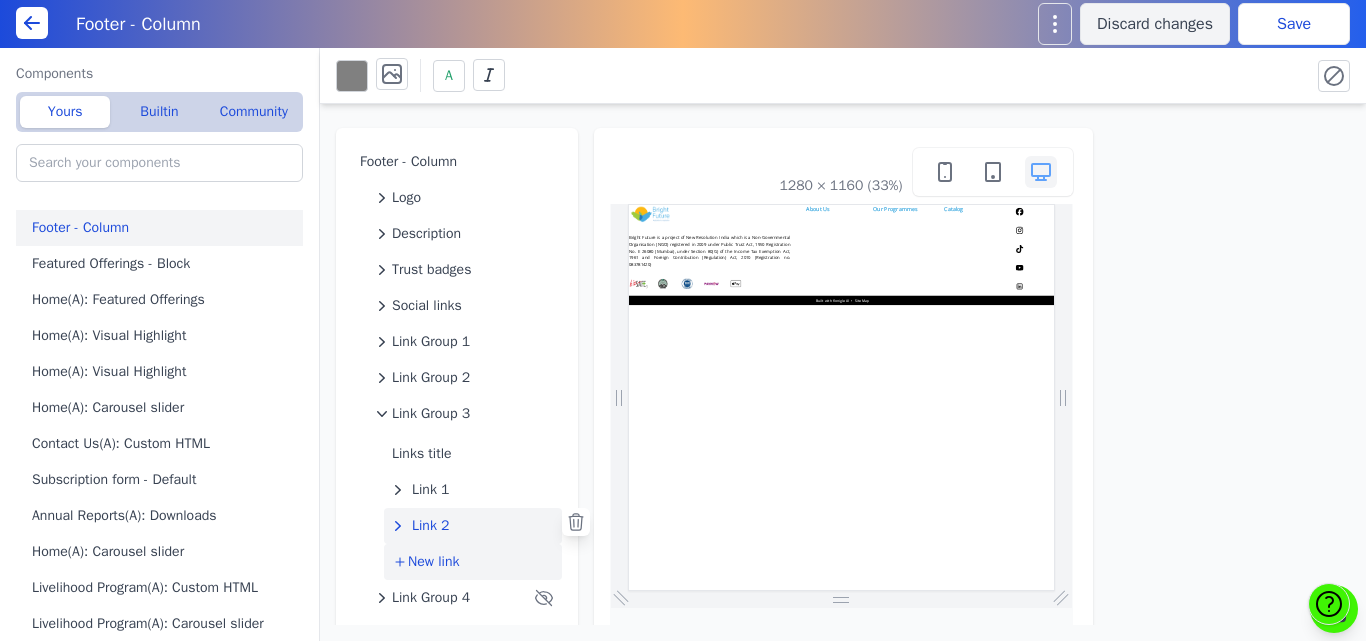 click on "New link" at bounding box center (433, 562) 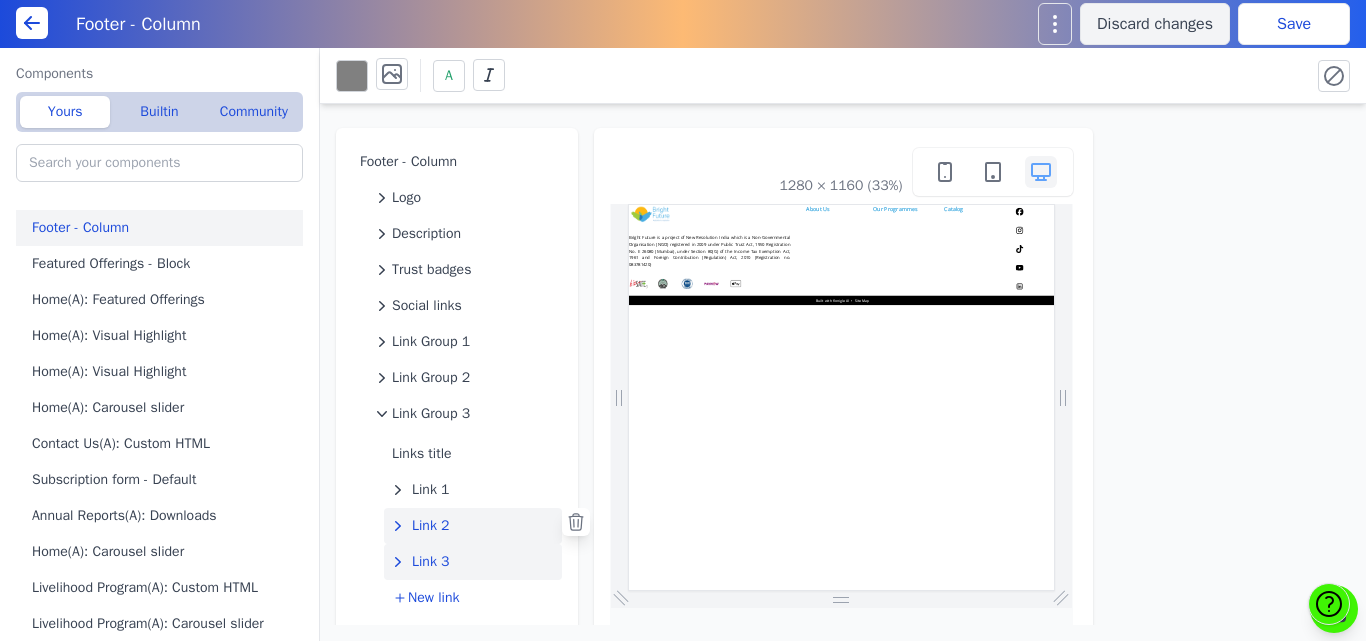 click on "Link 3" at bounding box center [431, 562] 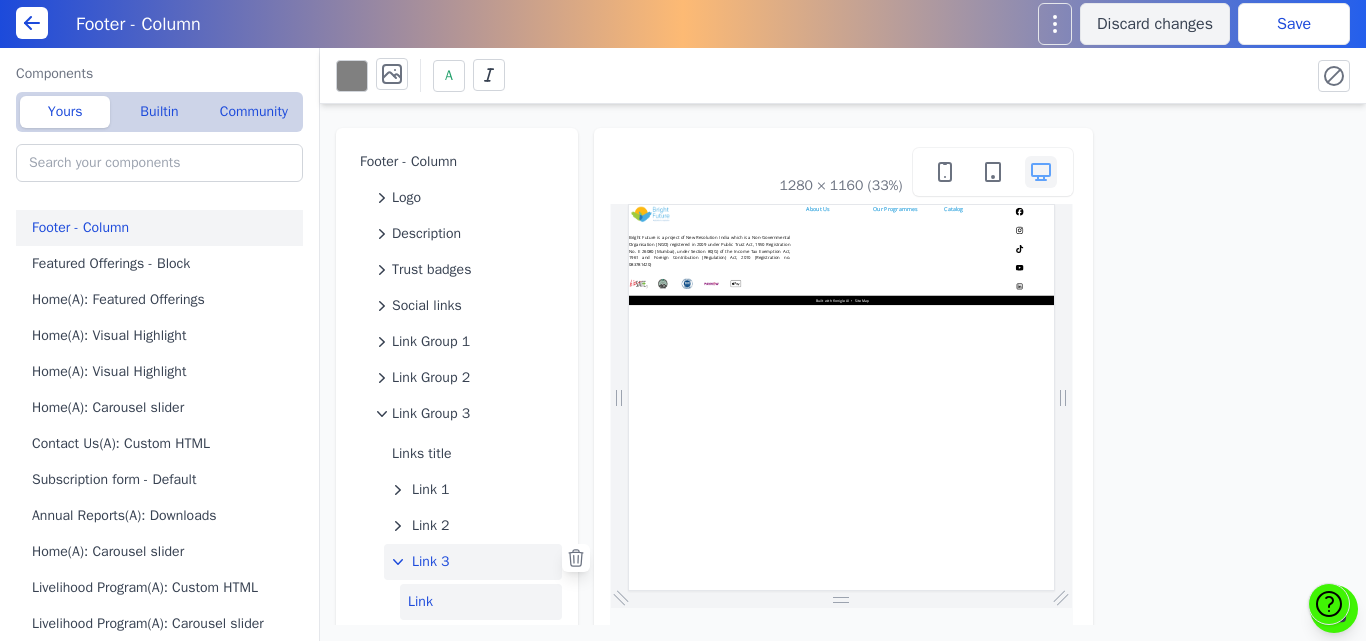 click on "Link" at bounding box center (481, 602) 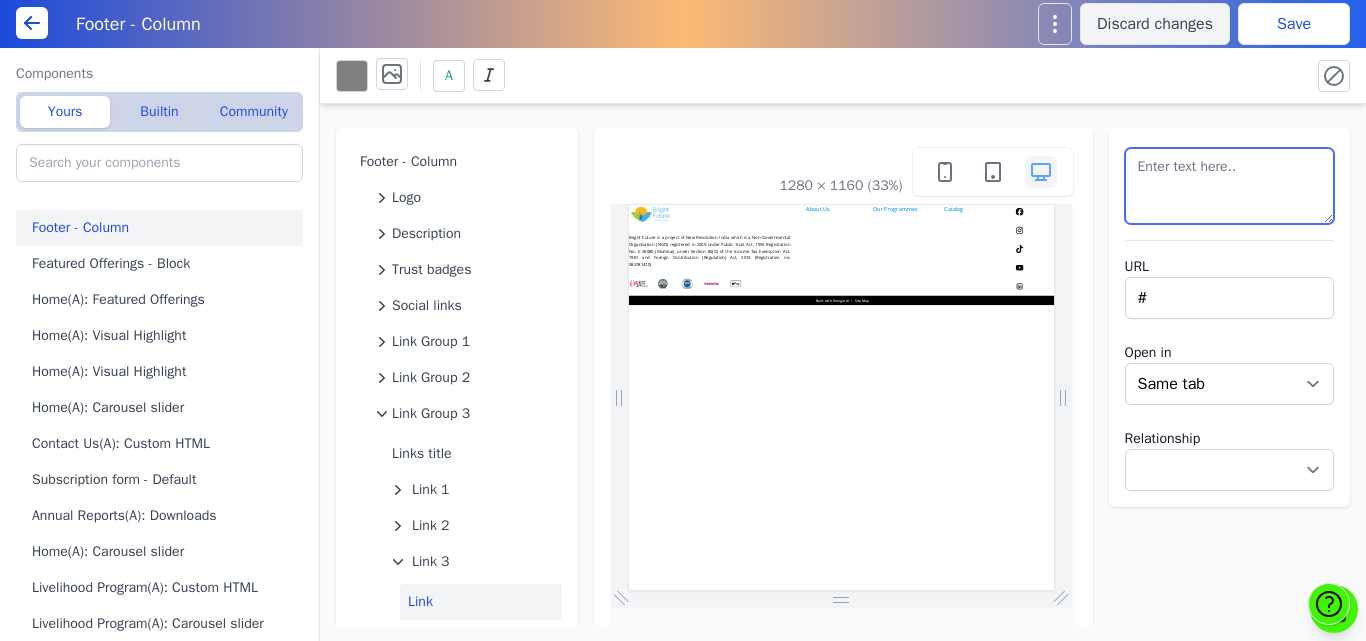 drag, startPoint x: 1177, startPoint y: 176, endPoint x: 1099, endPoint y: 157, distance: 80.280754 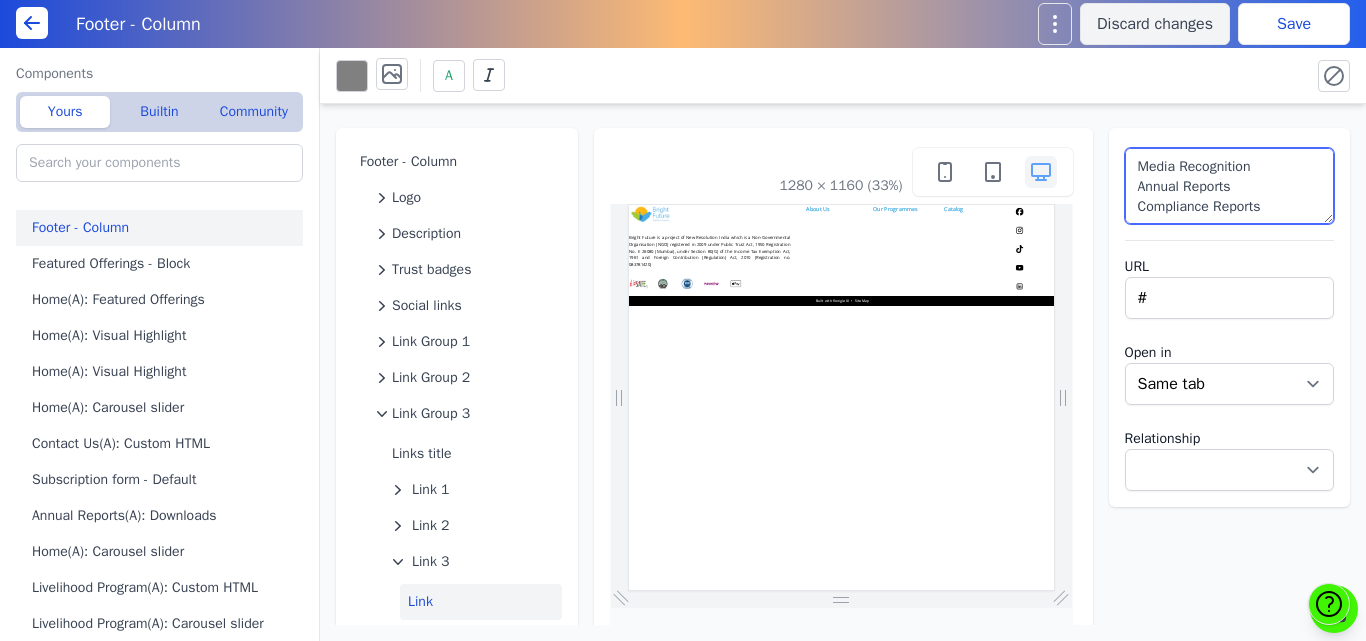 drag, startPoint x: 1269, startPoint y: 206, endPoint x: 1096, endPoint y: 178, distance: 175.25125 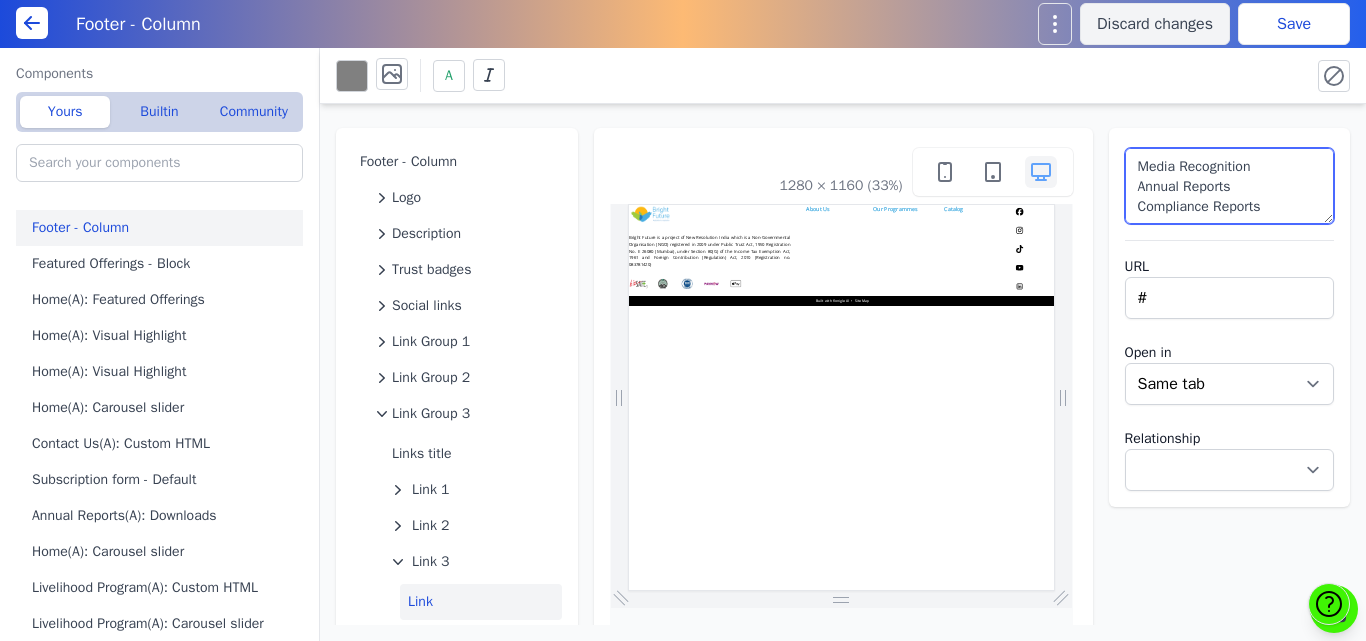 click on "Footer - Column Logo Description Trust badges Social links Link Group 1 Link Group 2 Link Group 3 Links title Link 1 Link 2 Link 3 Link  New link Link Group 4 Link Group 5 Footer call to action 1280 × 1160 (33%)  Media Recognition
Annual Reports
Compliance Reports URL # Open in  New tab Same tab Relationship  Noopener Noreferrer Nofollow" at bounding box center (843, 364) 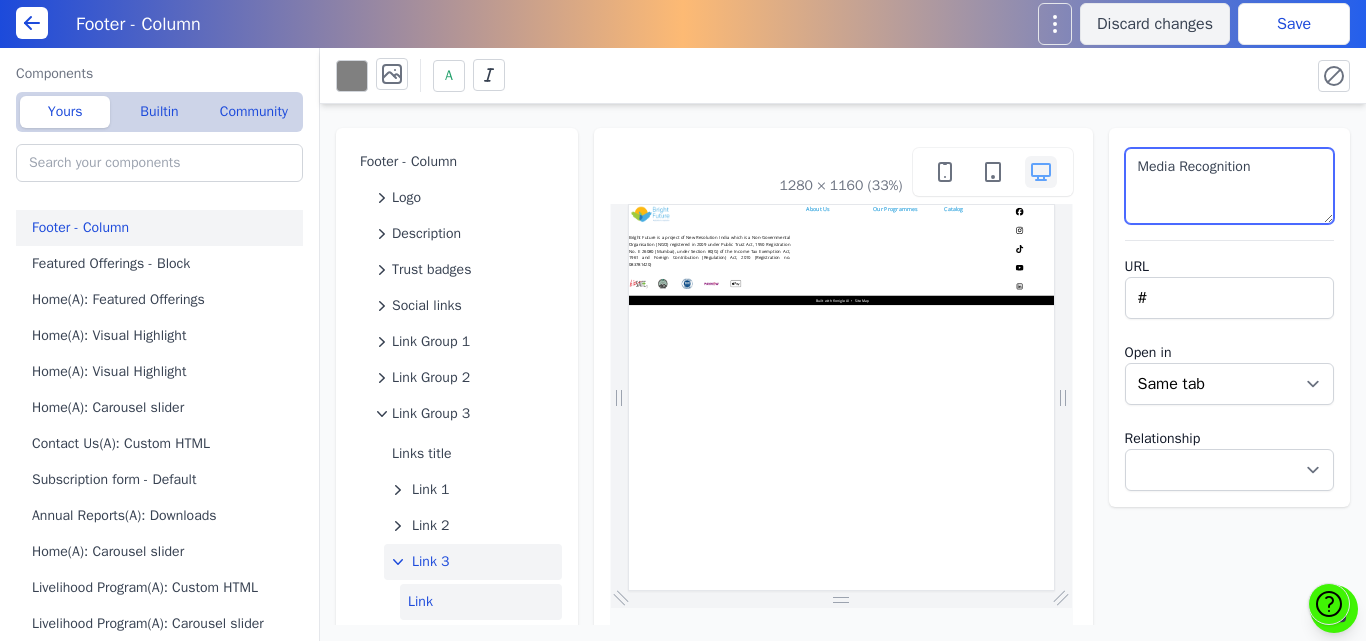type on "Media Recognition" 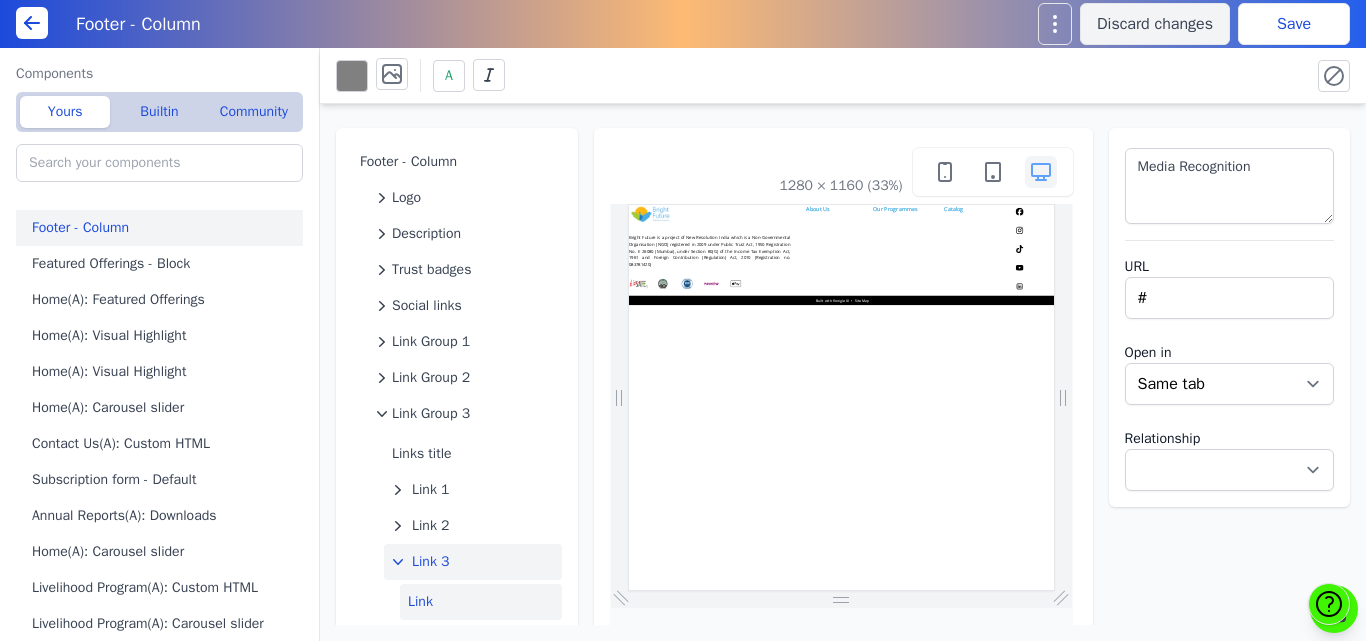 click on "Link 3" at bounding box center (431, 562) 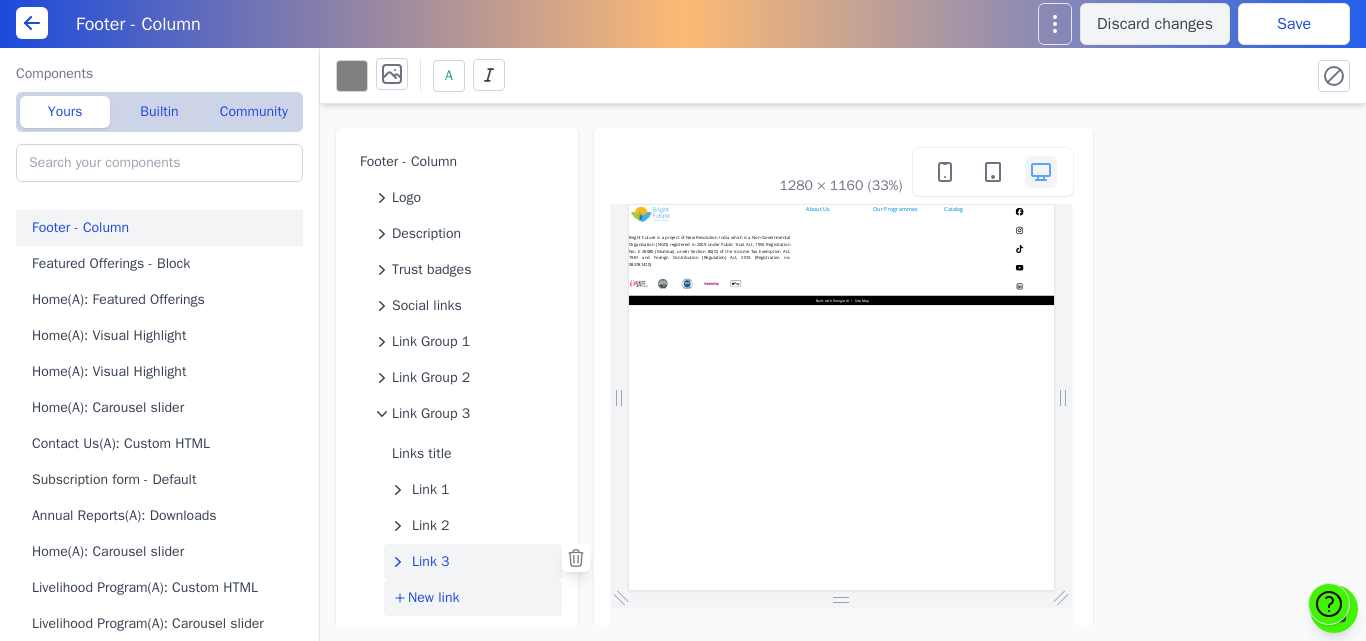 click on "New link" at bounding box center [433, 598] 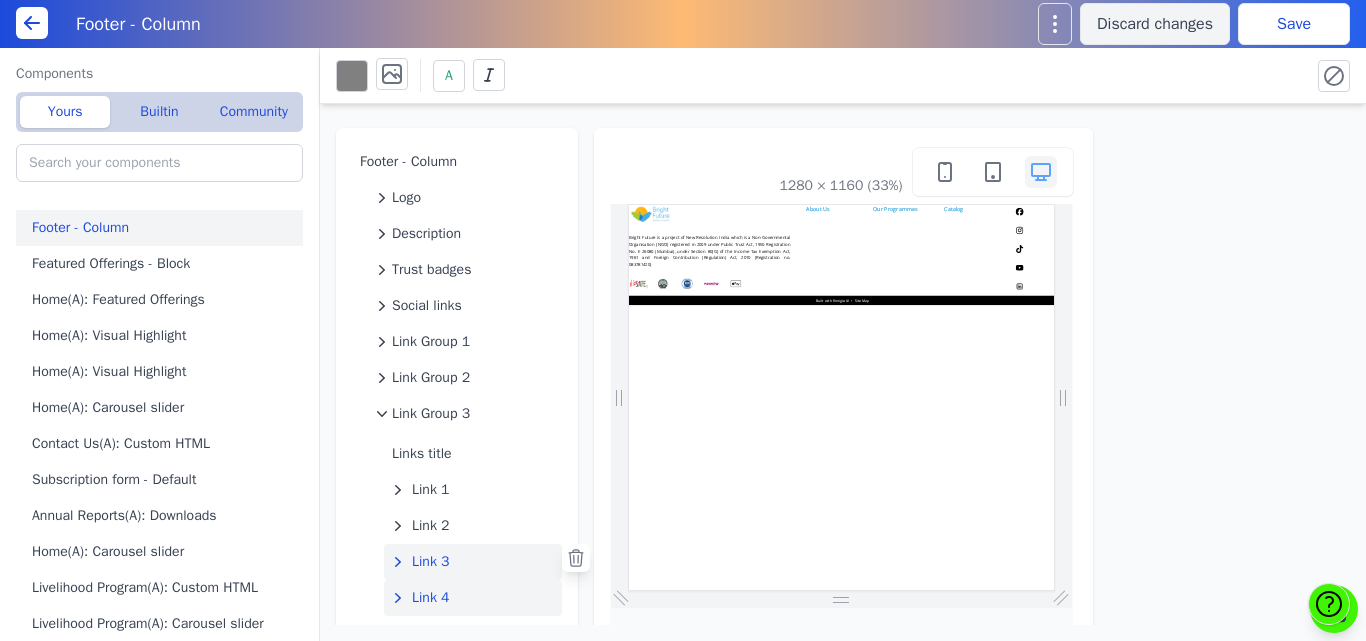 click on "Link 4" at bounding box center [431, 598] 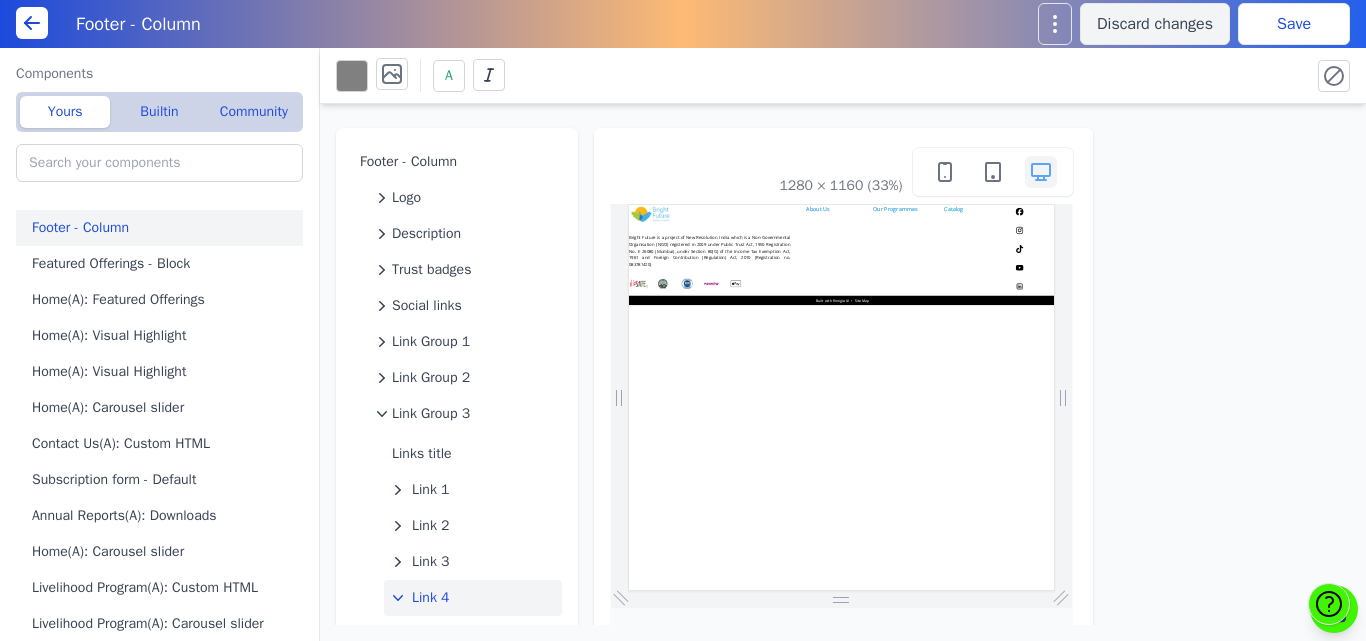 scroll, scrollTop: 110, scrollLeft: 0, axis: vertical 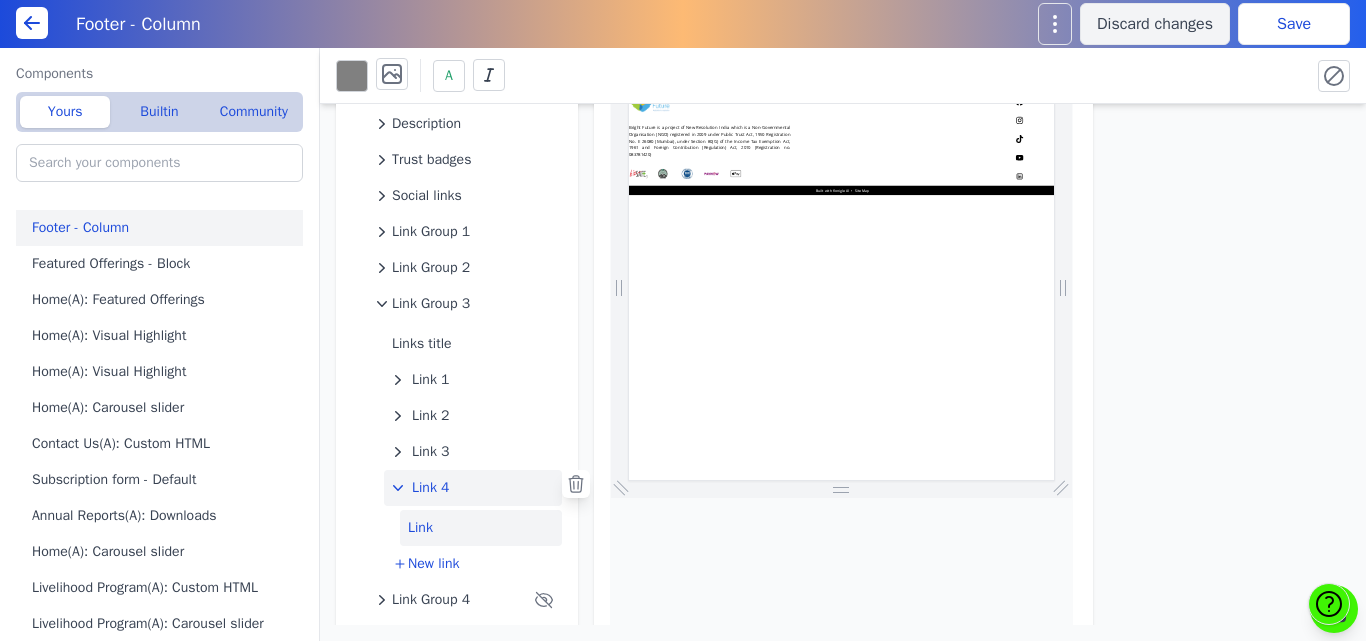click on "Link" at bounding box center (481, 528) 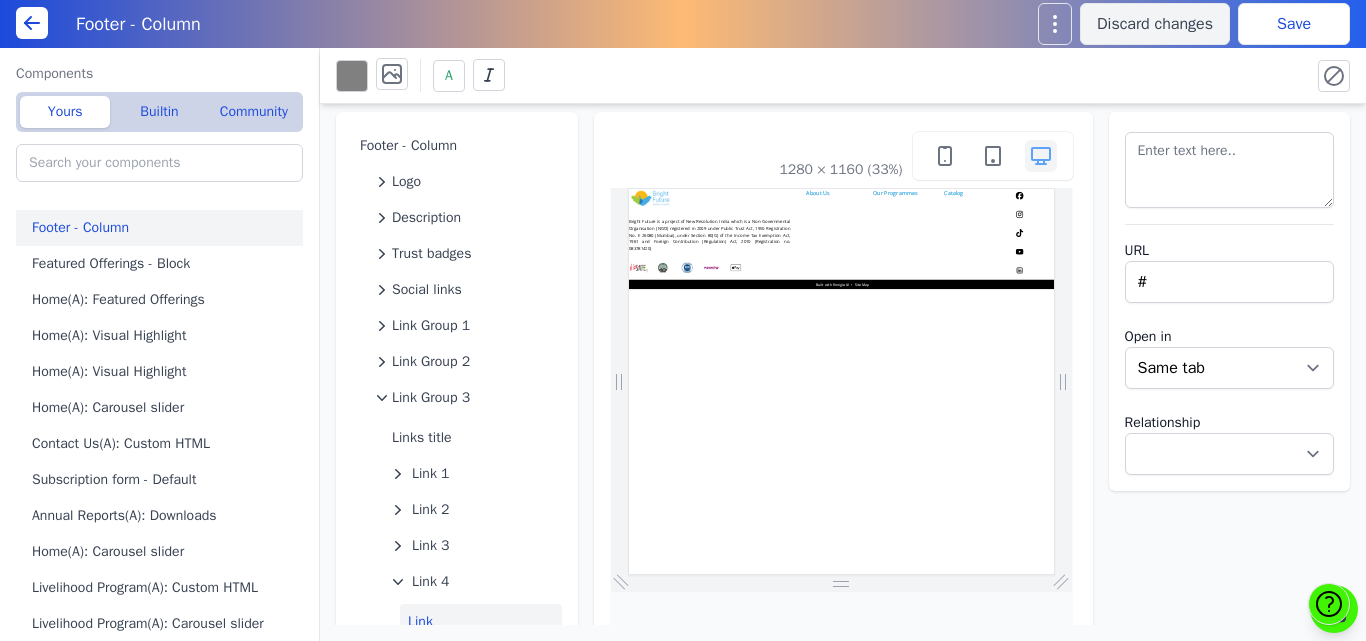 scroll, scrollTop: 15, scrollLeft: 0, axis: vertical 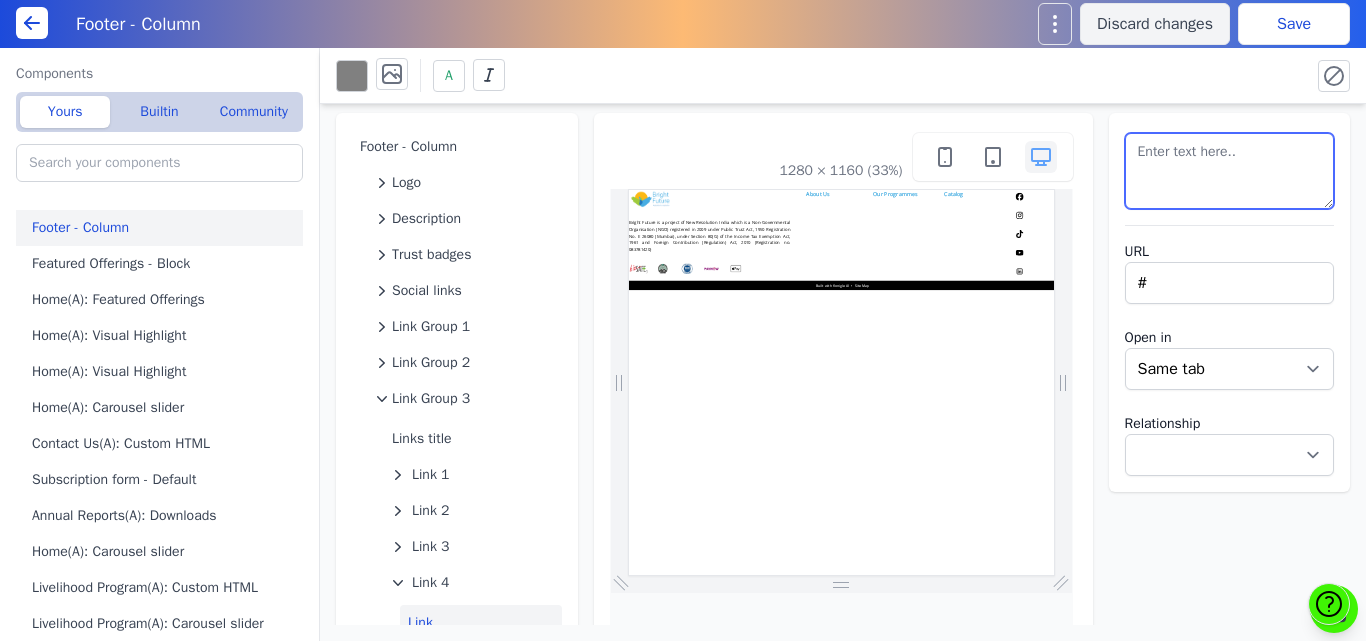 drag, startPoint x: 1210, startPoint y: 167, endPoint x: 999, endPoint y: 124, distance: 215.33694 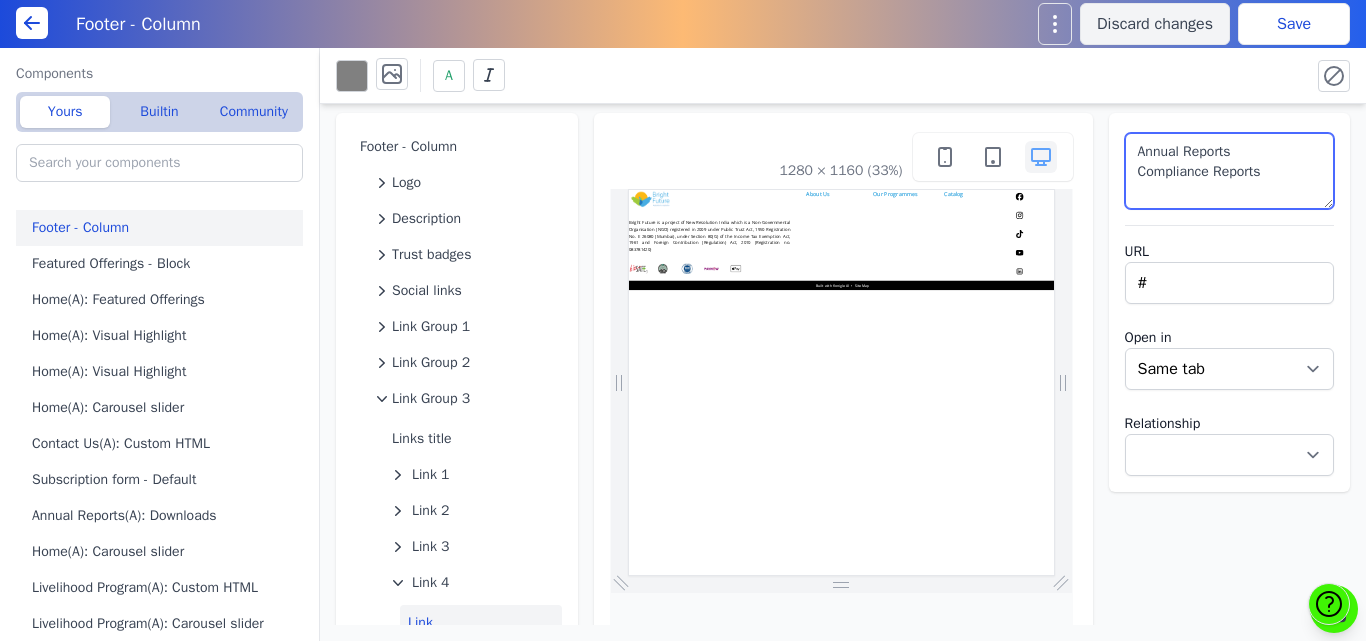 click on "Annual Reports
Compliance Reports" at bounding box center [1230, 171] 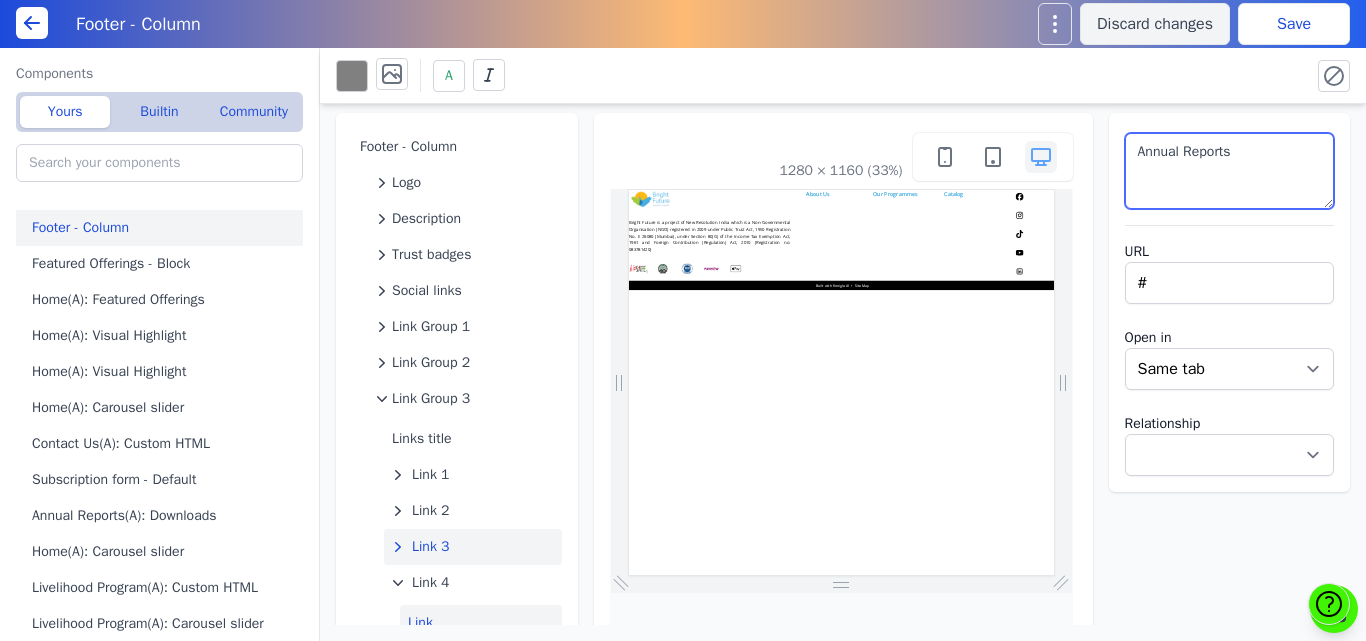 type on "Annual Reports" 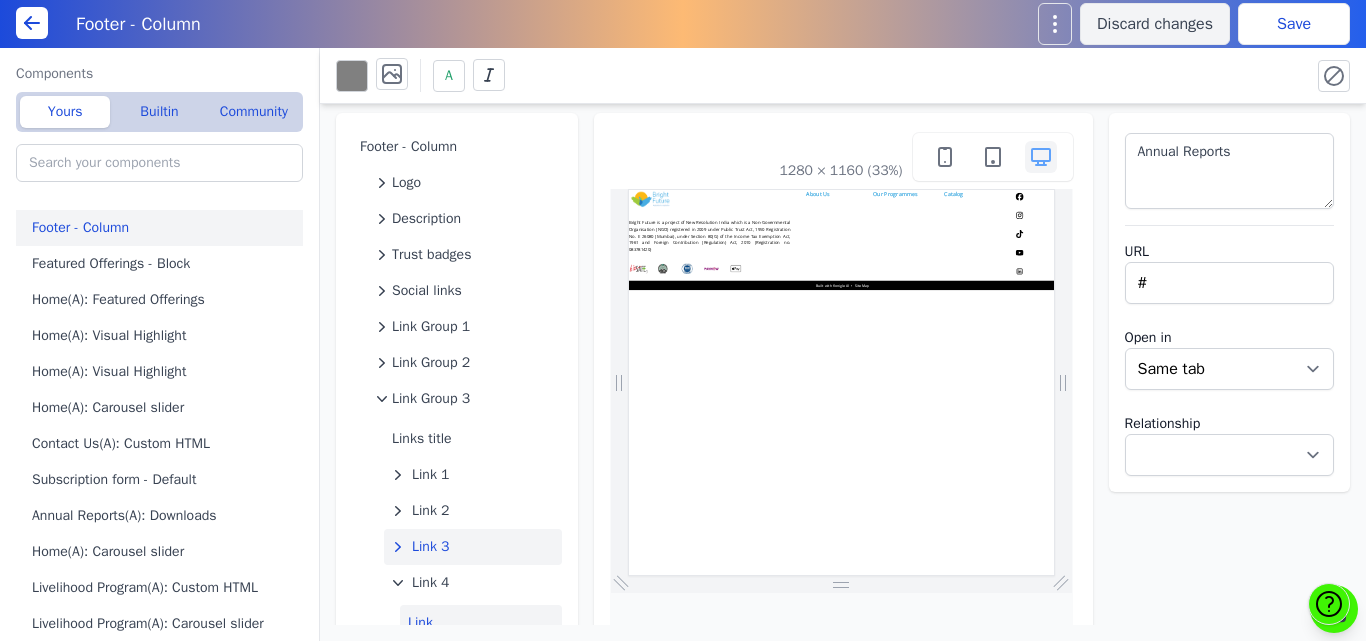 click on "Link 3" 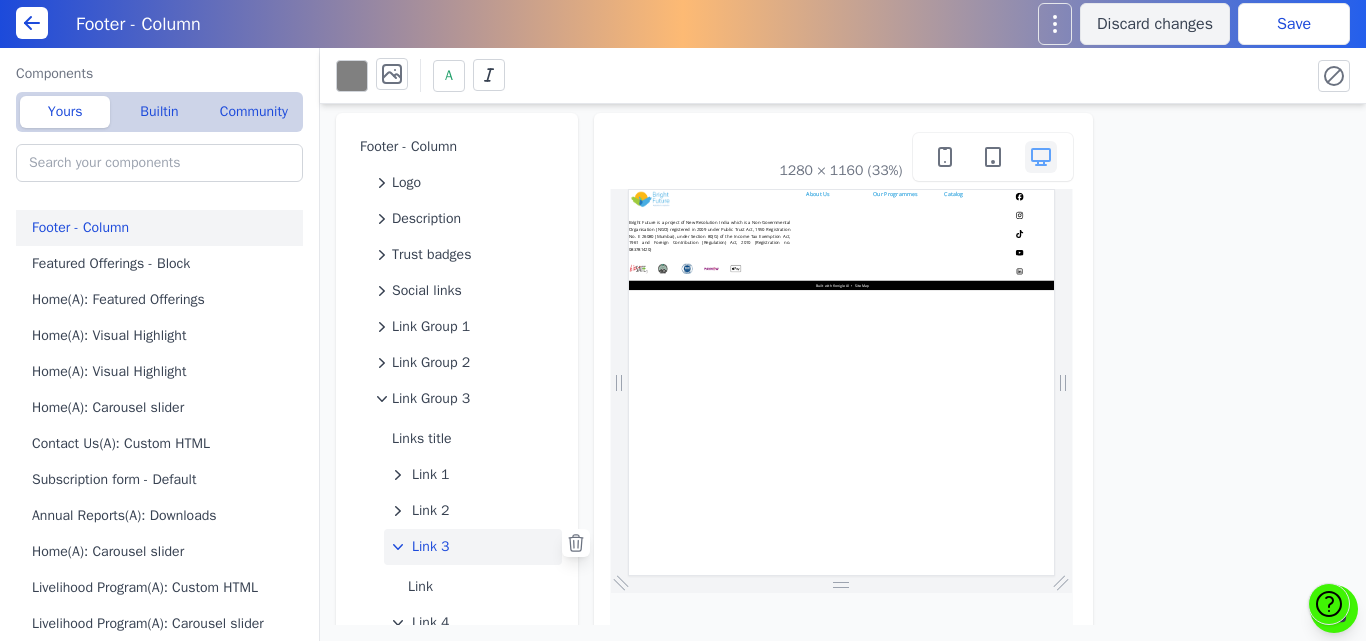 click on "Link 3" 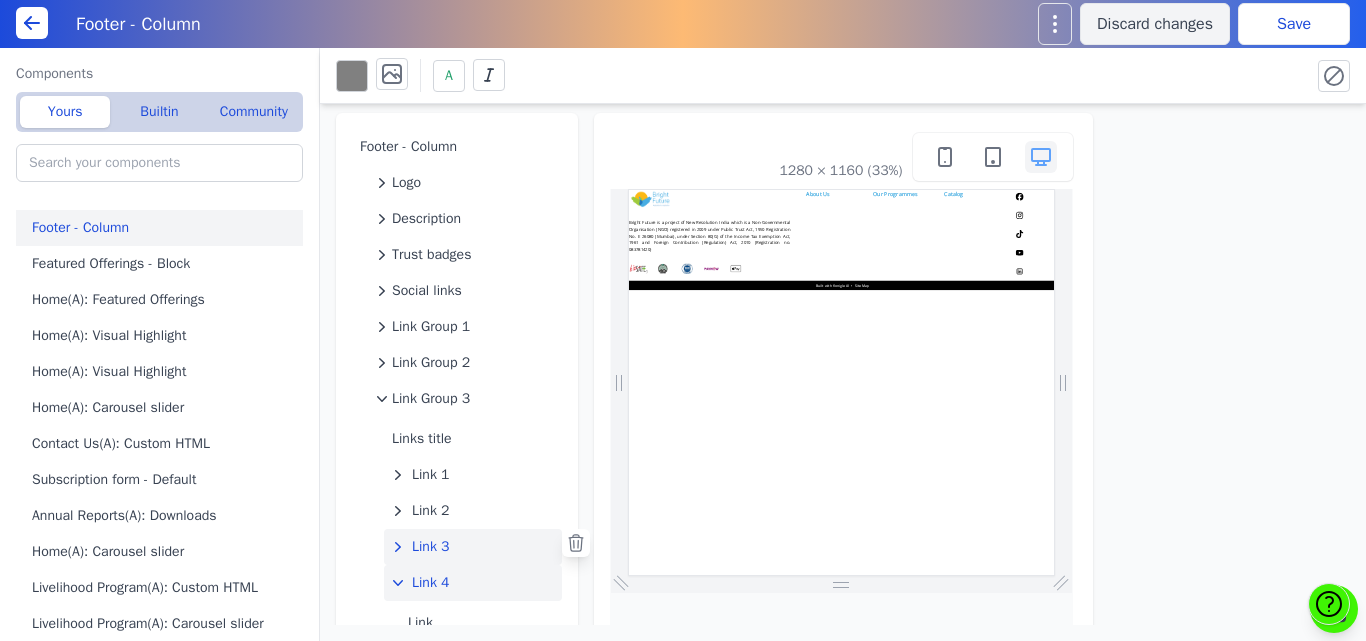 click on "Link 4" at bounding box center [431, 583] 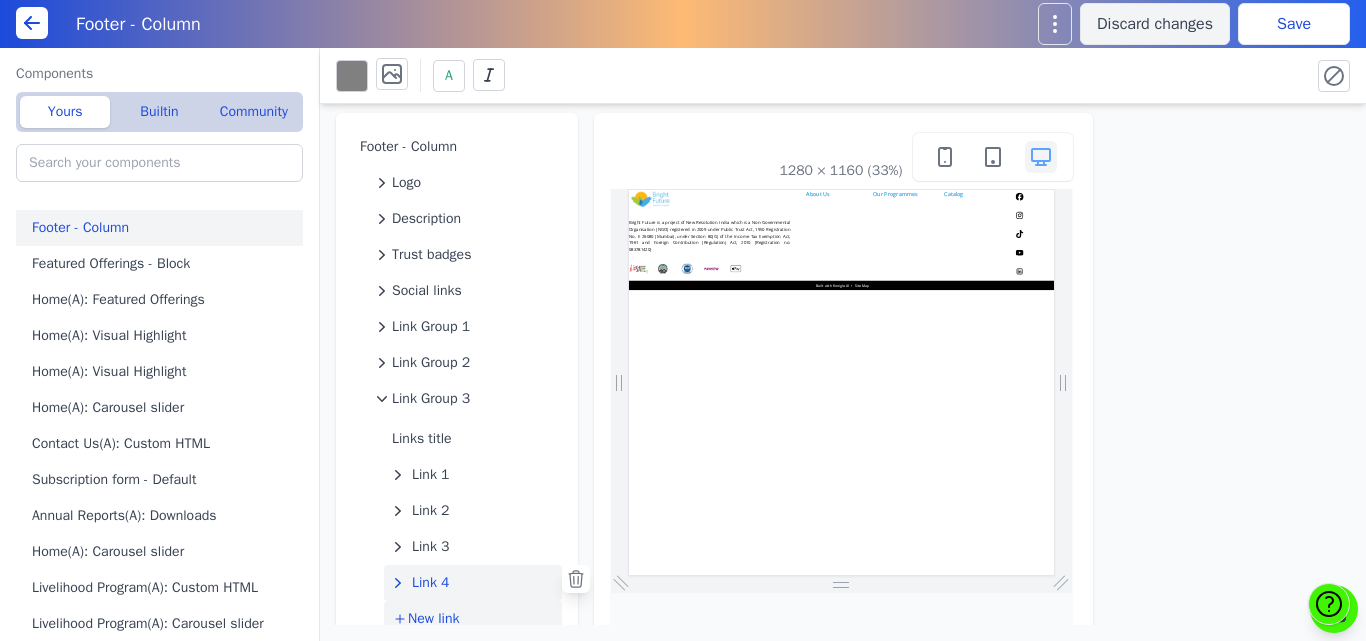 click on "New link" at bounding box center (433, 619) 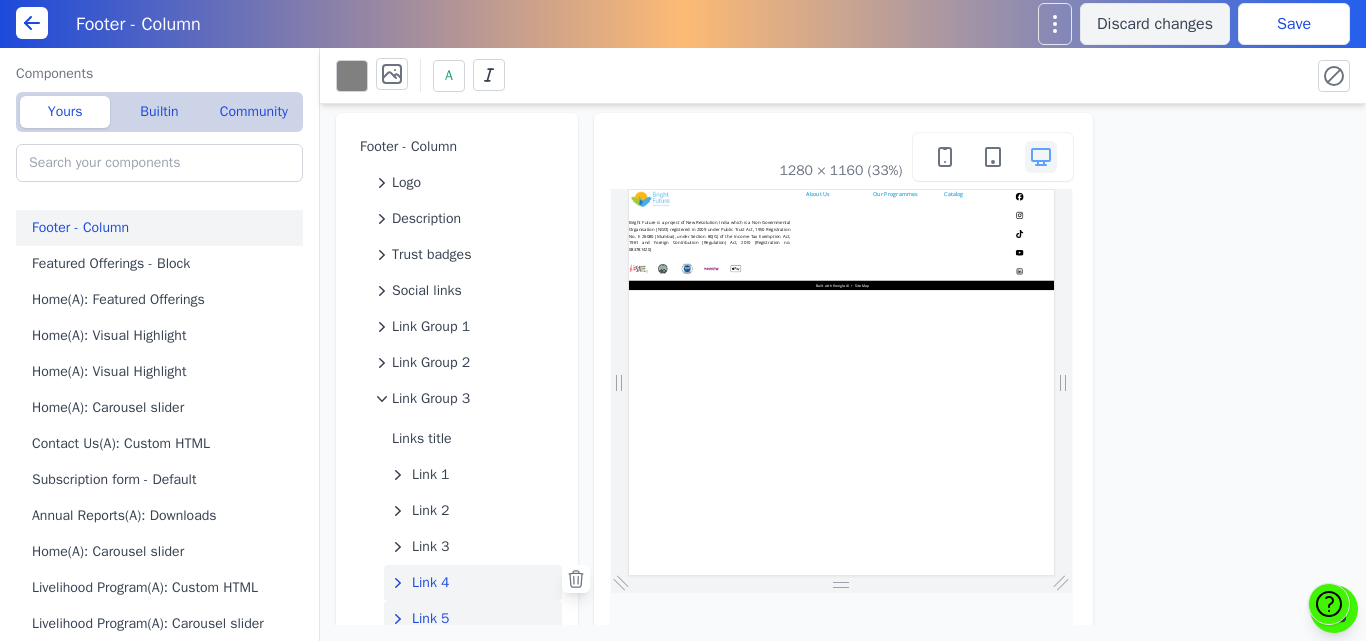click on "Link 5" 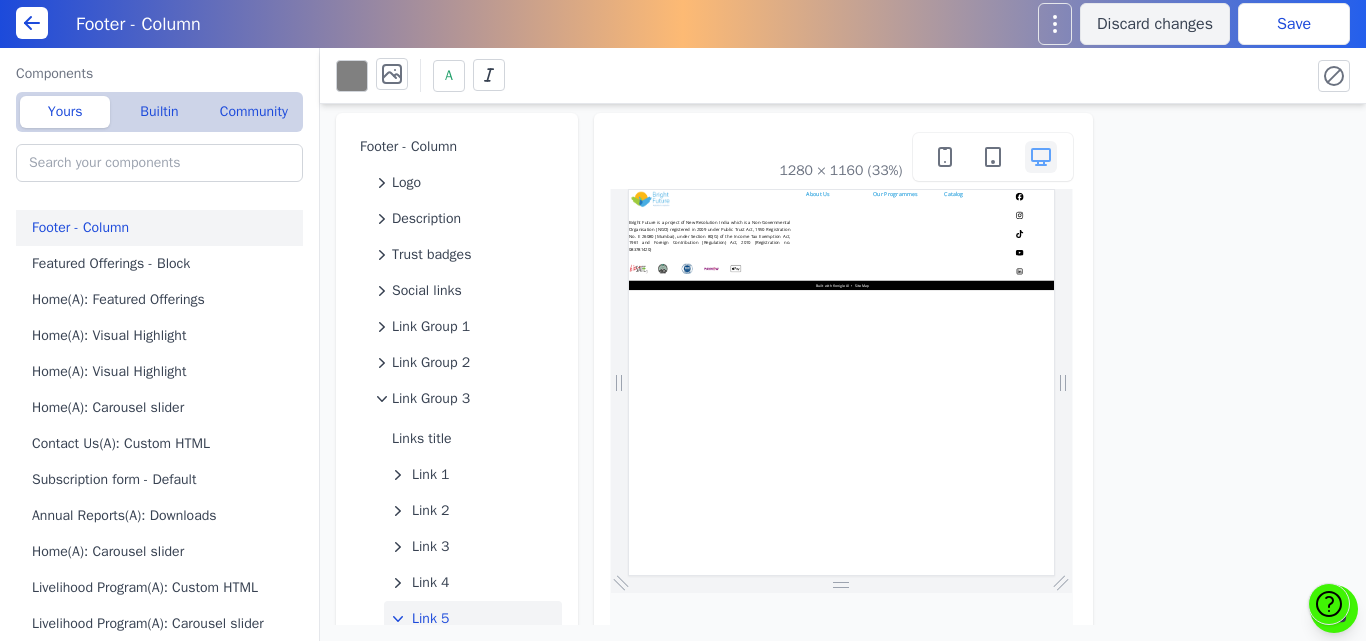 scroll, scrollTop: 93, scrollLeft: 0, axis: vertical 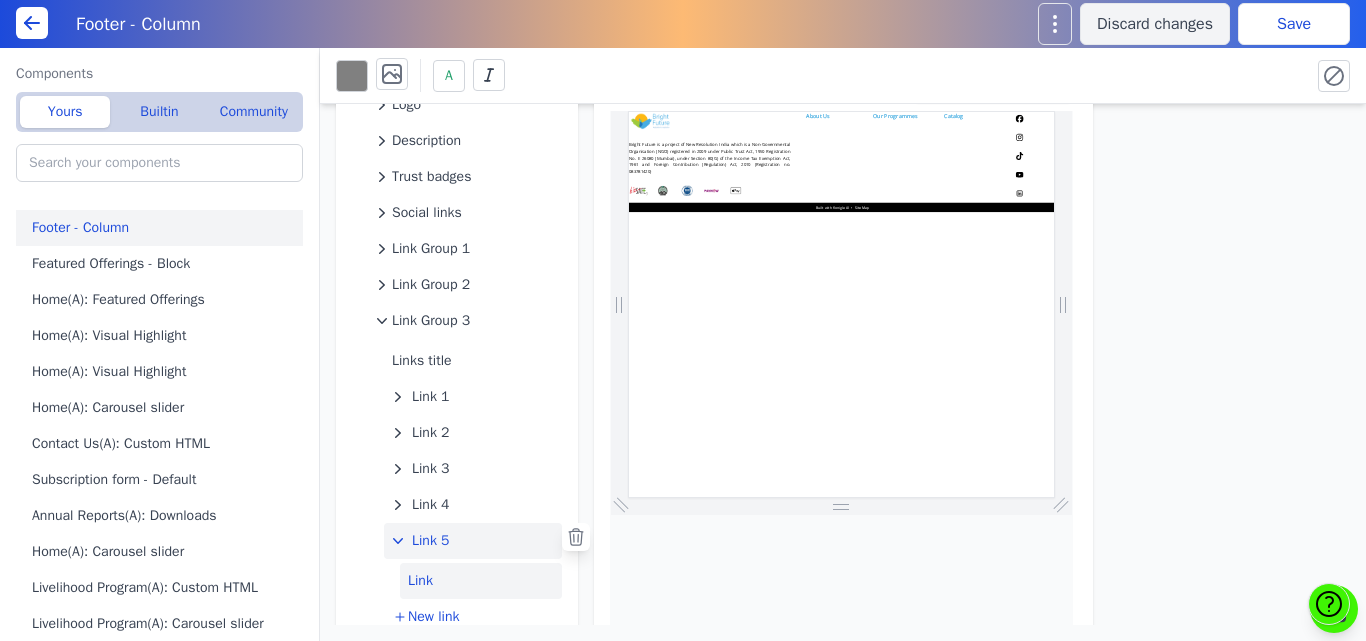 click on "Link" at bounding box center [481, 581] 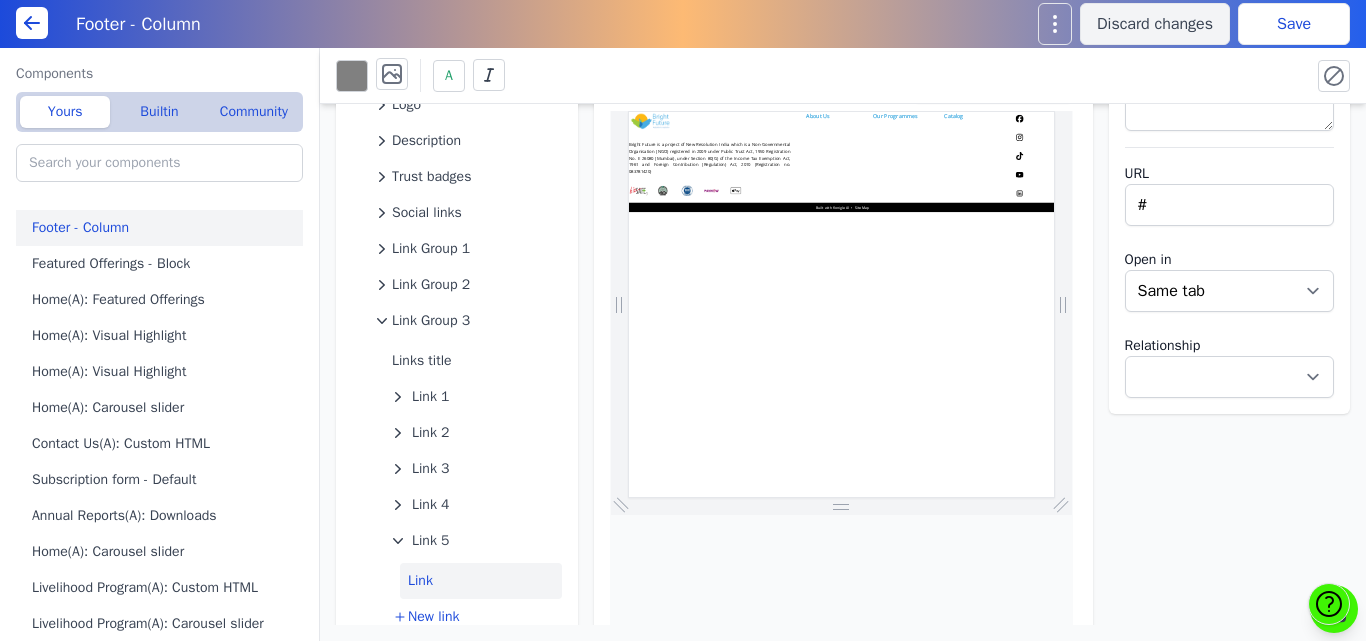 scroll, scrollTop: 0, scrollLeft: 0, axis: both 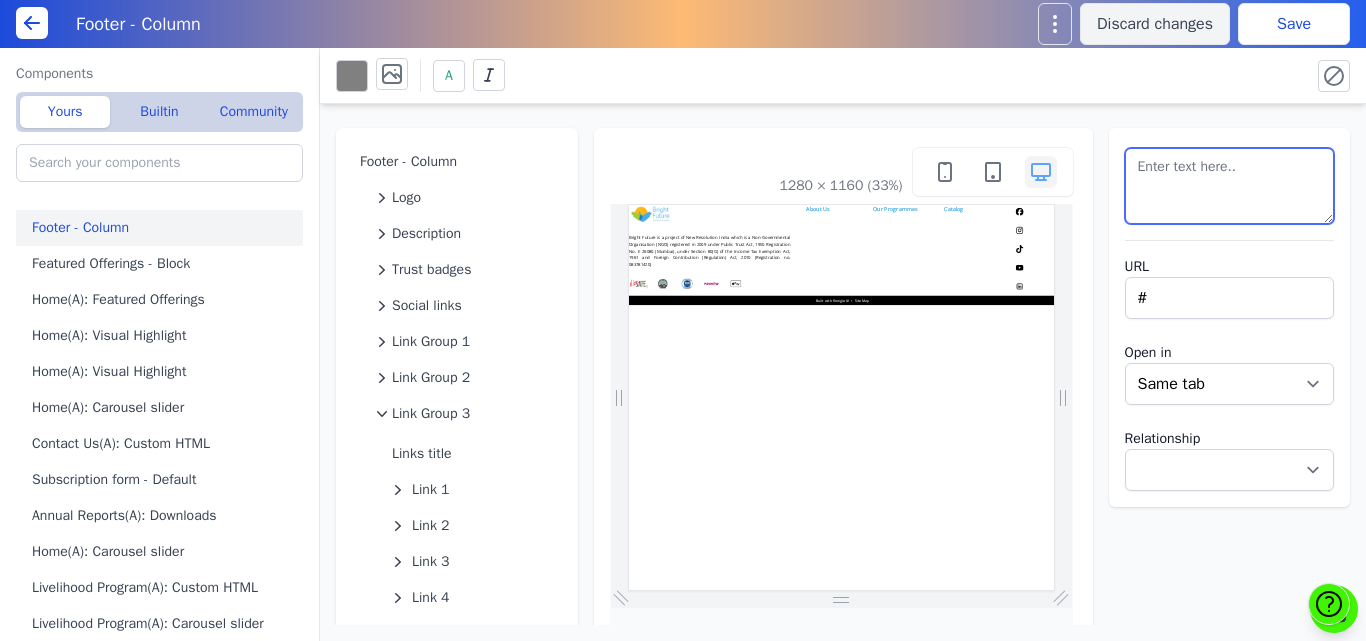 drag, startPoint x: 1207, startPoint y: 176, endPoint x: 1089, endPoint y: 164, distance: 118.6086 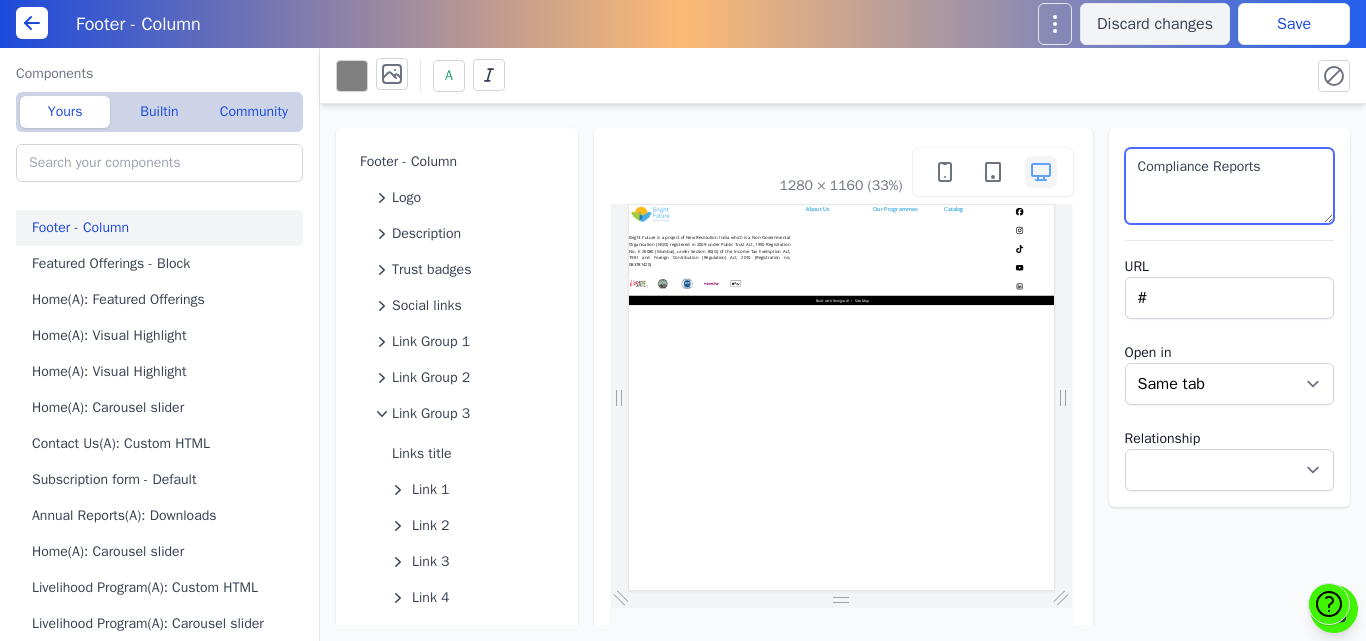 type on "Compliance Reports" 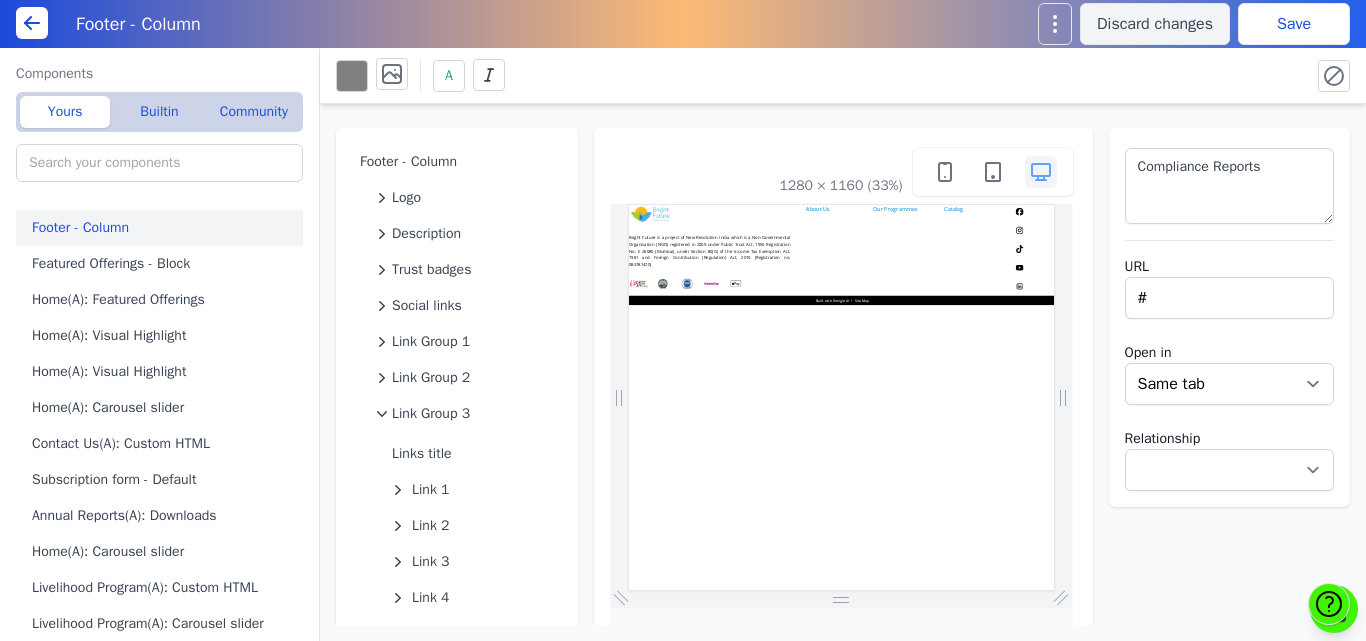 click on "Save" at bounding box center [1294, 24] 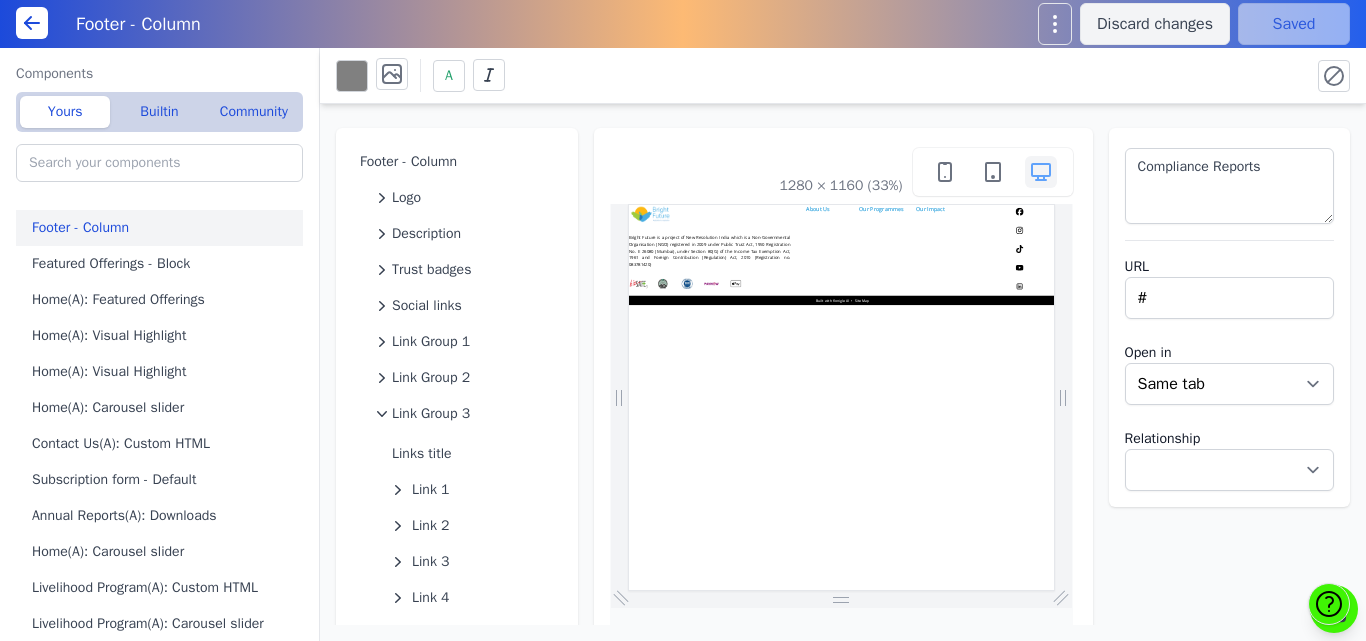 scroll, scrollTop: 0, scrollLeft: 0, axis: both 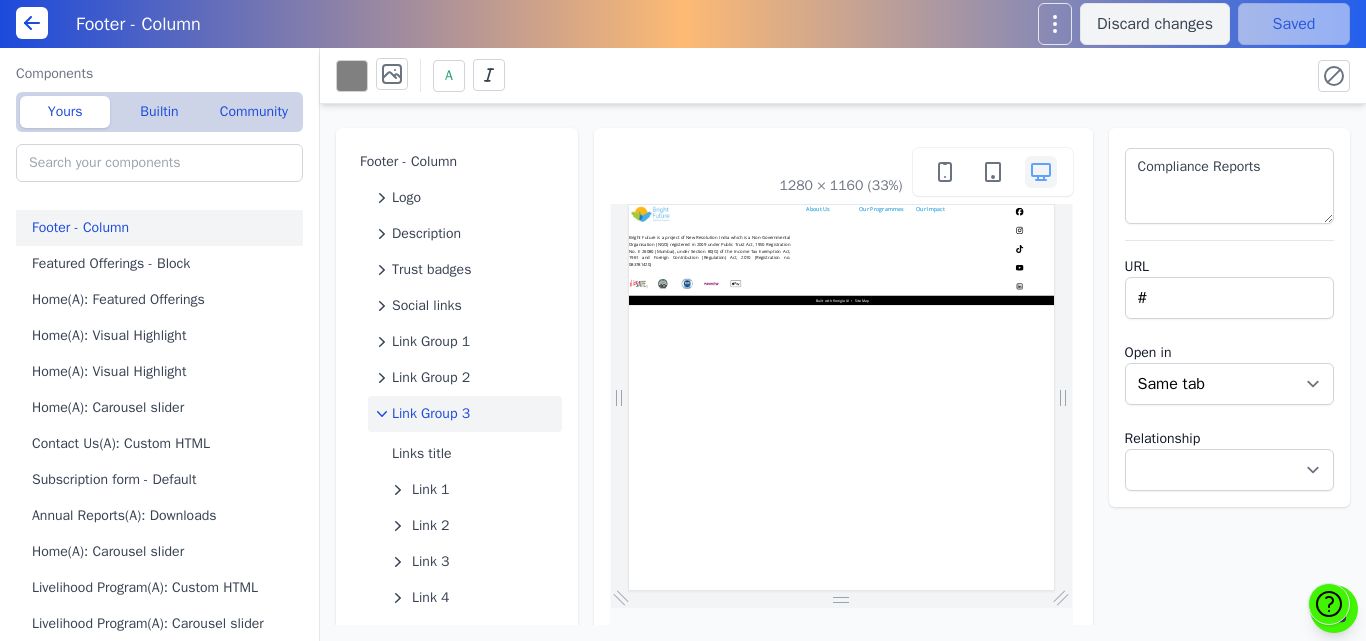 click on "Link Group 3" at bounding box center (431, 414) 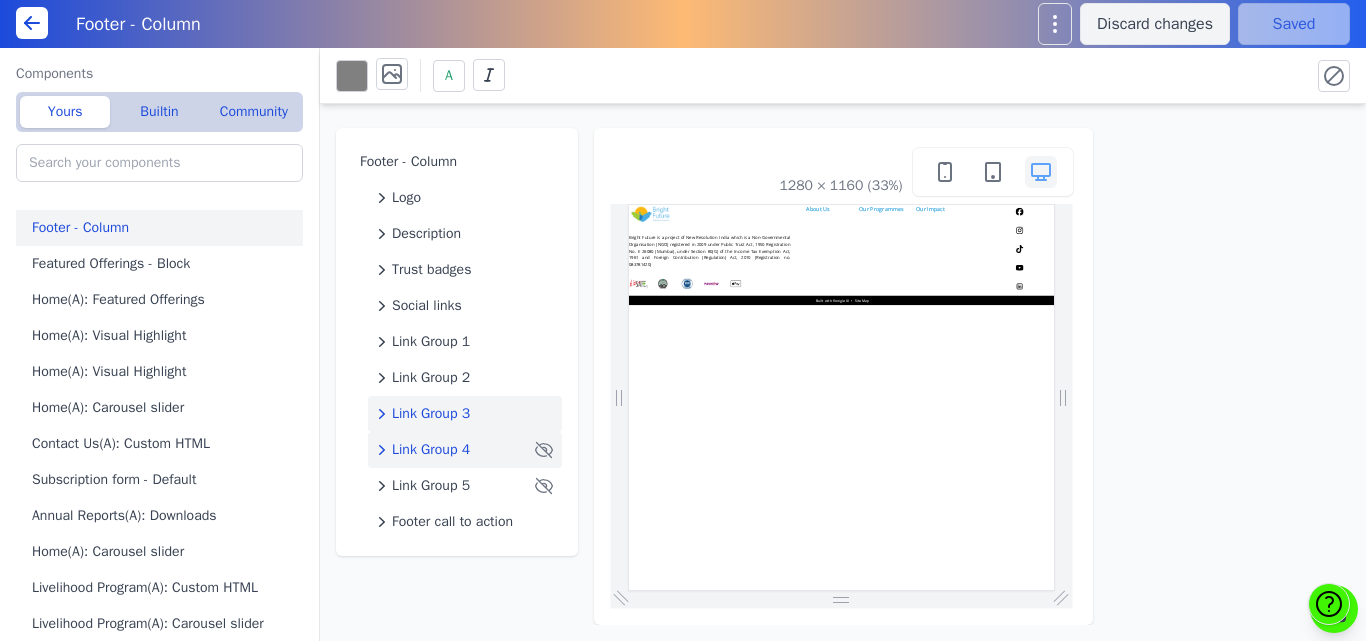 click 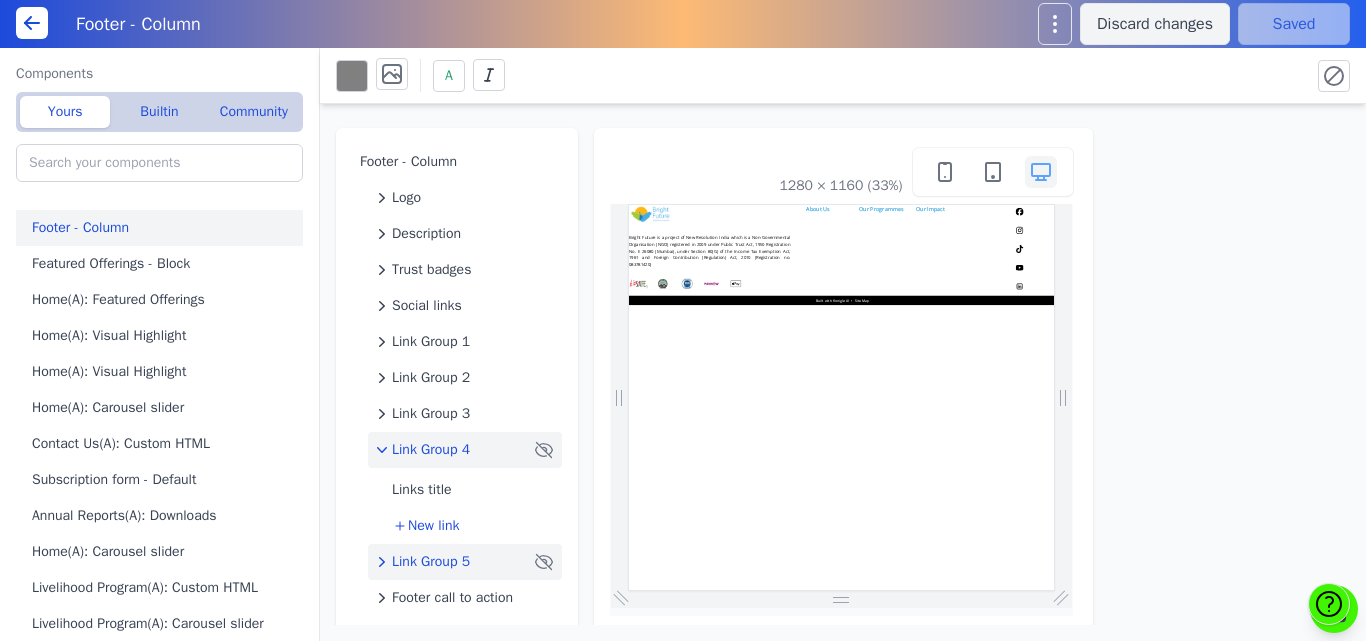 click 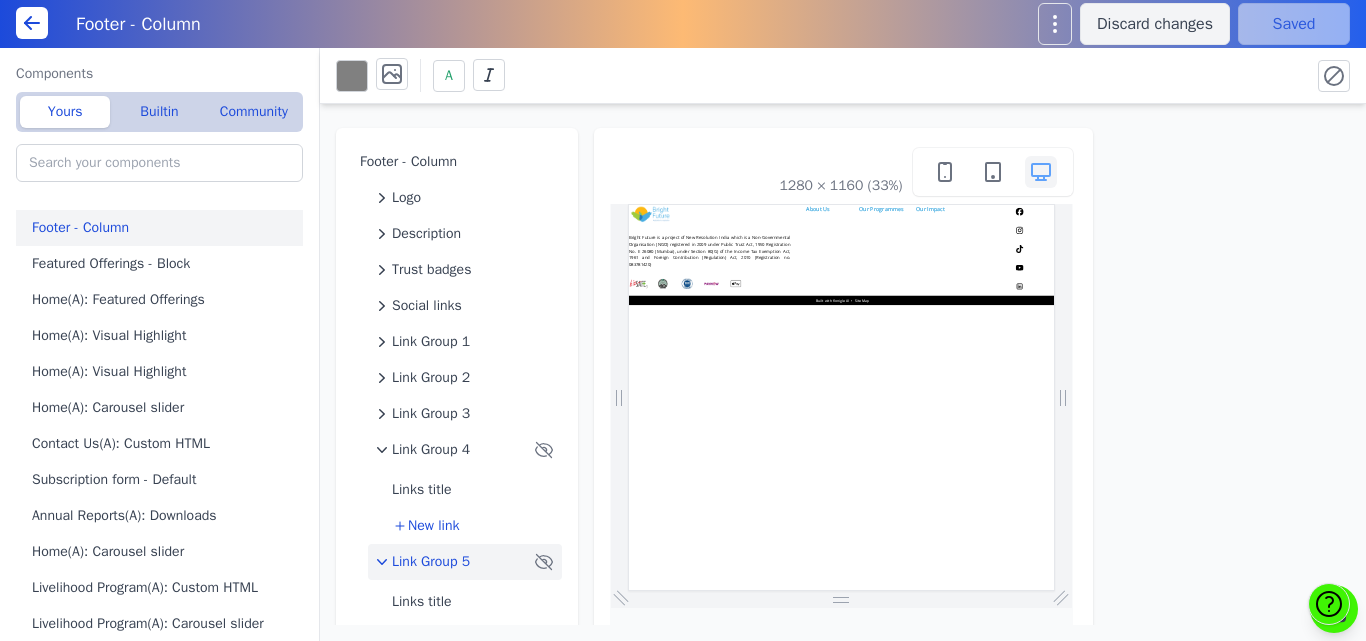 click 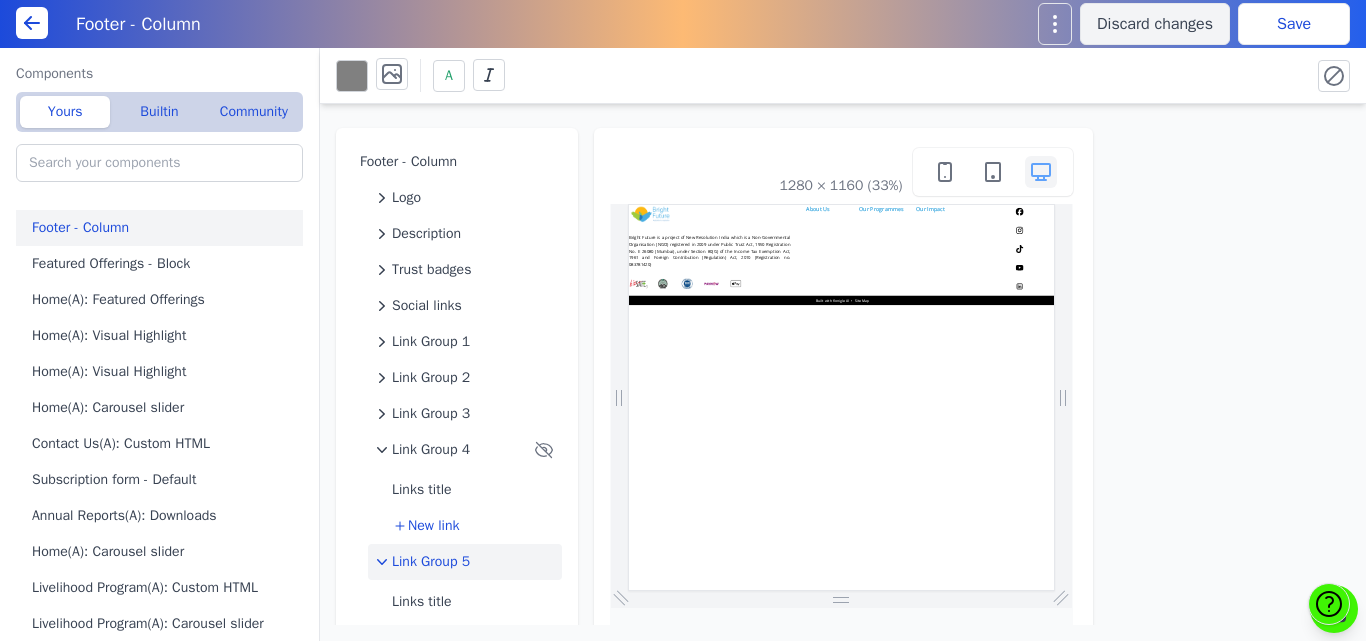 click on "Save" at bounding box center [1294, 24] 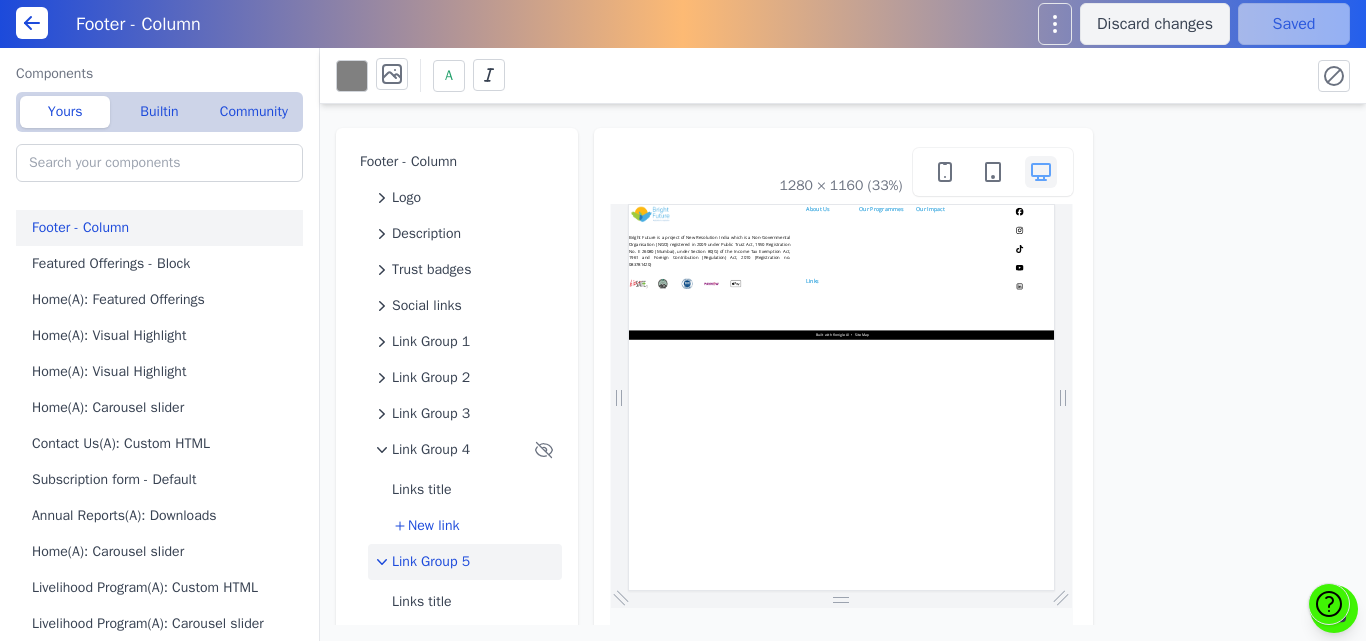 scroll, scrollTop: 0, scrollLeft: 0, axis: both 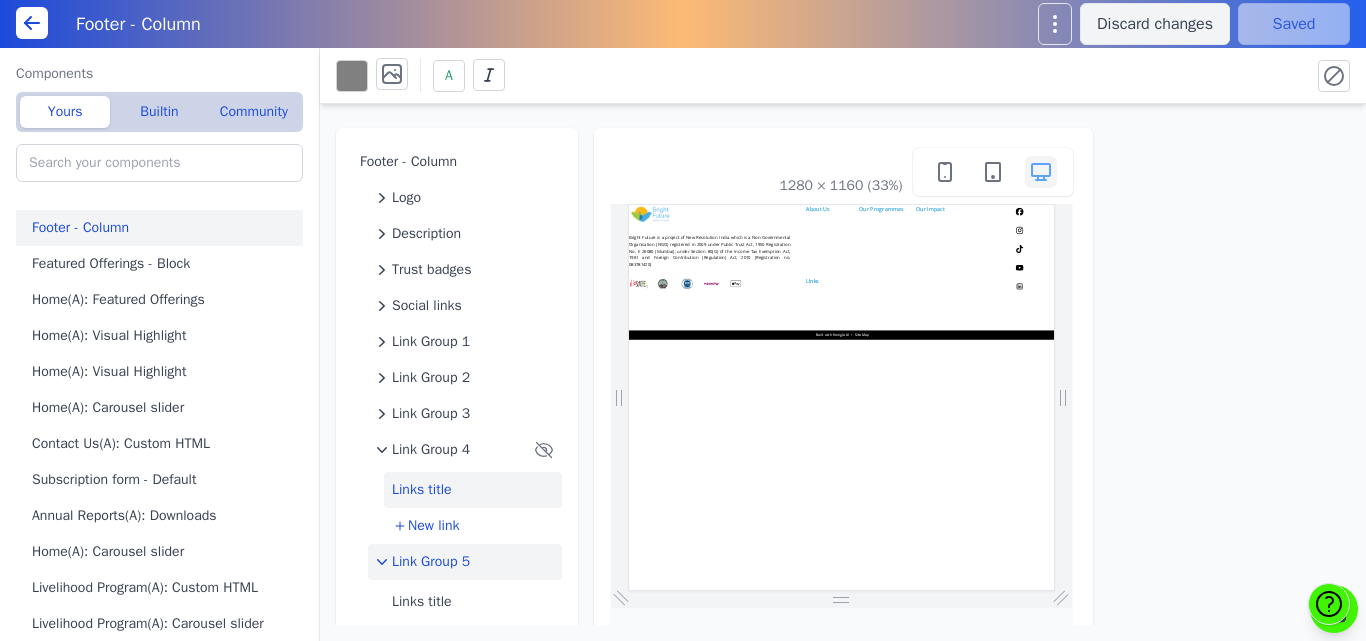 click on "Links title" at bounding box center (473, 490) 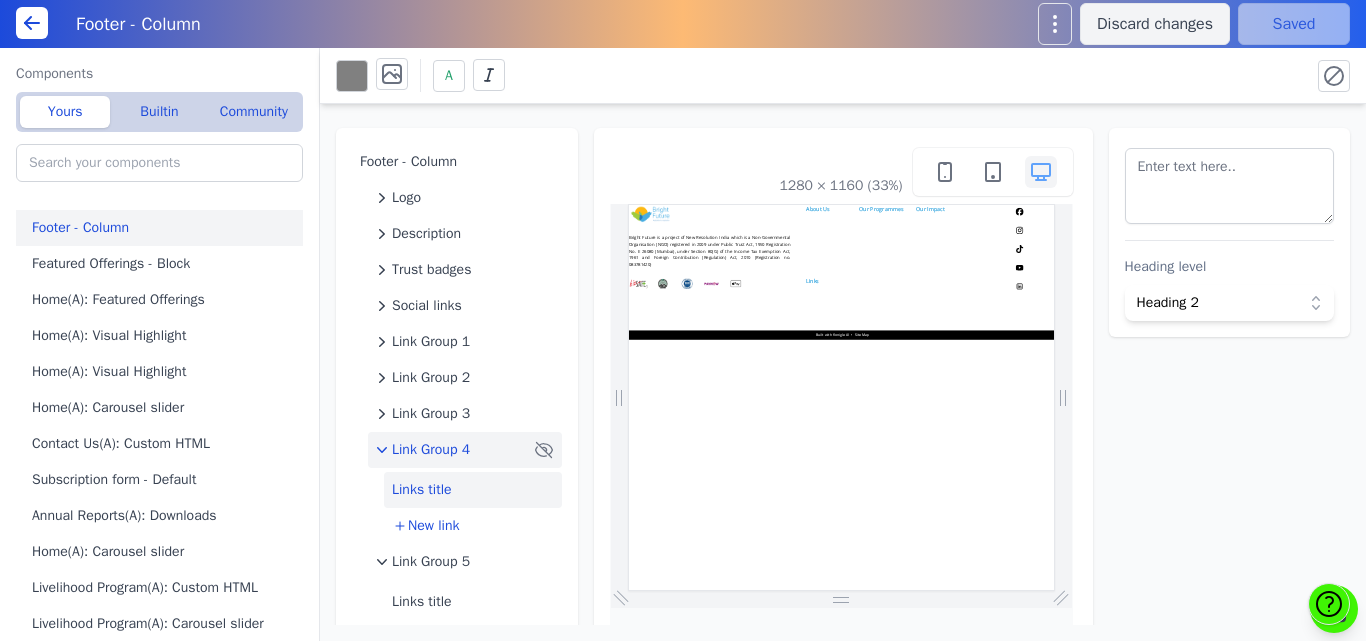 click on "Link Group 4" at bounding box center (431, 450) 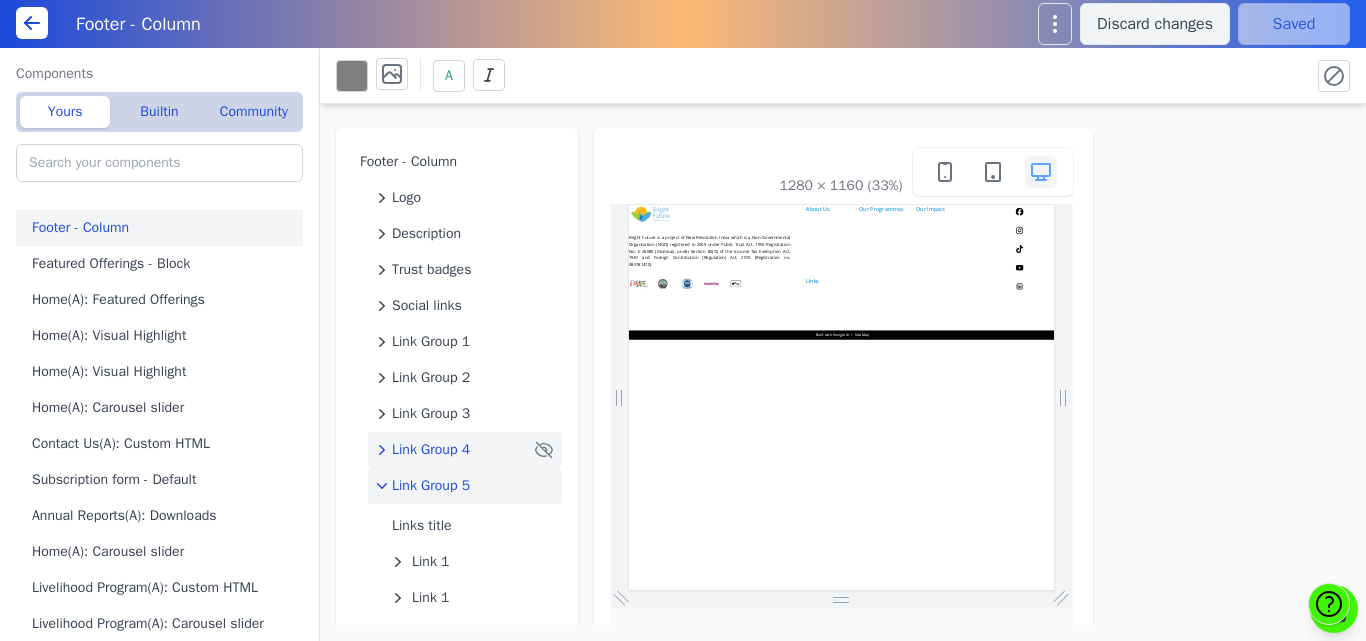 click on "Link Group 5" at bounding box center [431, 486] 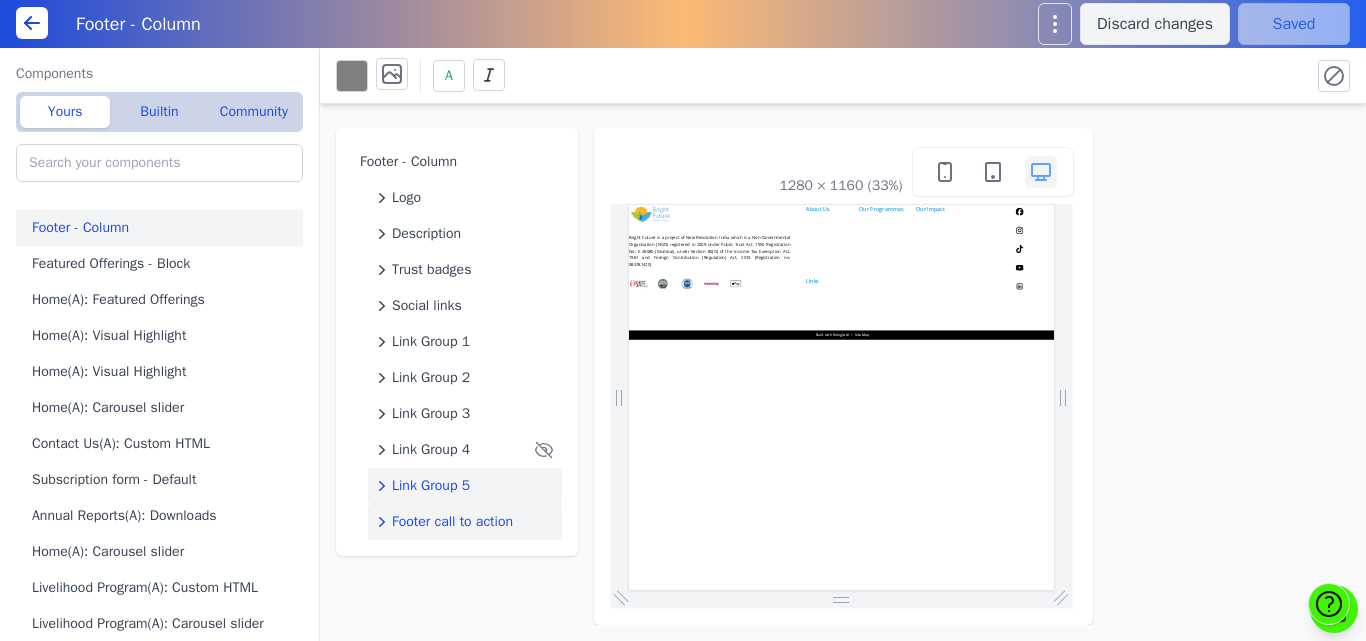 click on "Footer call to action" at bounding box center [452, 522] 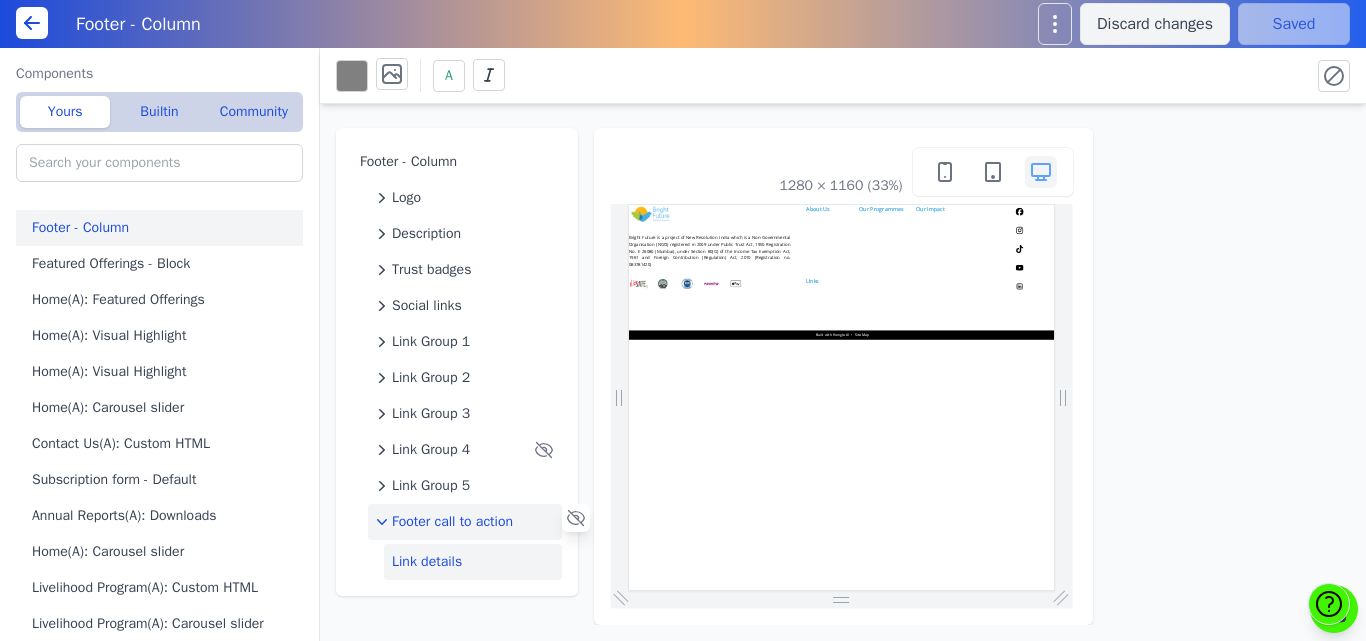 click on "Link details" at bounding box center (473, 562) 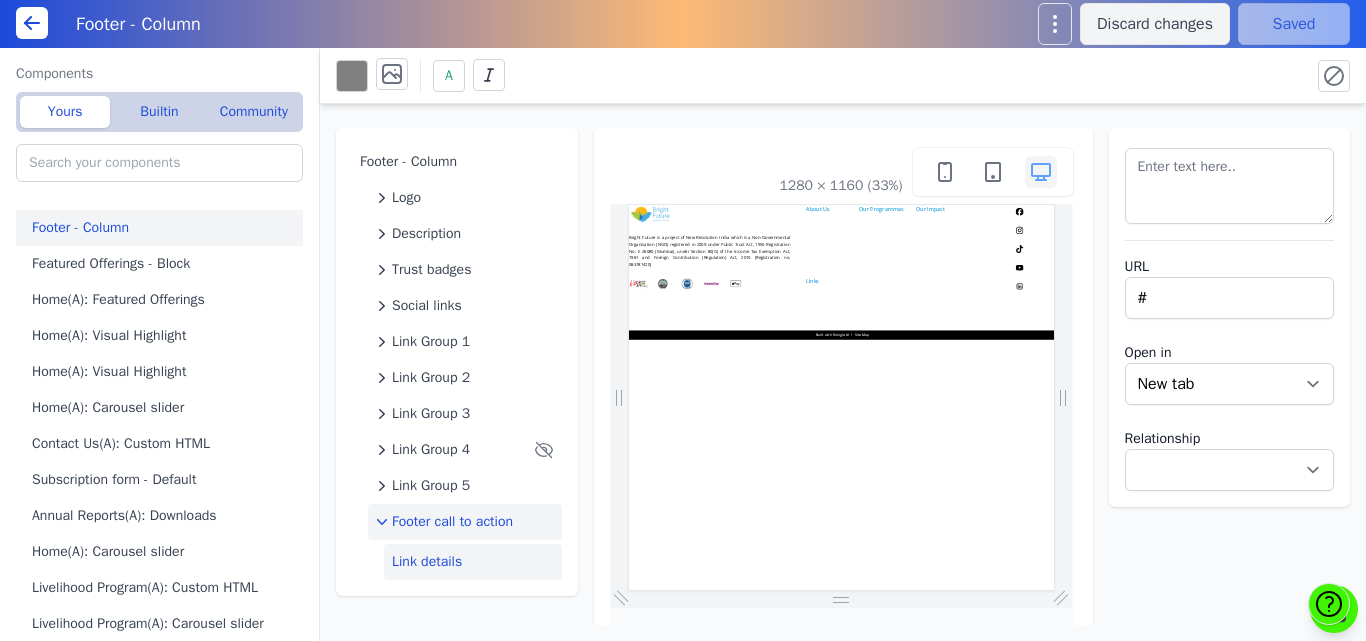 click on "Footer call to action" at bounding box center [452, 522] 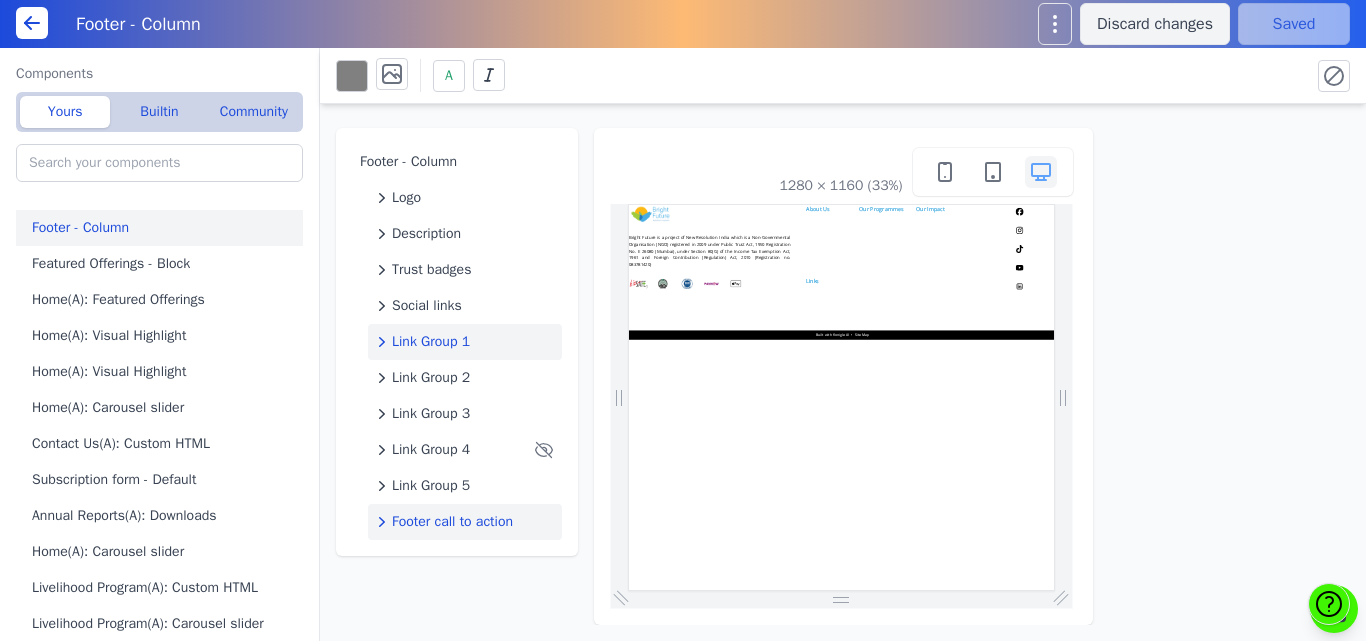 click on "Link Group 1" at bounding box center (431, 342) 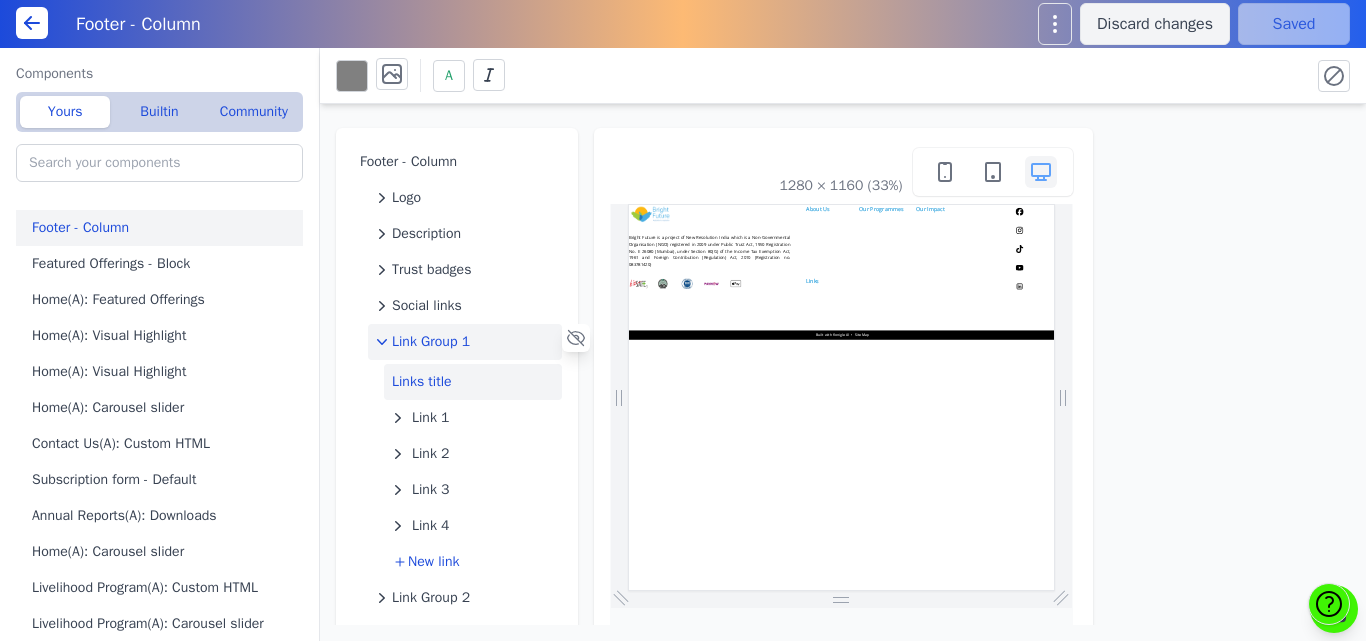 click on "Links title" at bounding box center (473, 382) 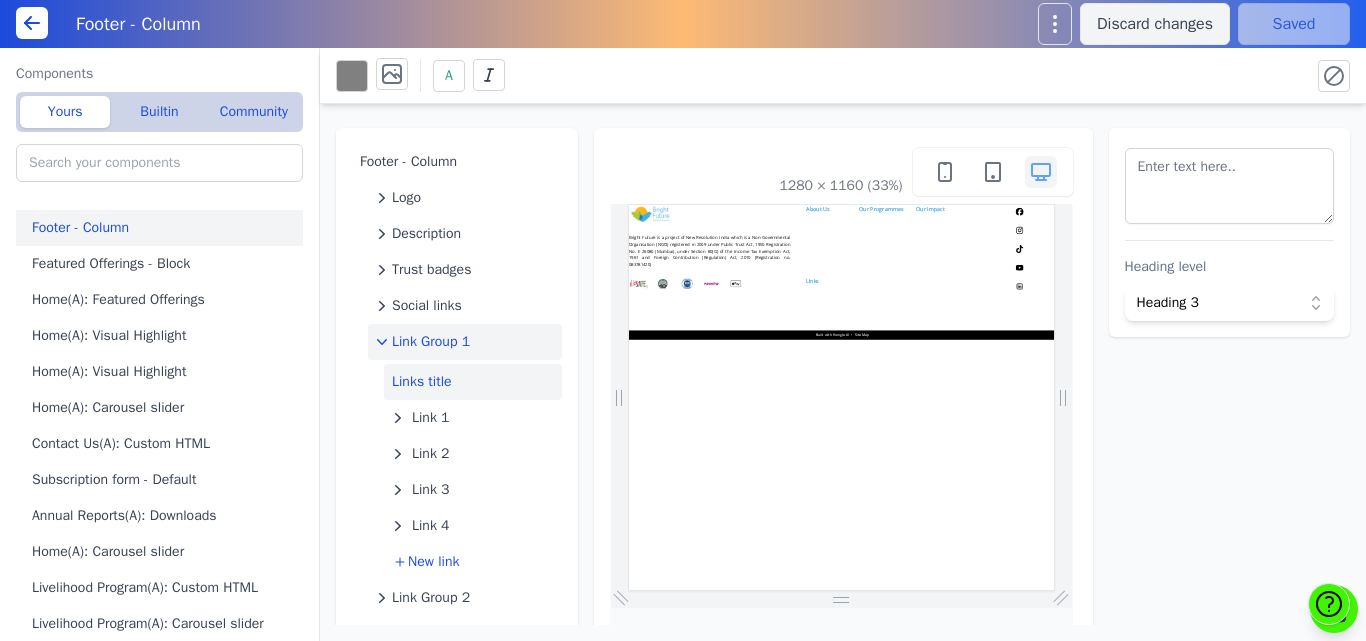 click on "Link Group 1" at bounding box center (431, 342) 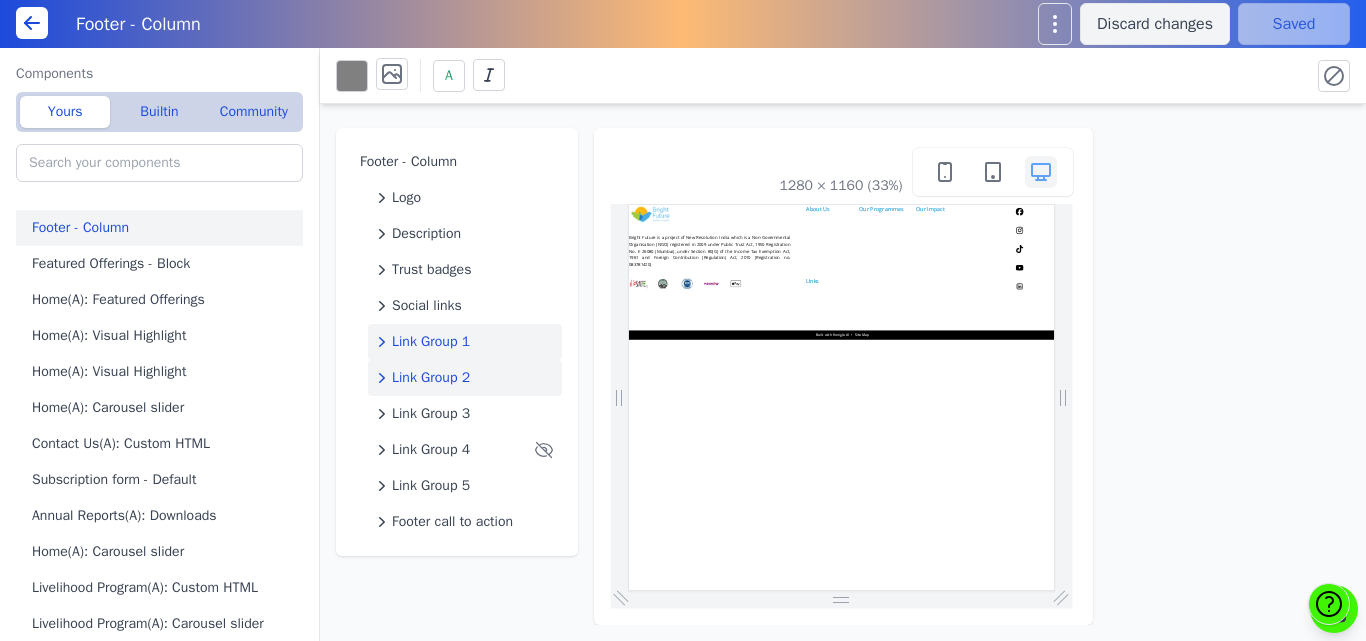 click on "Link Group 2" at bounding box center (465, 378) 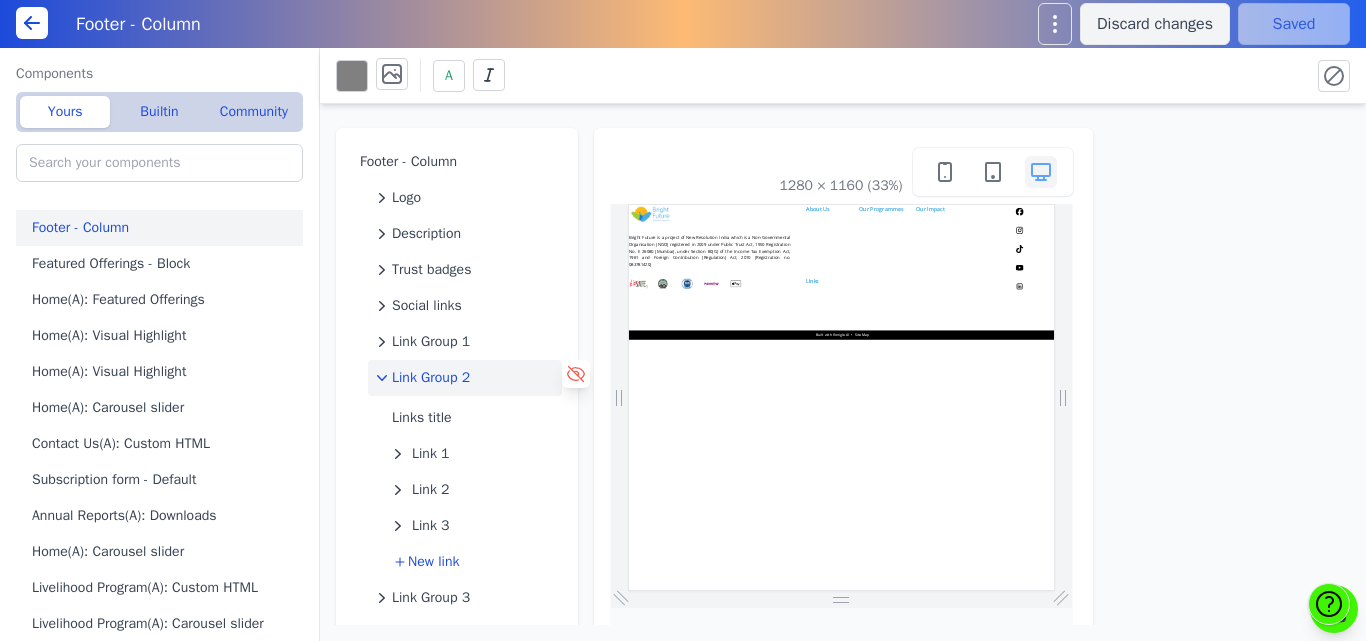 click 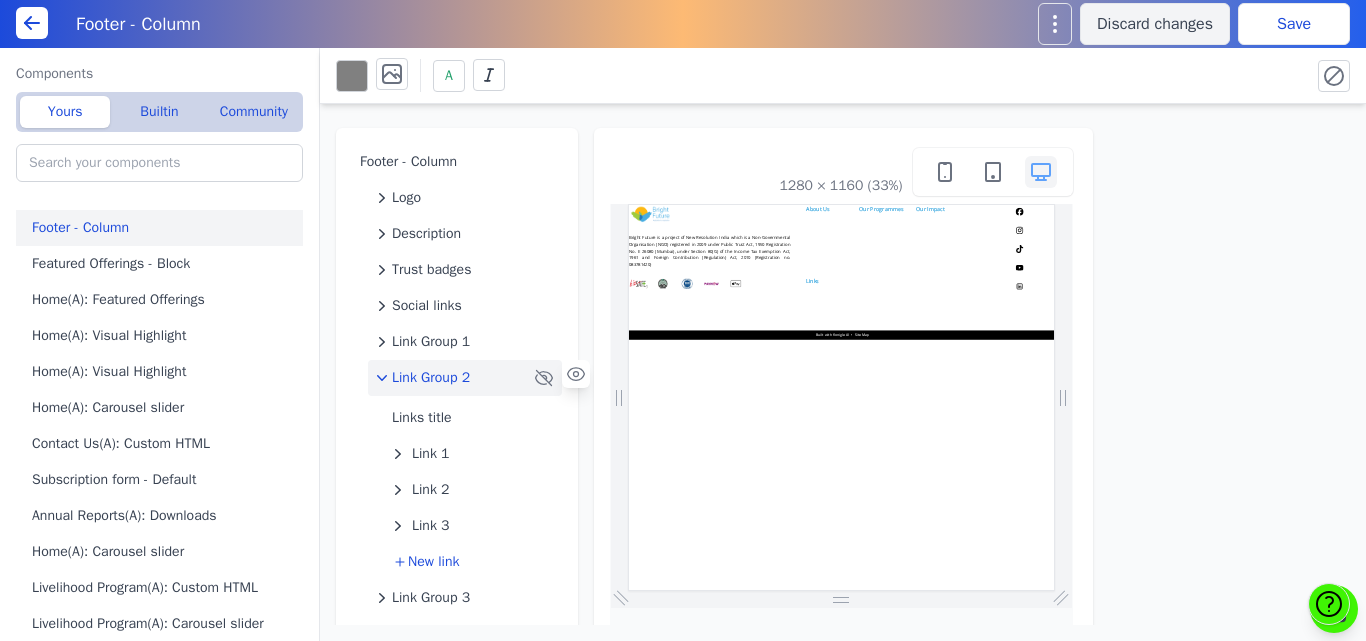 click on "Save" at bounding box center (1294, 24) 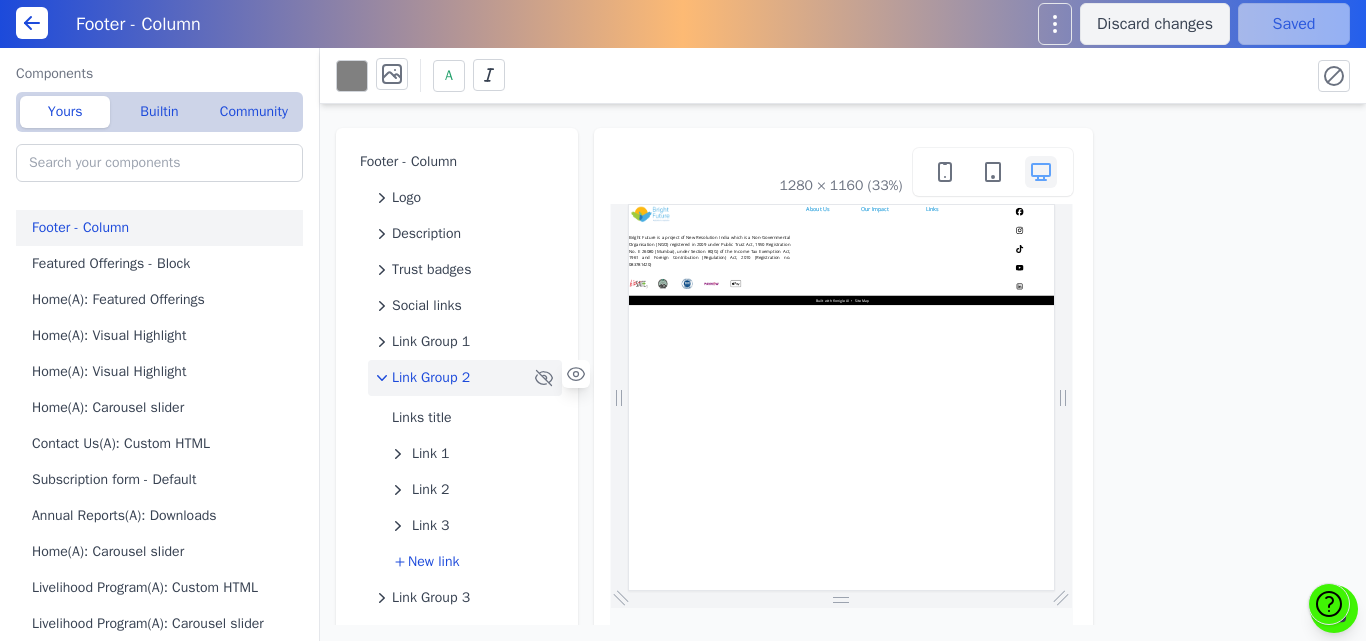 scroll, scrollTop: 0, scrollLeft: 0, axis: both 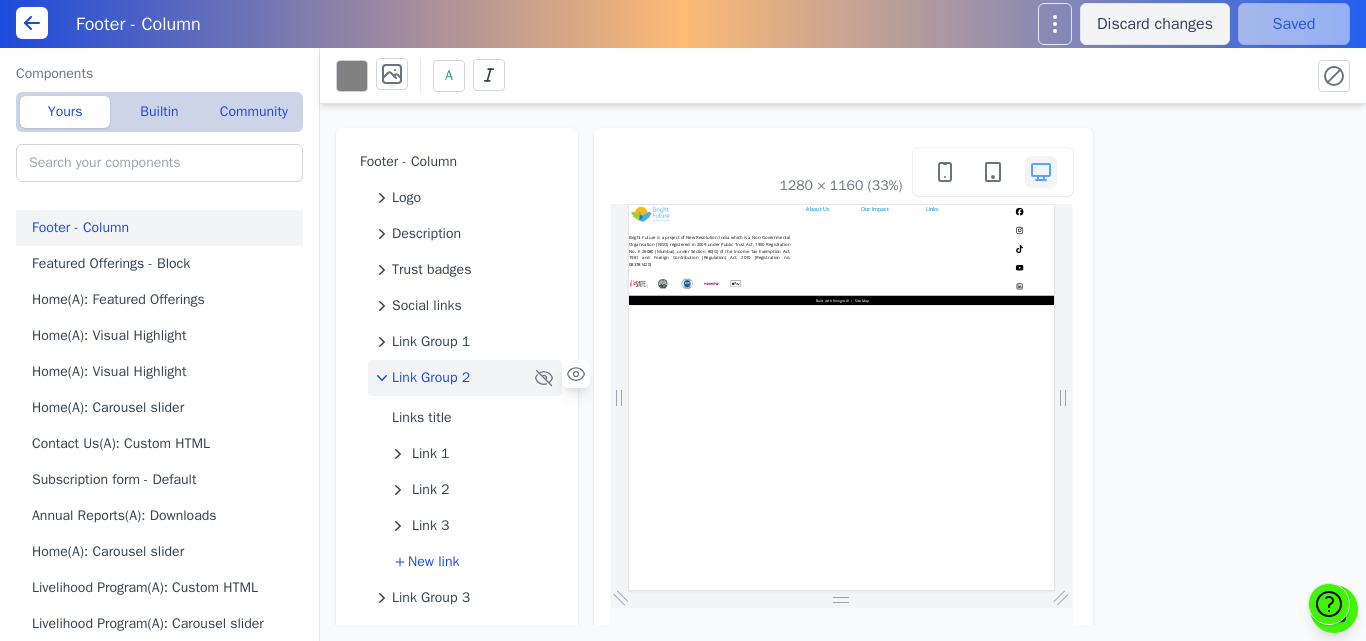 click 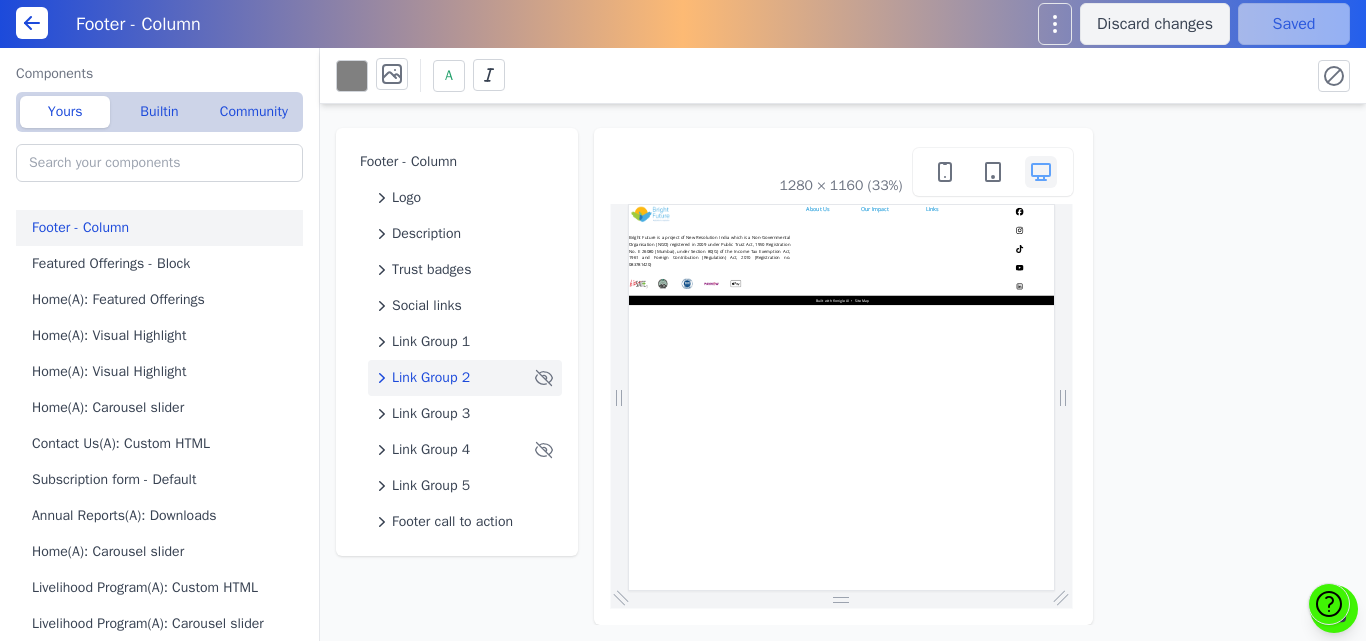 click 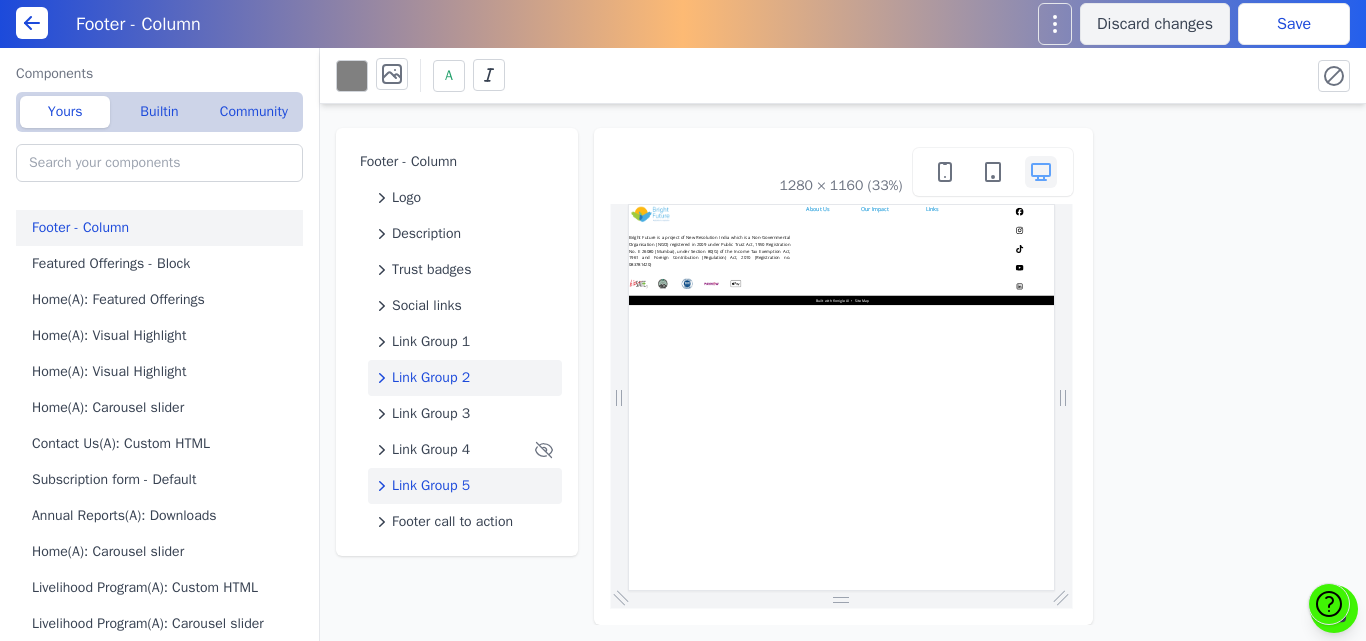 click on "Link Group 5" at bounding box center [465, 486] 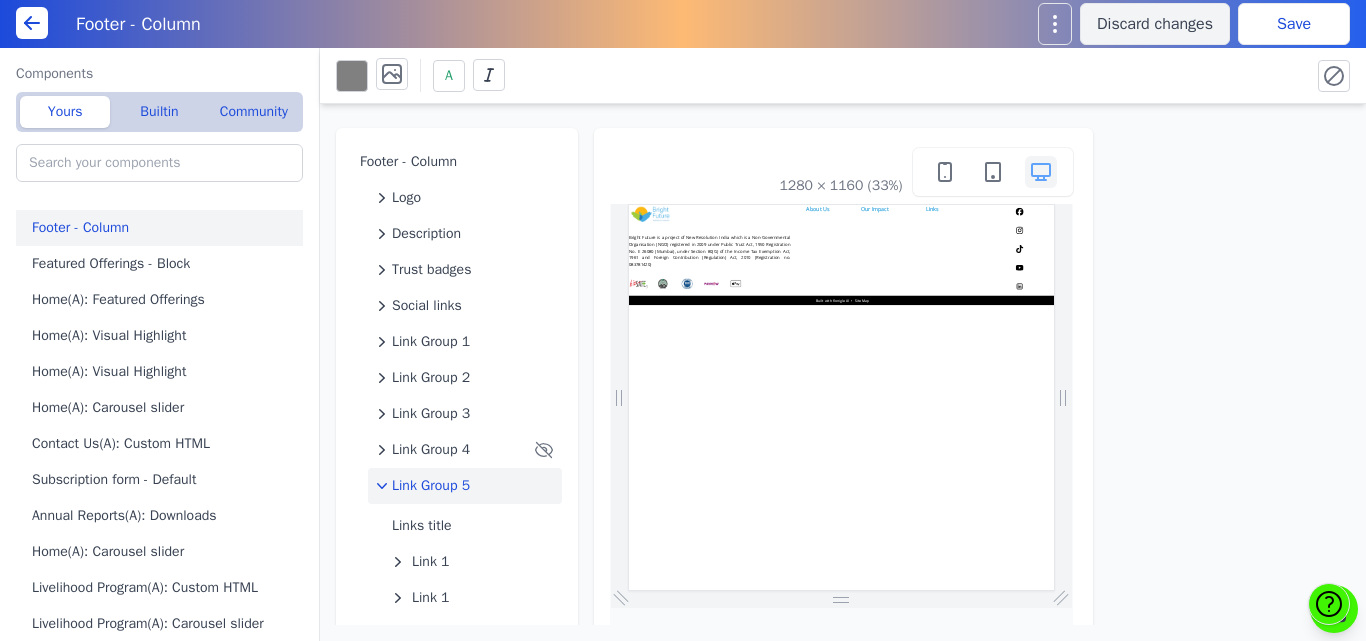 click 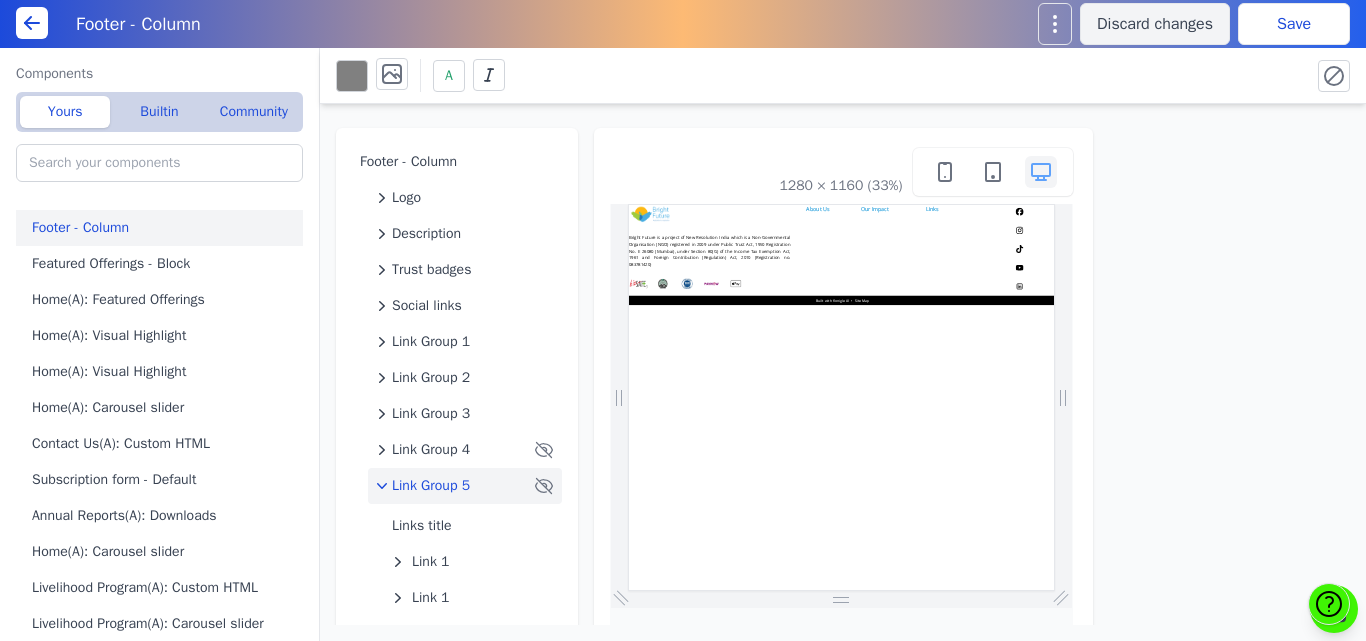 click on "Save" at bounding box center (1294, 24) 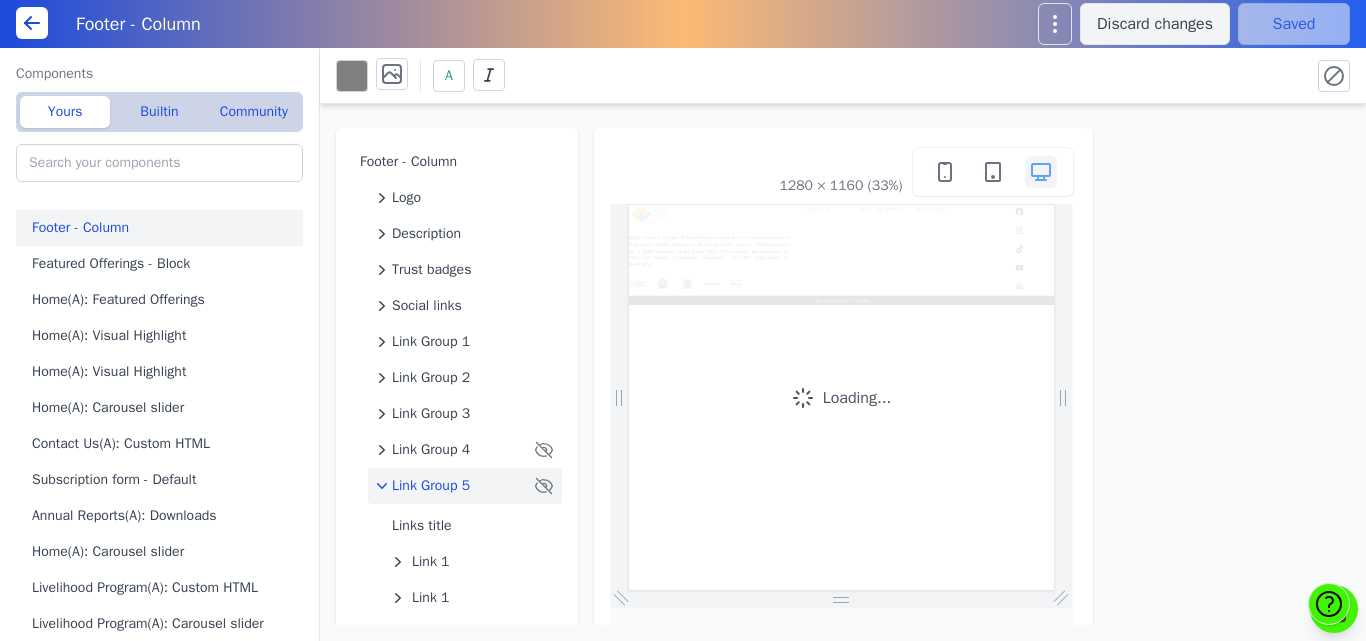 scroll, scrollTop: 0, scrollLeft: 0, axis: both 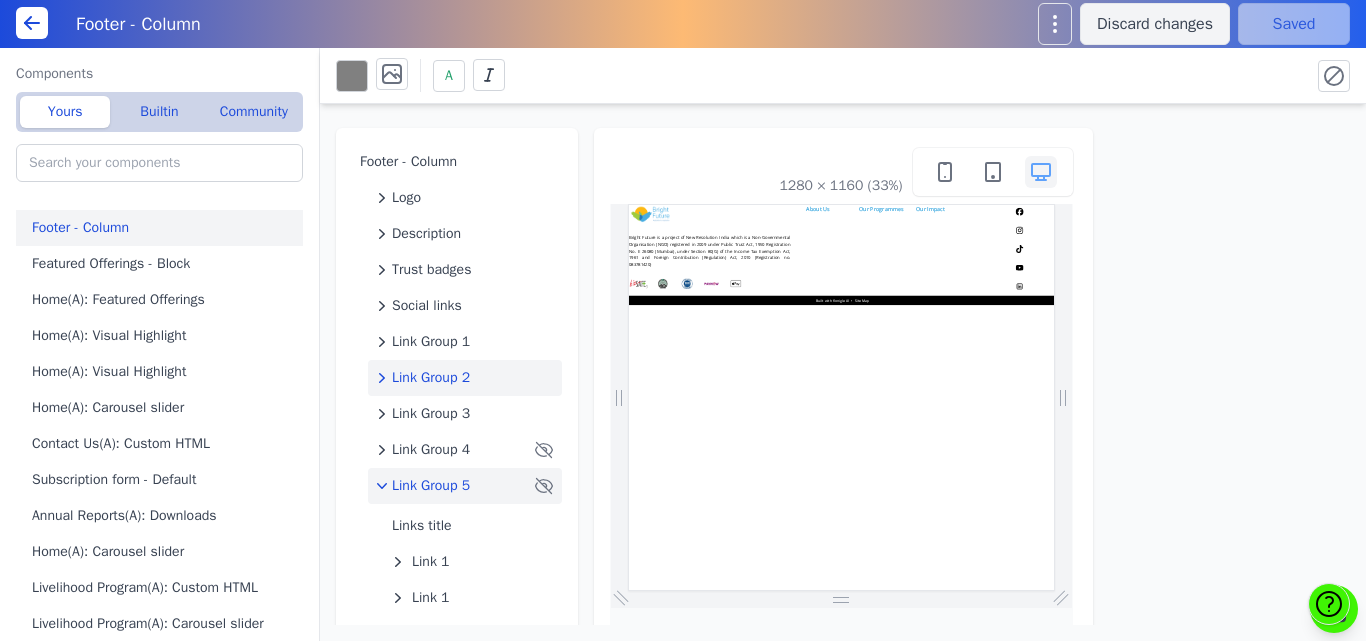 click on "Link Group 2" at bounding box center [431, 378] 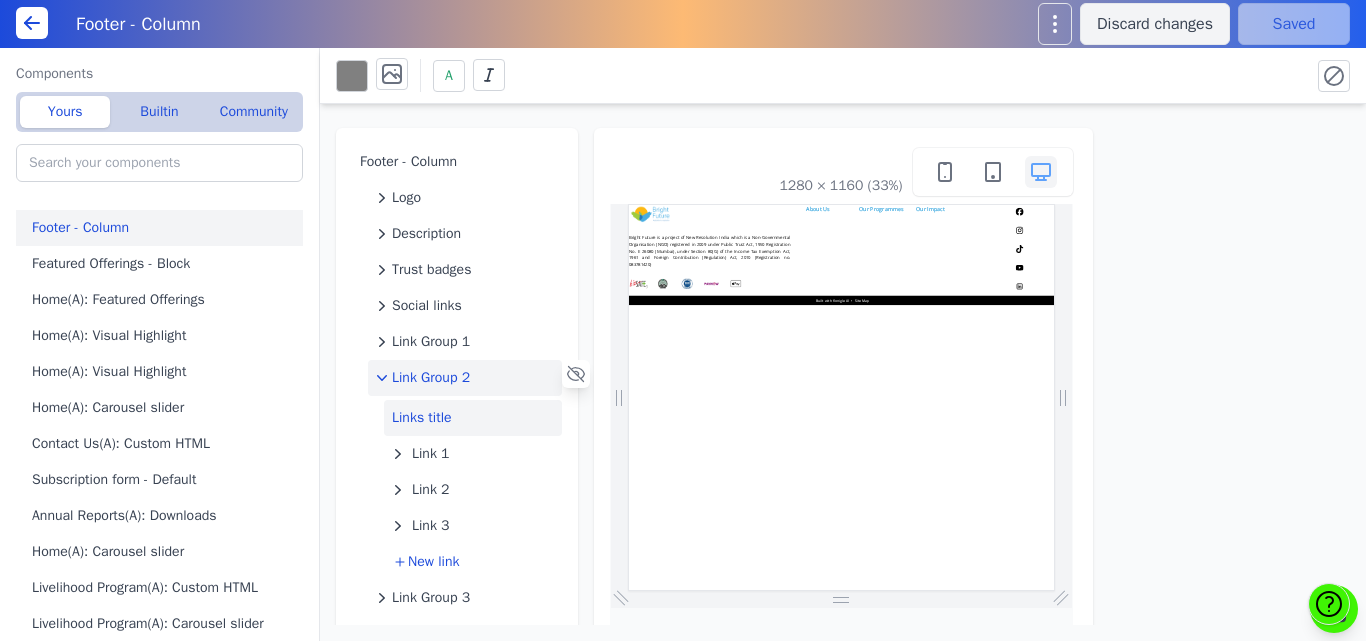 click on "Links title" at bounding box center (473, 418) 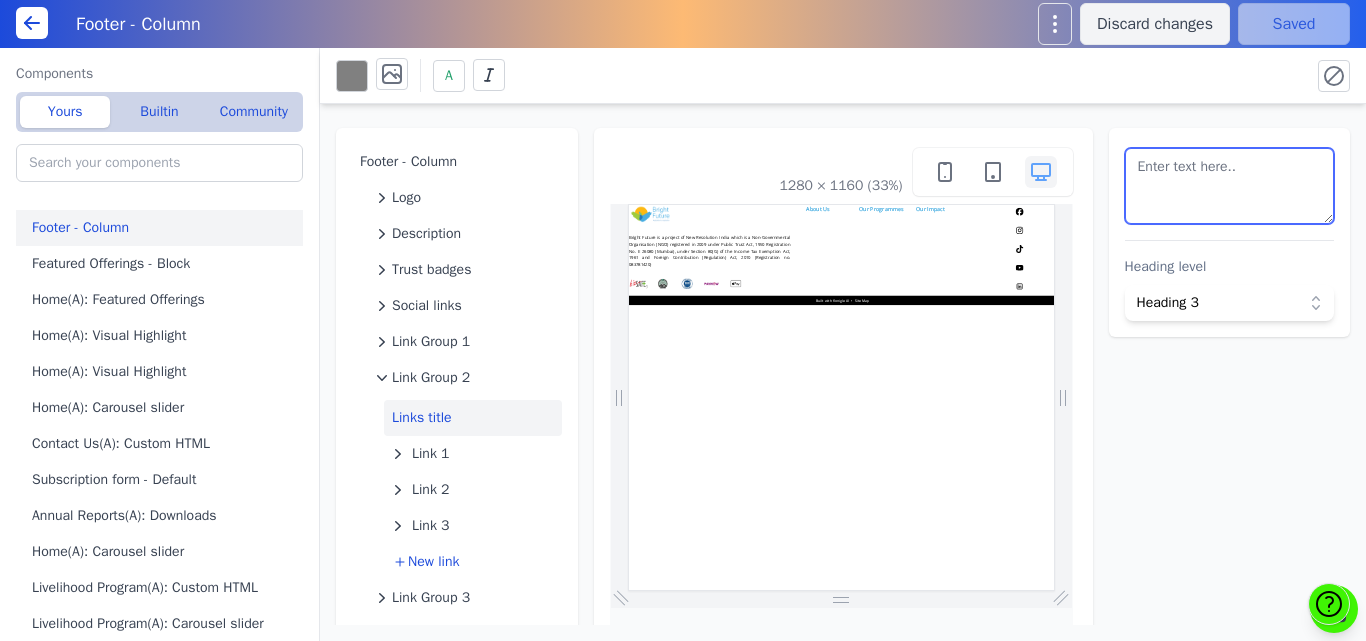 drag, startPoint x: 1148, startPoint y: 165, endPoint x: 1098, endPoint y: 166, distance: 50.01 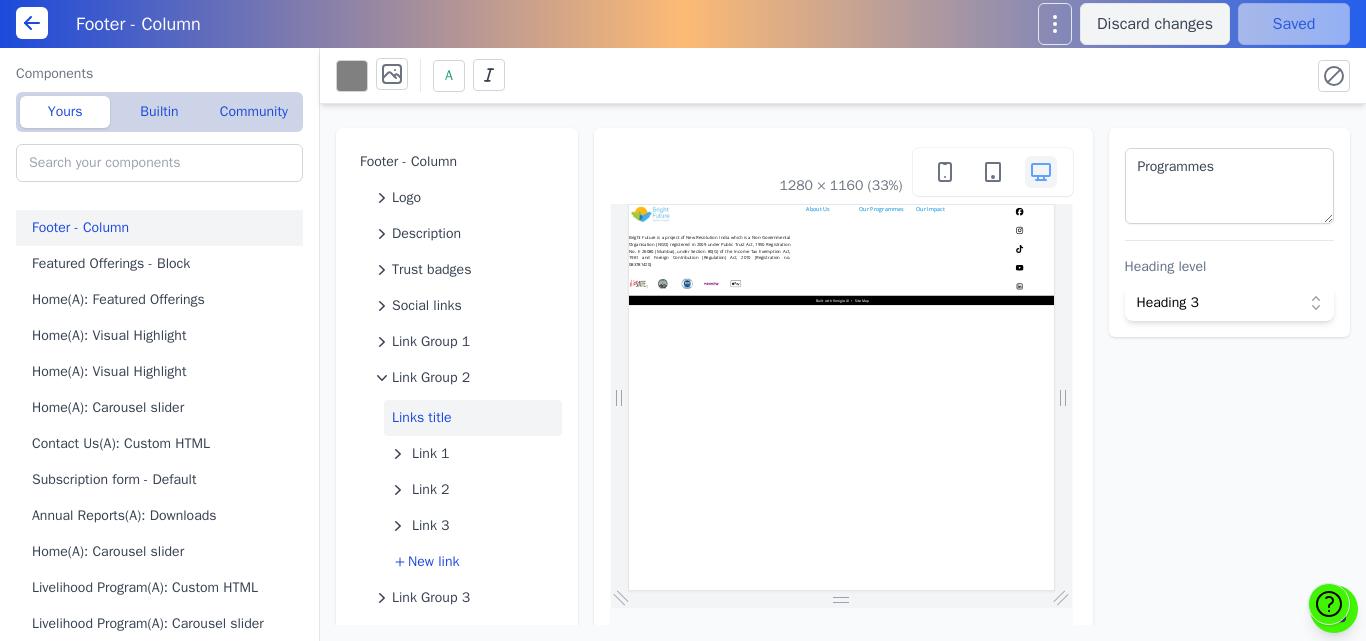 click on "A" at bounding box center [815, 75] 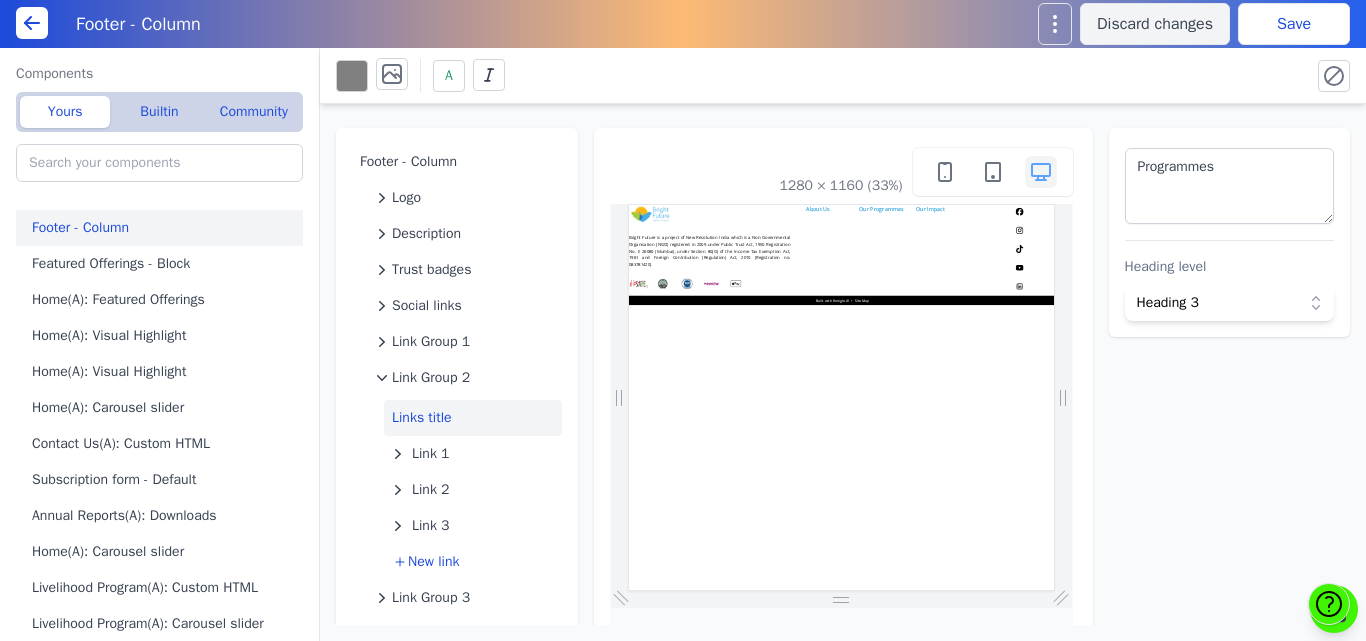 click on "Save" at bounding box center [1294, 24] 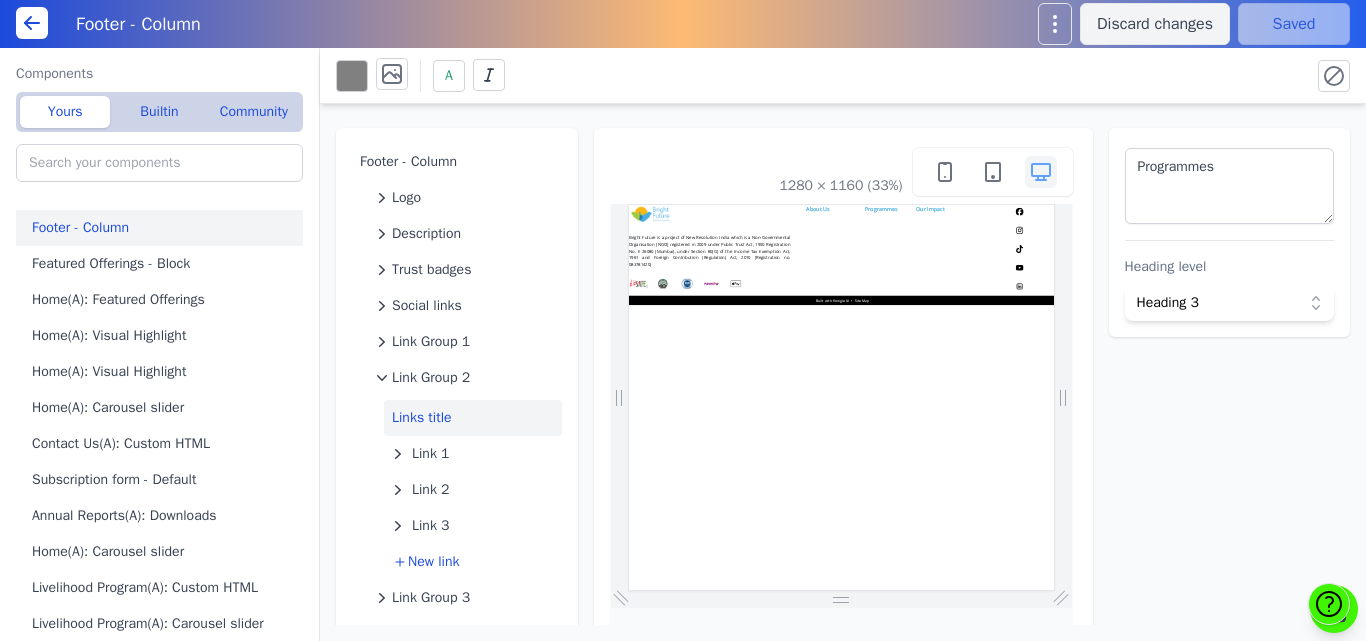 scroll, scrollTop: 0, scrollLeft: 0, axis: both 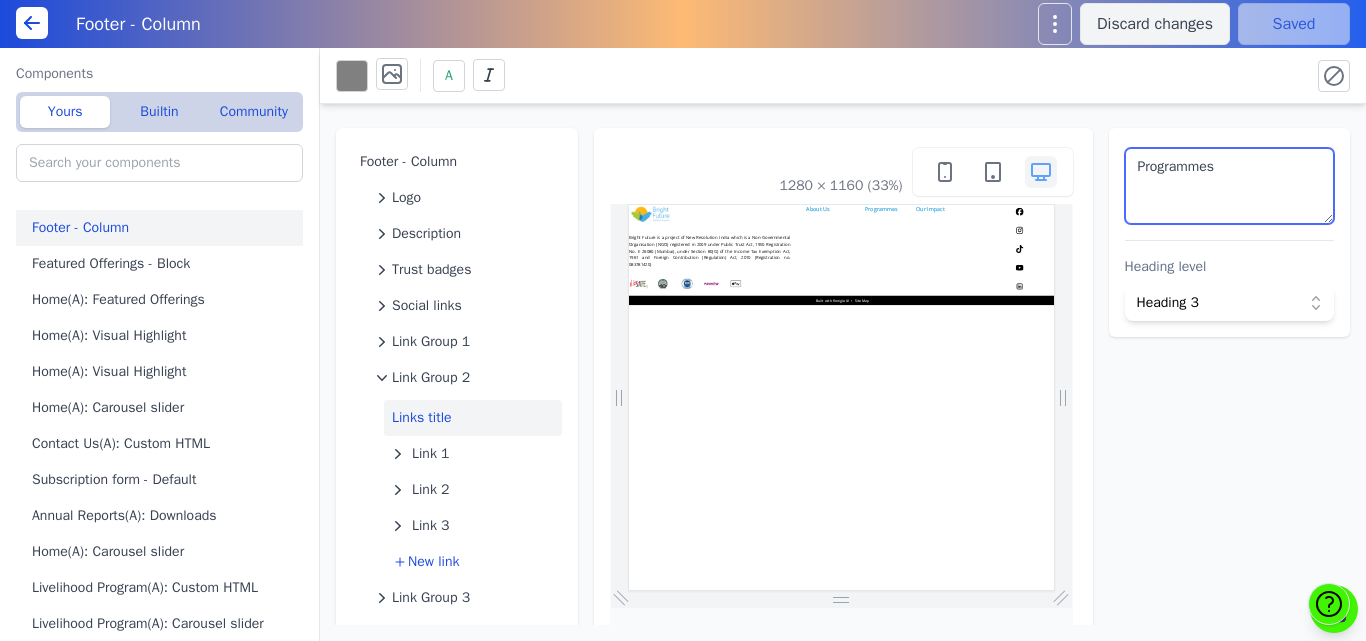 click on "Programmes" at bounding box center [1230, 186] 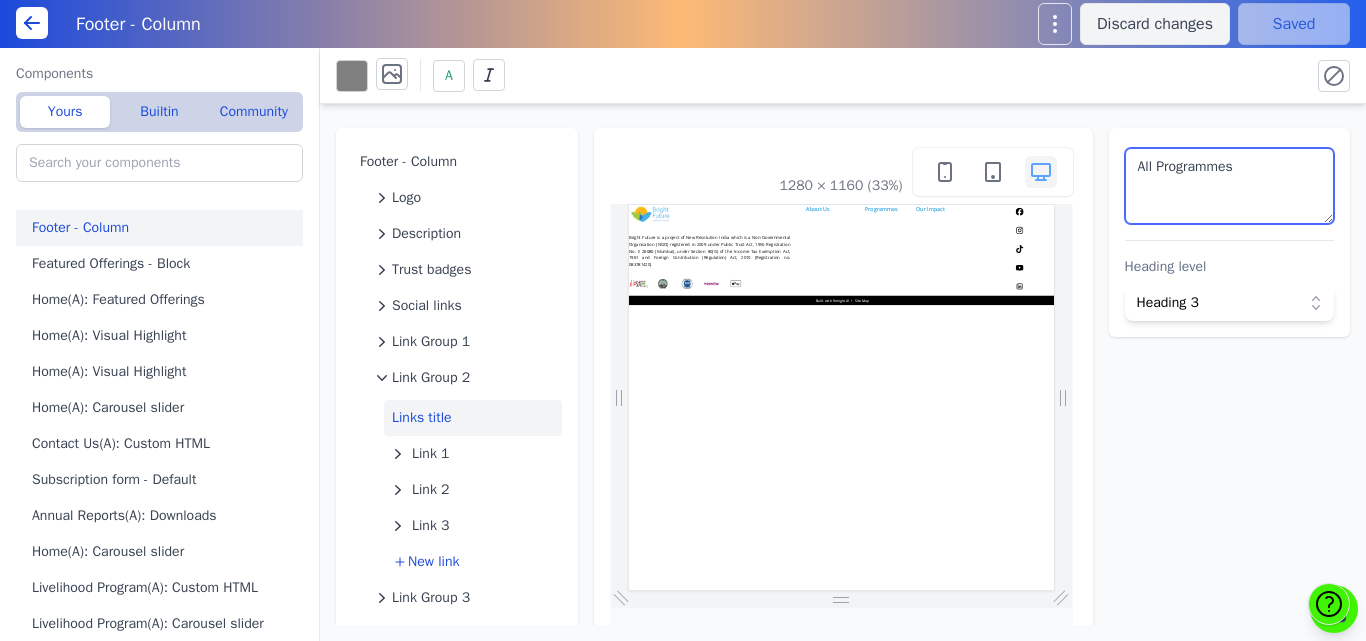 type on "All Programmes" 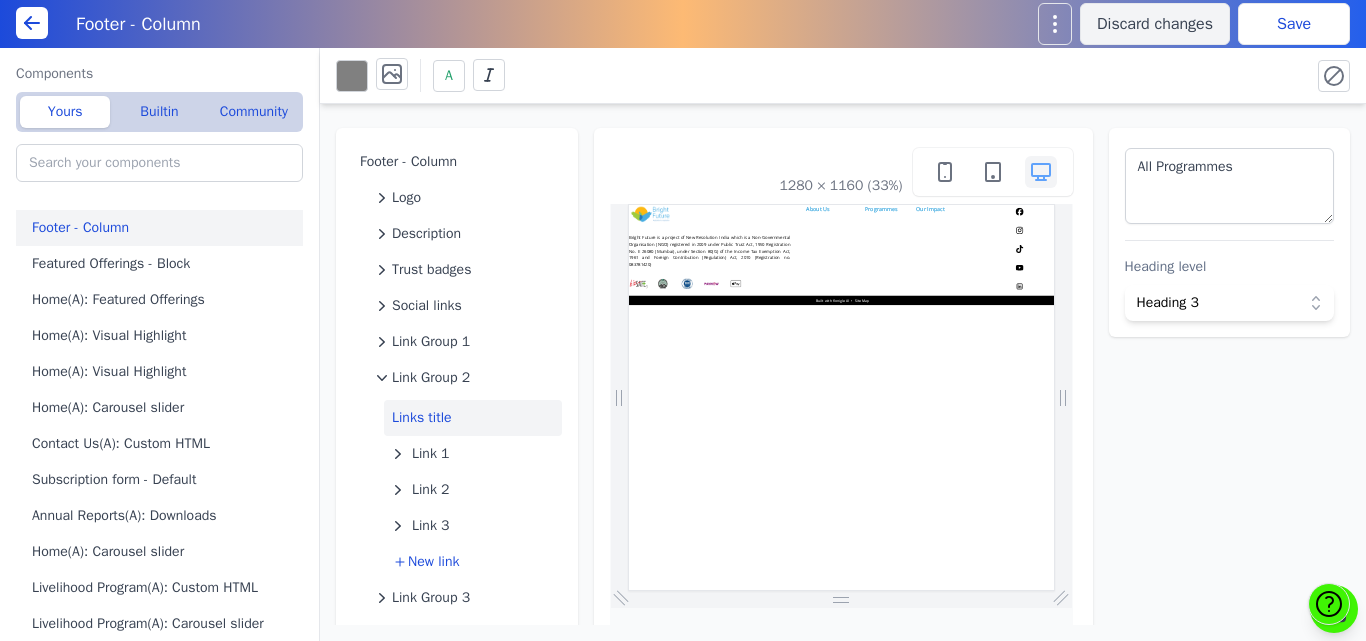 click on "Save" at bounding box center [1294, 24] 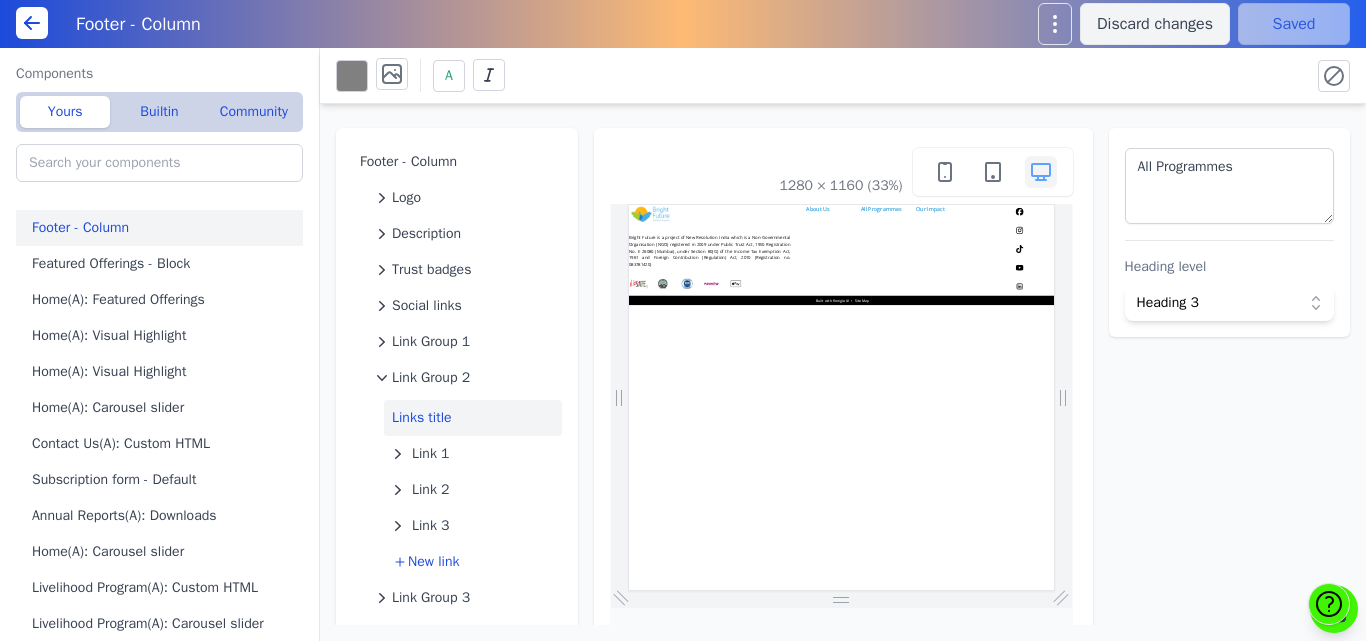scroll, scrollTop: 0, scrollLeft: 0, axis: both 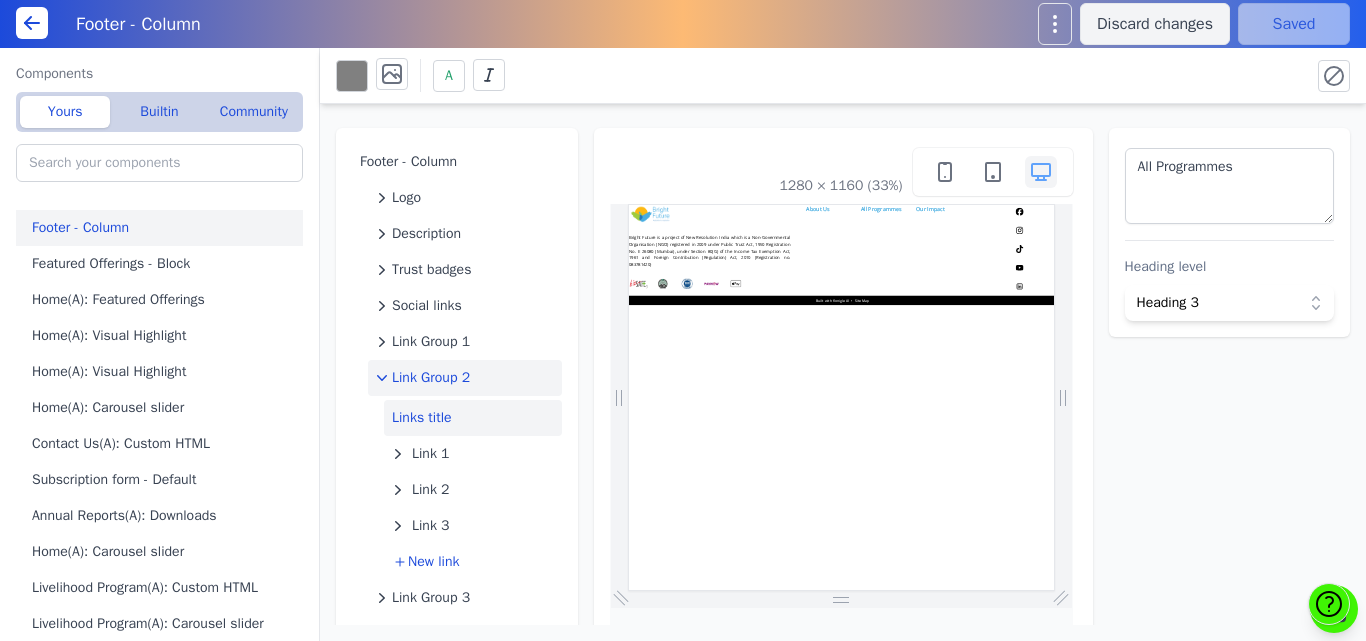 click on "Link Group 2" at bounding box center (431, 378) 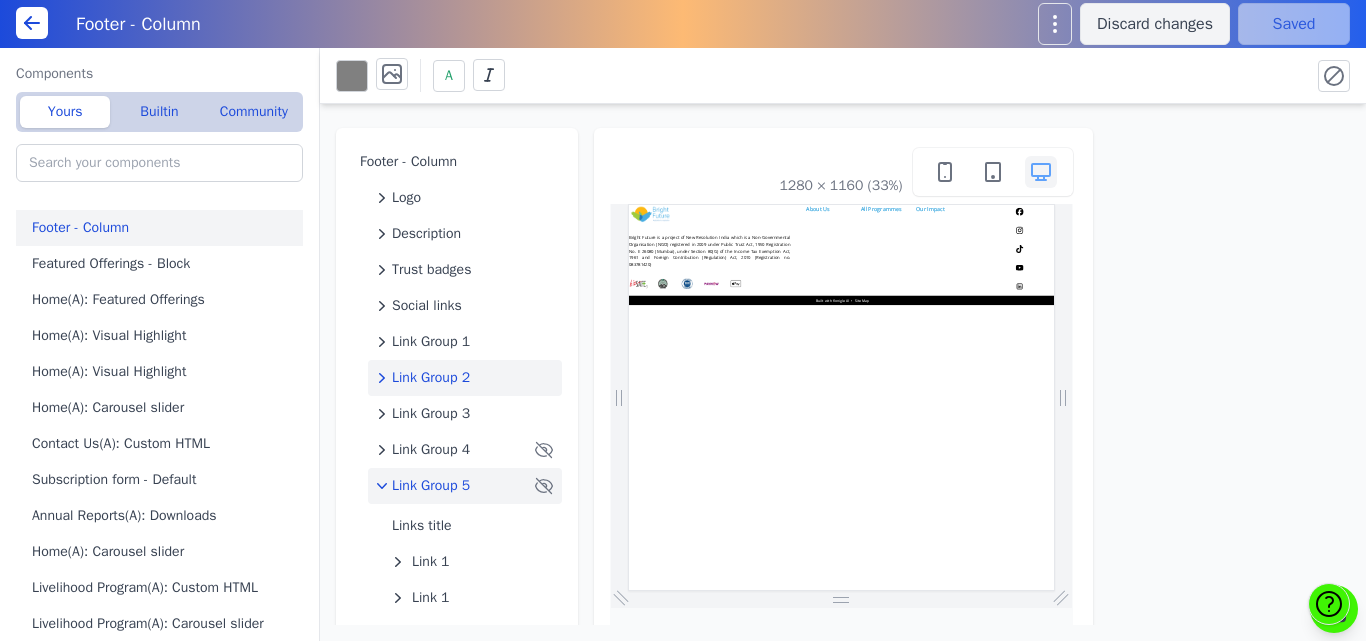 click on "Link Group 5" at bounding box center [431, 486] 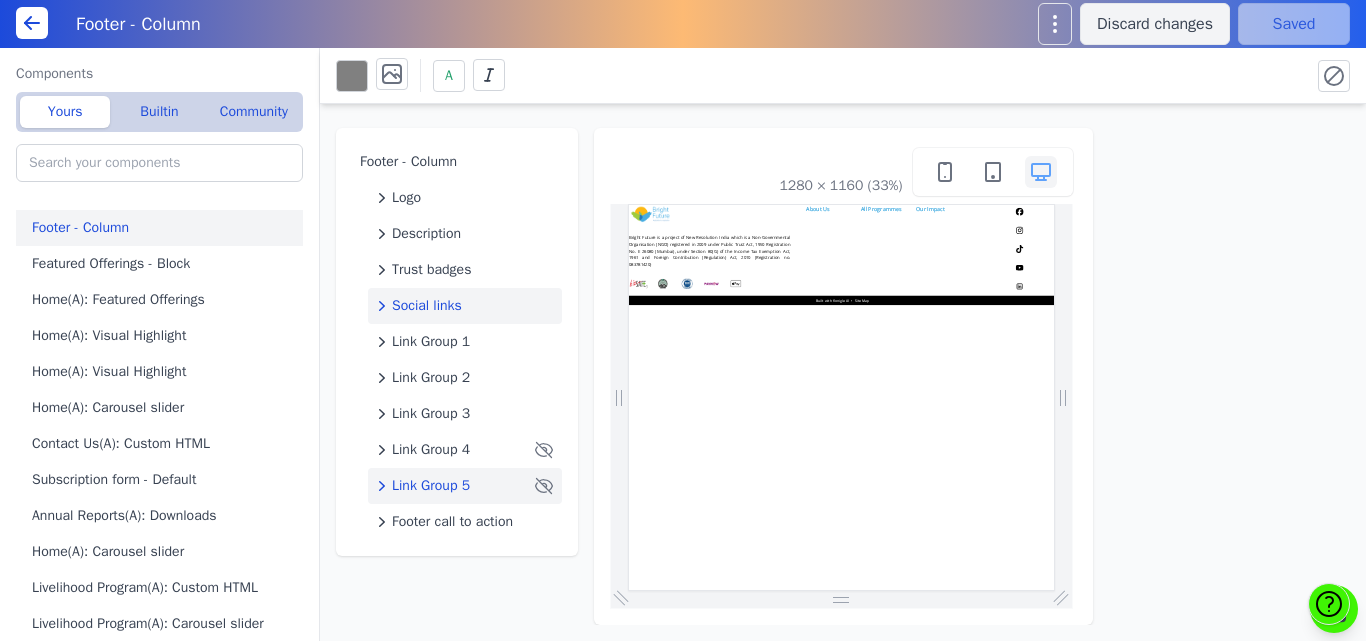 click on "Social links" at bounding box center (427, 306) 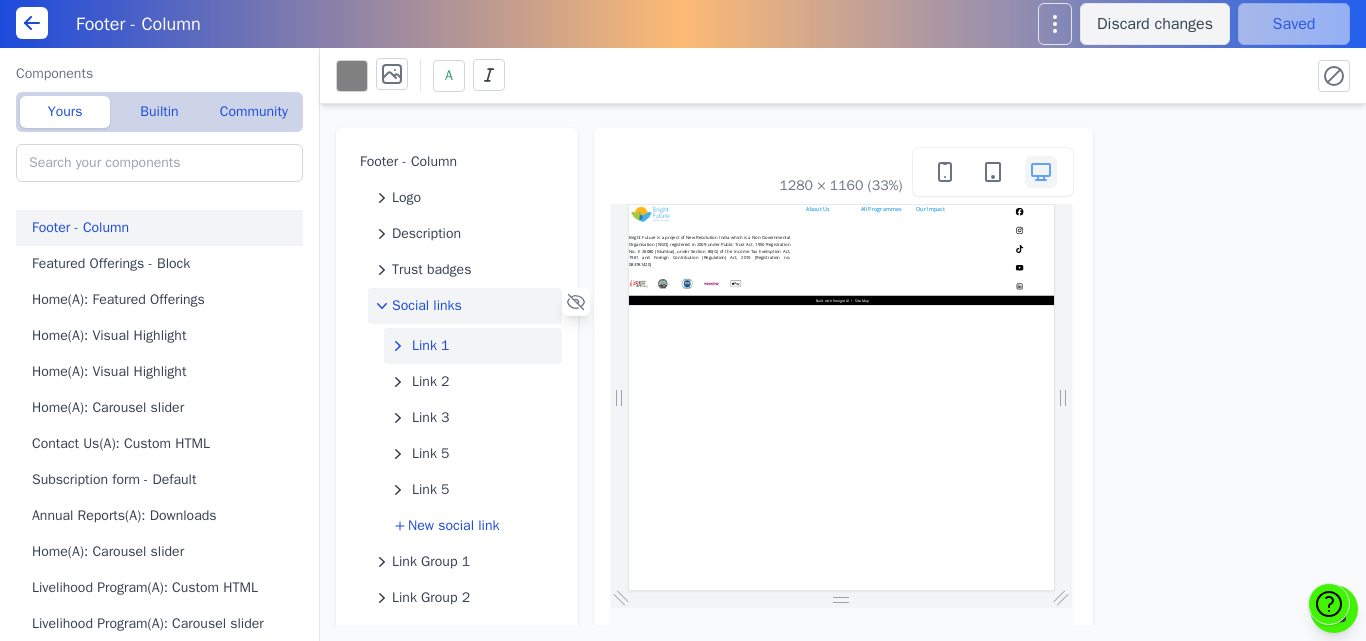 click on "Link 1" 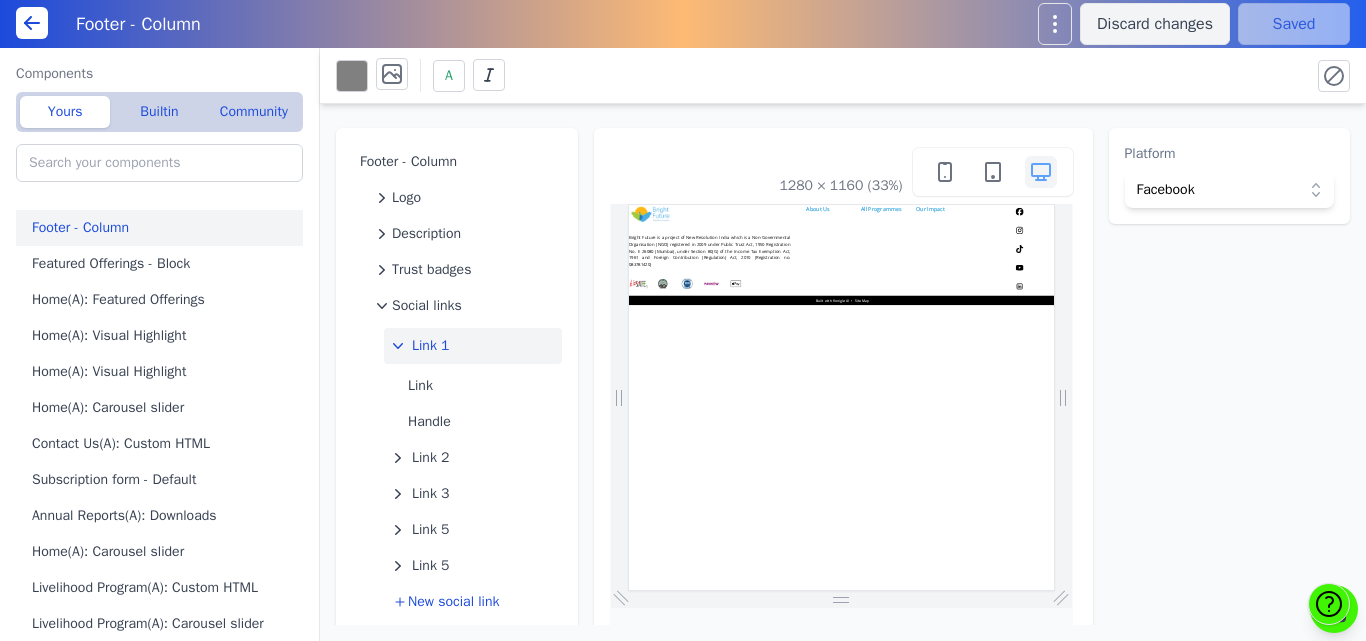 click on "Facebook" at bounding box center [1216, 190] 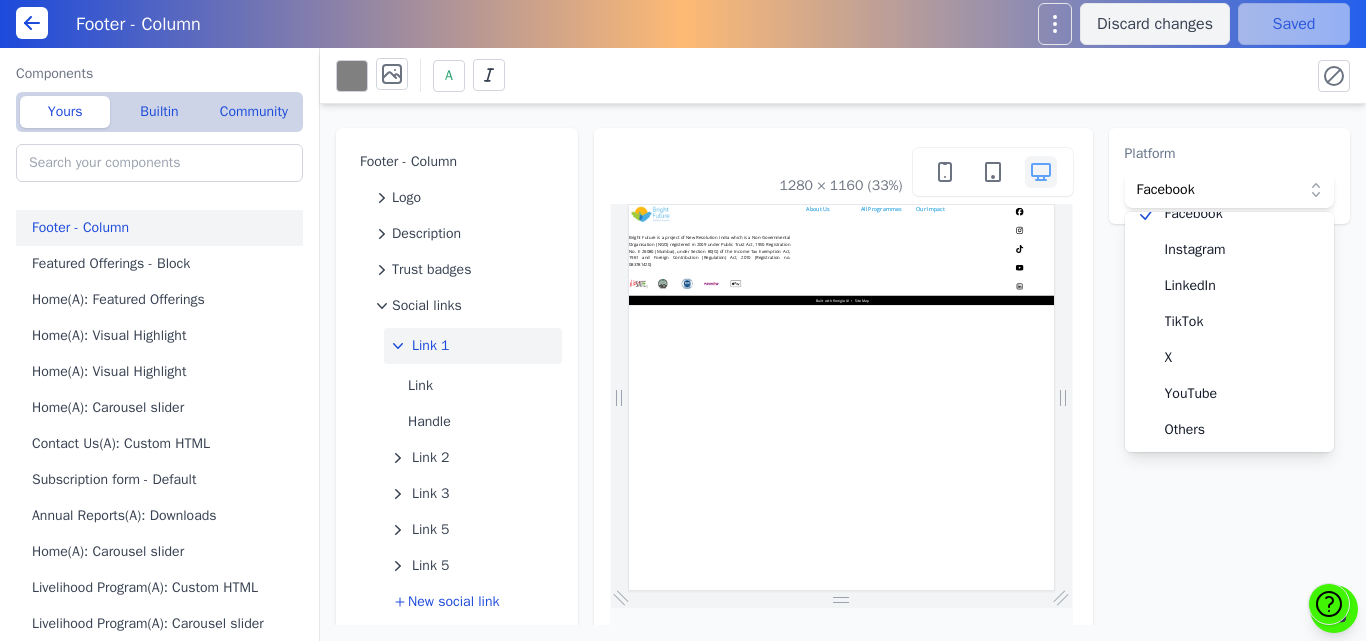 scroll, scrollTop: 0, scrollLeft: 0, axis: both 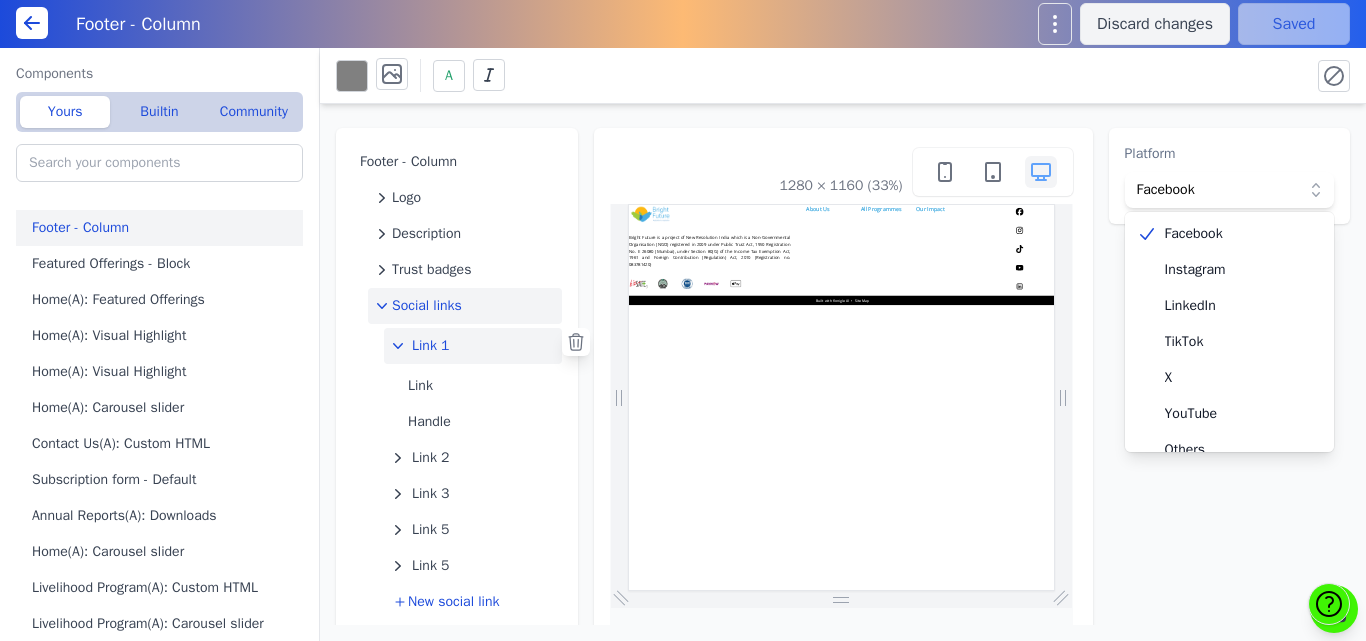 click on "Social links" at bounding box center (427, 306) 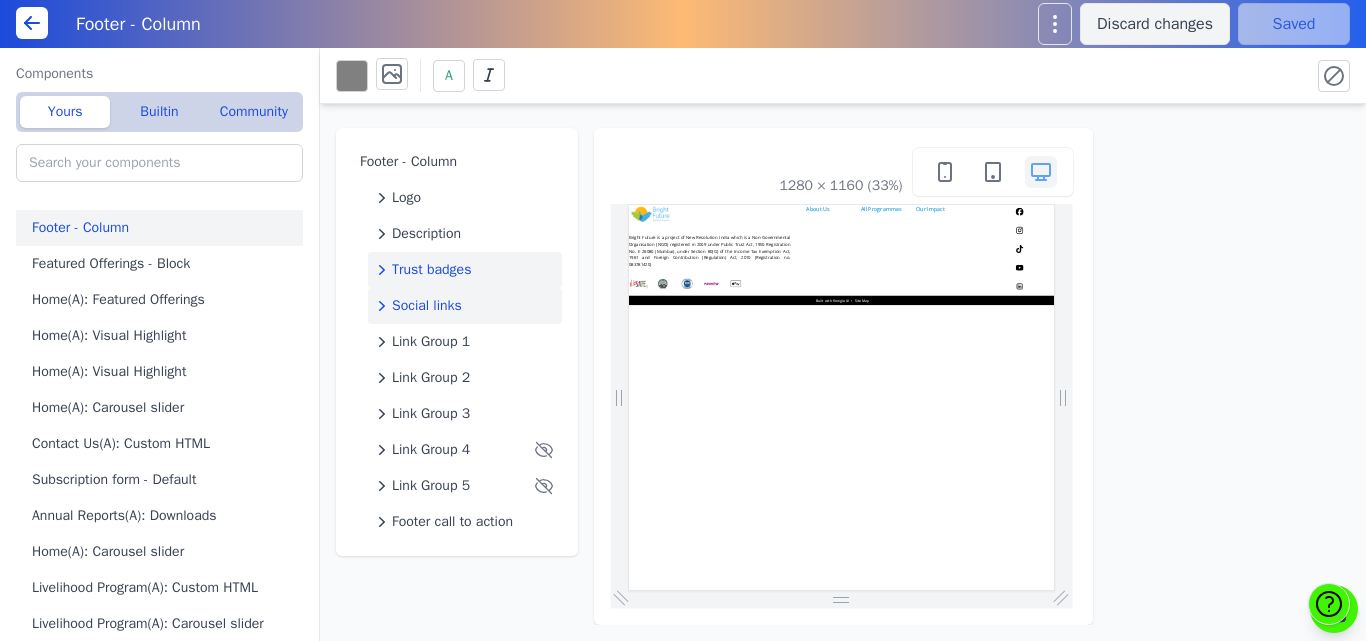 click on "Trust badges" at bounding box center [431, 270] 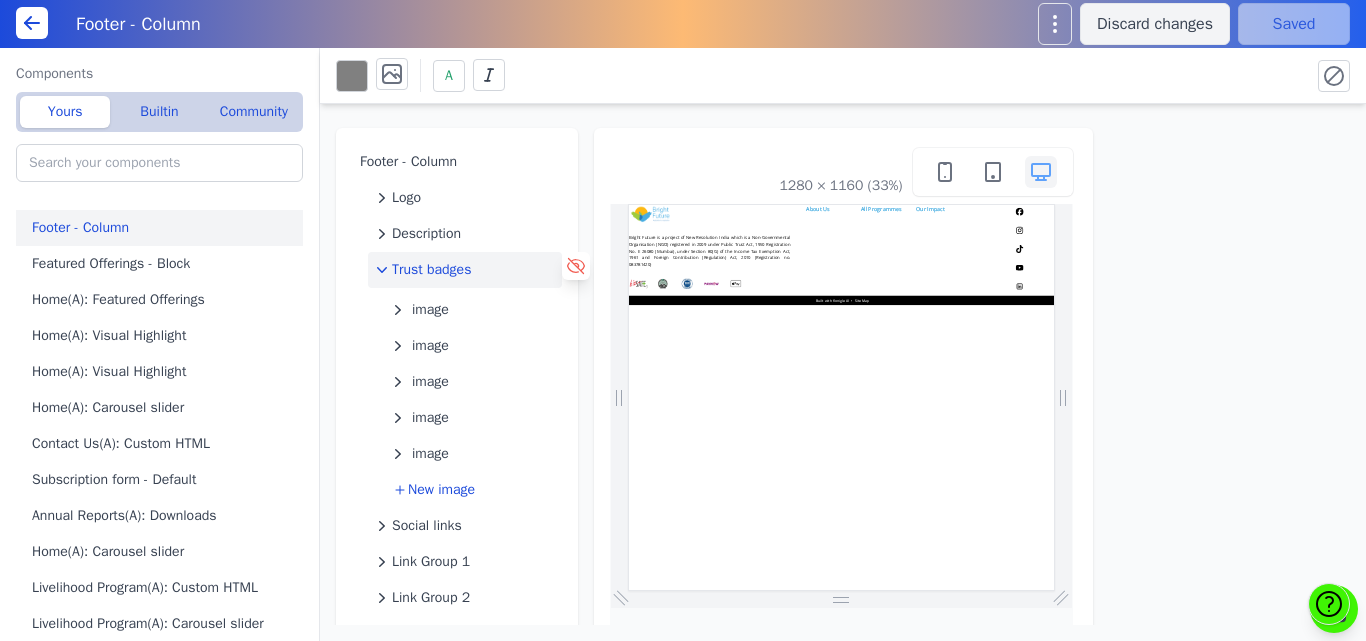 click 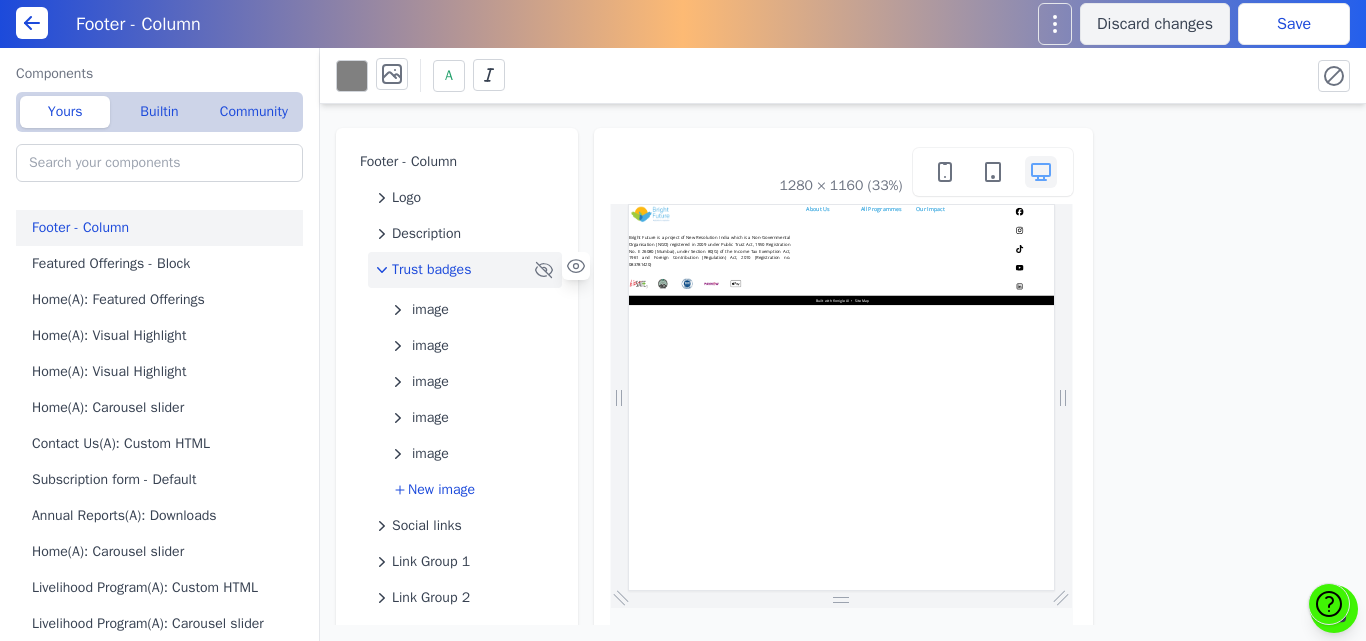 click on "Save" at bounding box center (1294, 24) 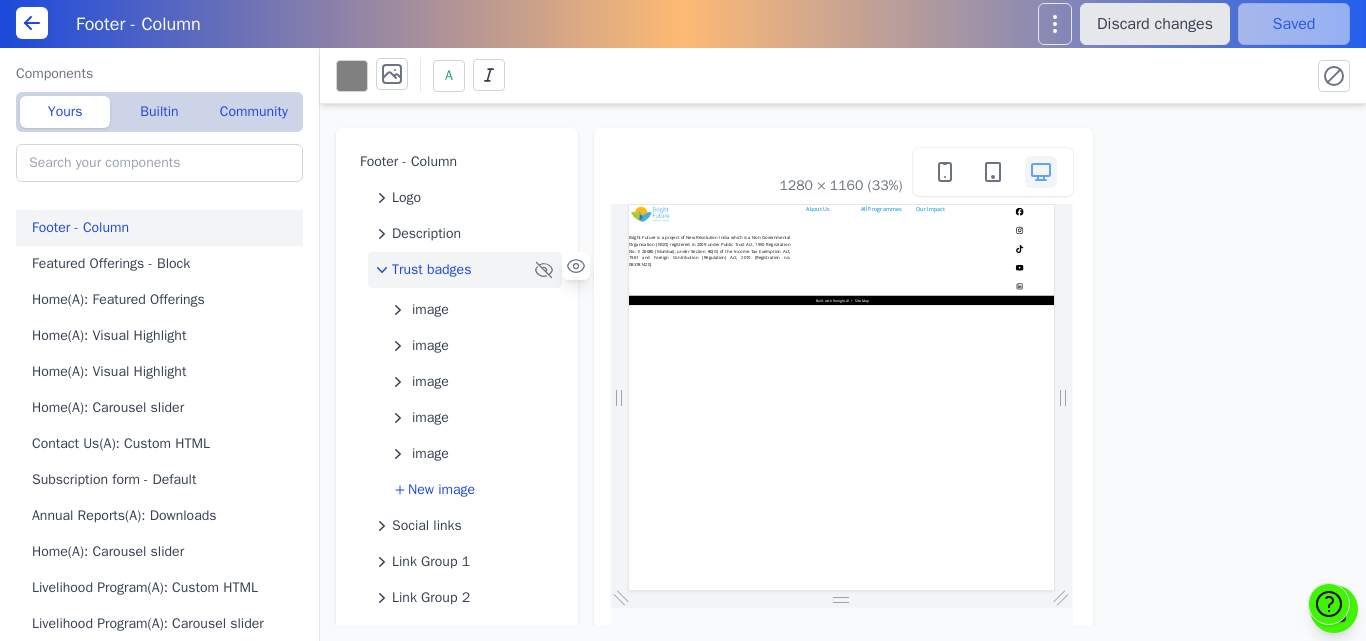 scroll, scrollTop: 0, scrollLeft: 0, axis: both 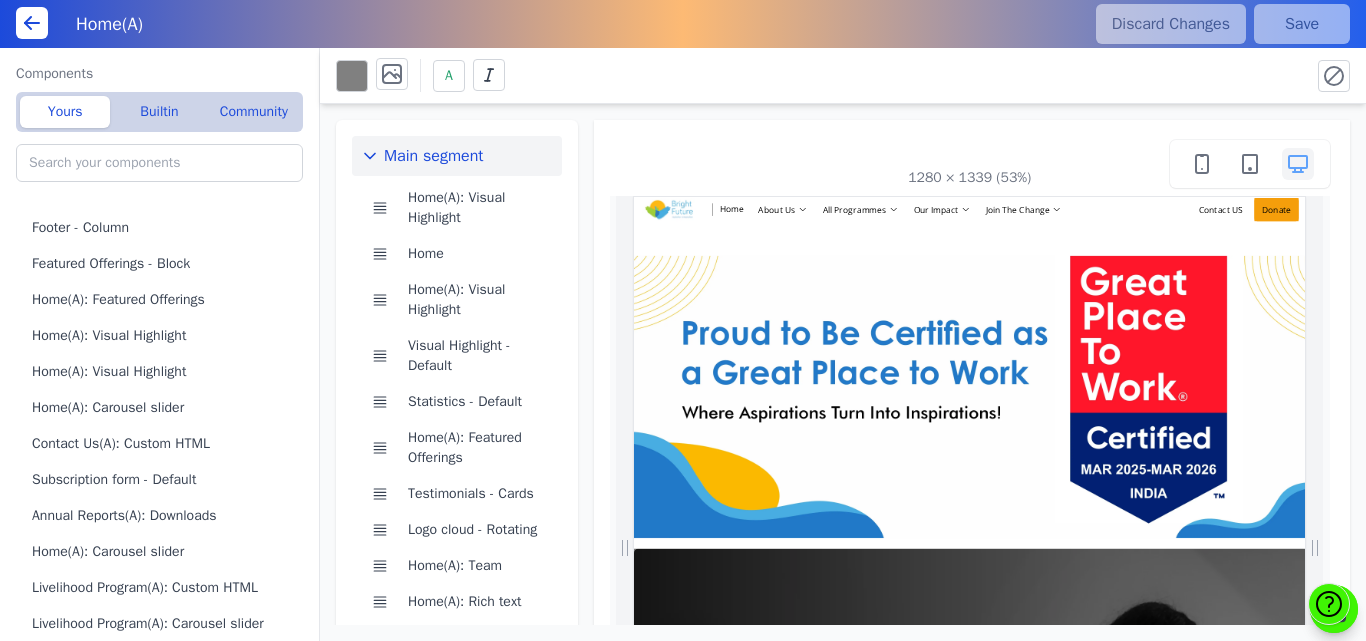 click 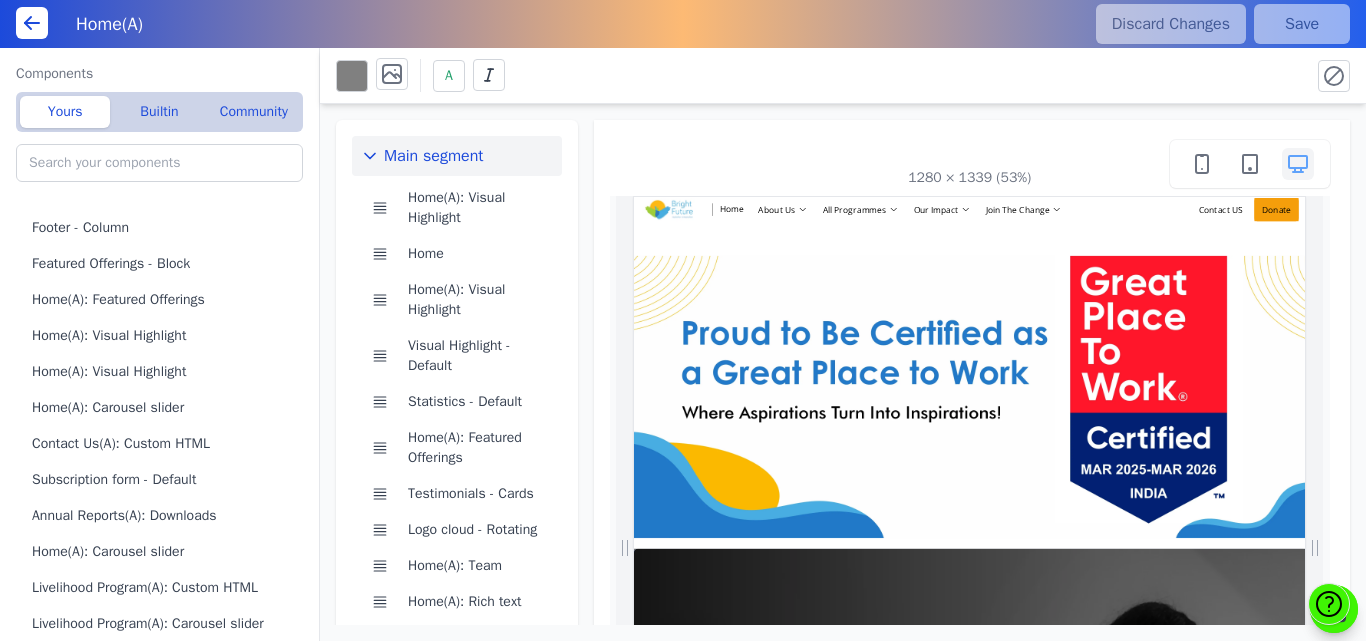 scroll, scrollTop: 0, scrollLeft: 0, axis: both 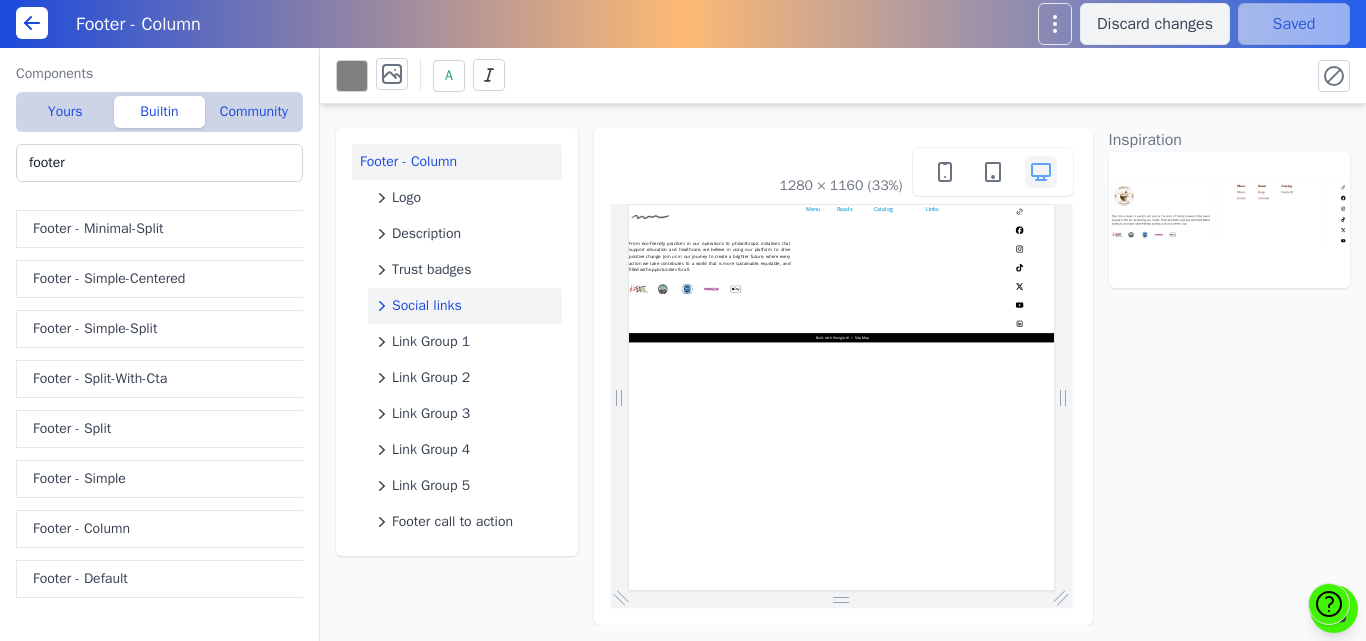 click on "Social links" at bounding box center (427, 306) 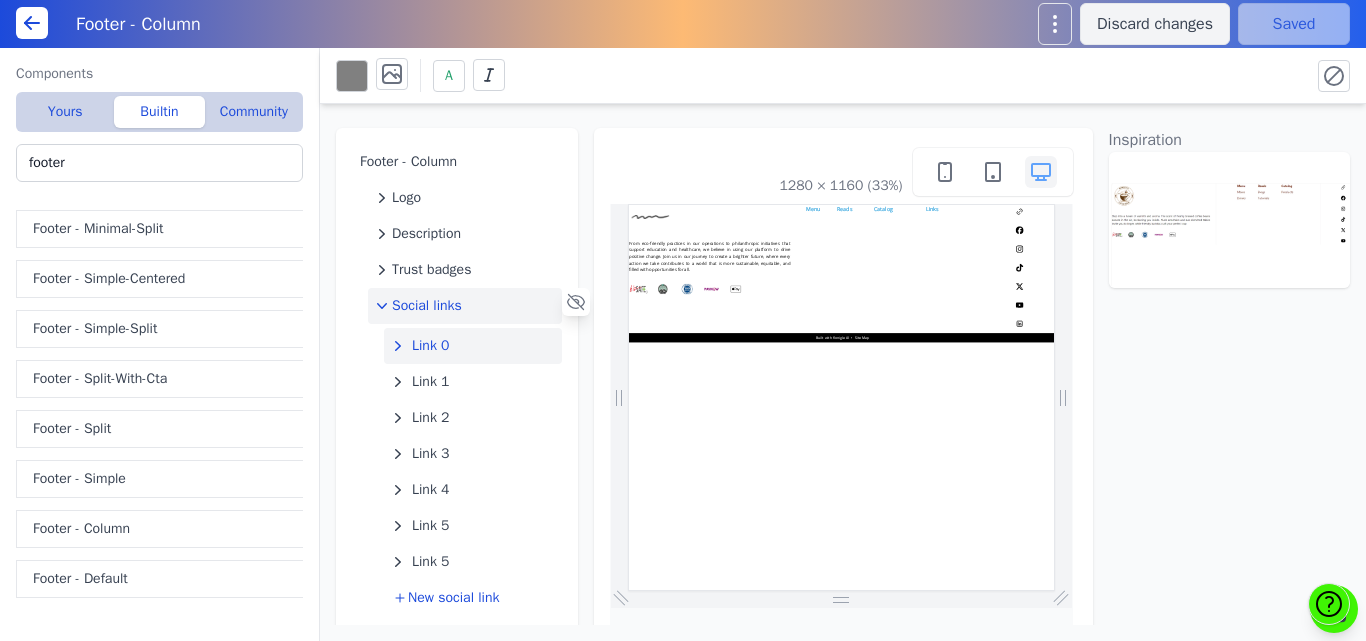 click on "Link 0" at bounding box center (431, 346) 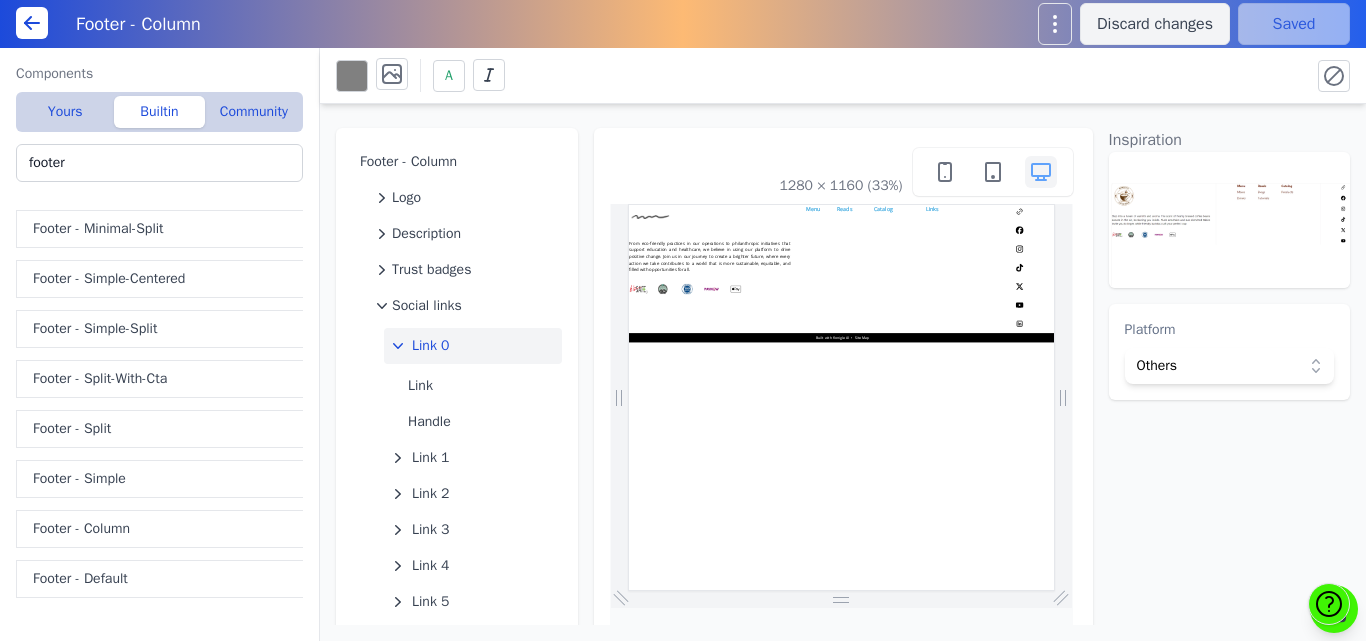 click on "Others" at bounding box center [1216, 366] 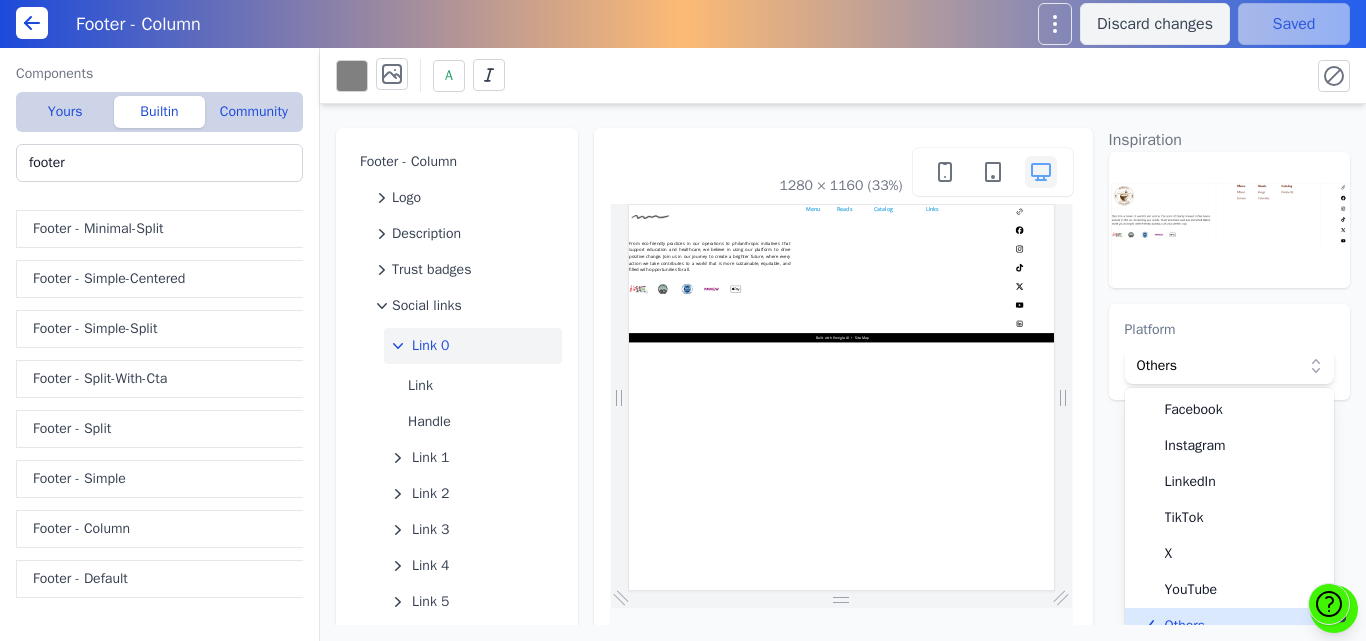 scroll, scrollTop: 1, scrollLeft: 0, axis: vertical 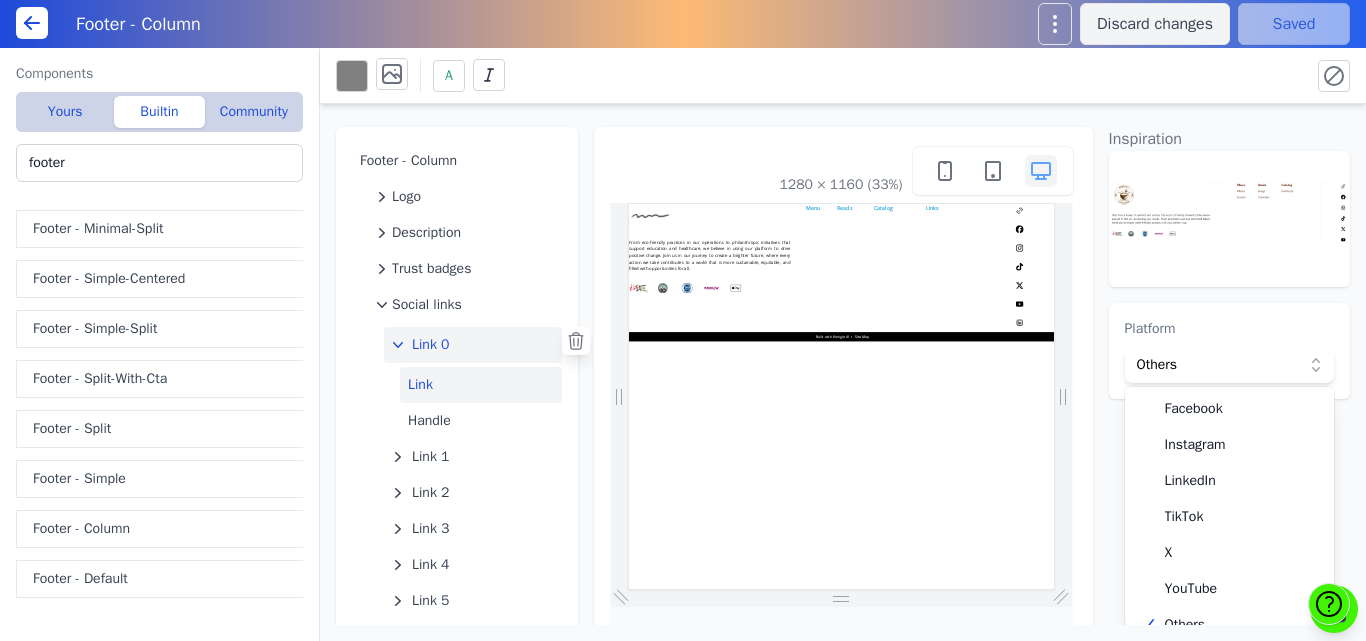 click on "Link" at bounding box center [481, 385] 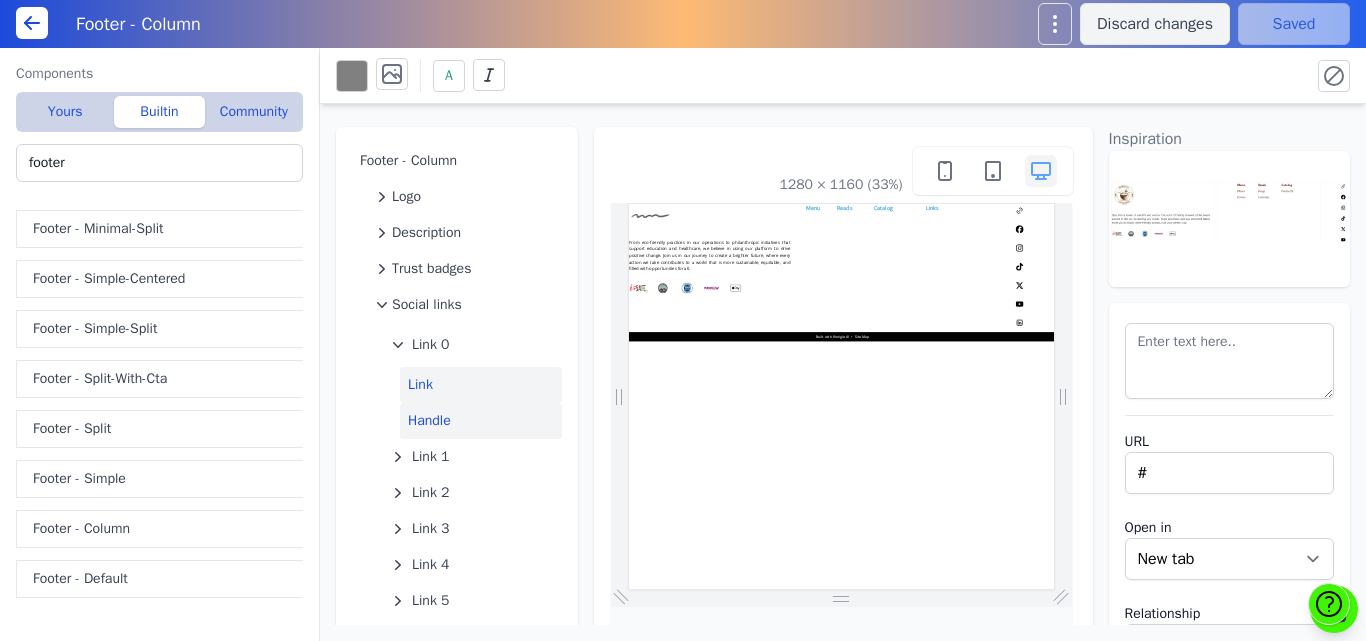 click on "Handle" at bounding box center [481, 421] 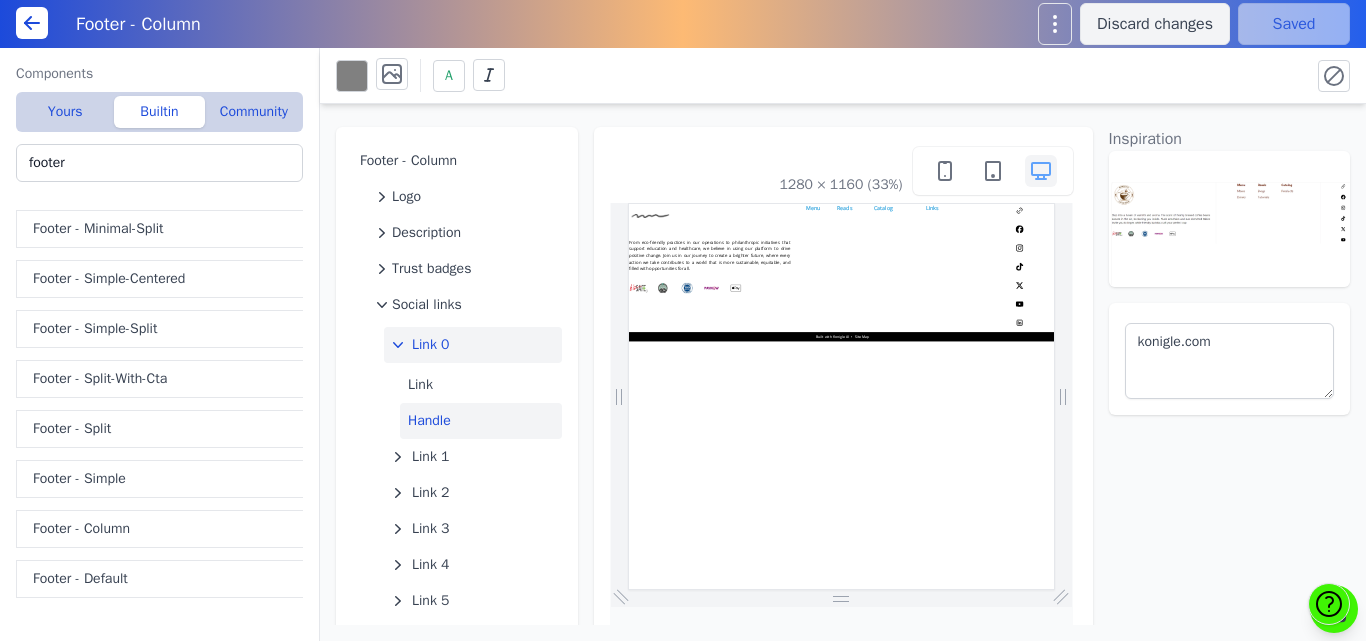 click on "Link 0" 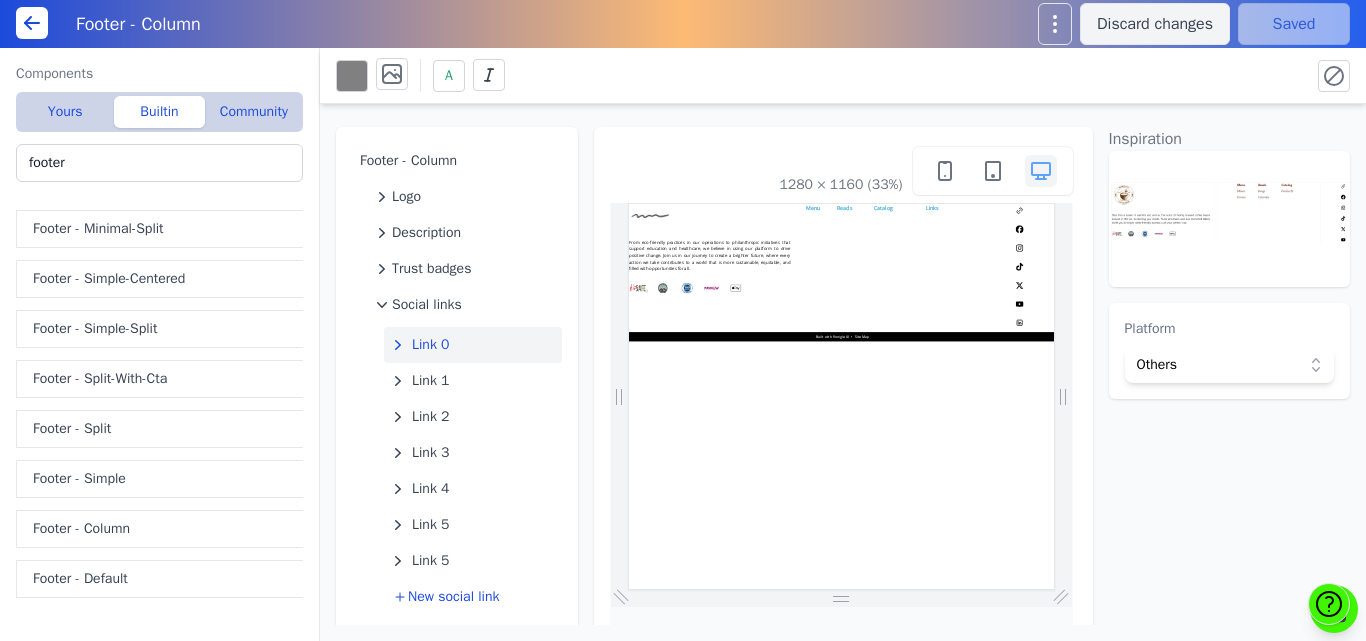 click on "Others" at bounding box center [1216, 365] 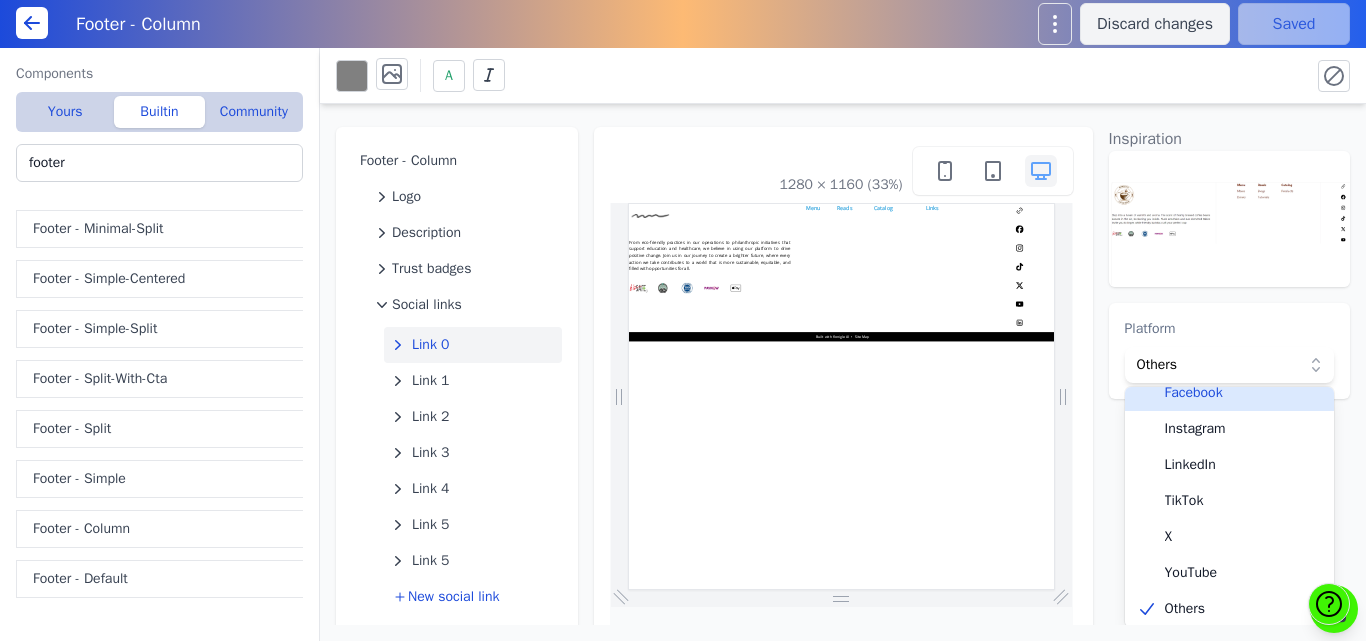 scroll, scrollTop: 4, scrollLeft: 0, axis: vertical 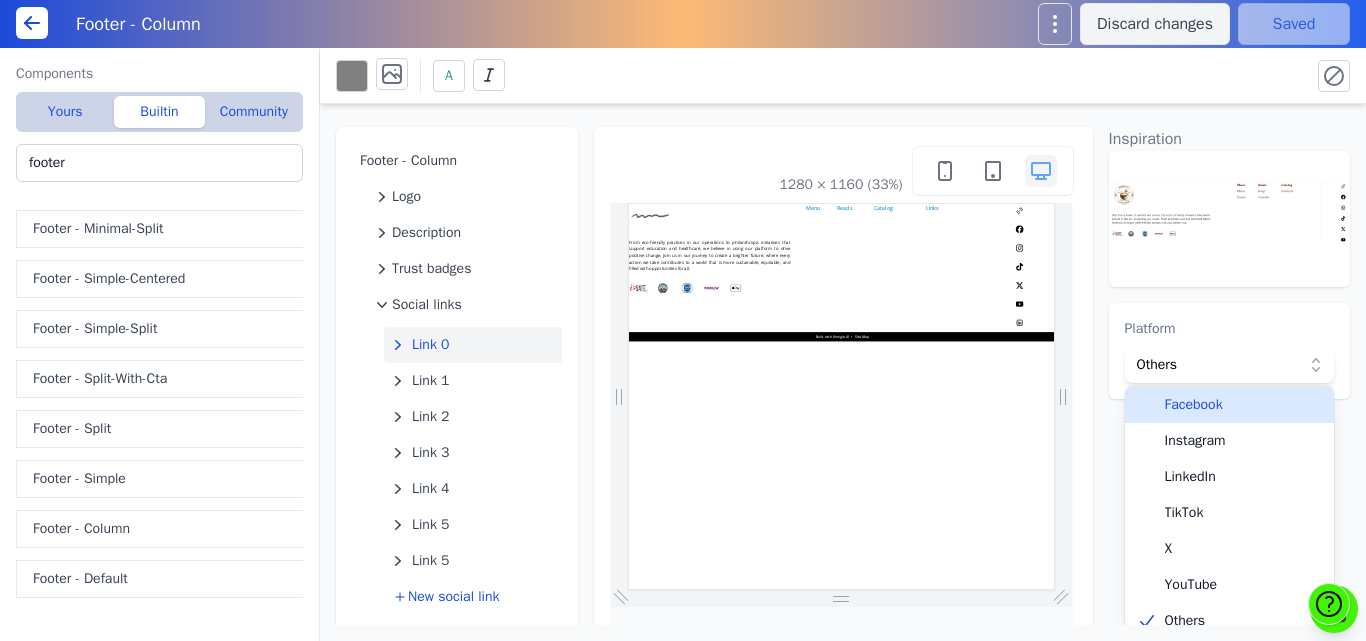 click on "Facebook" 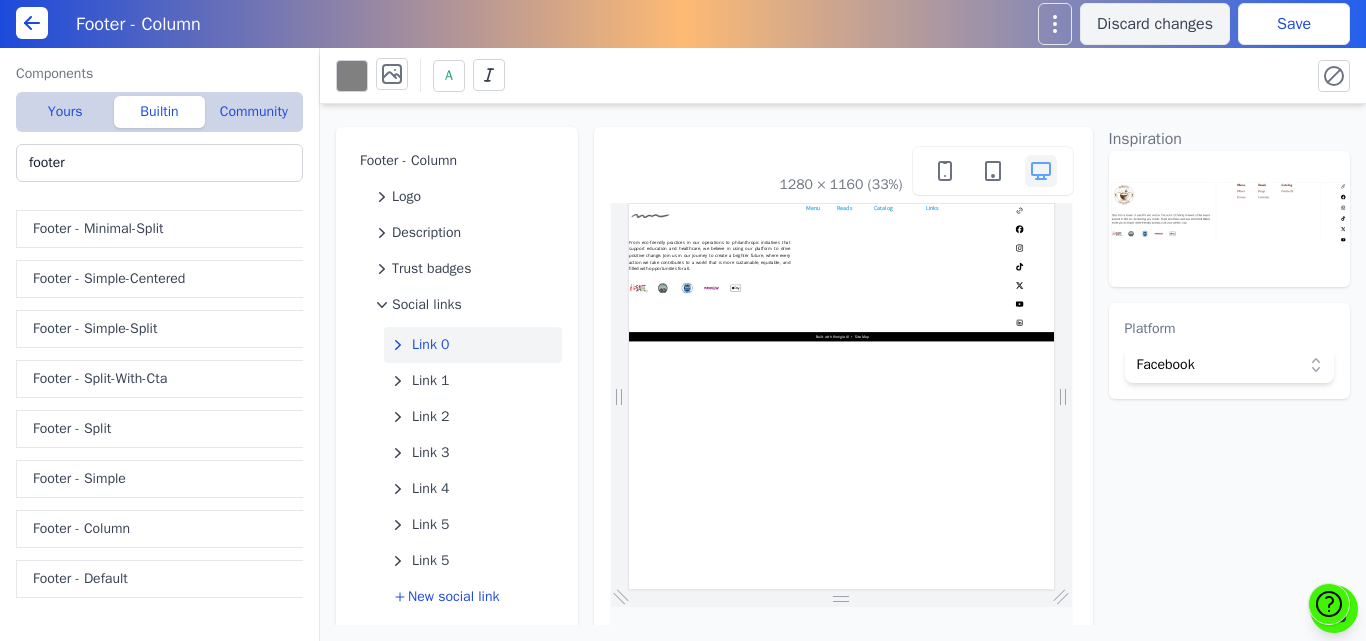 click on "Save" at bounding box center [1294, 24] 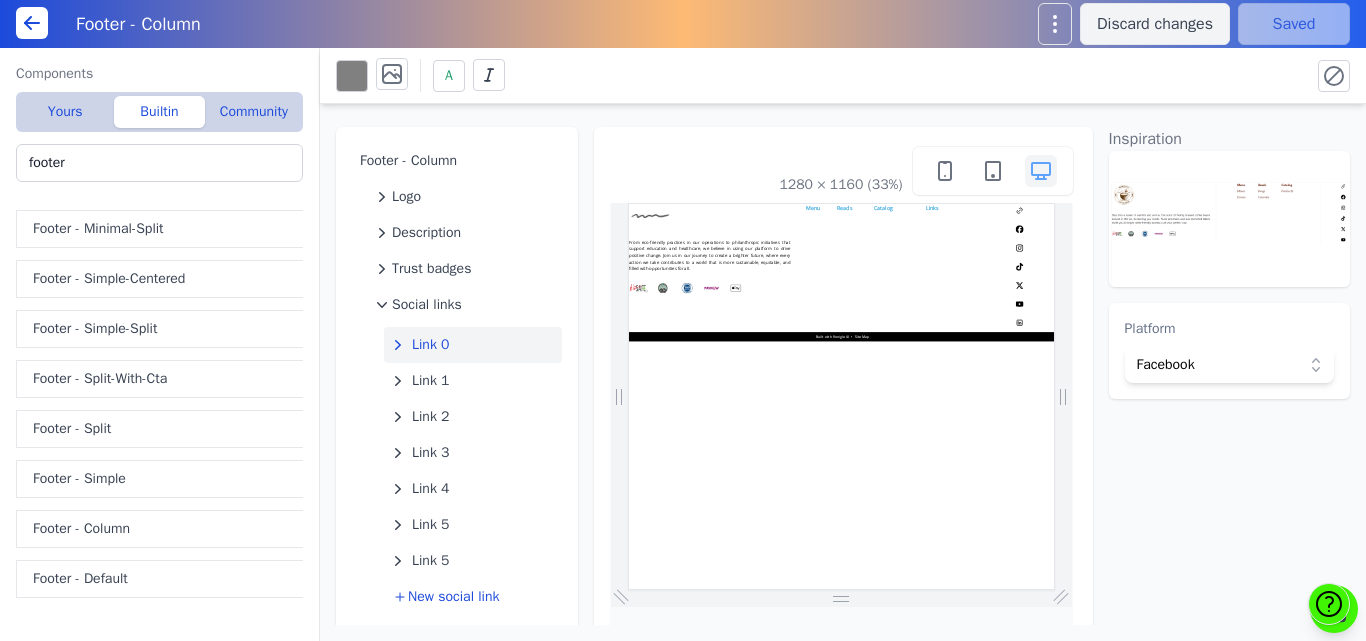 click on "Facebook" at bounding box center (1216, 365) 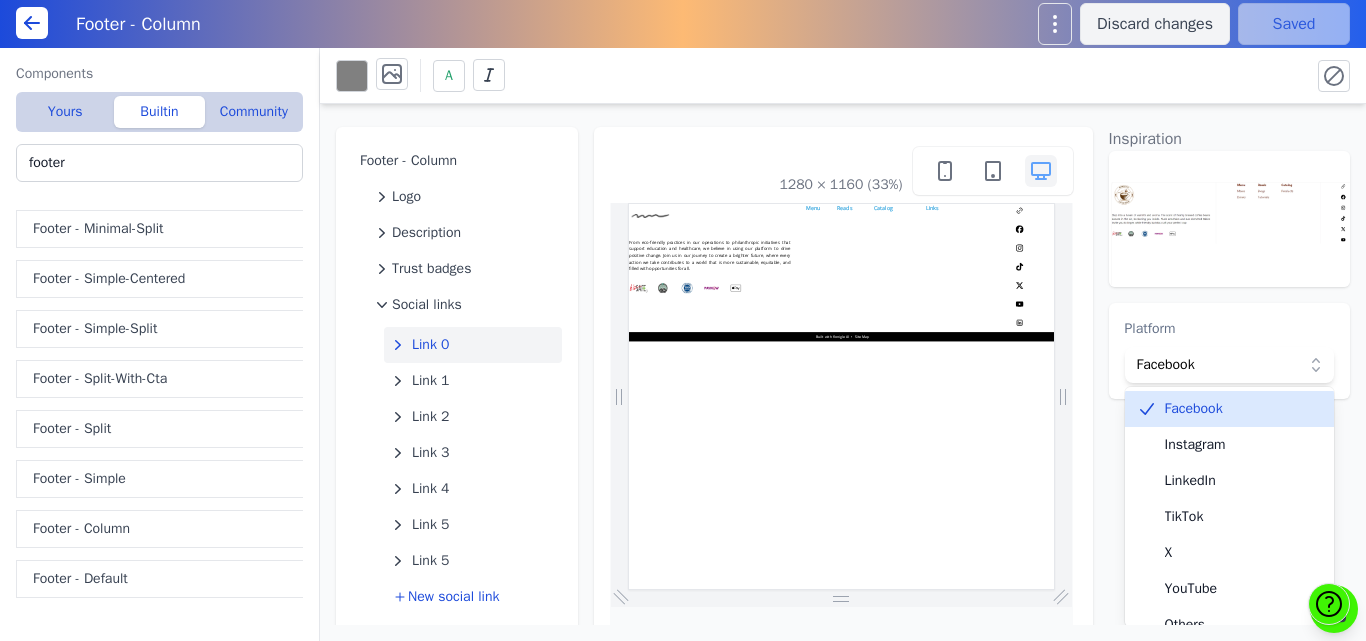click on "Facebook" at bounding box center (1242, 409) 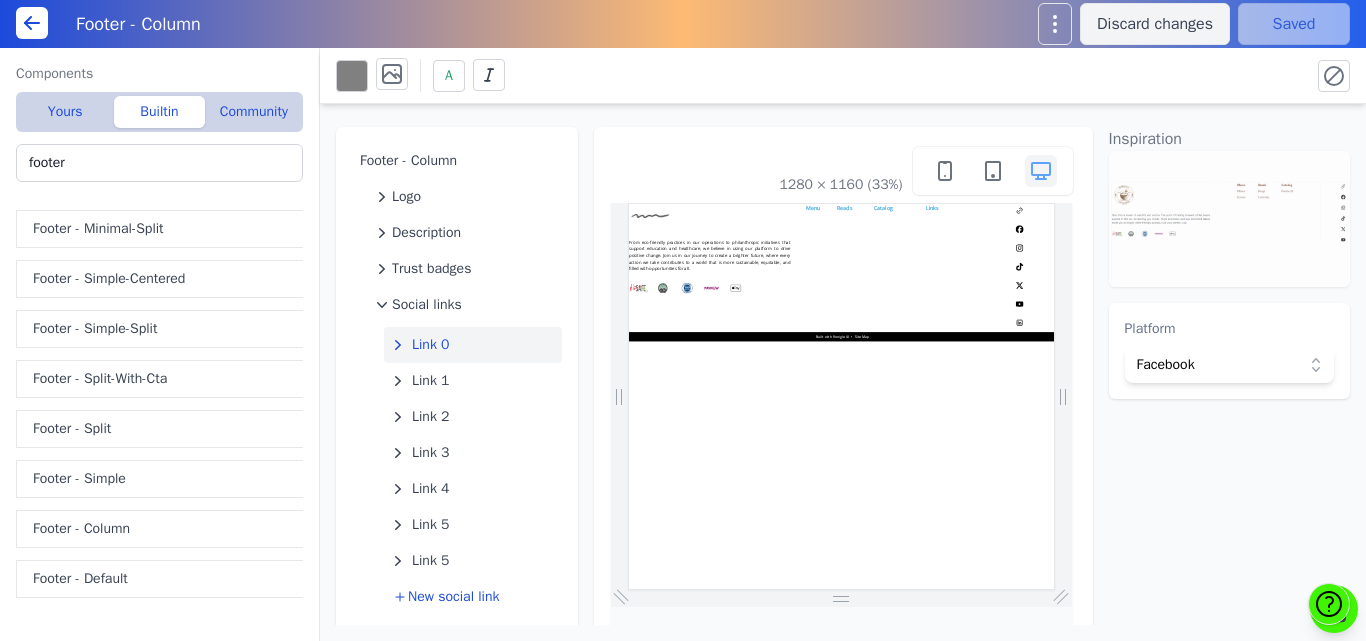 click at bounding box center (1230, 219) 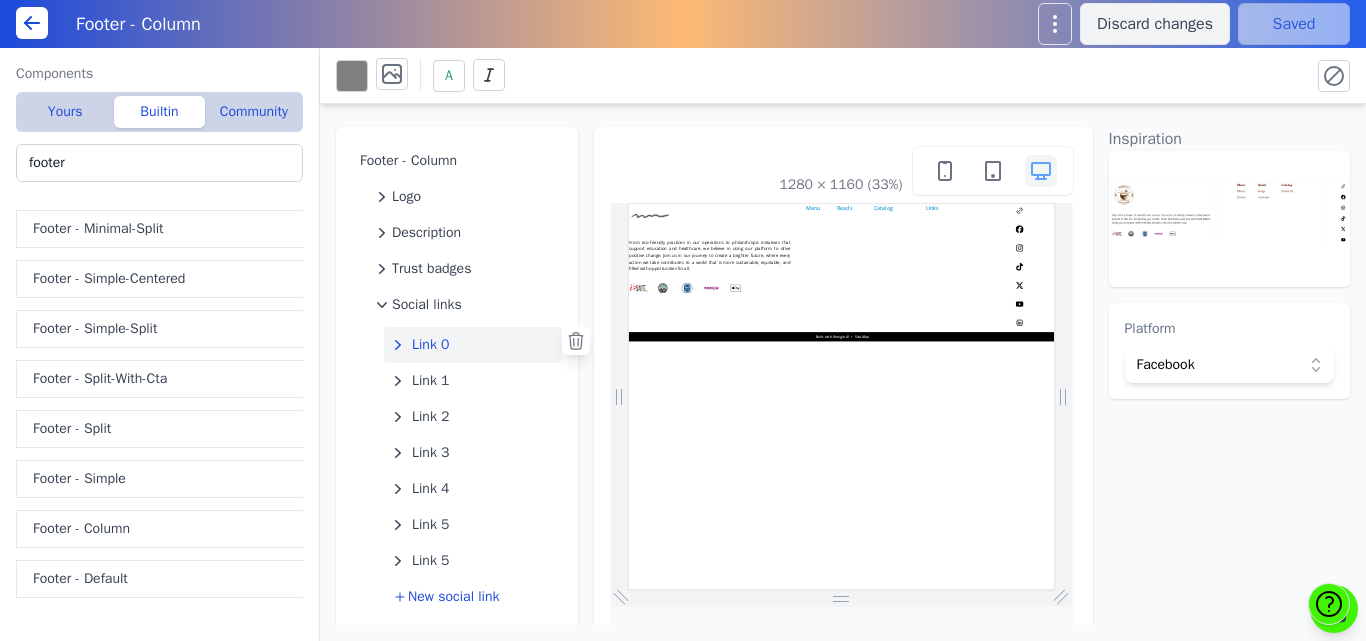 click on "Link 0" at bounding box center [431, 345] 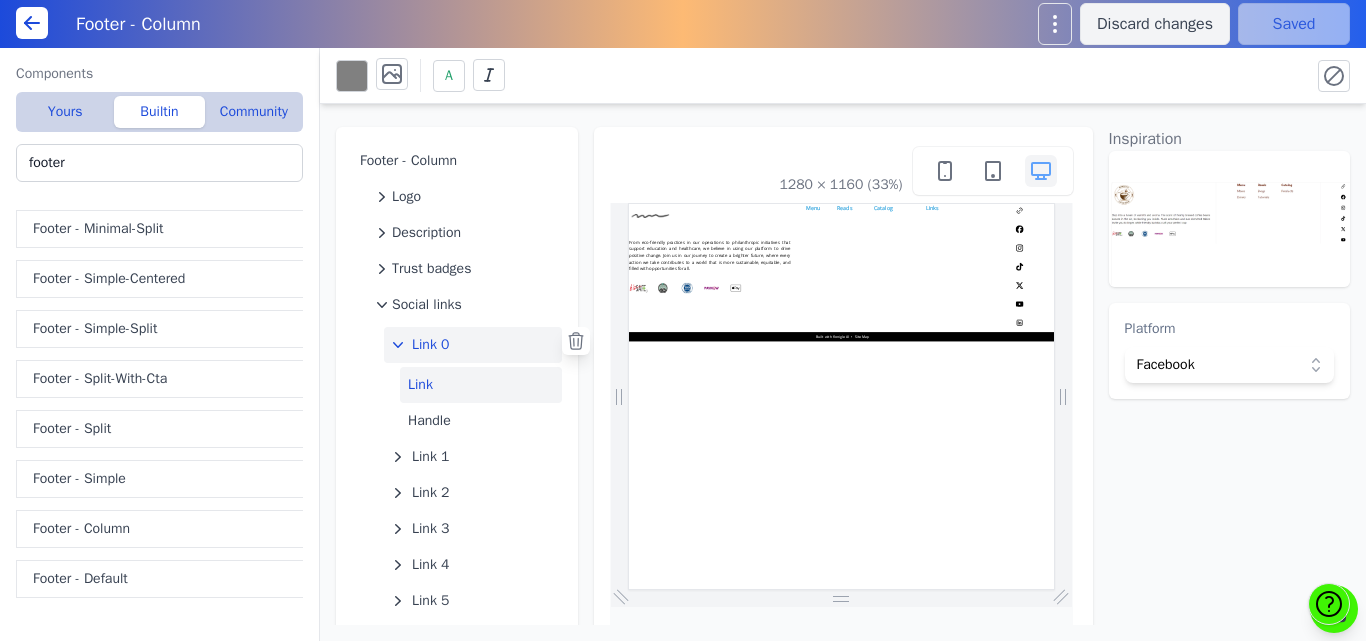 click on "Link" at bounding box center [481, 385] 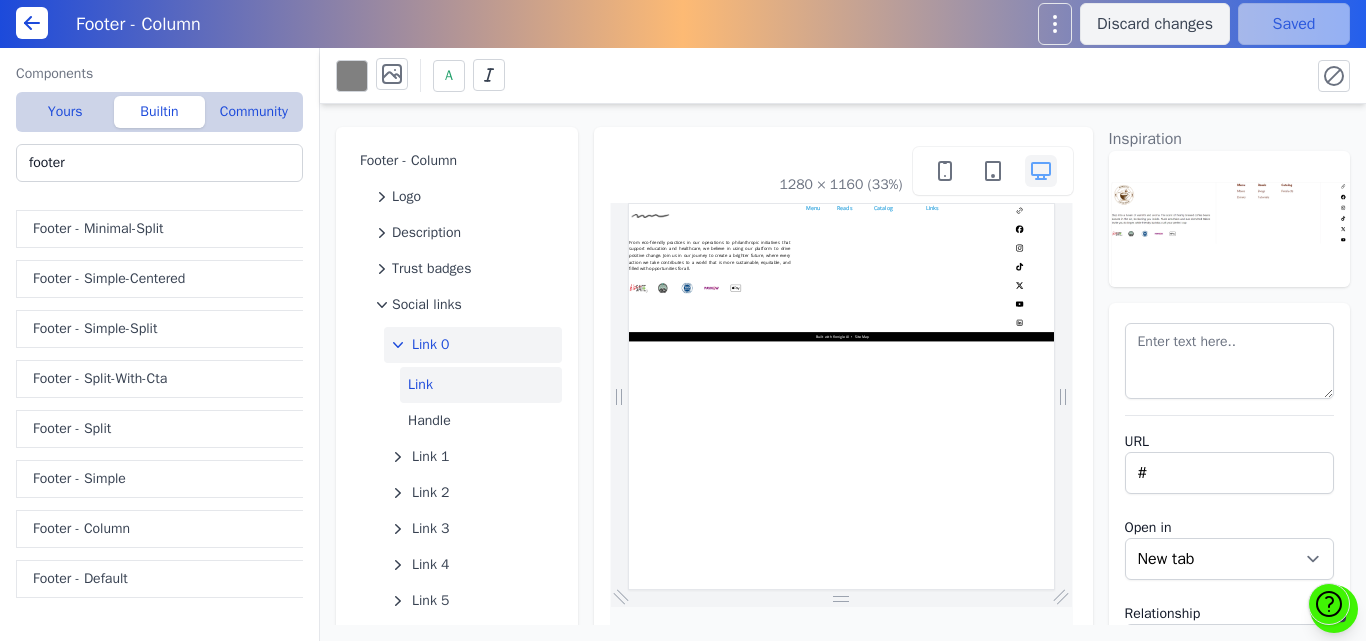 click on "Link 0" 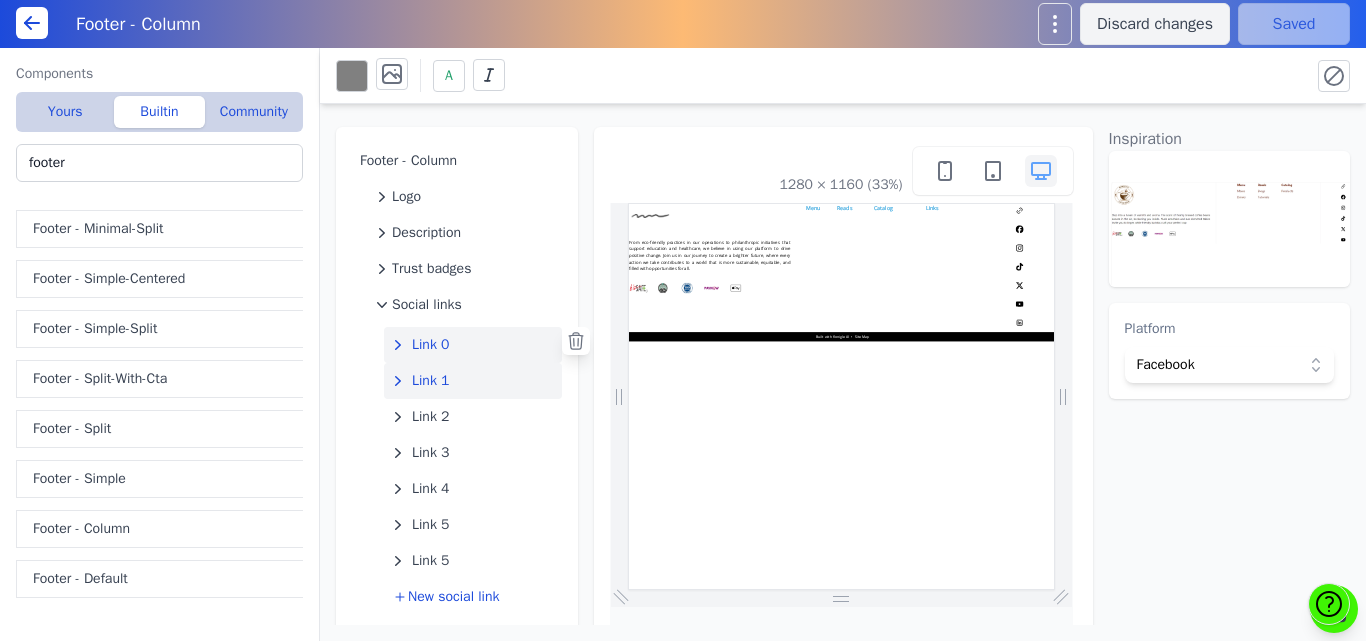 click on "Link 1" 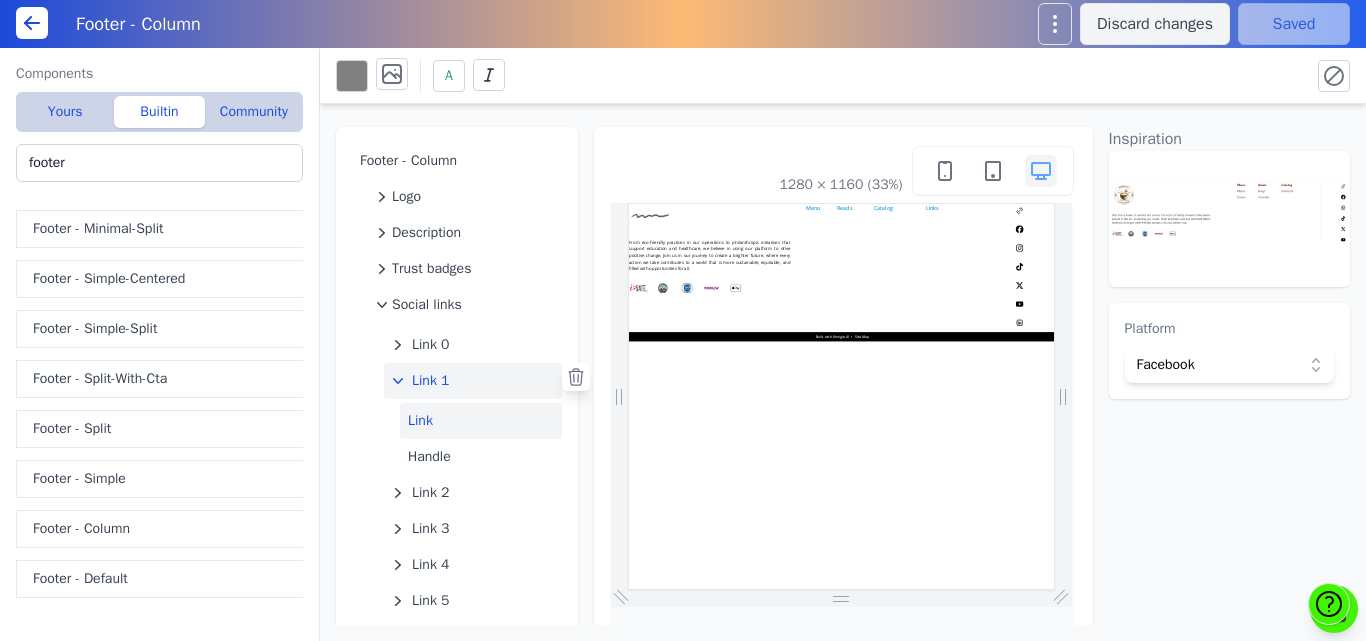 click on "Link" at bounding box center (481, 421) 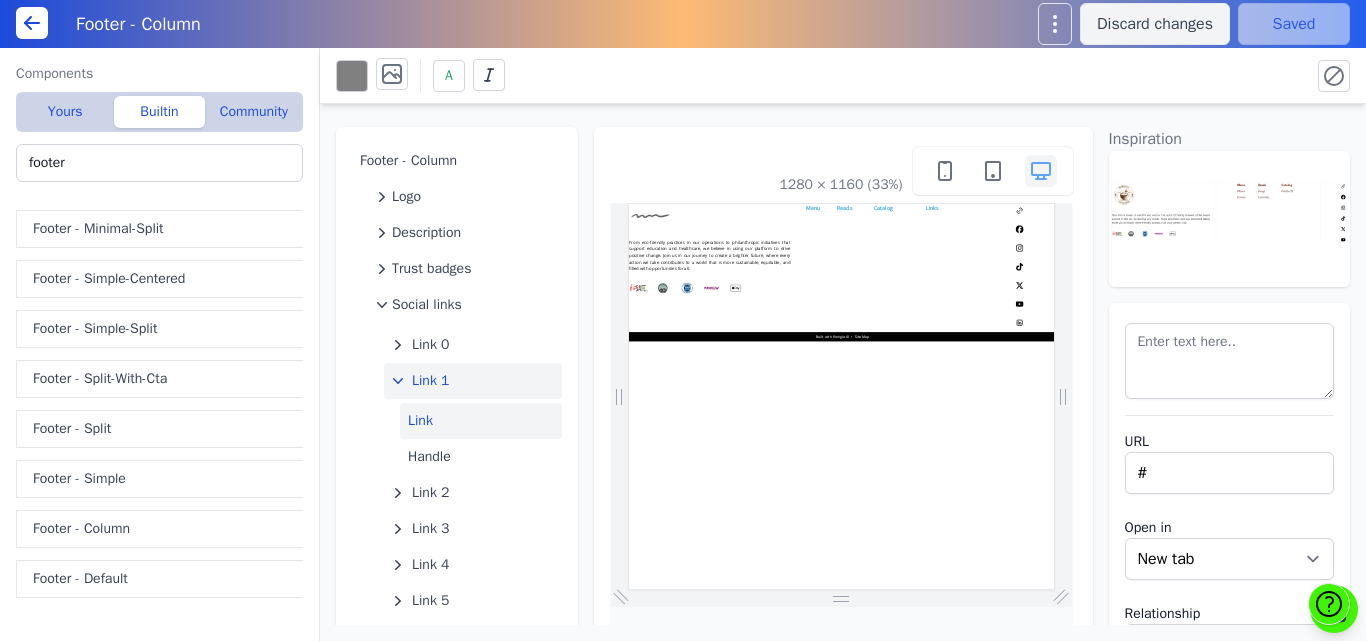 click on "Link 1" 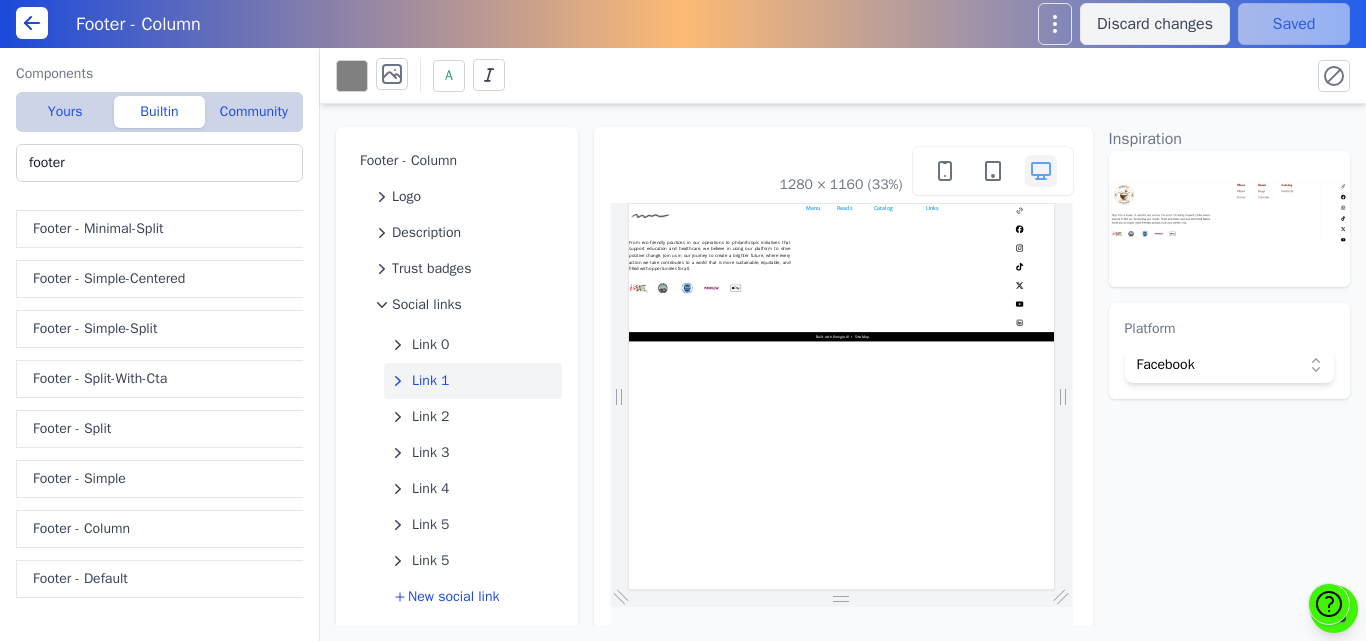 click on "Facebook" at bounding box center [1216, 365] 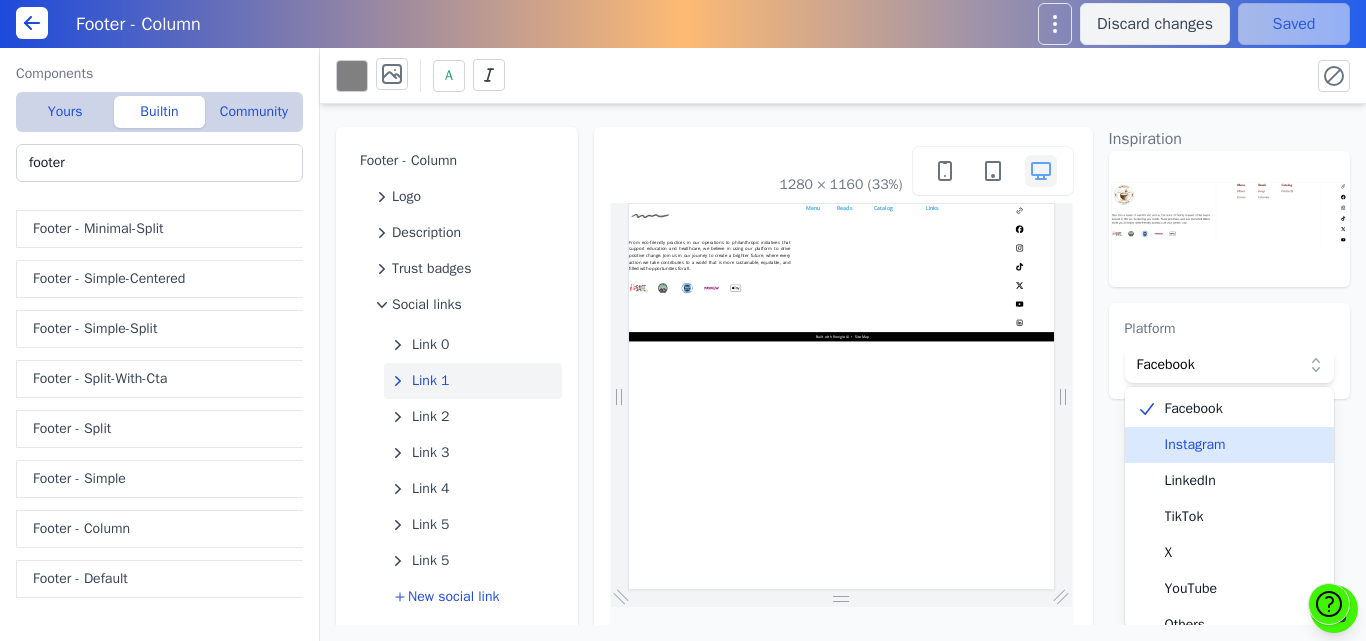 click on "Instagram" at bounding box center [1242, 445] 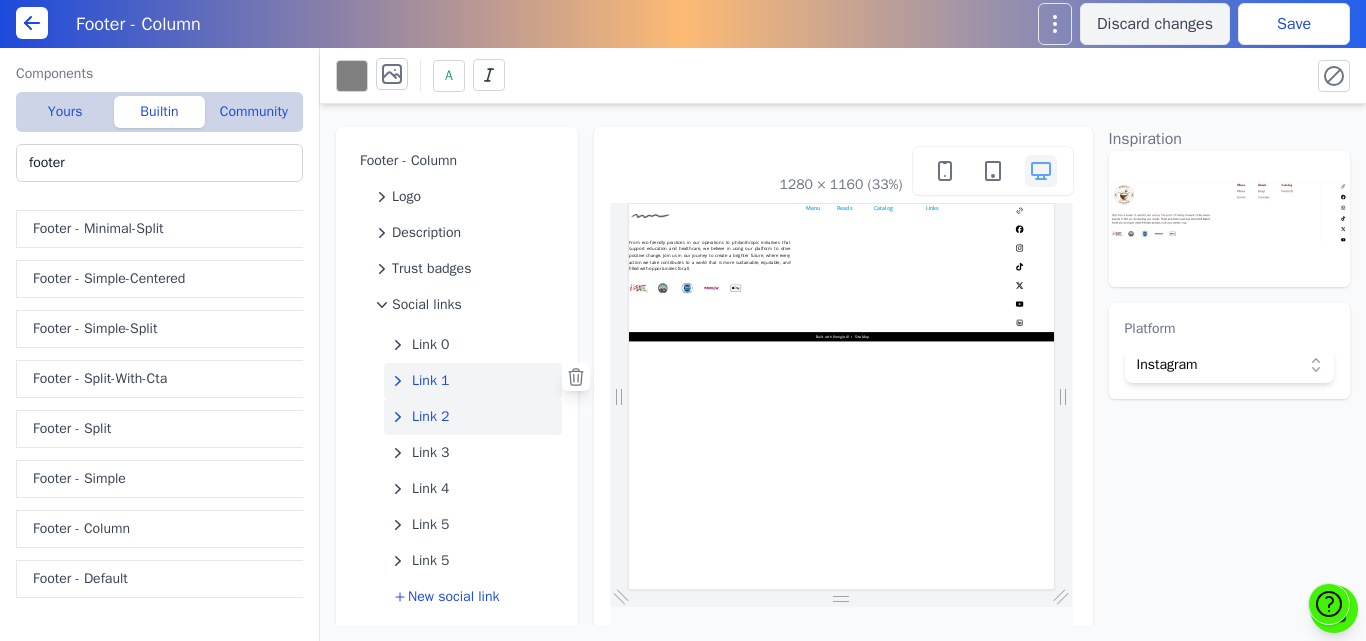 click on "Link 2" 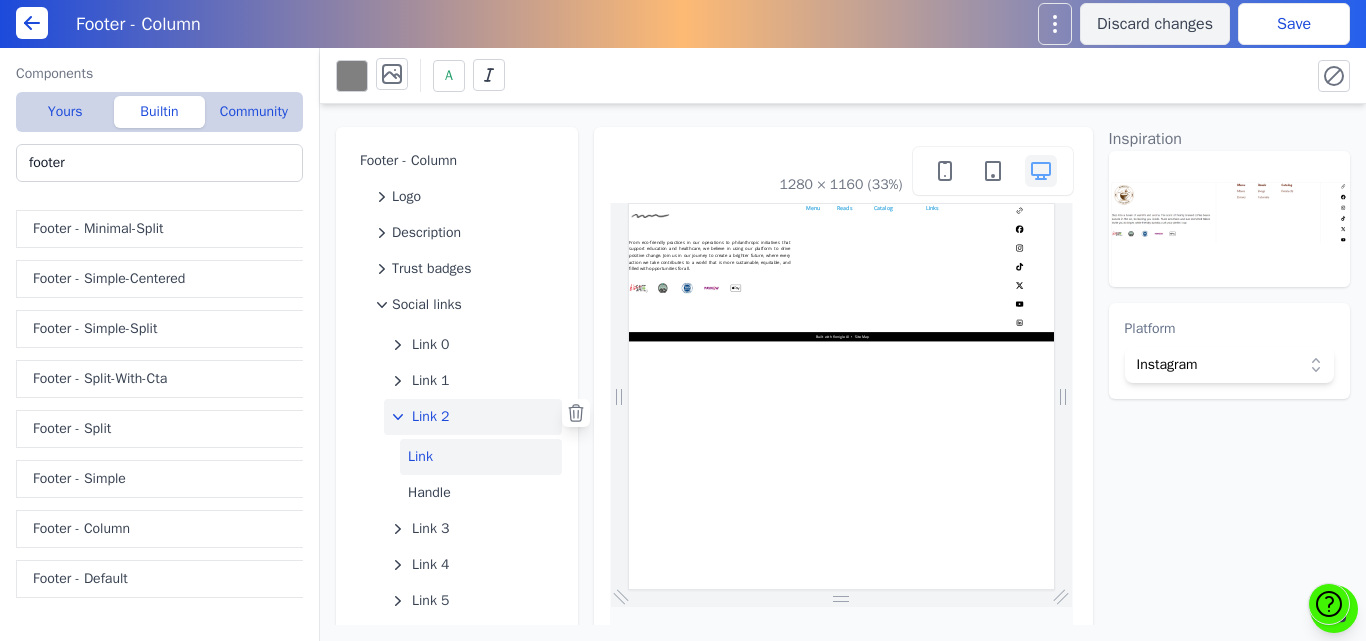 click on "Link" at bounding box center (481, 457) 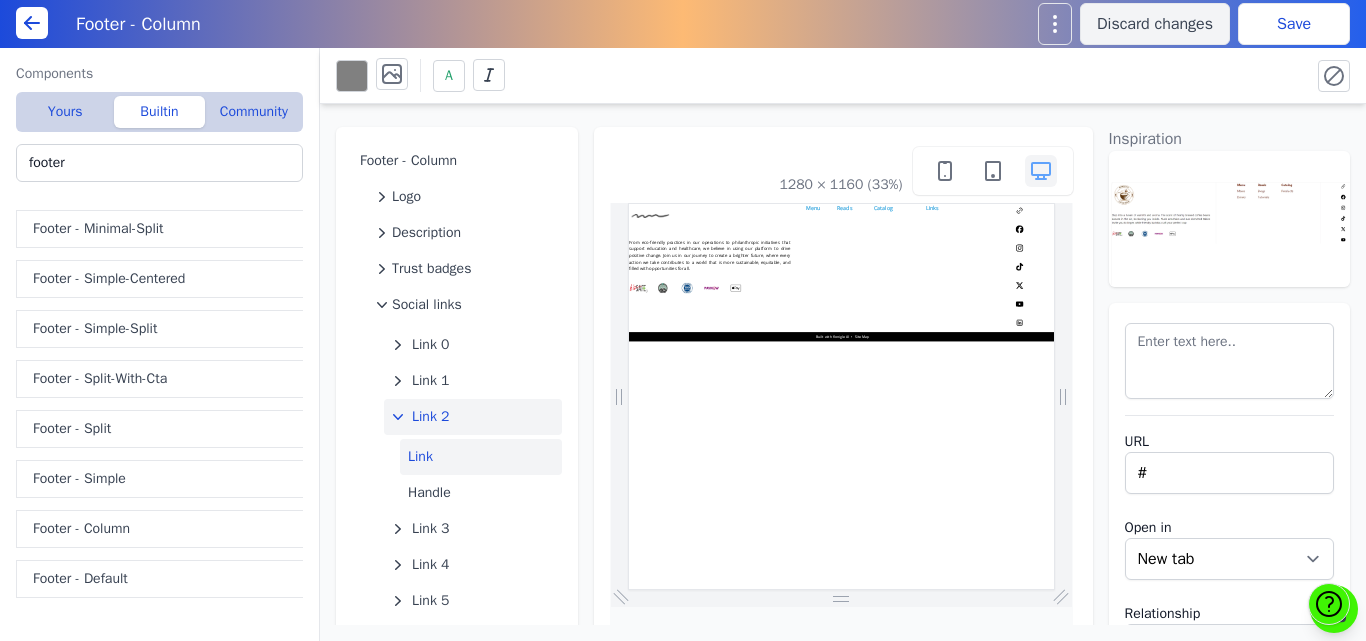 click on "Link 2" at bounding box center [431, 417] 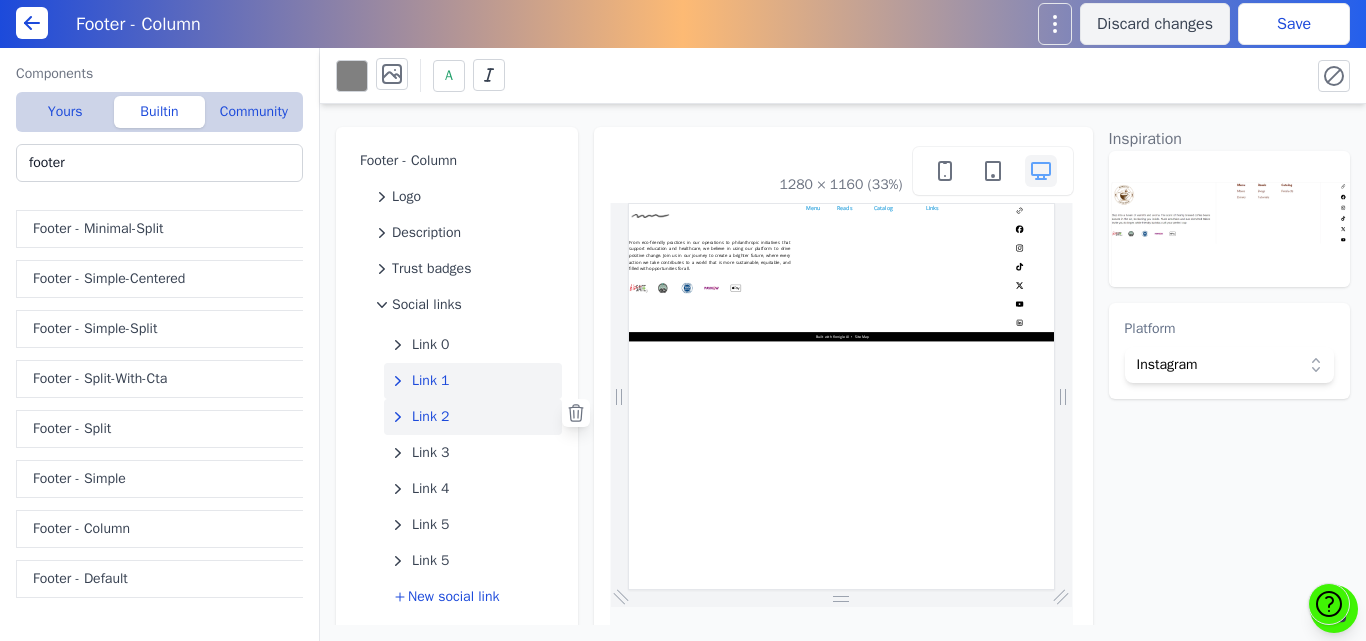 click on "Link 1" 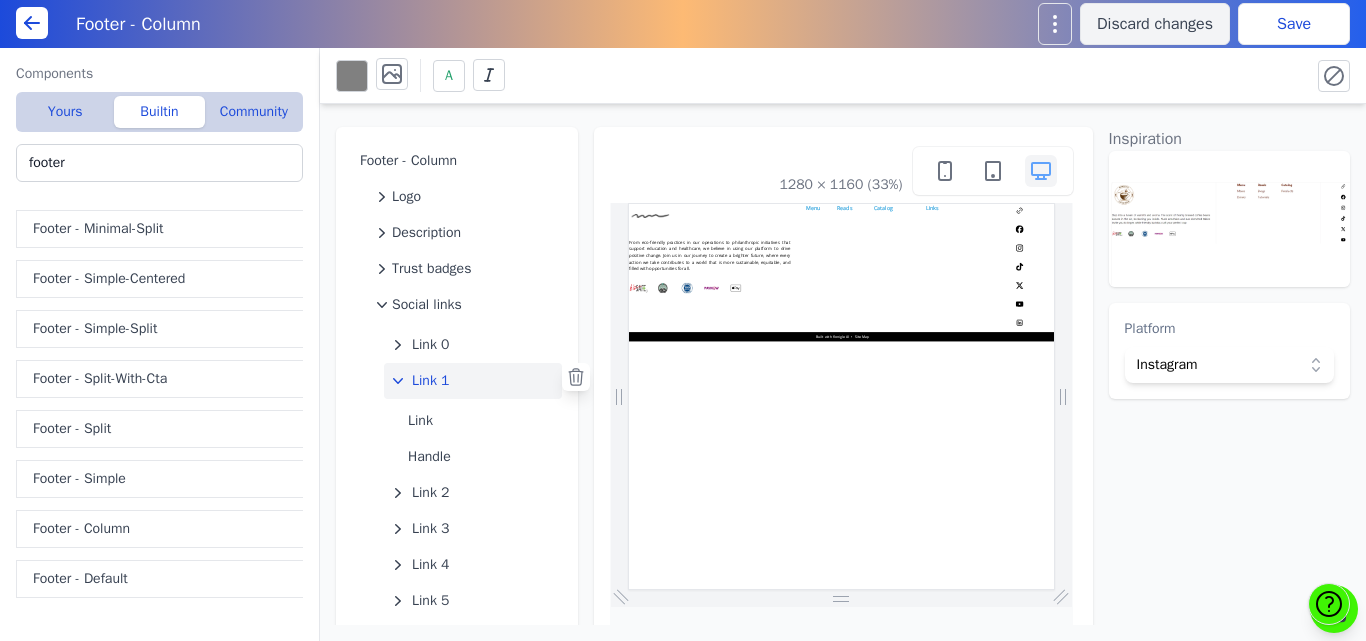 click on "Link 1" 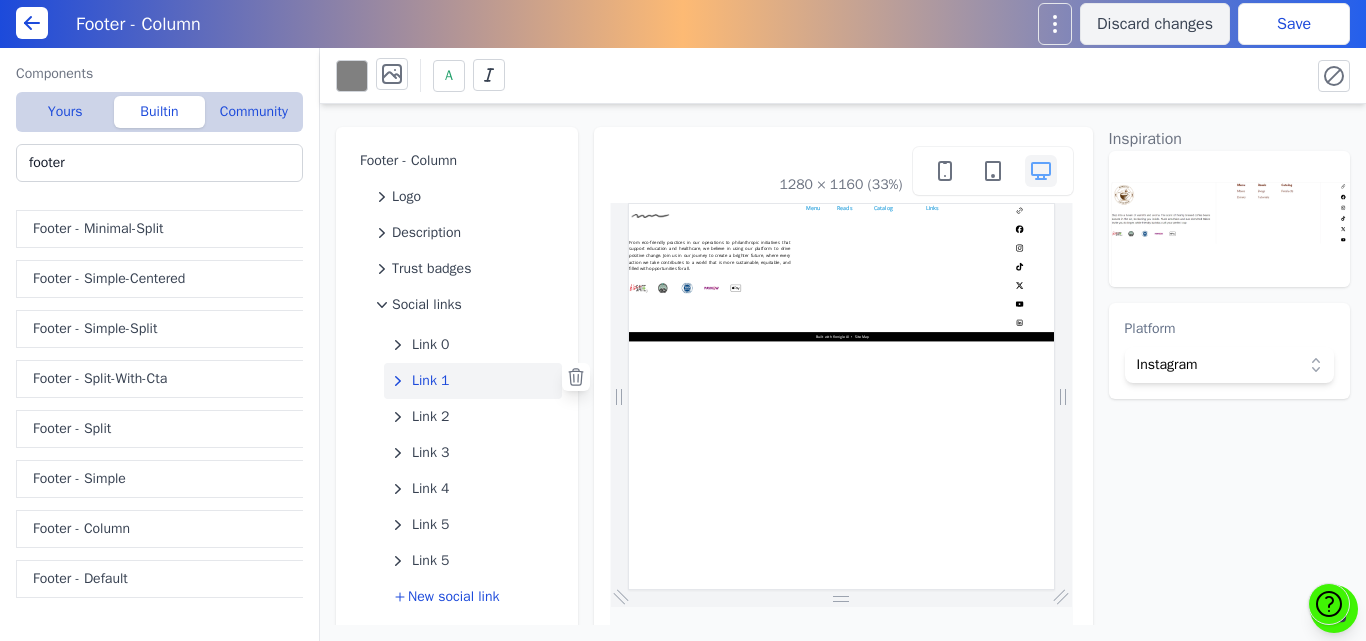 click on "Link 1" at bounding box center (431, 381) 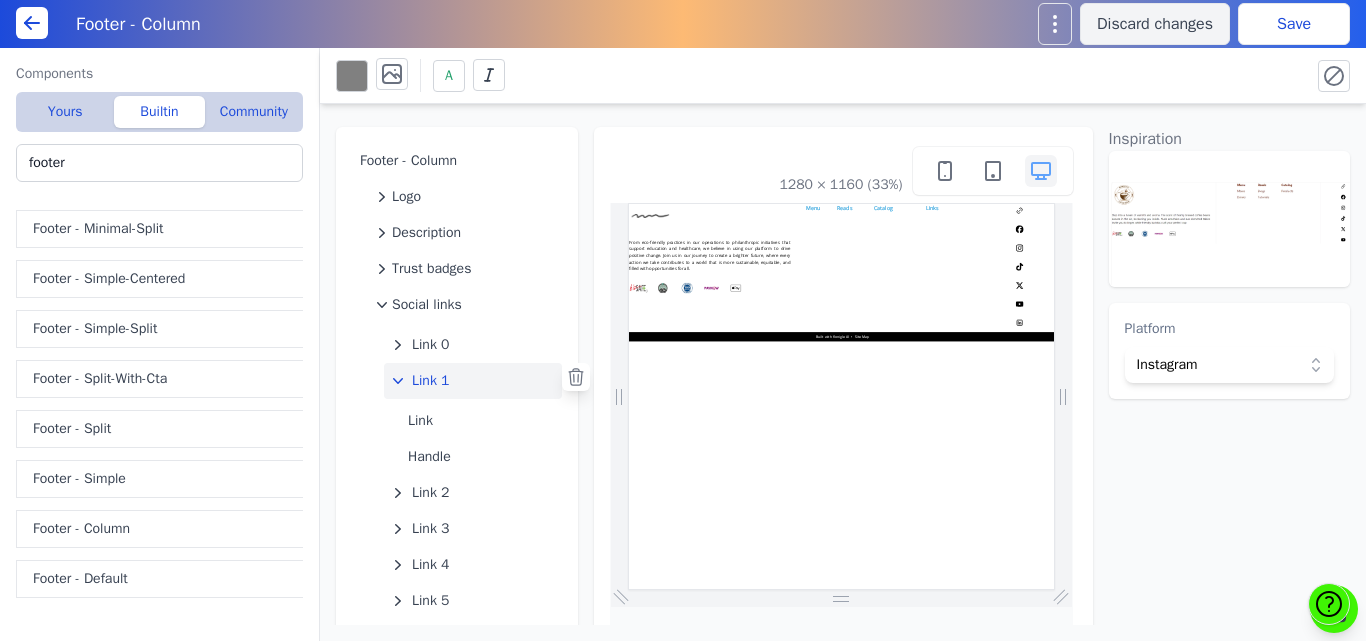 click on "Link 1" at bounding box center [431, 381] 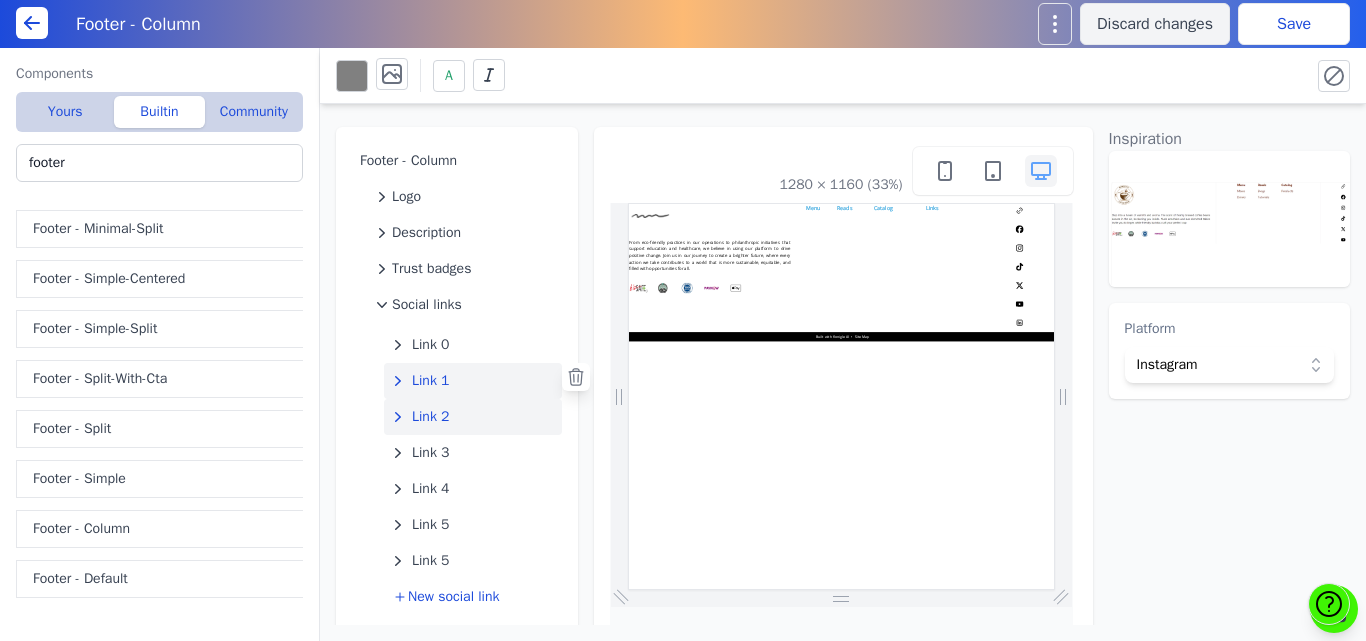 click on "Link 2" at bounding box center [431, 417] 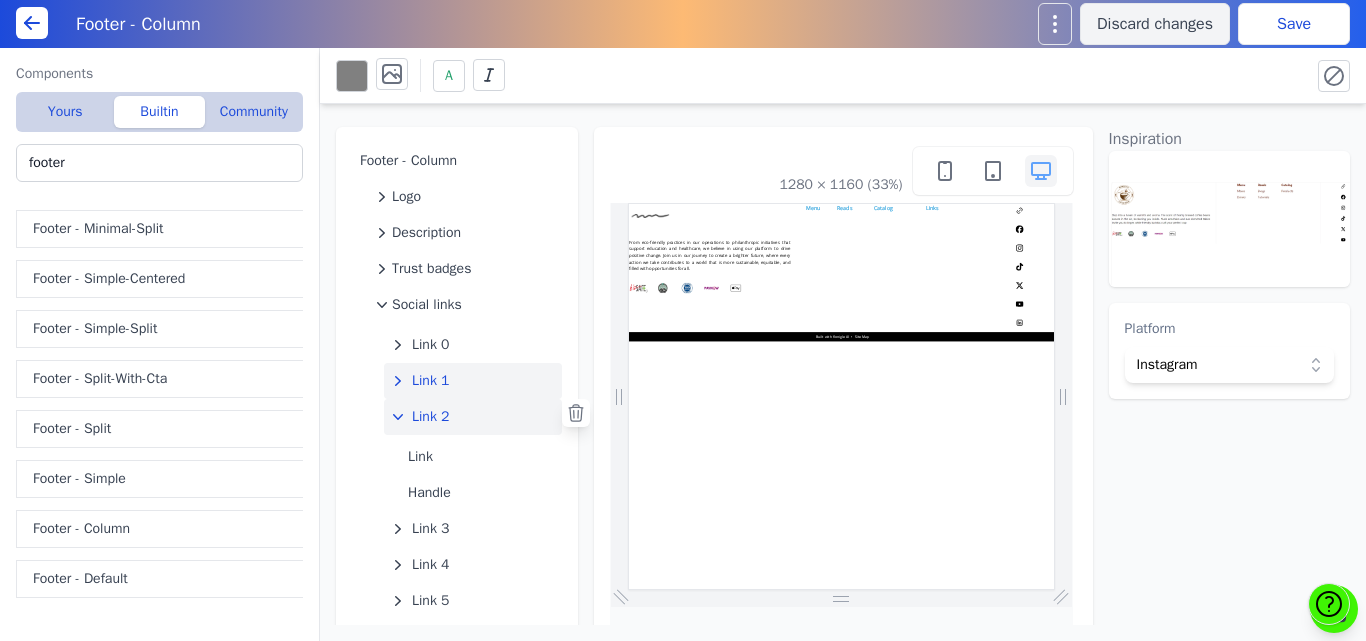 click on "Link 1" at bounding box center (431, 381) 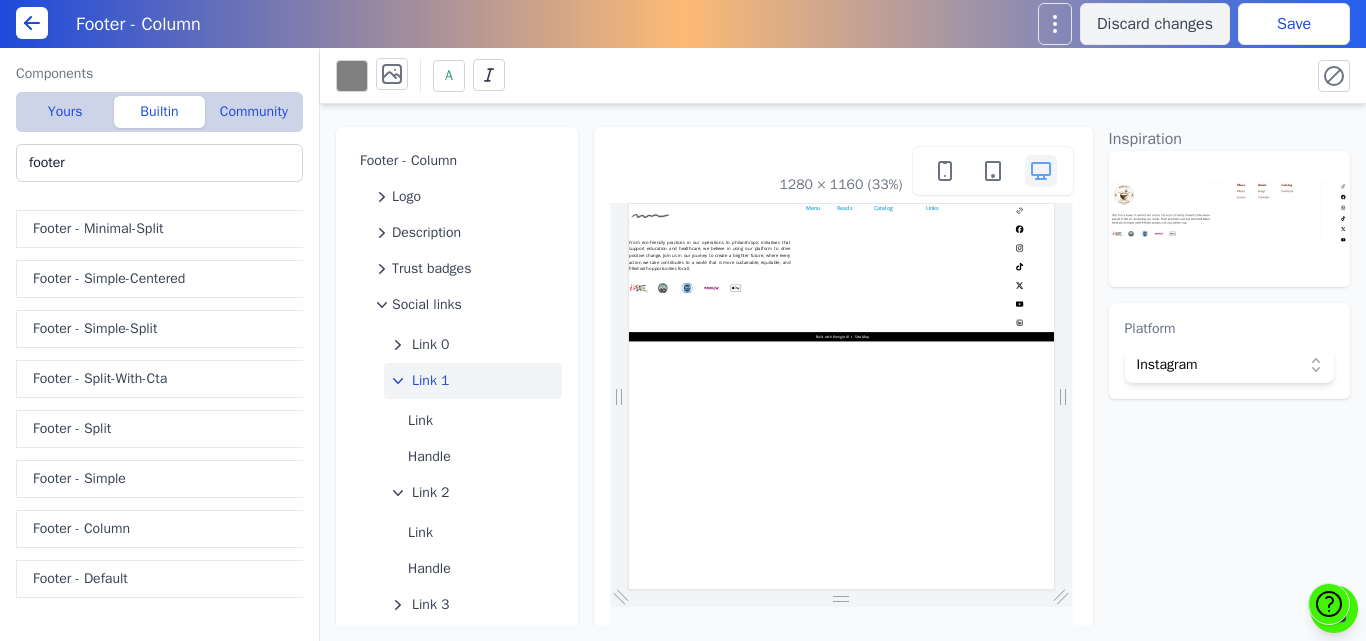 click on "Instagram" at bounding box center (1216, 365) 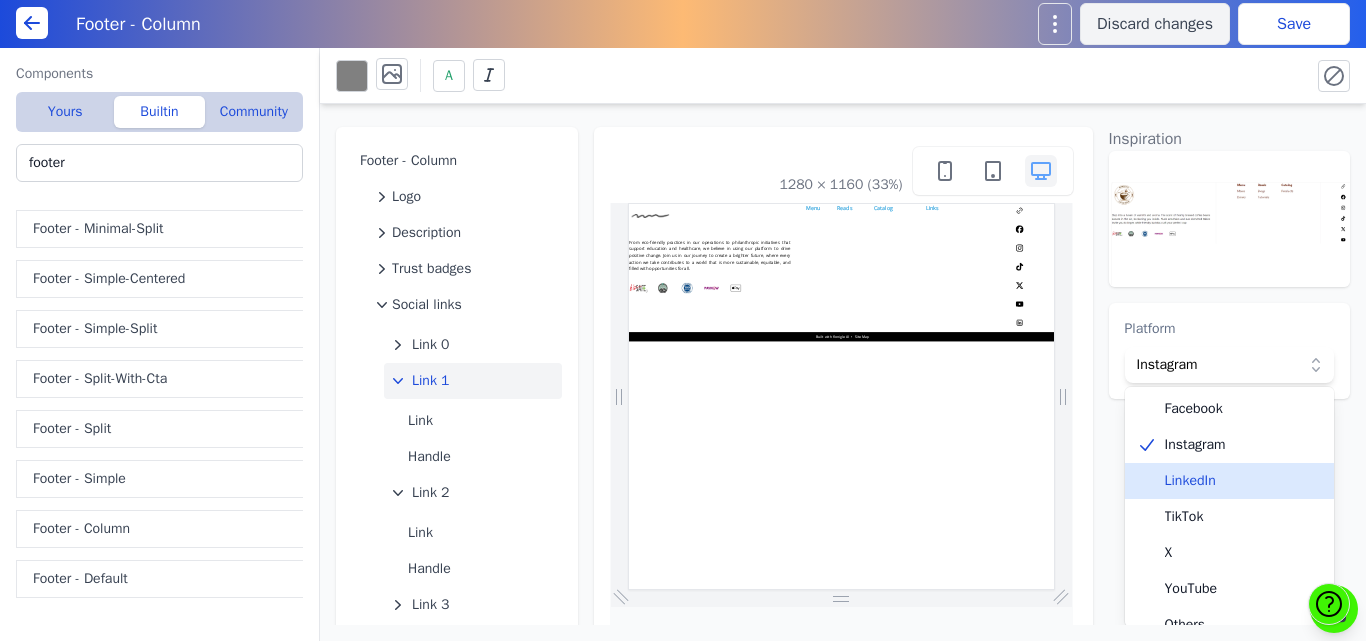click on "LinkedIn" at bounding box center (1242, 481) 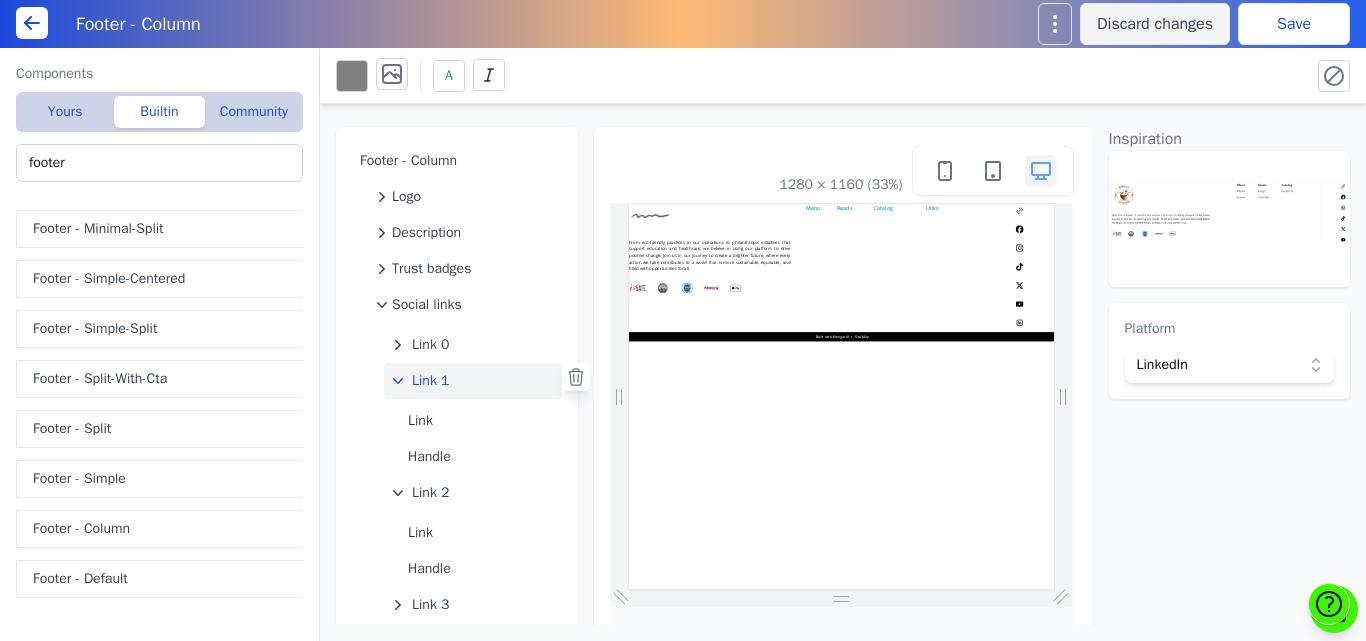 click on "Link 1" 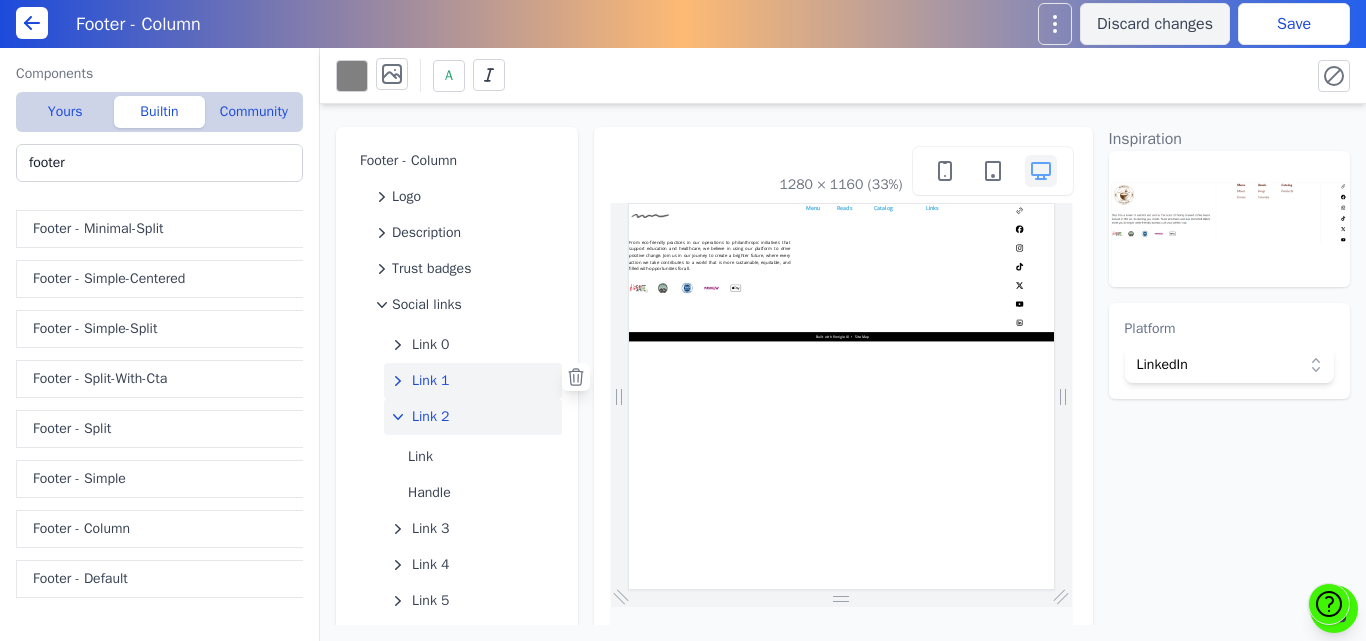 click on "Link 2" at bounding box center [431, 417] 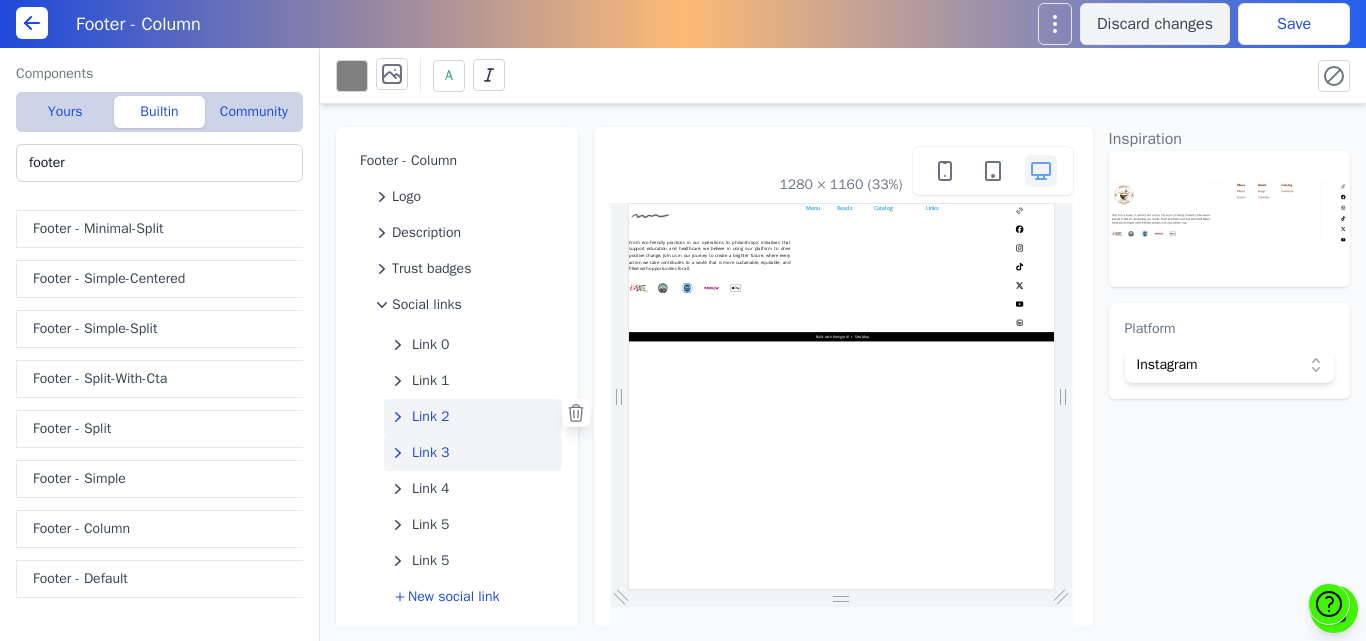 click on "Link 3" at bounding box center [431, 453] 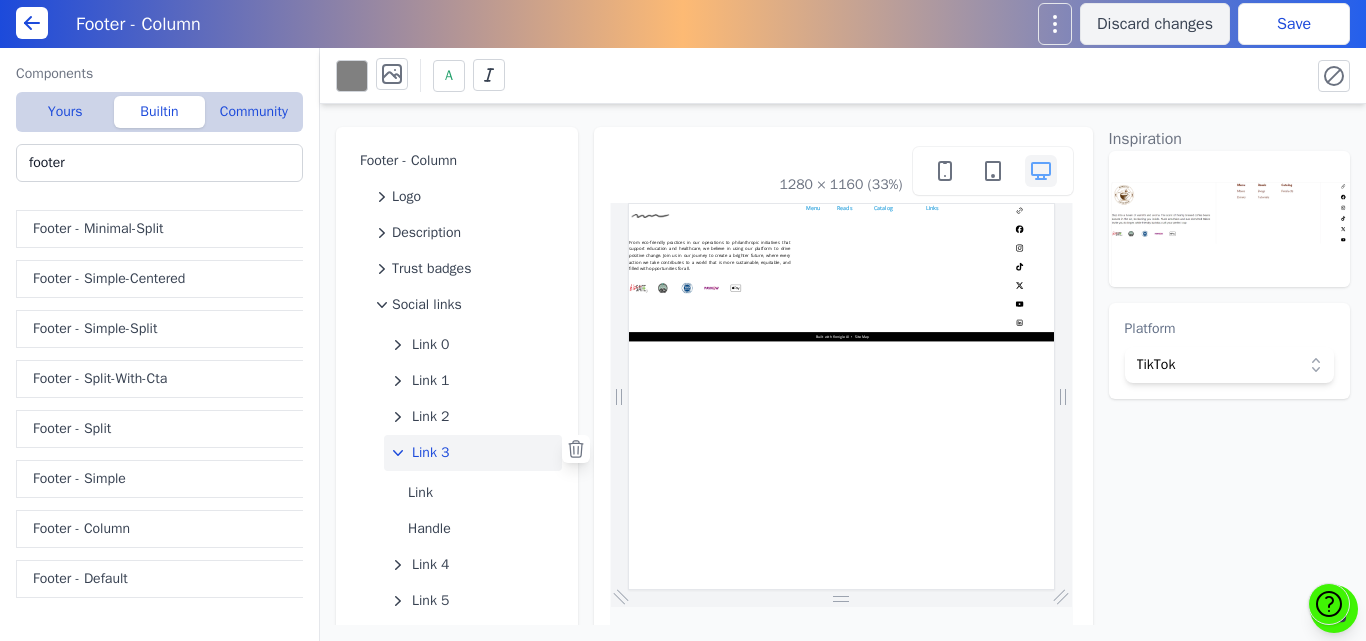 click on "Link 3" at bounding box center [431, 453] 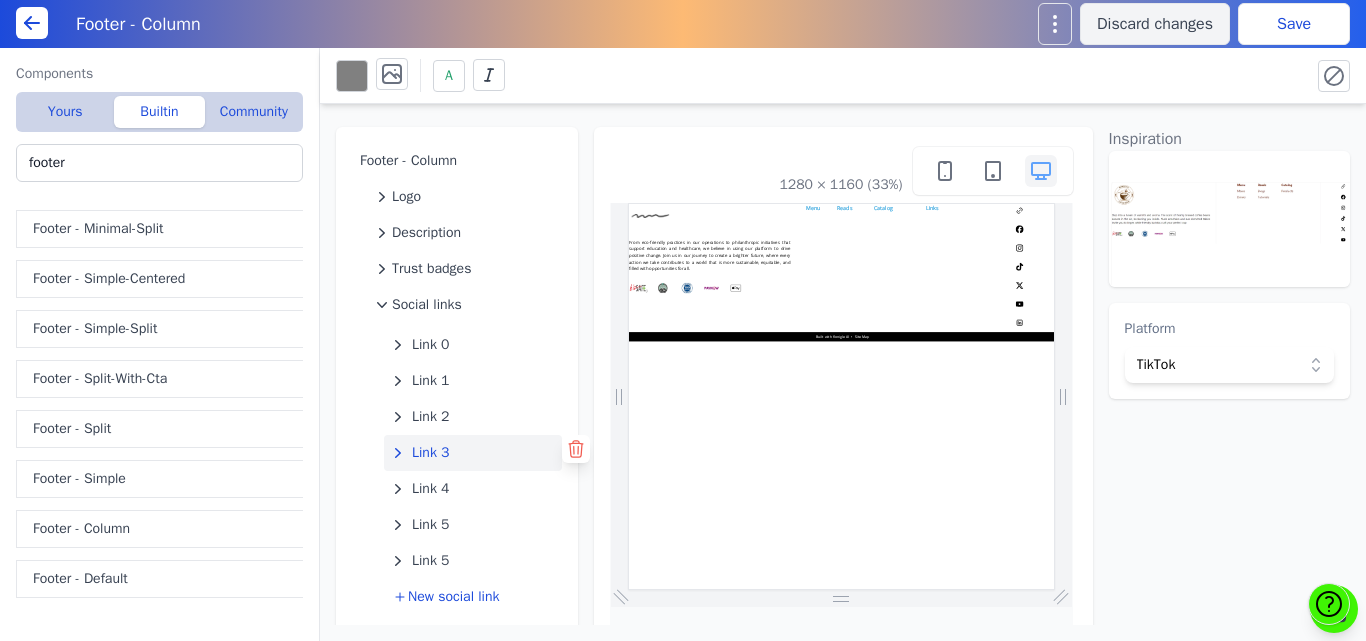 click 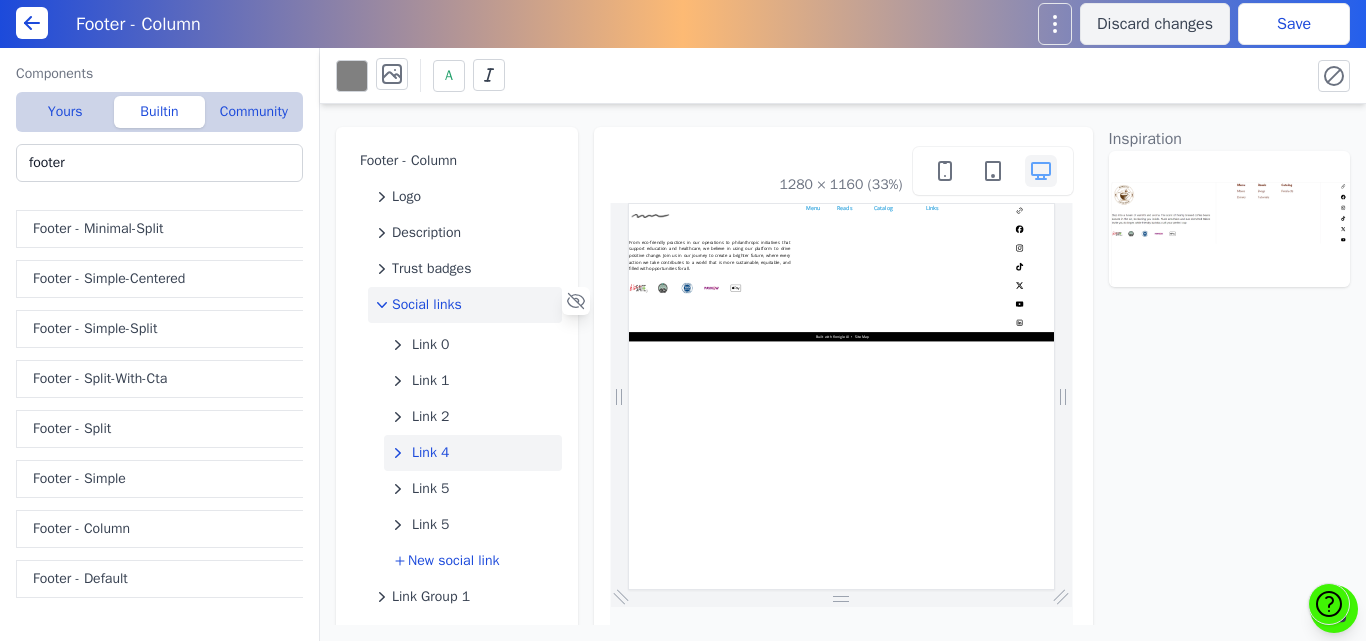 click on "Link 4" at bounding box center (431, 453) 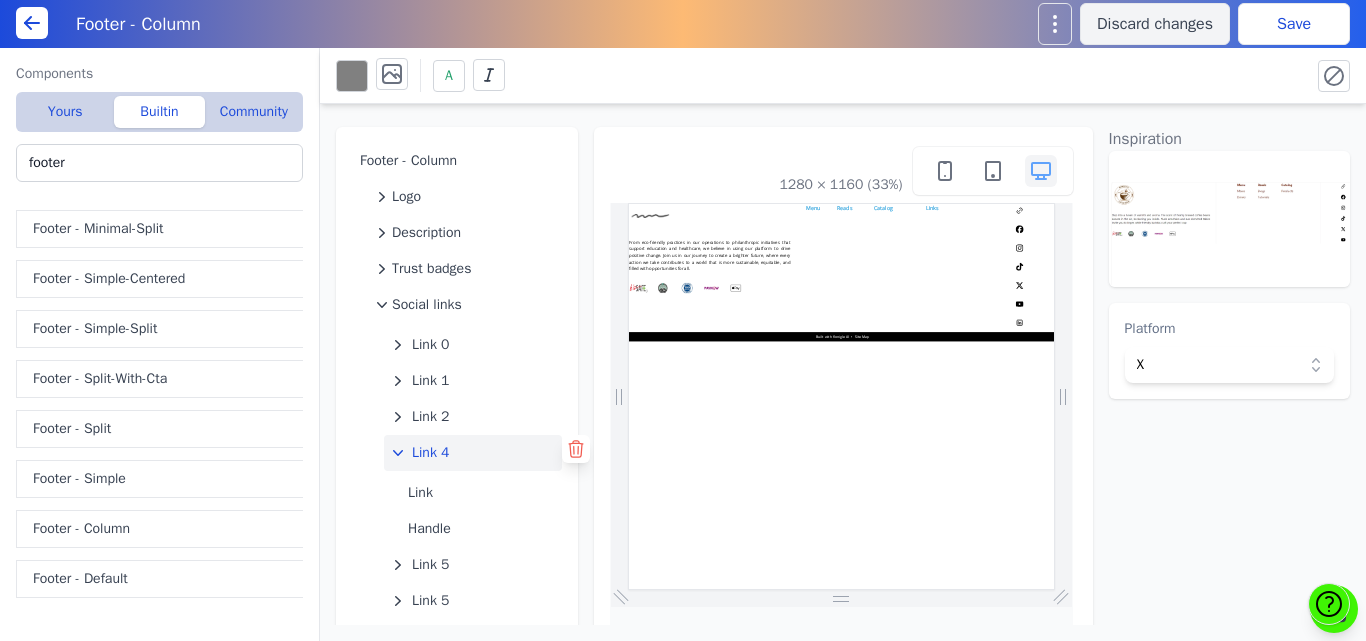 click 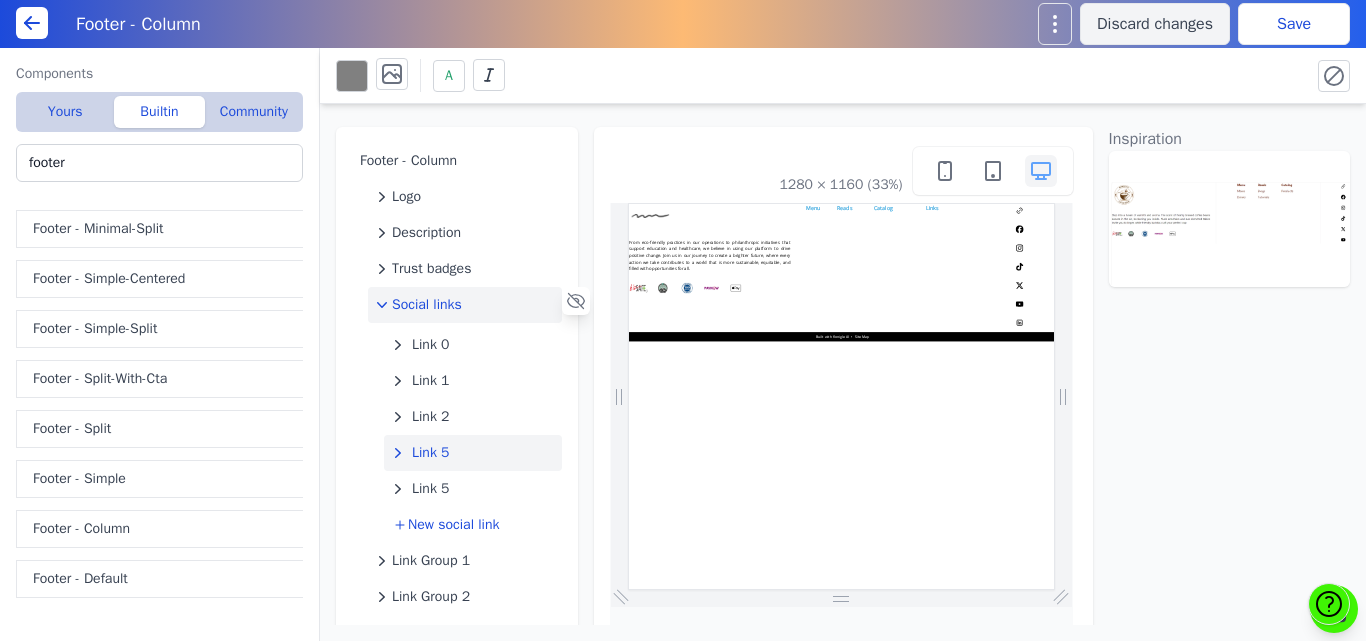 click on "Link 5" at bounding box center [431, 453] 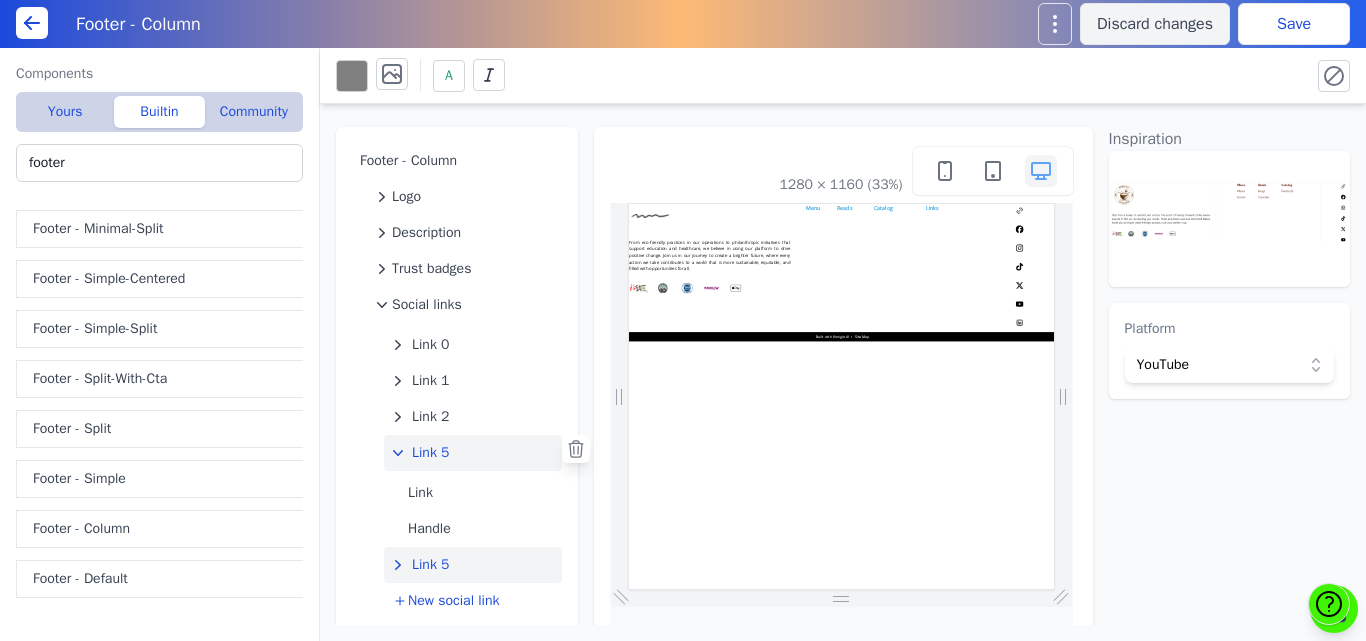 click on "Link 5" at bounding box center [431, 565] 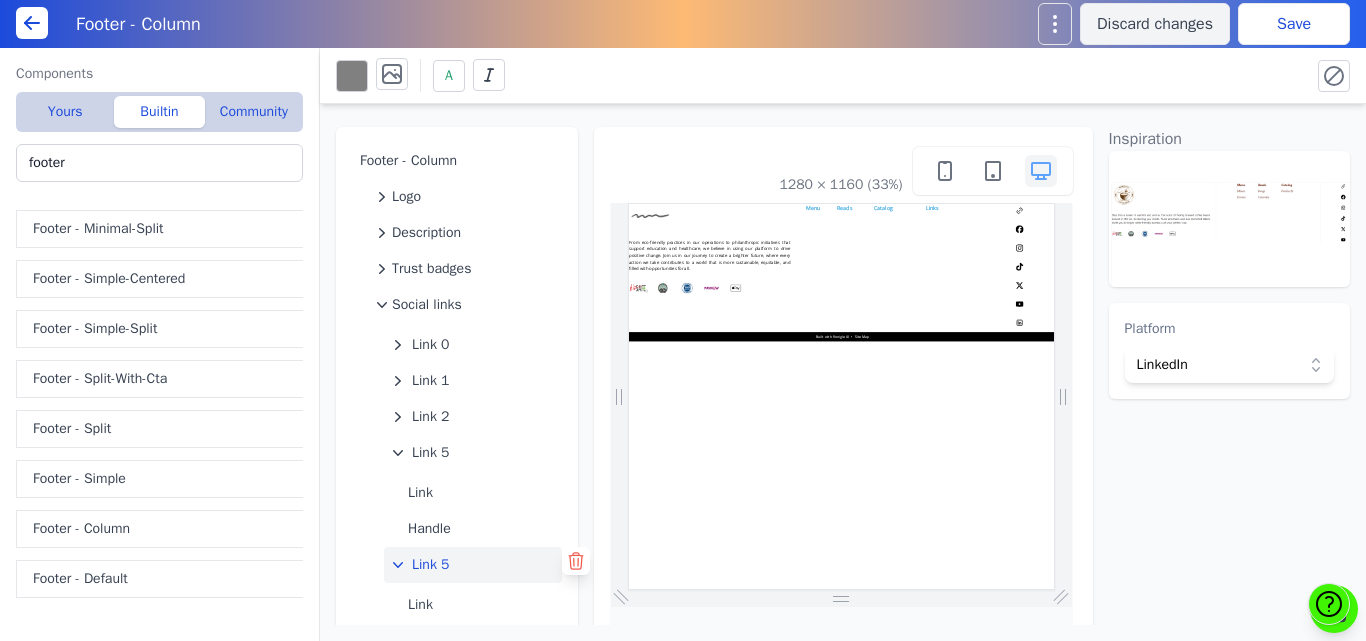 click 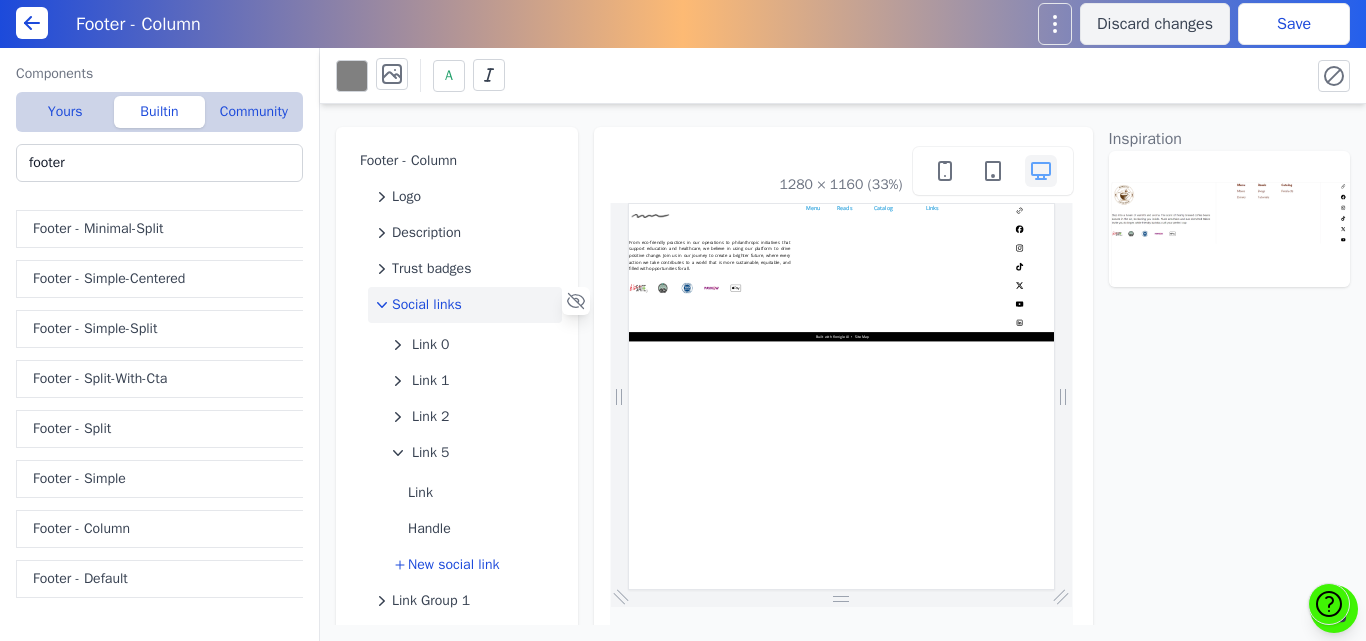 click on "Save" at bounding box center [1294, 24] 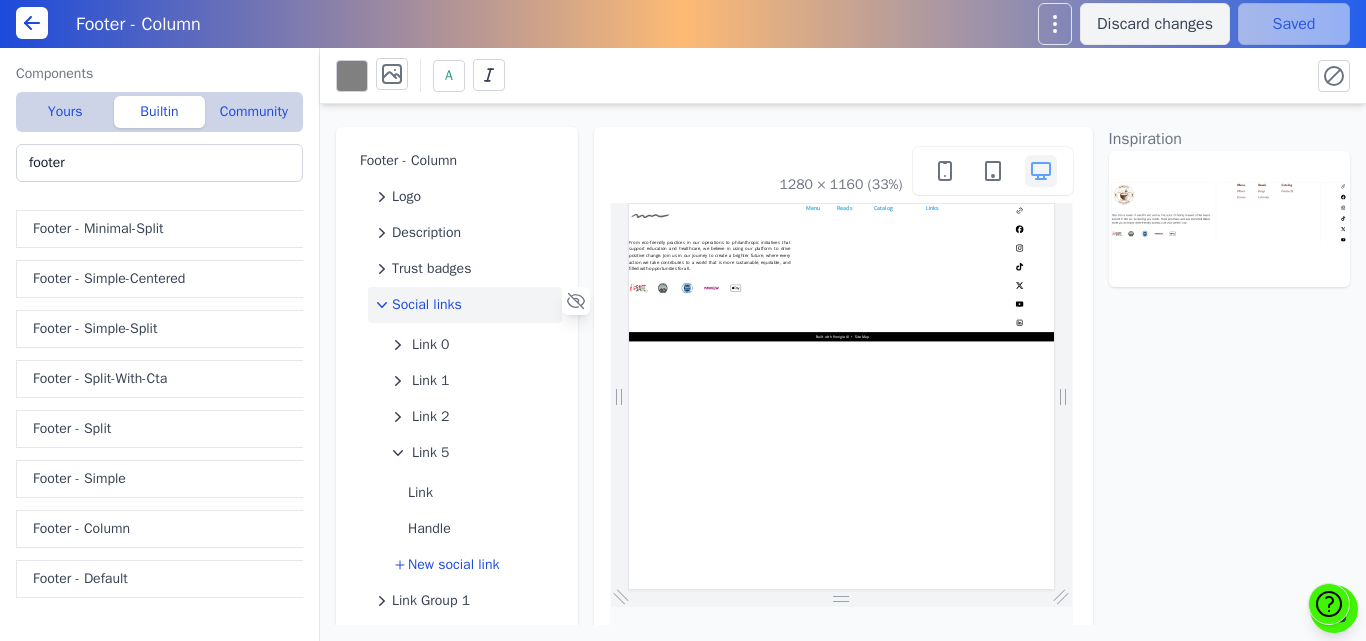 click on "Social links" at bounding box center (427, 305) 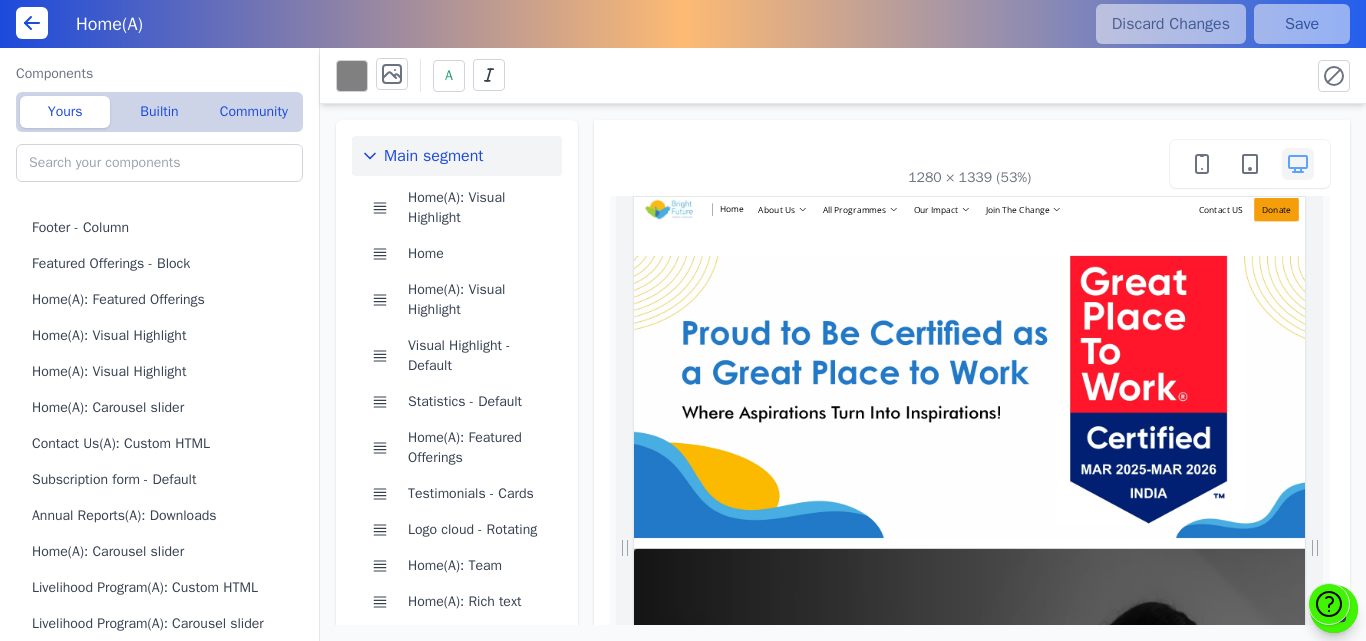 scroll, scrollTop: 0, scrollLeft: 0, axis: both 